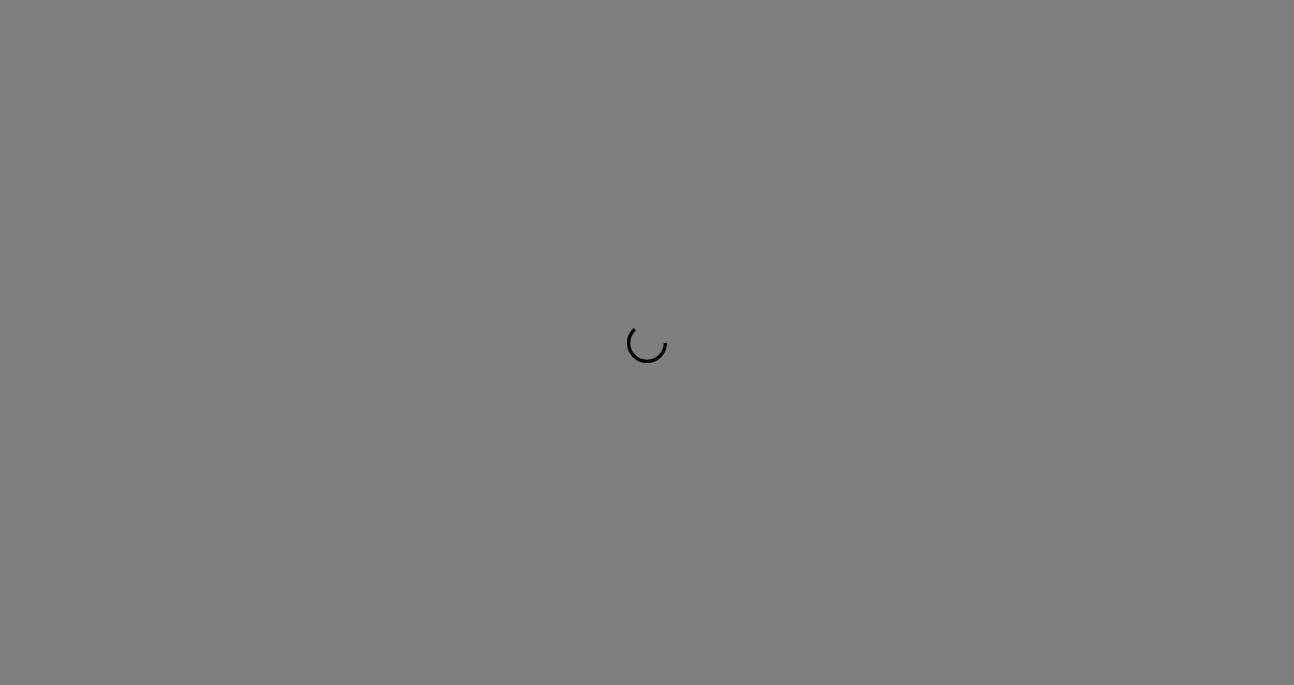 scroll, scrollTop: 0, scrollLeft: 0, axis: both 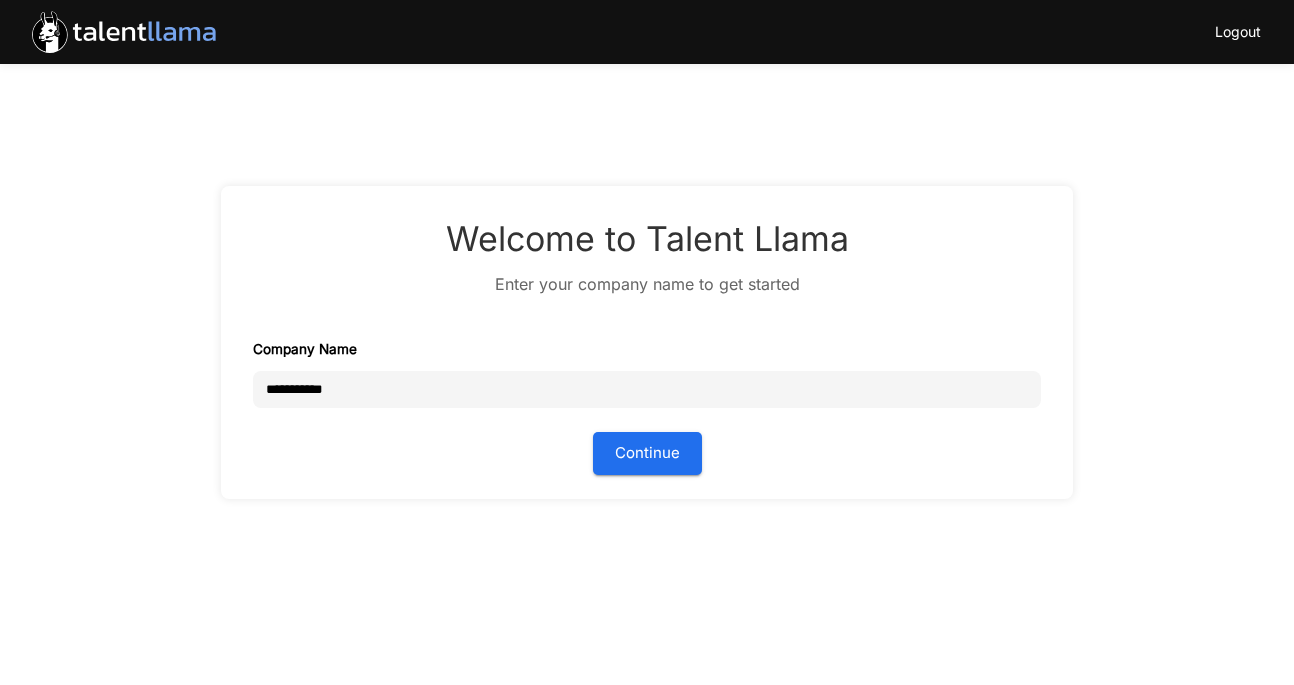 type on "**********" 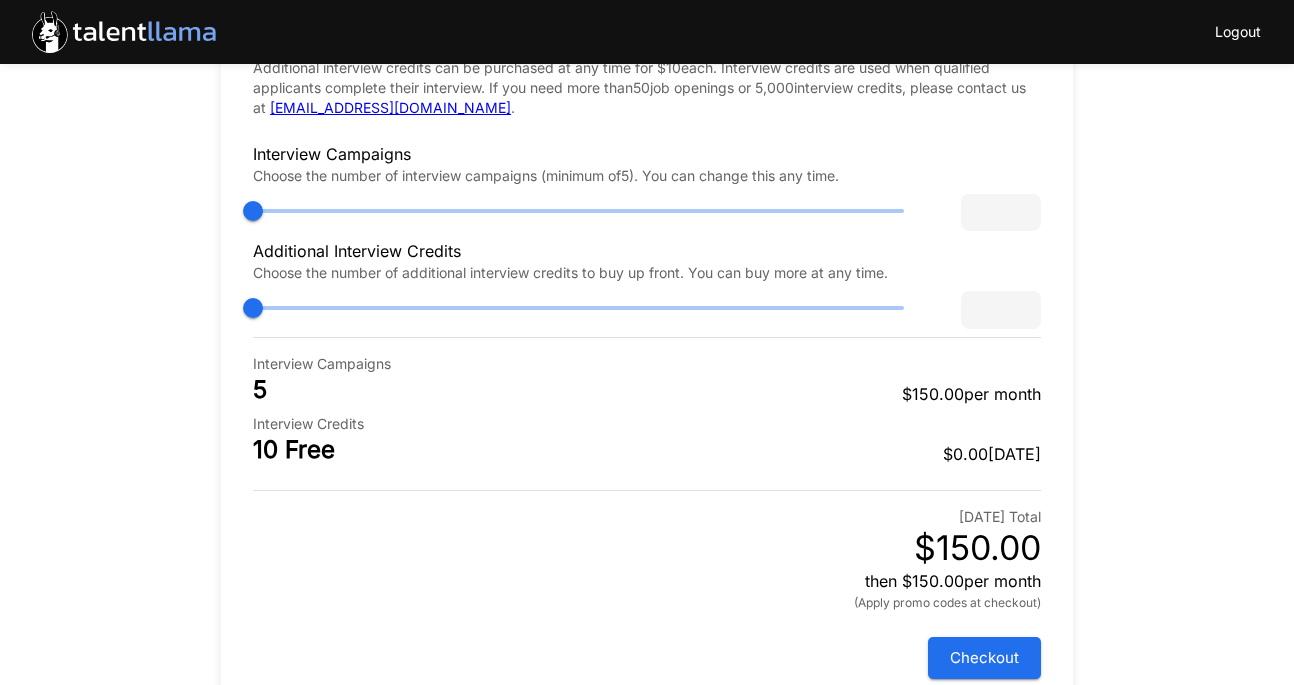 scroll, scrollTop: 34, scrollLeft: 0, axis: vertical 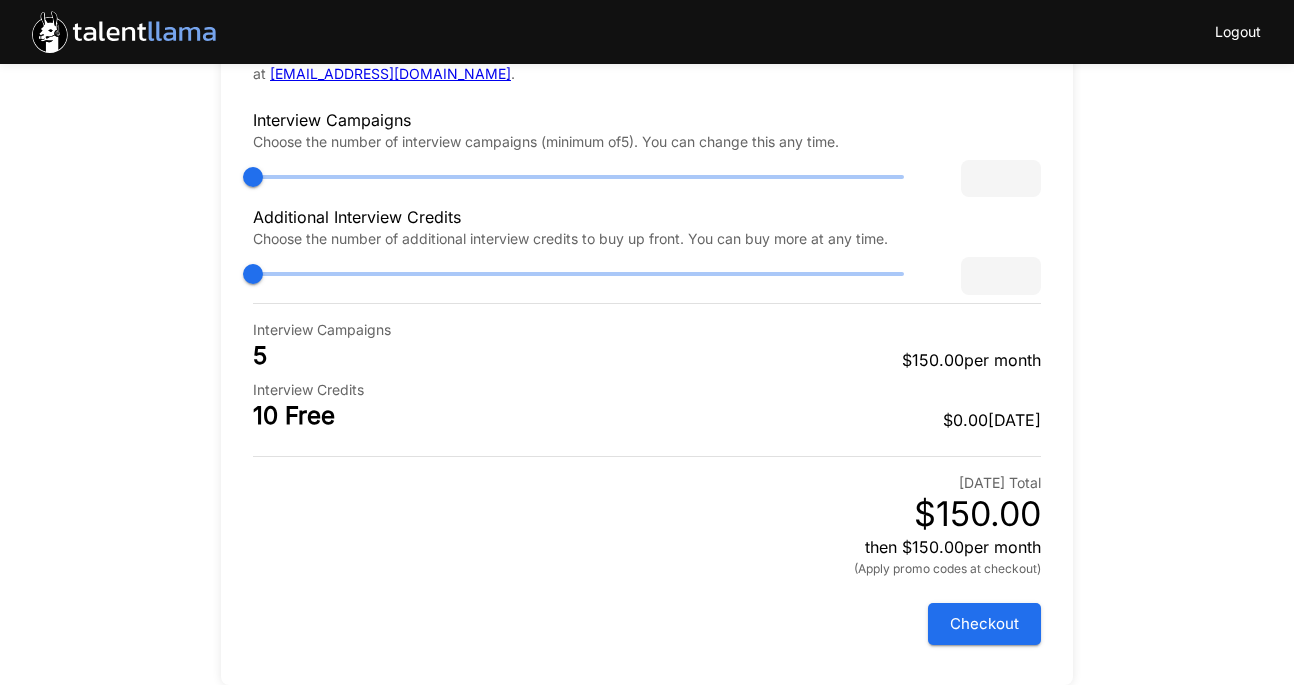 click on "Checkout" at bounding box center (984, 624) 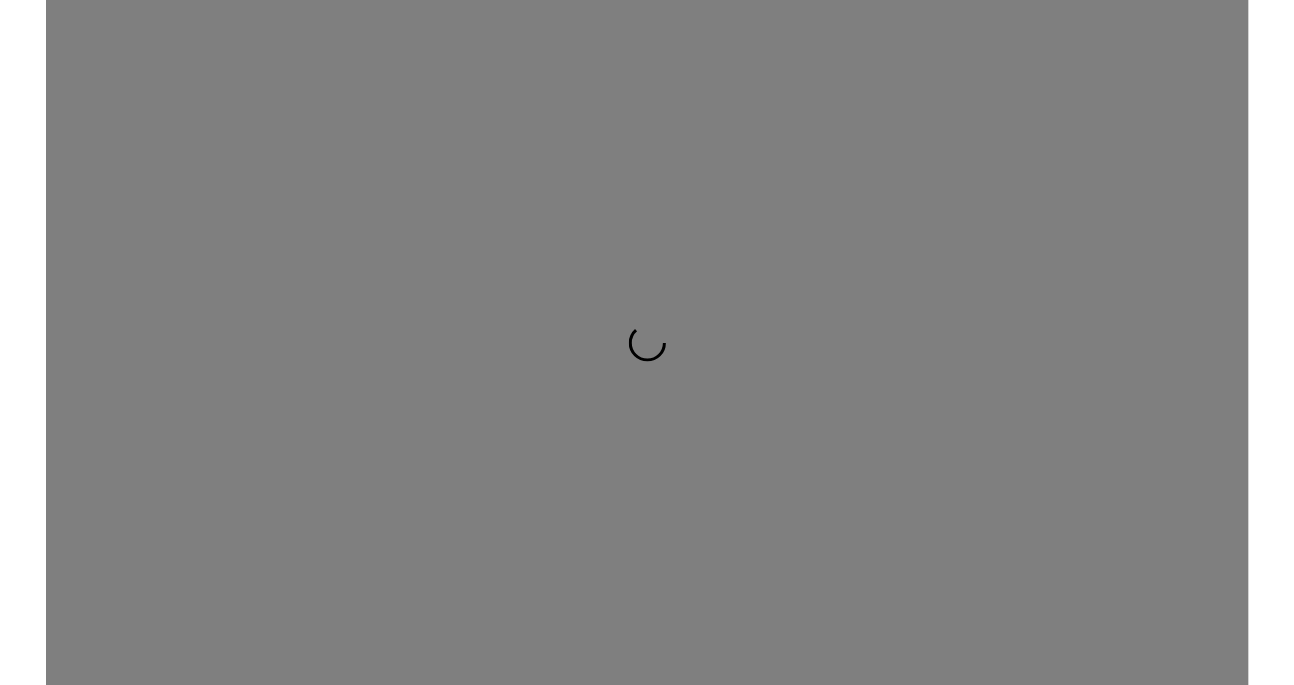 scroll, scrollTop: 0, scrollLeft: 0, axis: both 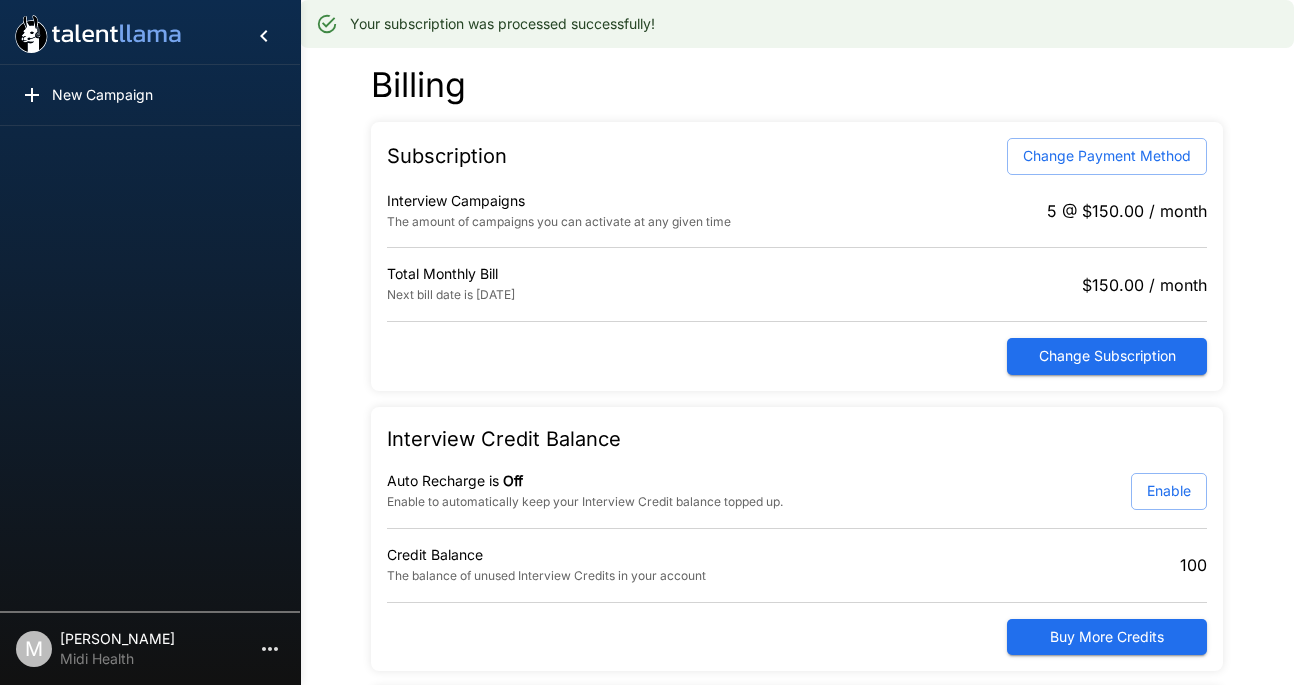click on "M [PERSON_NAME] Midi Health" at bounding box center [150, 645] 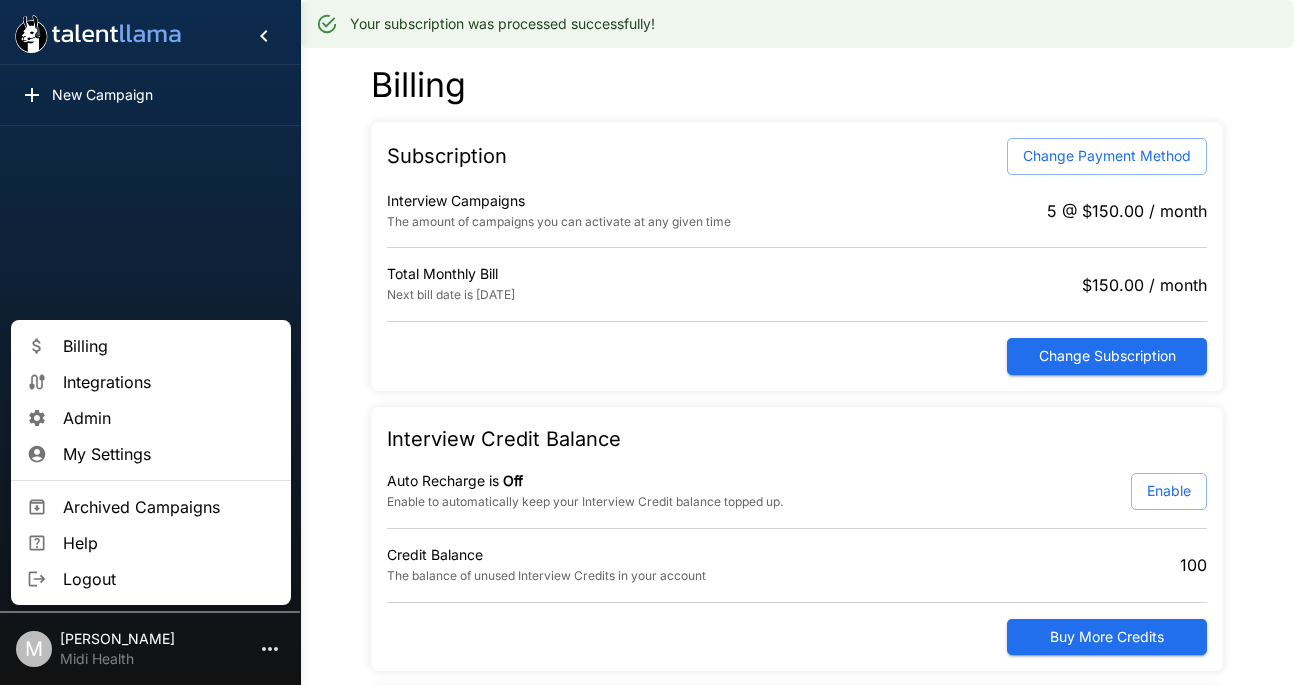 click on "Admin" at bounding box center (169, 418) 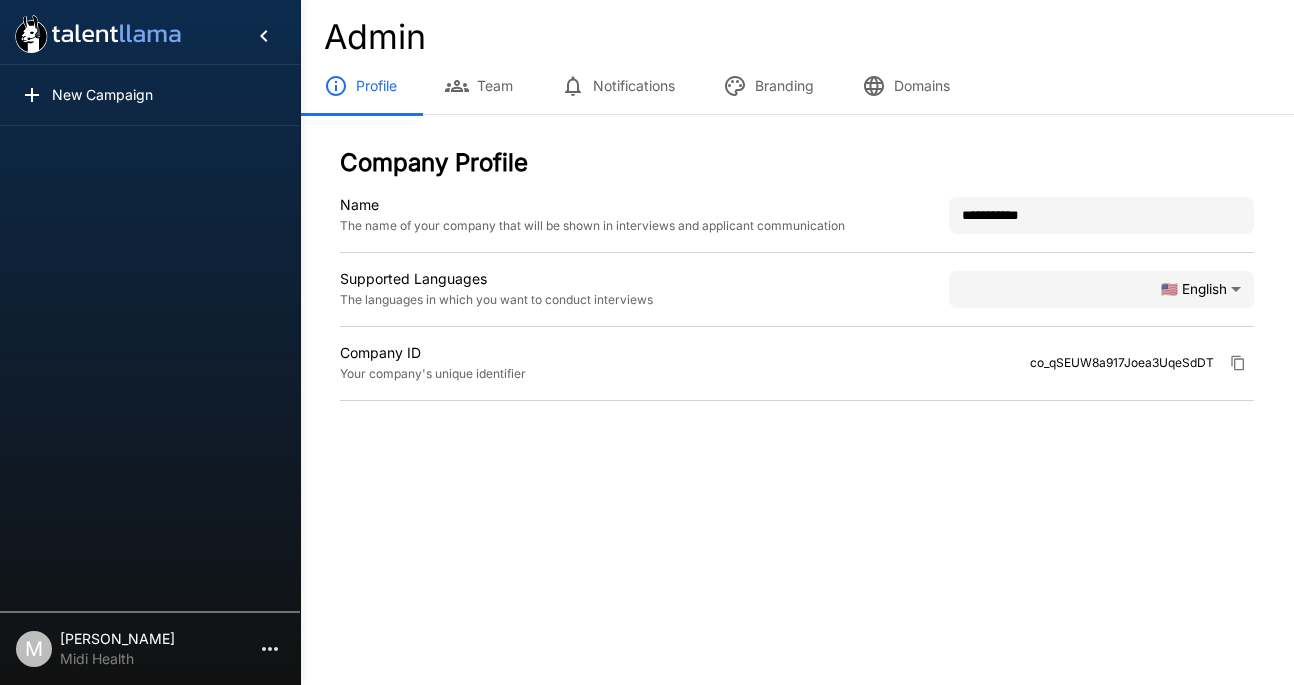 click on "Team" at bounding box center (479, 86) 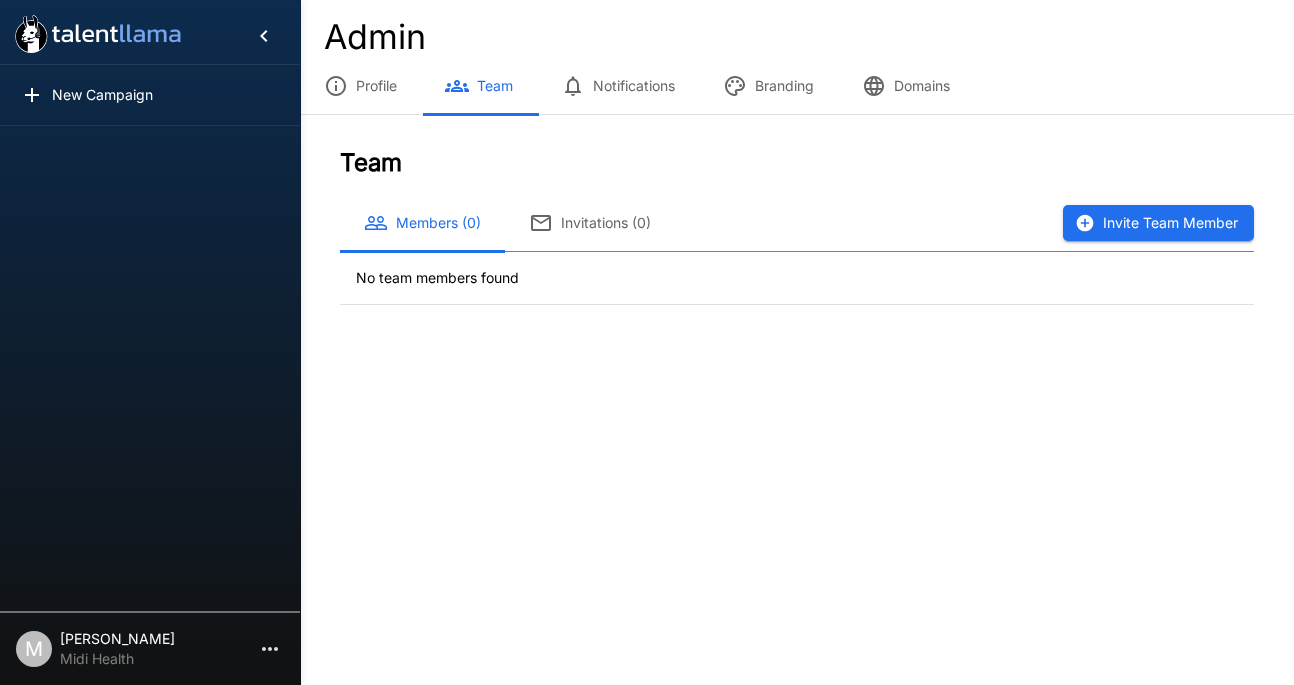 click on "Invite Team Member" at bounding box center (1158, 223) 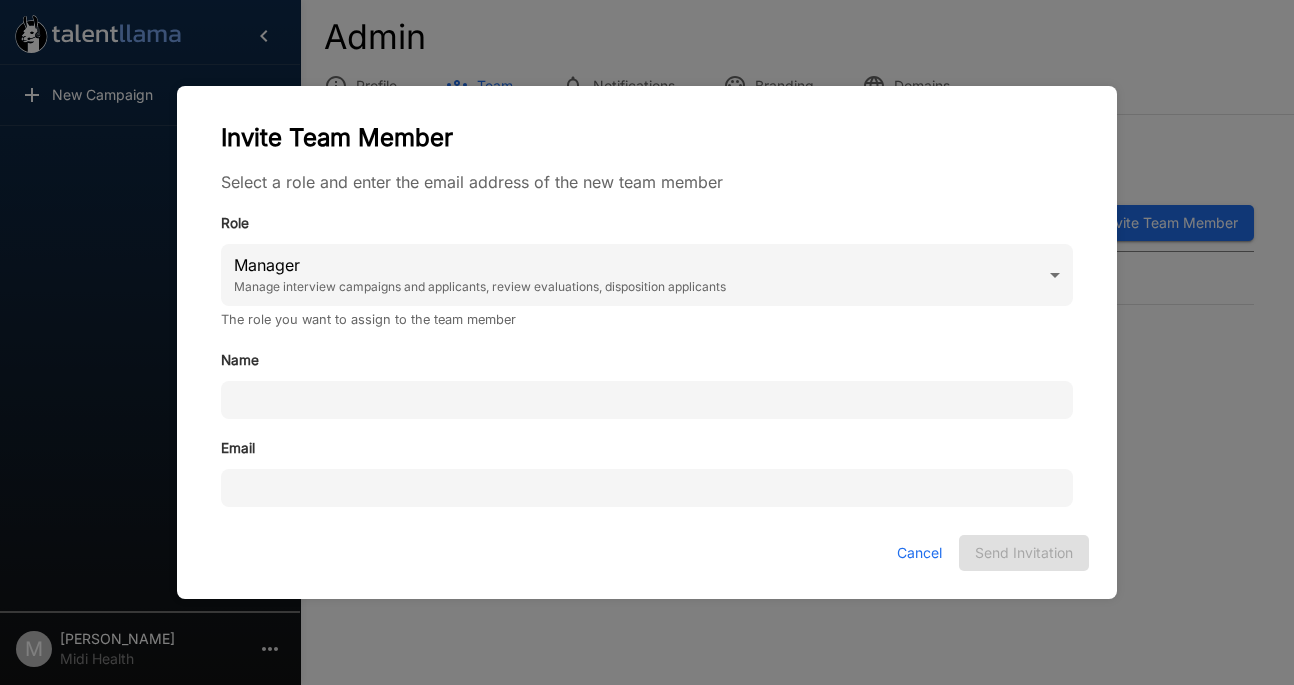 click on "New Campaign M Meg Braxton Midi Health Admin Profile Team Notifications Branding Domains Team Members (0) Invitations (0) Invite Team Member No team members found Invite Team Member Select a role and enter the email address of the new team member Role Manager Manage interview campaigns and applicants, review evaluations, disposition applicants **** The role you want to assign to the team member Name Email Cancel Send Invitation" at bounding box center [647, 342] 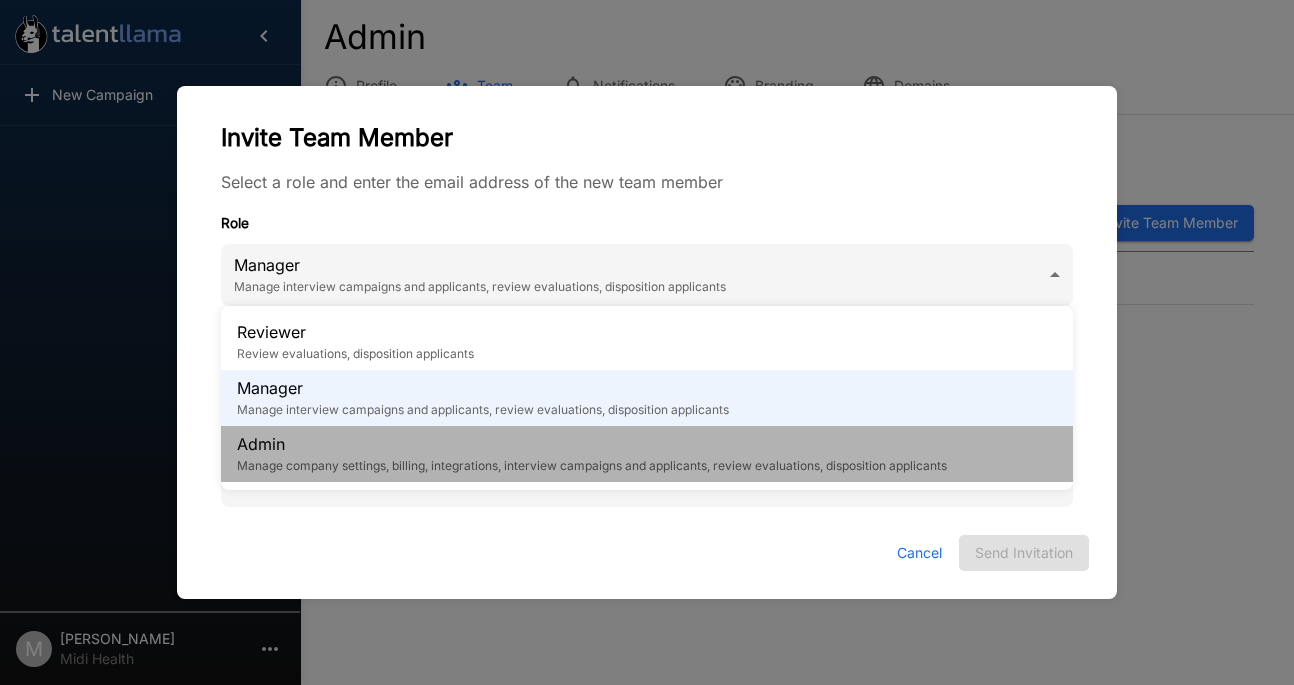 click on "Manage company settings, billing, integrations, interview campaigns and applicants, review evaluations, disposition applicants" at bounding box center [592, 466] 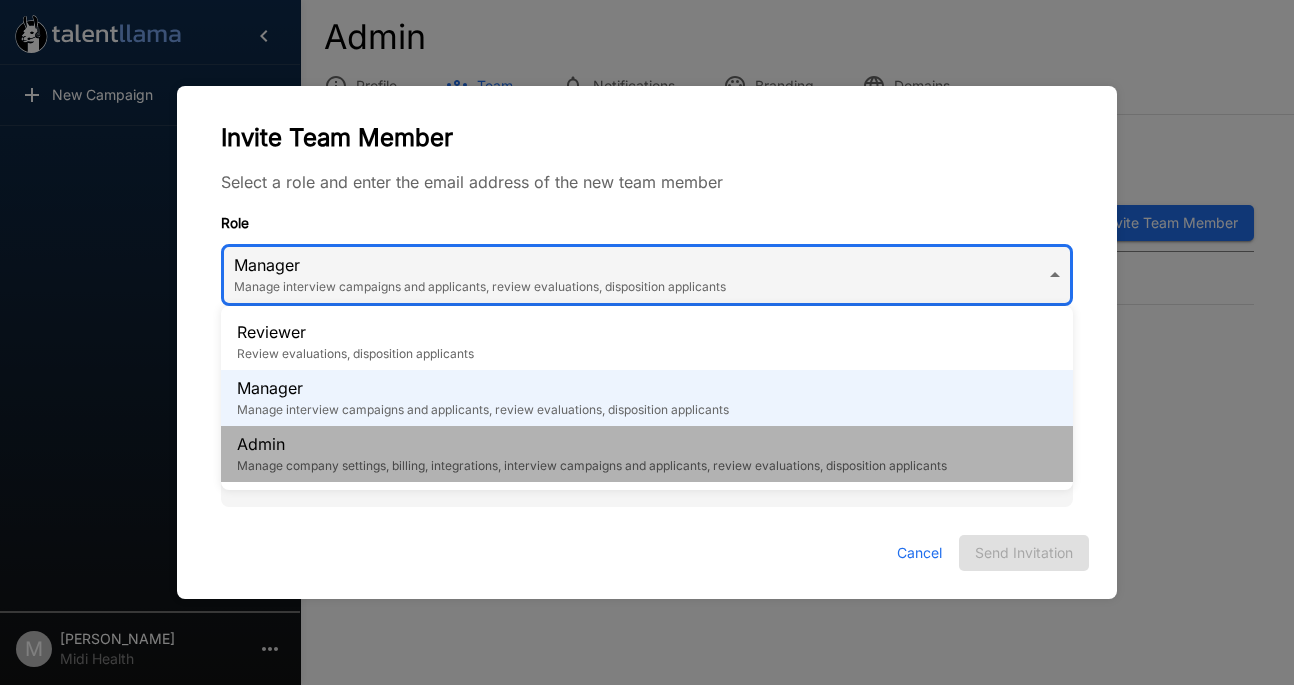 type on "*****" 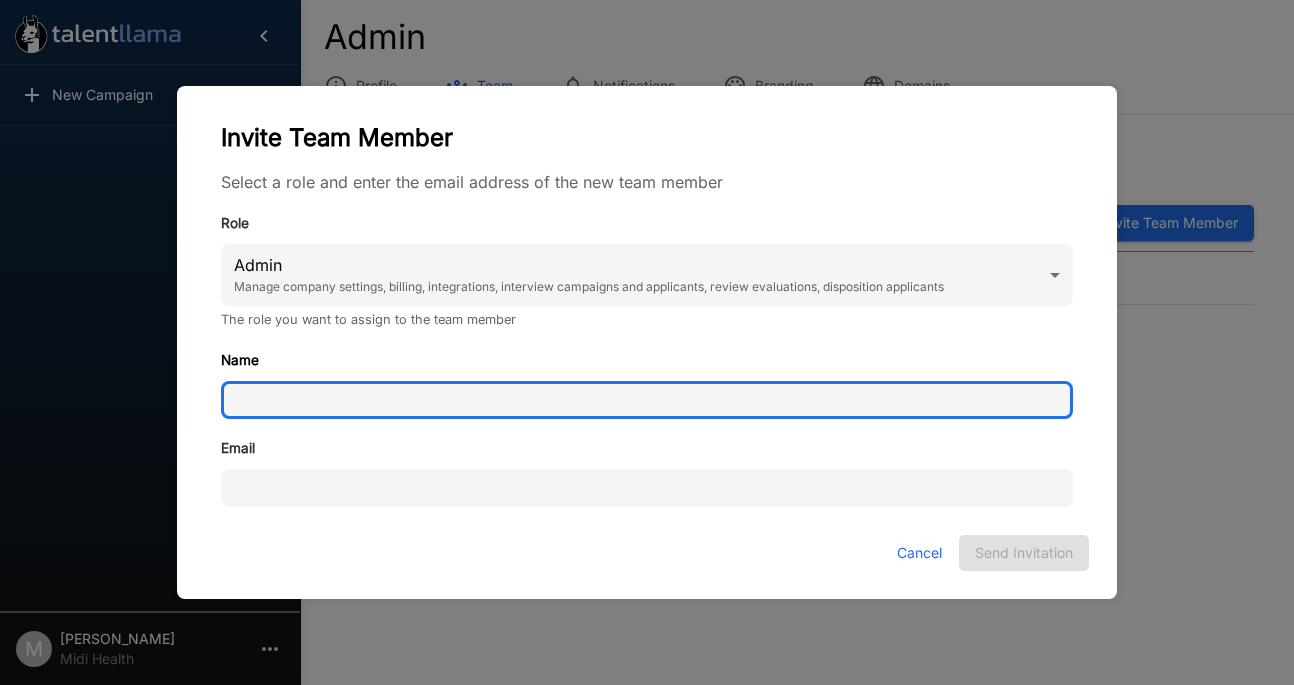 click on "Name" at bounding box center (647, 400) 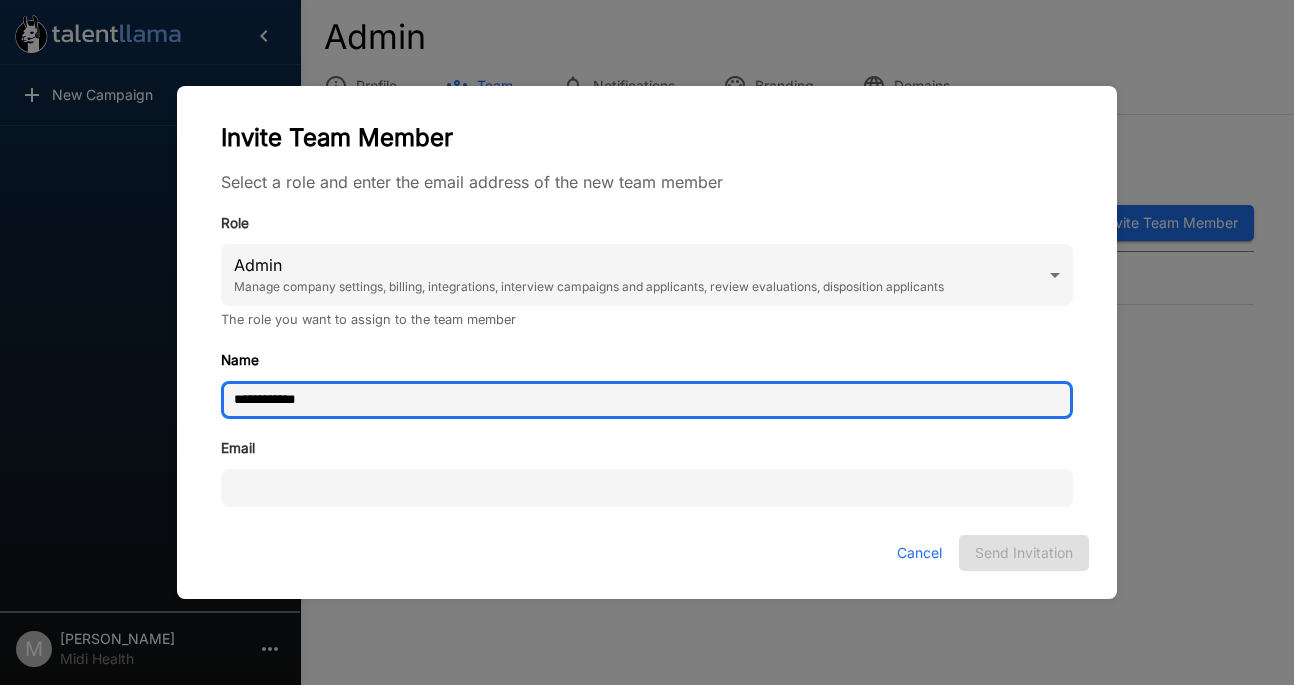 type on "**********" 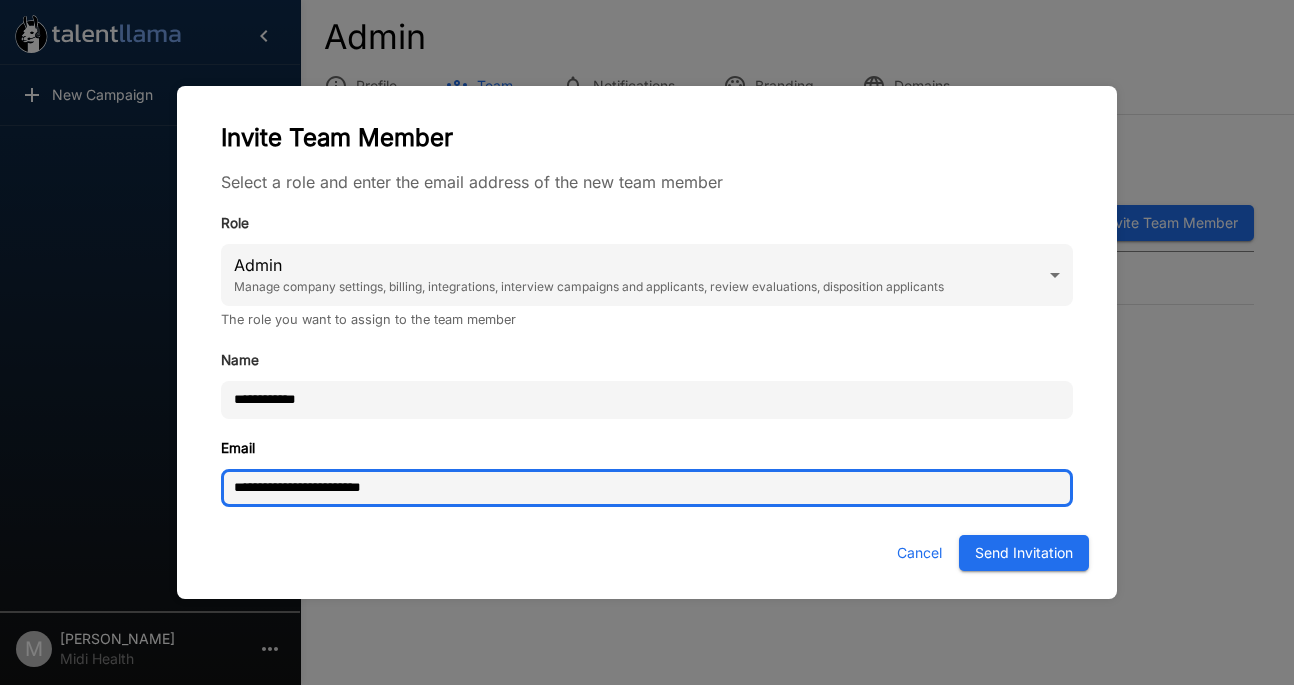 type on "**********" 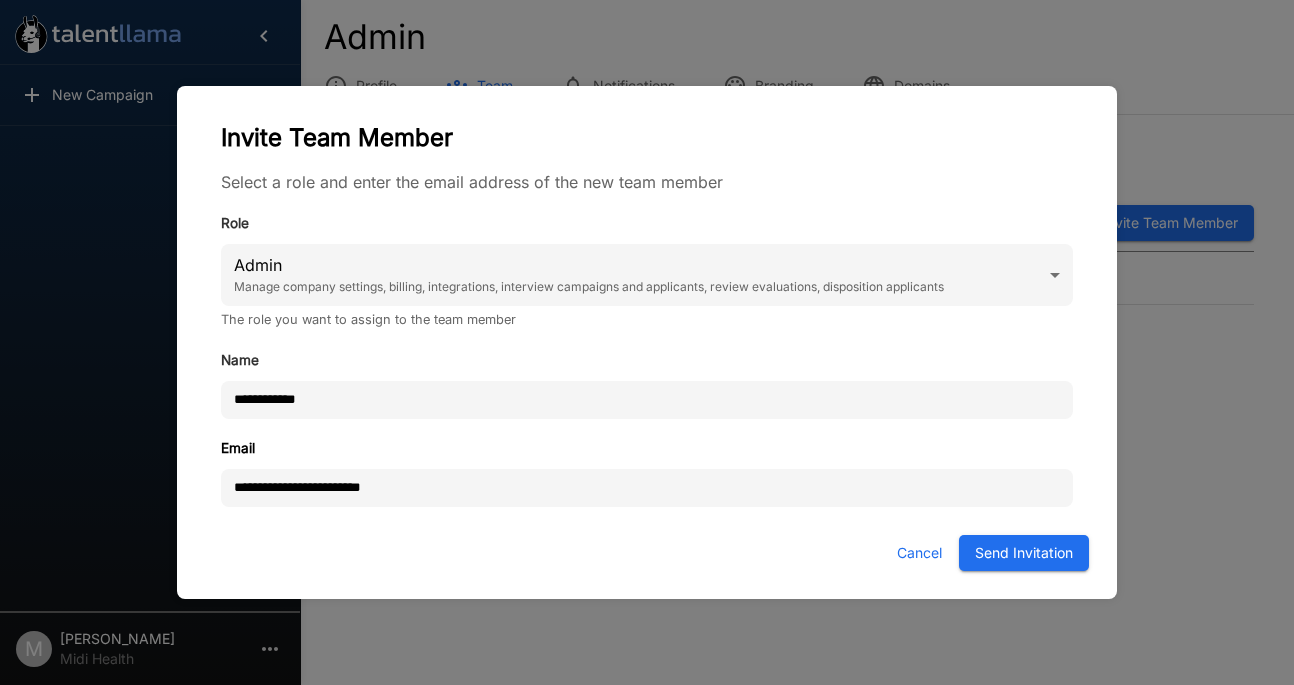 click on "Send Invitation" at bounding box center [1024, 553] 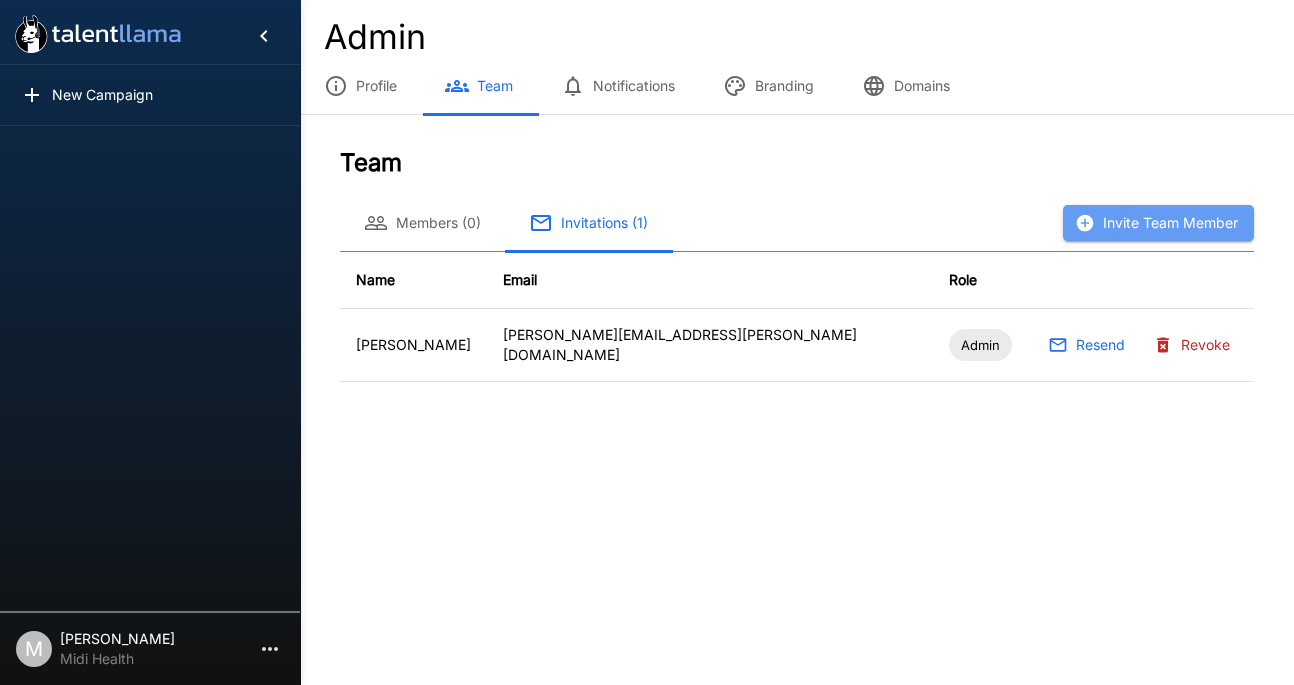 click on "Invite Team Member" at bounding box center (1158, 223) 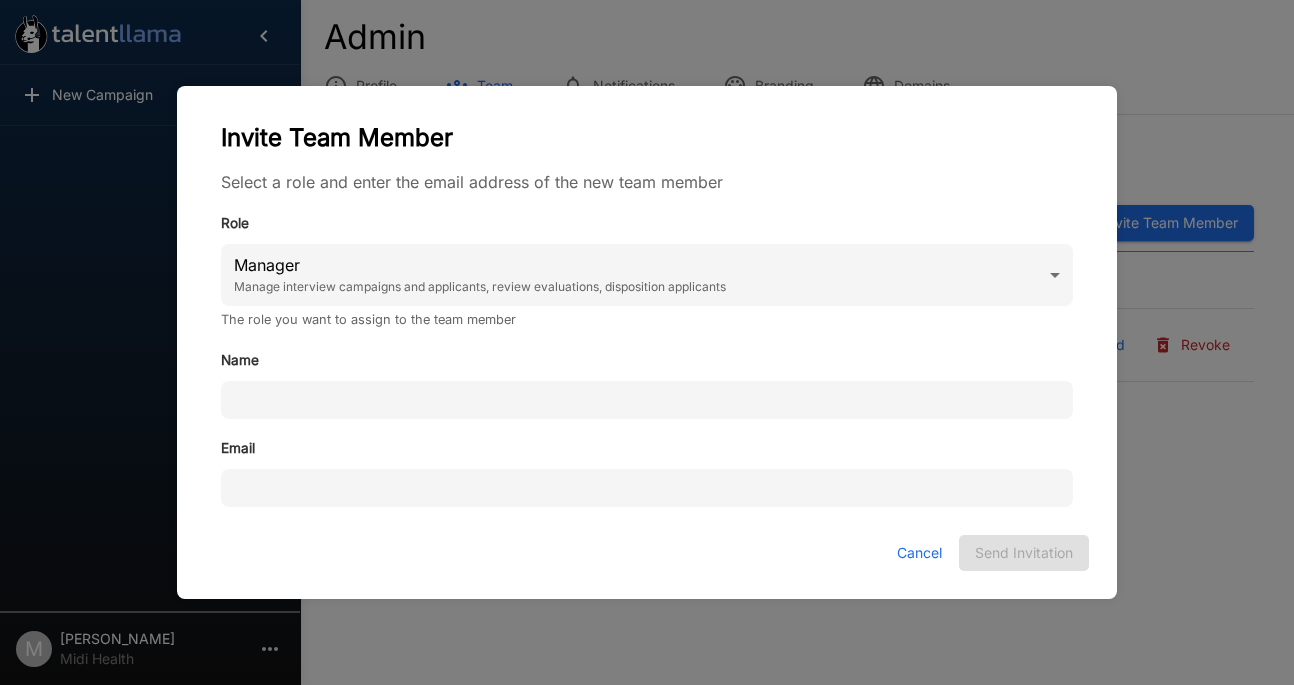 click on "New Campaign M Meg Braxton Midi Health Admin Profile Team Notifications Branding Domains Team Members (0) Invitations (1) Invite Team Member Name Email Role Greg Troxell greg.troxell@joinmidi.com Admin Resend Revoke Invite Team Member Select a role and enter the email address of the new team member Role Manager Manage interview campaigns and applicants, review evaluations, disposition applicants **** The role you want to assign to the team member Name Email Cancel Send Invitation" at bounding box center (647, 342) 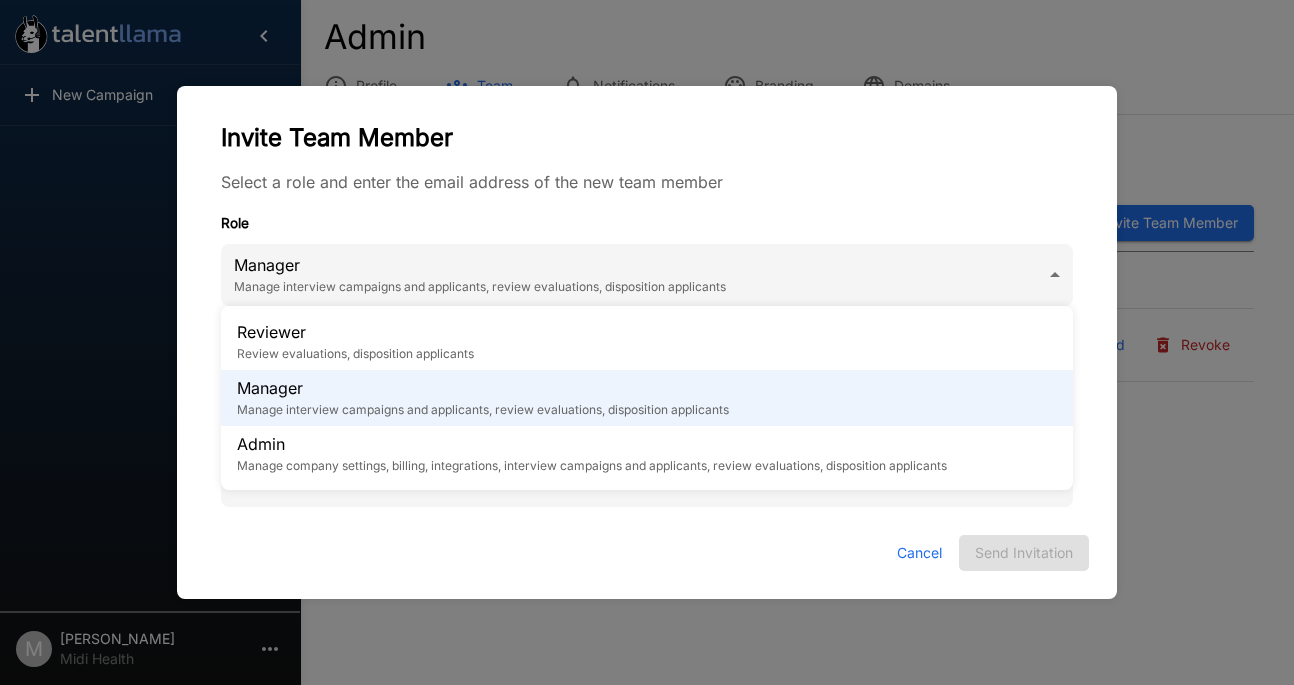 click at bounding box center [647, 342] 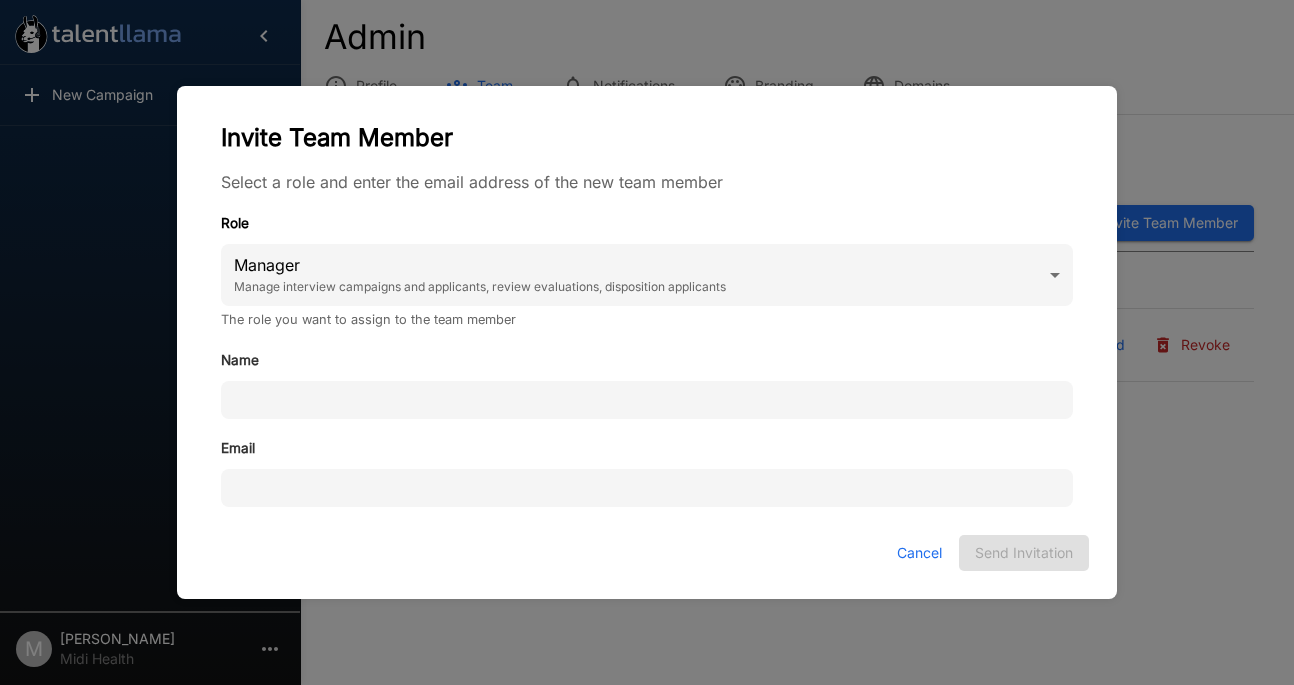 click on "Cancel" at bounding box center (919, 553) 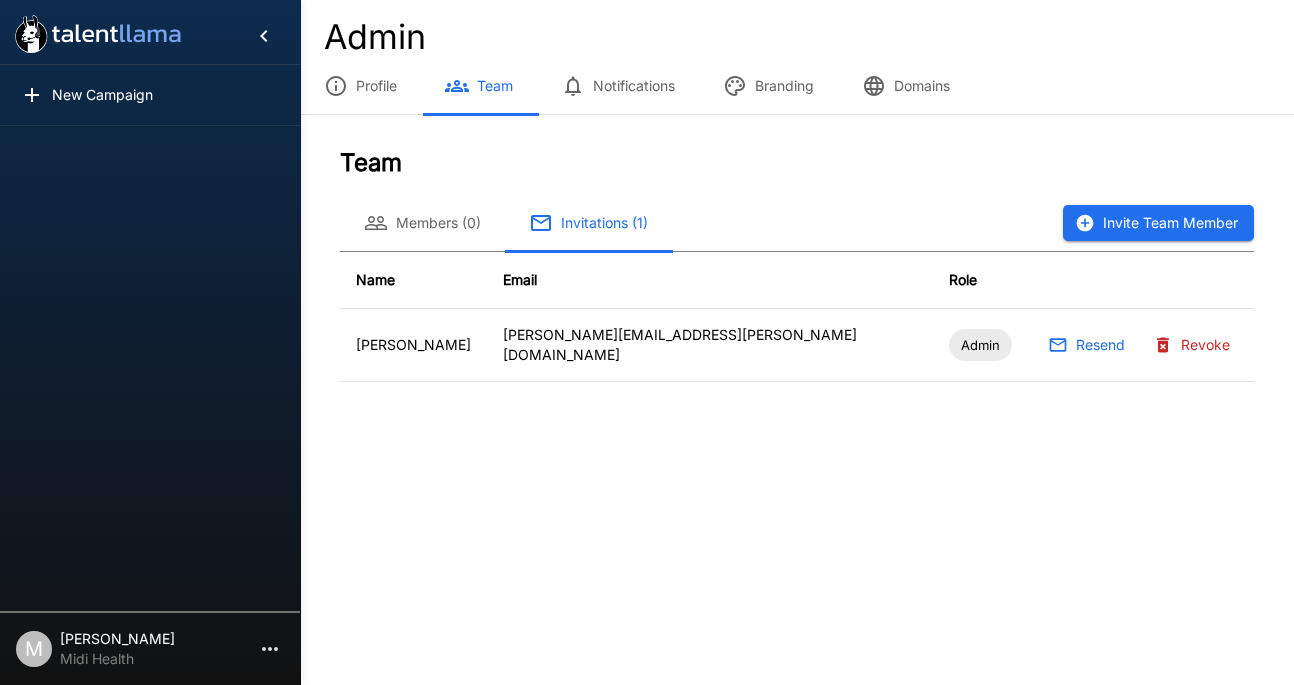 click on "Branding" at bounding box center (768, 86) 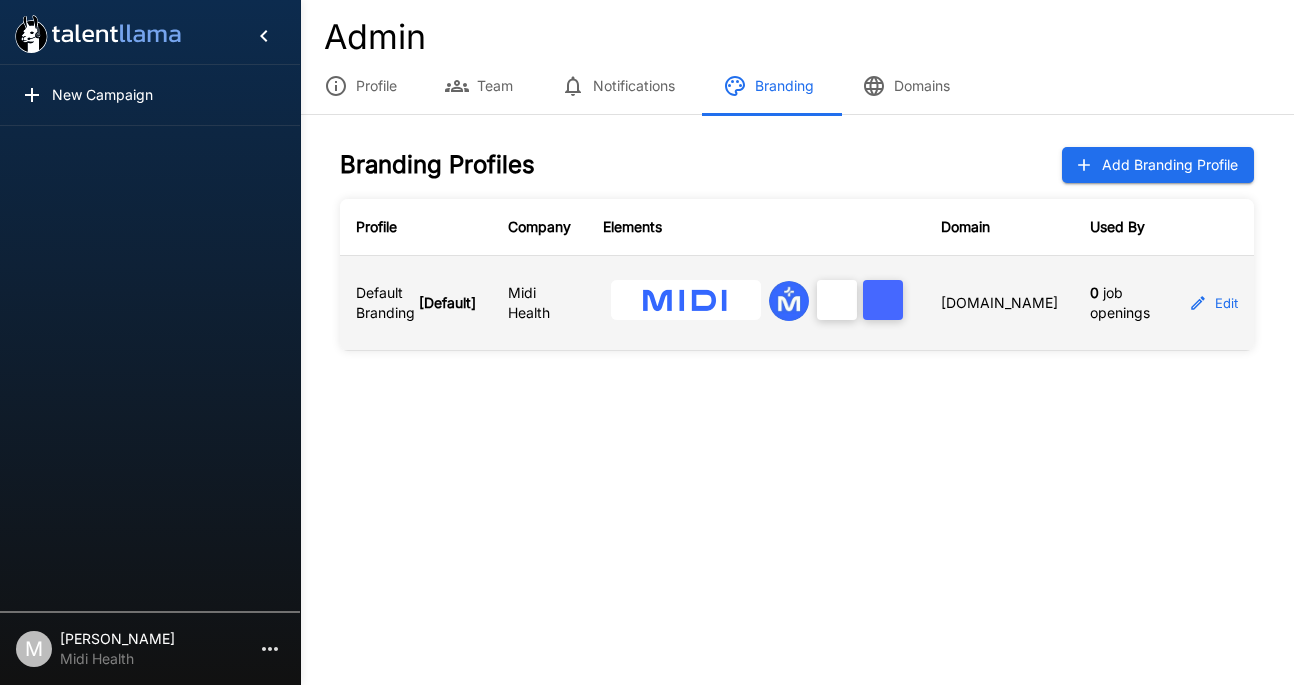 click at bounding box center (686, 302) 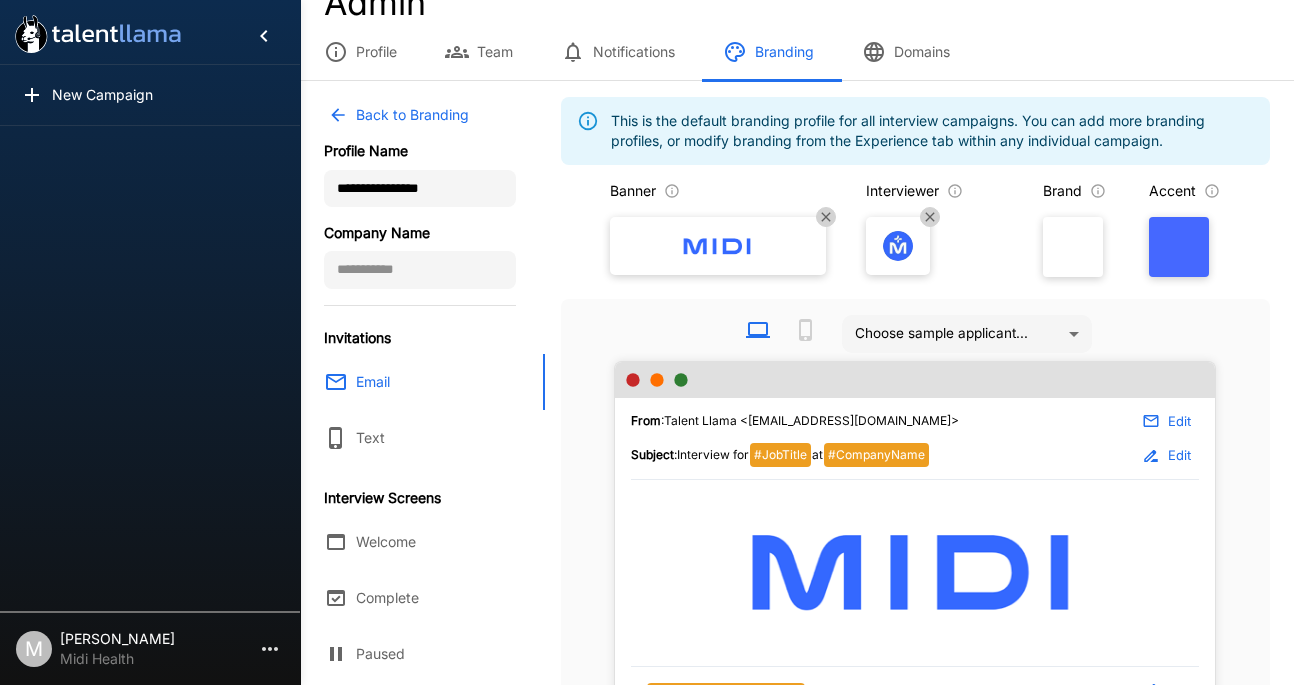 scroll, scrollTop: 0, scrollLeft: 0, axis: both 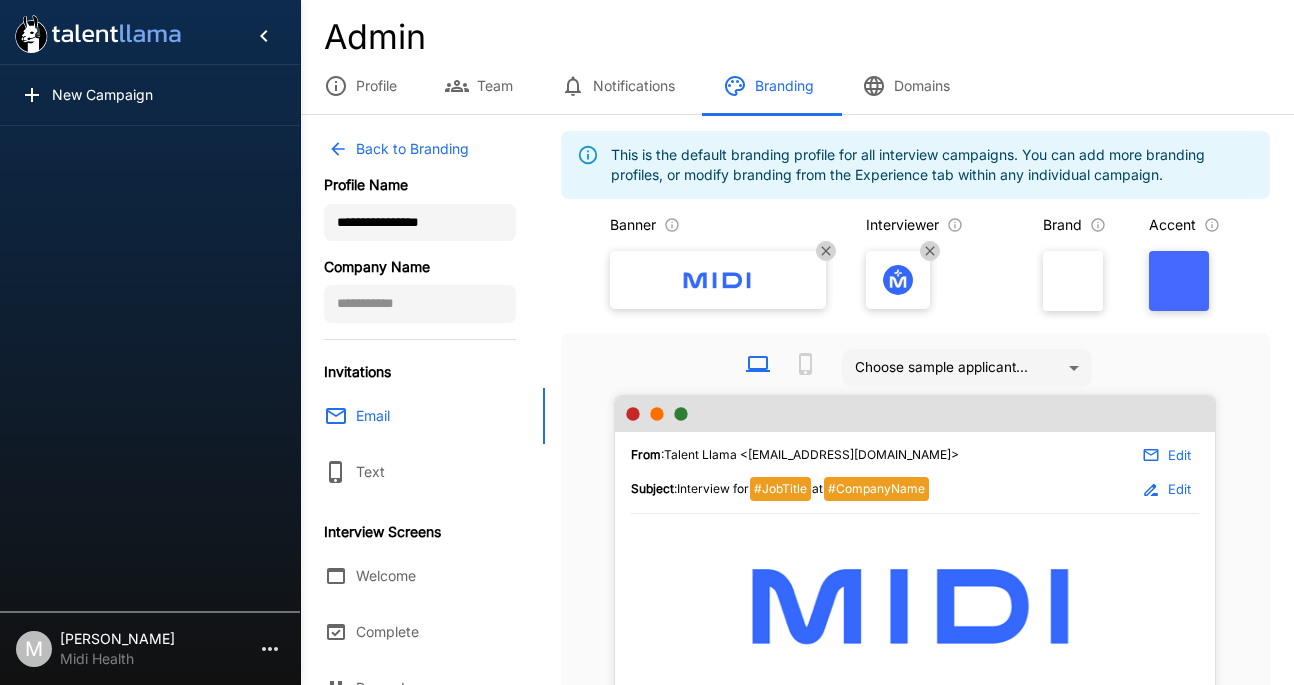 click on "Domains" at bounding box center [906, 86] 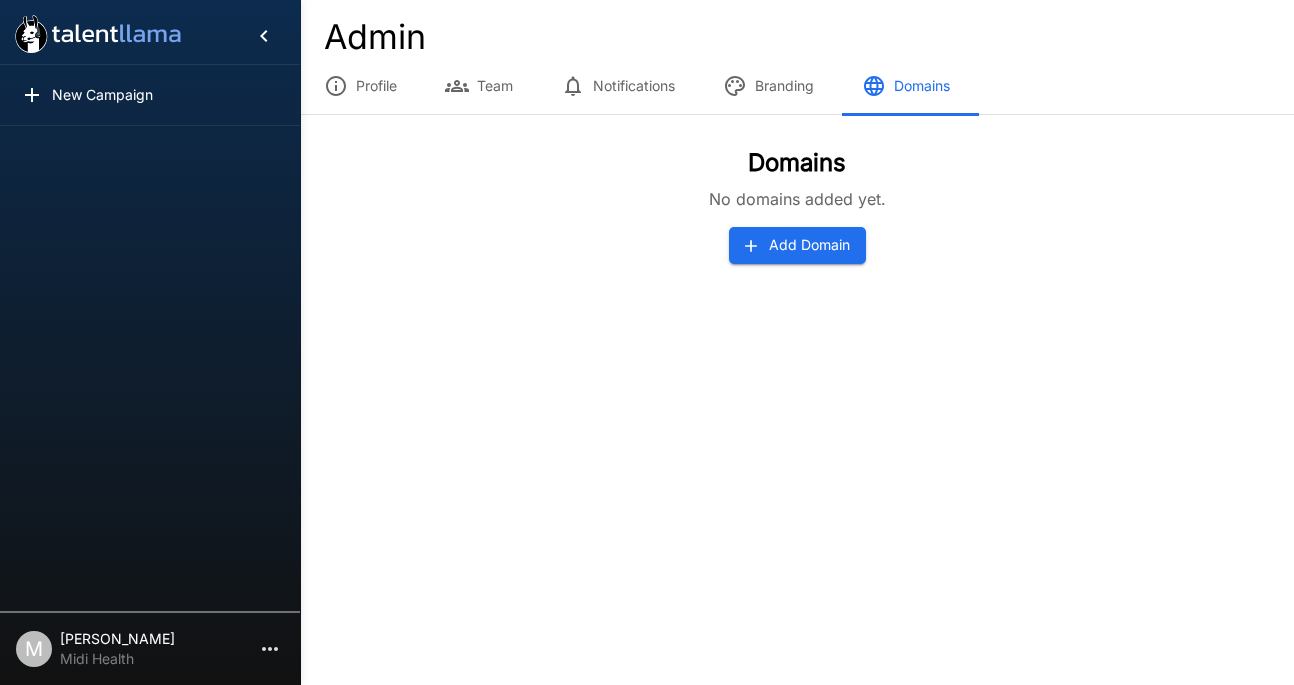 click on "Add Domain" at bounding box center (797, 245) 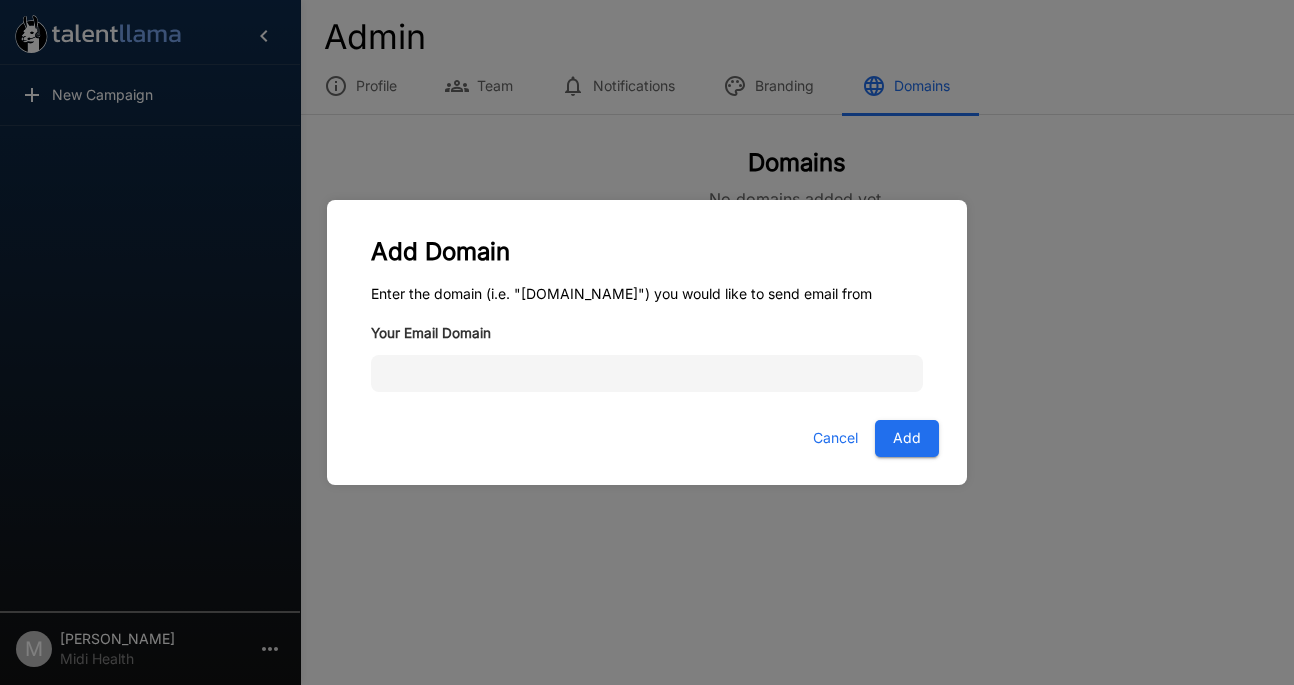 click on "Enter the domain (i.e. "talentllama.com") you would like to send email from Your Email Domain" at bounding box center (647, 348) 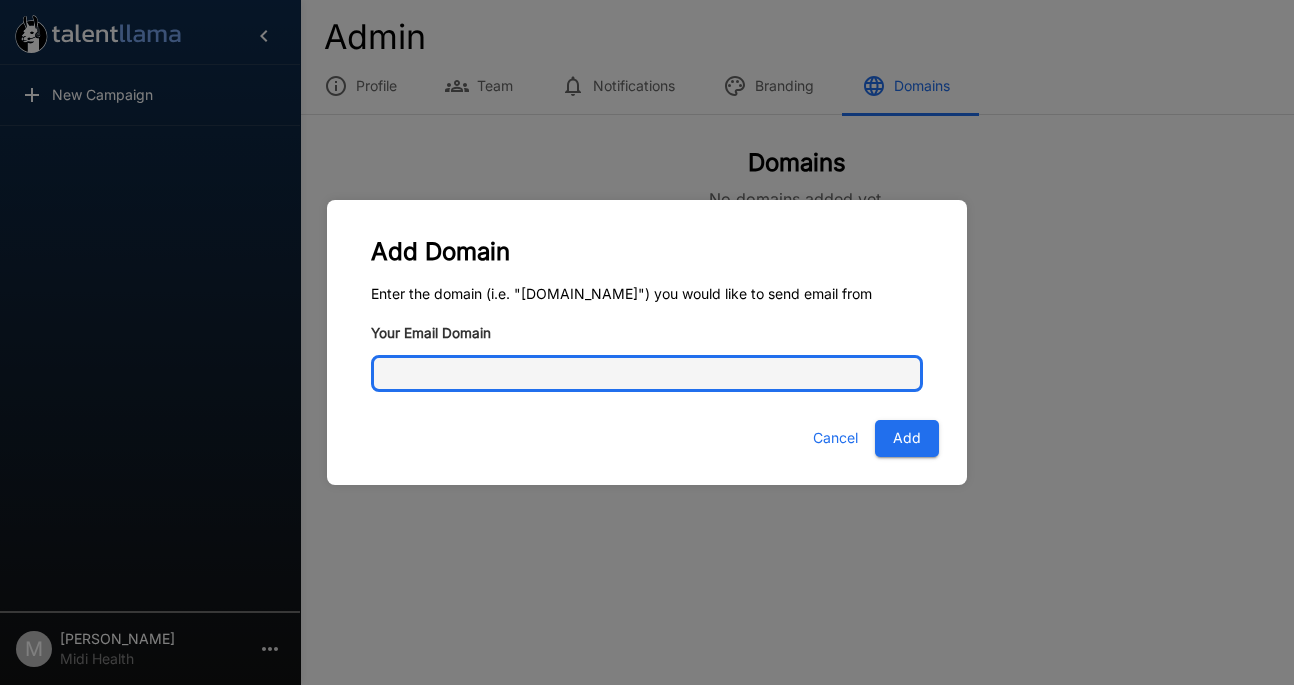 click on "Your Email Domain" at bounding box center [647, 374] 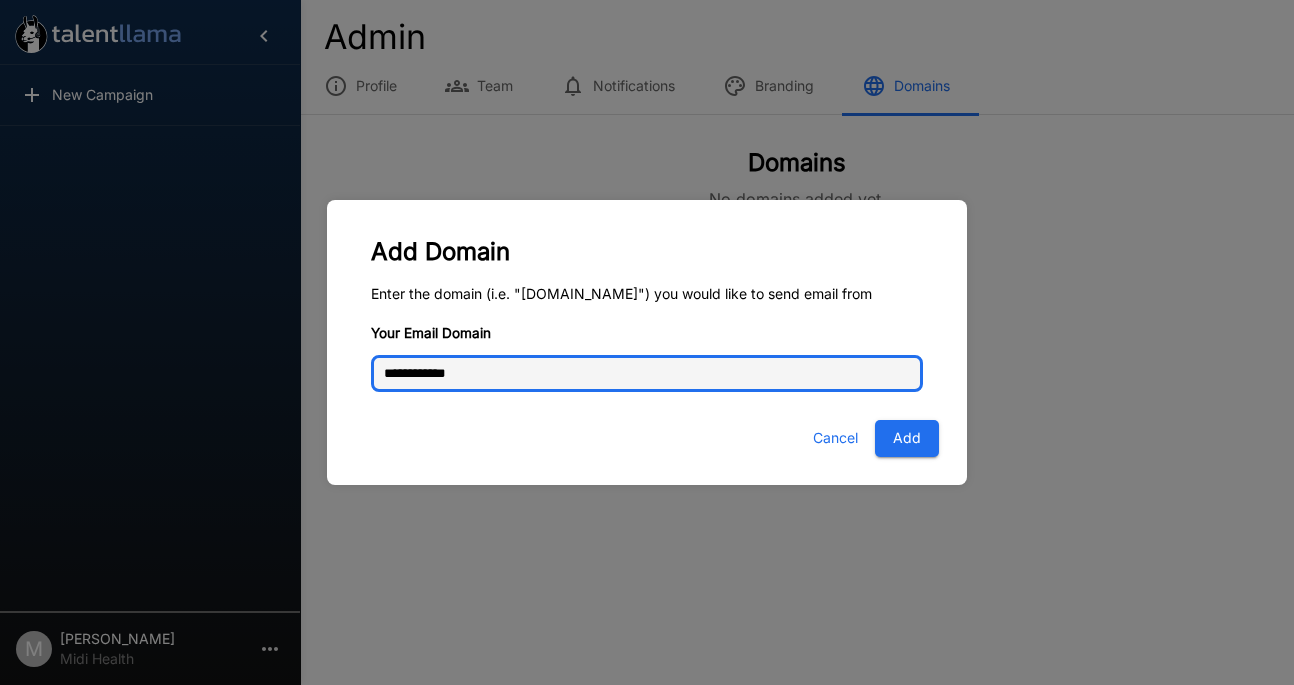 type on "**********" 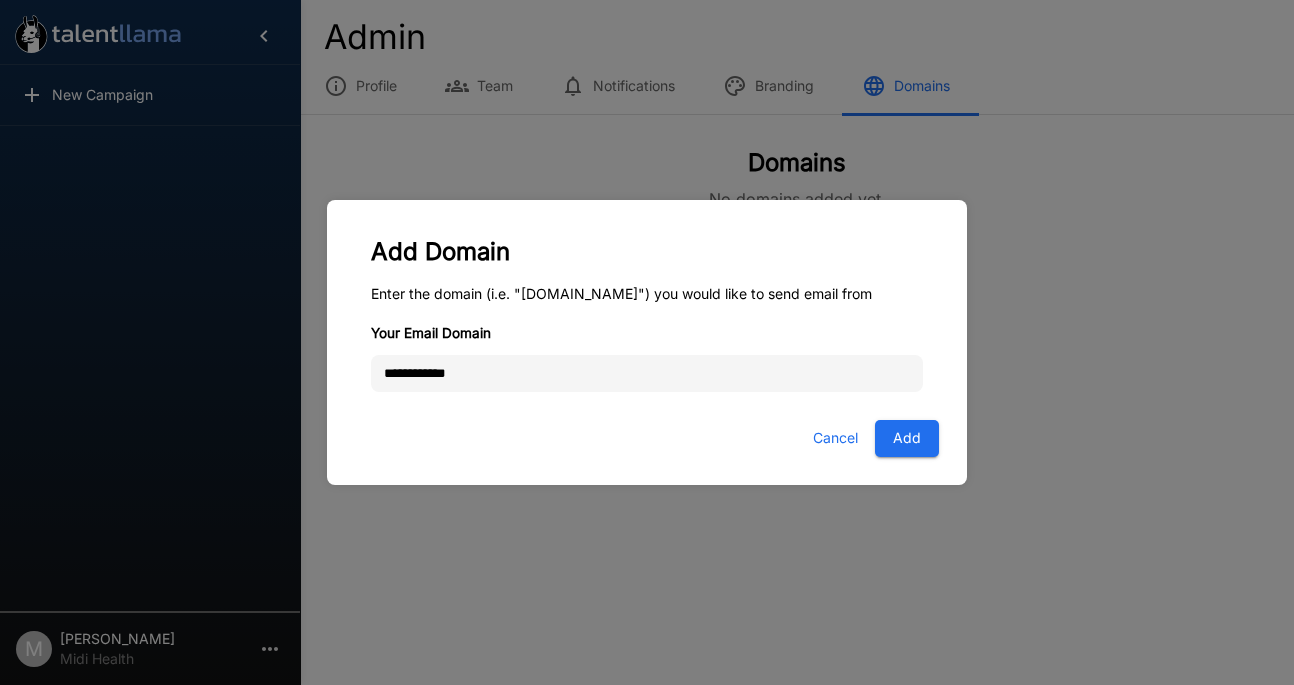click on "Add" at bounding box center [907, 438] 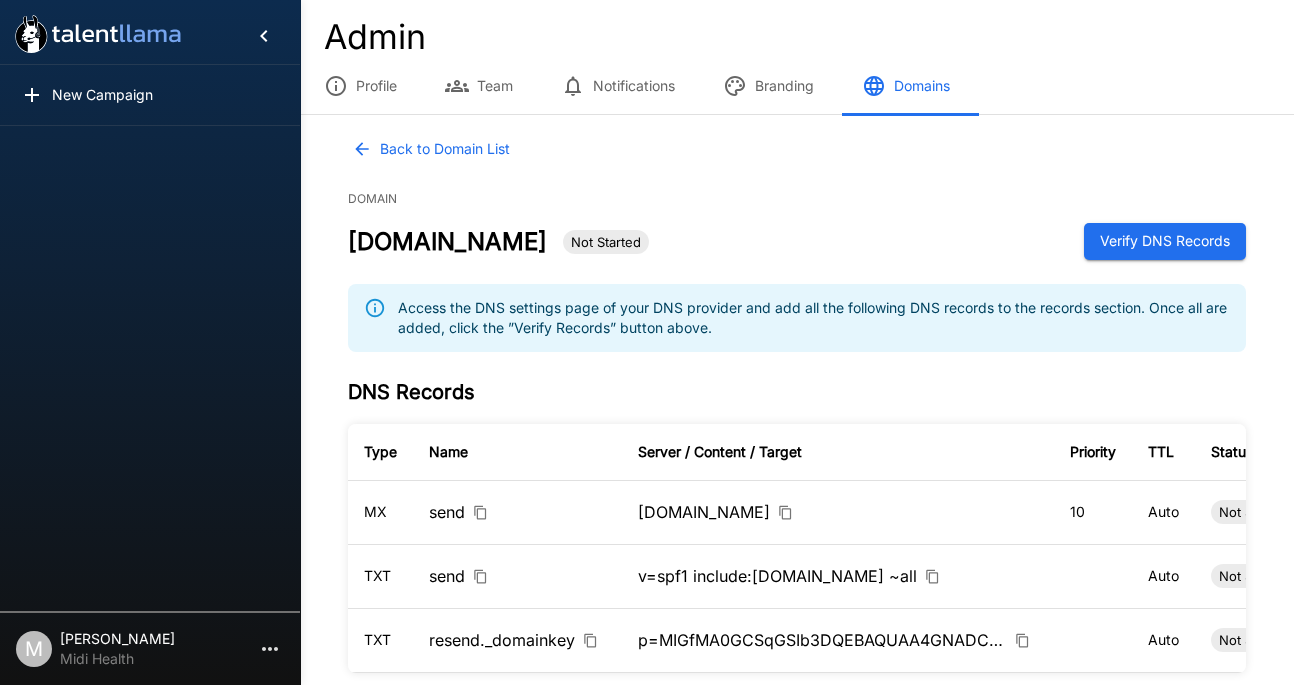 scroll, scrollTop: 68, scrollLeft: 0, axis: vertical 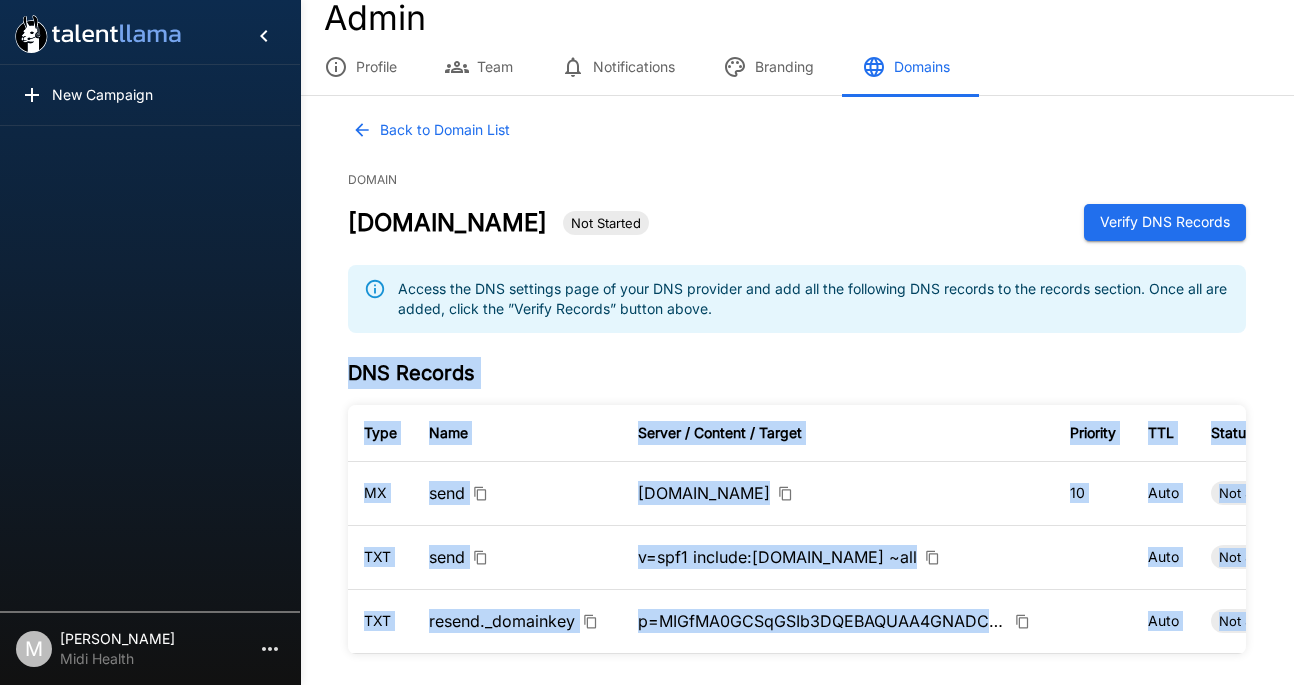 drag, startPoint x: 377, startPoint y: 347, endPoint x: 1262, endPoint y: 644, distance: 933.5063 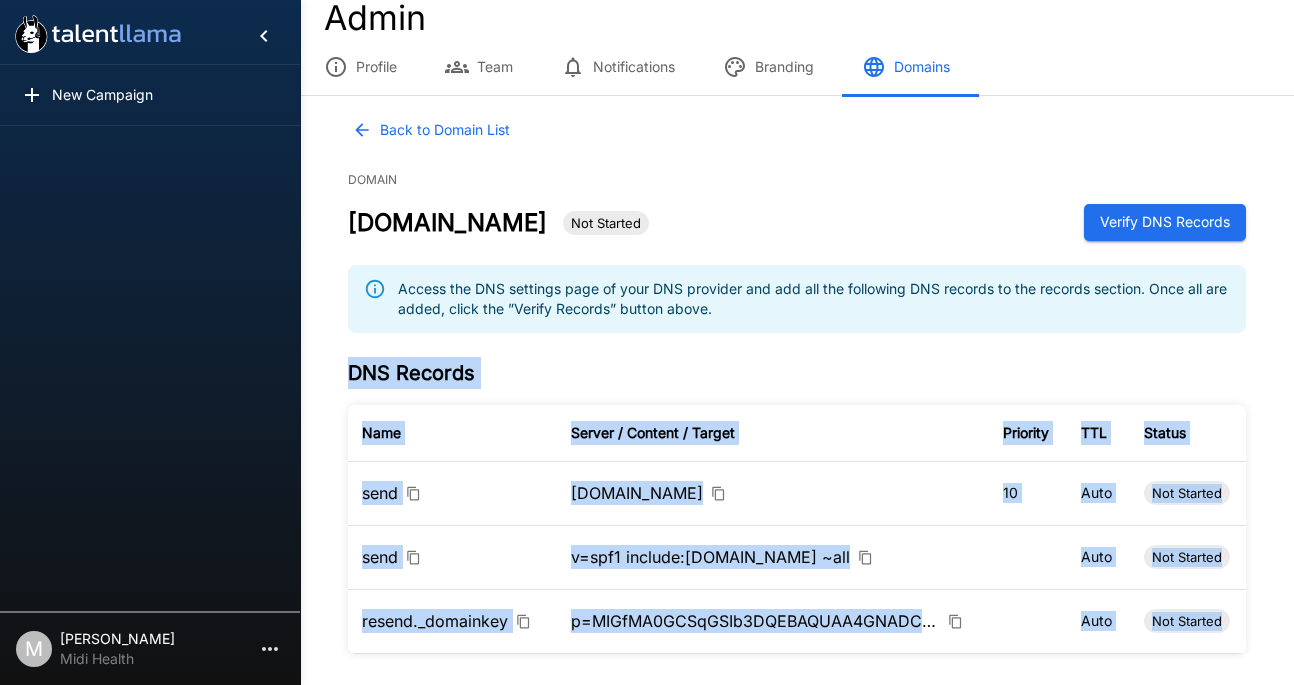 copy on "DNS Records Type Name Server / Content / Target Priority TTL Status MX send feedback-smtp.us-east-1.amazonses.com 10 Auto Not Started TXT send v=spf1 include:amazonses.com ~all Auto Not Started TXT resend._domainkey p=MIGfMA0GCSqGSIb3DQEBAQUAA4GNADCBiQKBgQDgG7e5Z6pd2GfsGVObh32ZDyEcbgbJeebwBXovTKc6X2heWDp1Y6yTKe2TLL0URTLzuesQfS2aDKPSXvut7yOVa0TJkmvPD/gBe53juuCslJSsmS7OyuZnUmbCaSCCe1Oo3XdAy942wMsFalARvYlJxHUcHdTTC4/o8tIsA0iChQIDAQAB Auto Not Started" 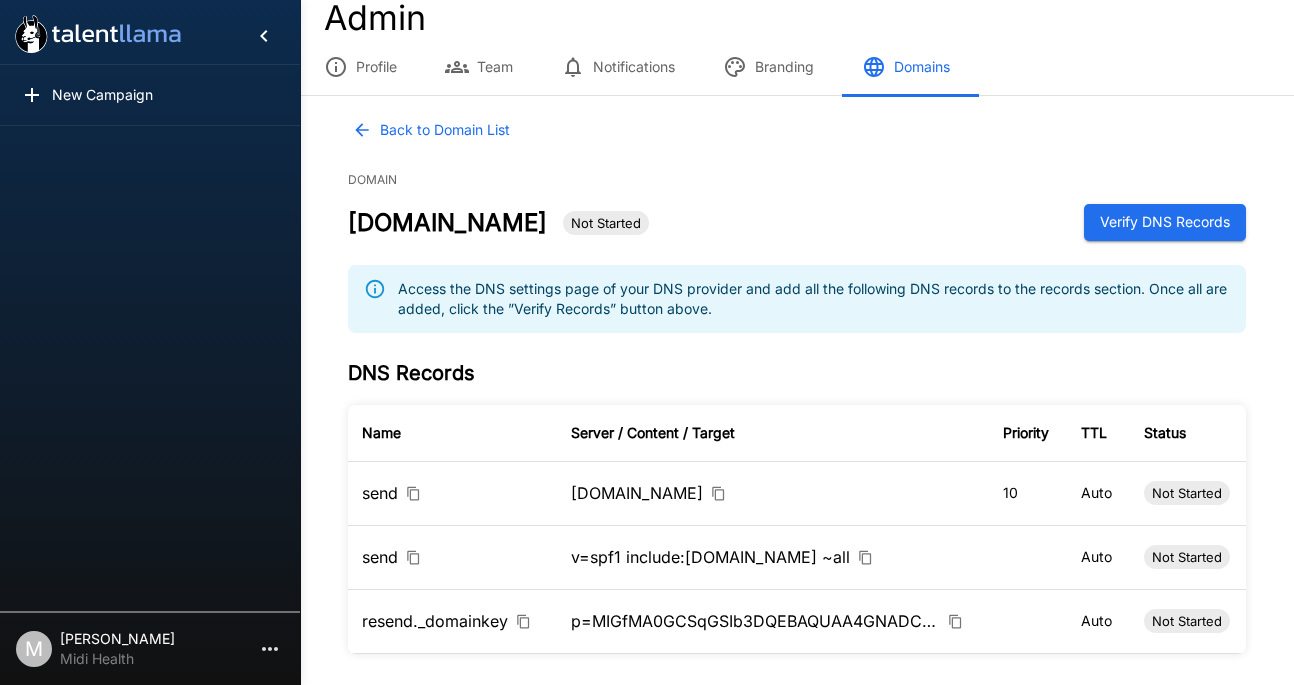 click on "Back to Domain List Domain joinmidi.com Not Started Verify DNS Records Access the DNS settings page of your DNS provider and add all the following DNS records to the records section. Once all are added, click the ”Verify Records” button above. DNS Records Type Name Server / Content / Target Priority TTL Status MX send feedback-smtp.us-east-1.amazonses.com 10 Auto Not Started TXT send v=spf1 include:amazonses.com ~all Auto Not Started TXT resend._domainkey p=MIGfMA0GCSqGSIb3DQEBAQUAA4GNADCBiQKBgQDgG7e5Z6pd2GfsGVObh32ZDyEcbgbJeebwBXovTKc6X2heWDp1Y6yTKe2TLL0URTLzuesQfS2aDKPSXvut7yOVa0TJkmvPD/gBe53juuCslJSsmS7OyuZnUmbCaSCCe1Oo3XdAy942wMsFalARvYlJxHUcHdTTC4/o8tIsA0iChQIDAQAB Auto Not Started" at bounding box center [797, 383] 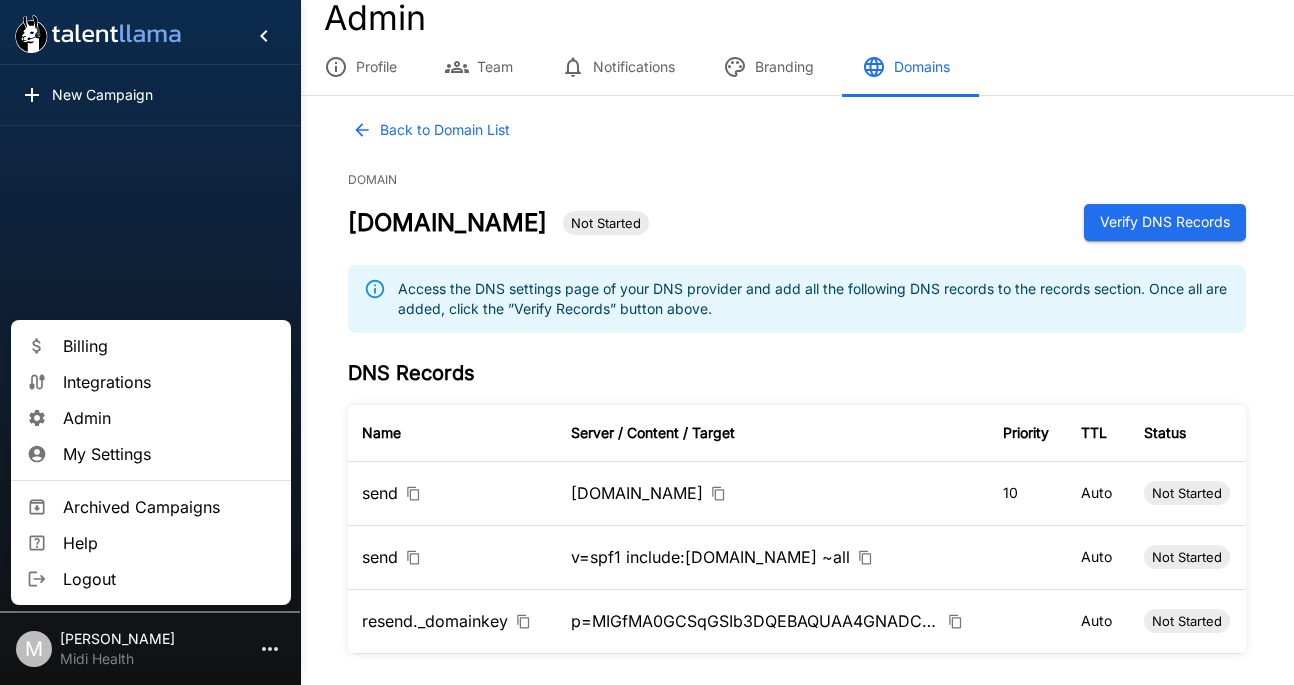 click on "Integrations" at bounding box center [169, 382] 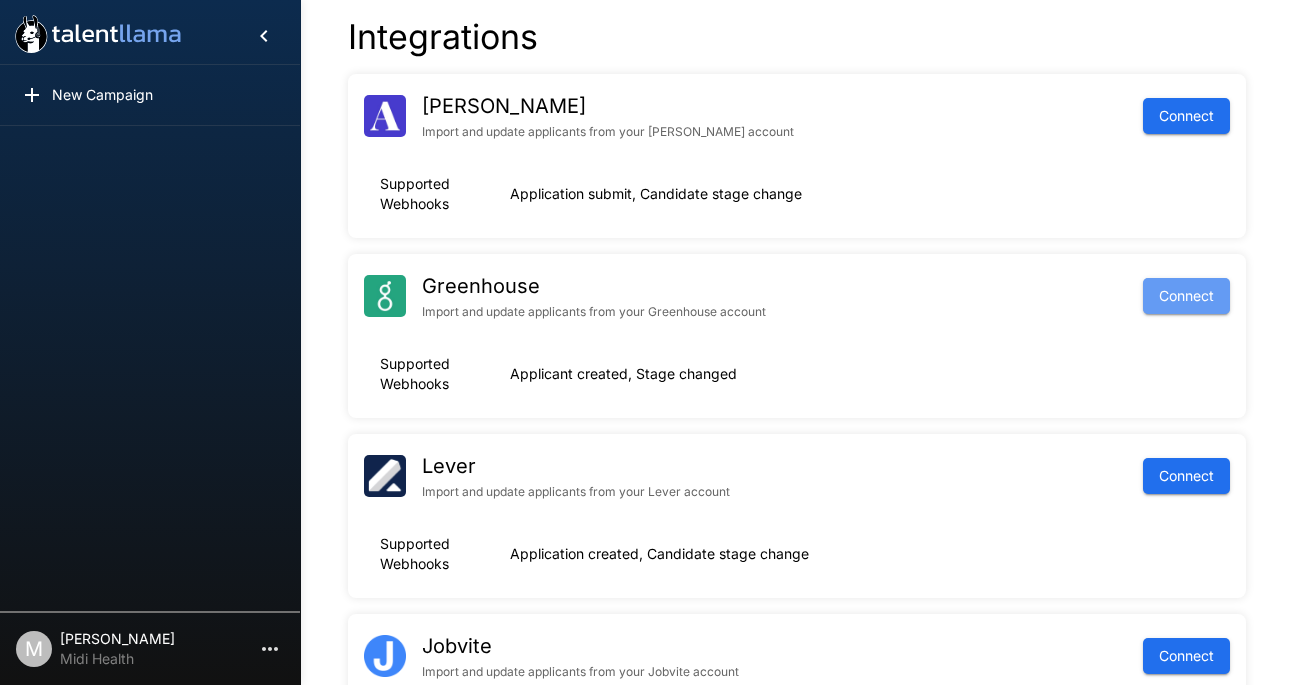 click on "Connect" at bounding box center (1186, 296) 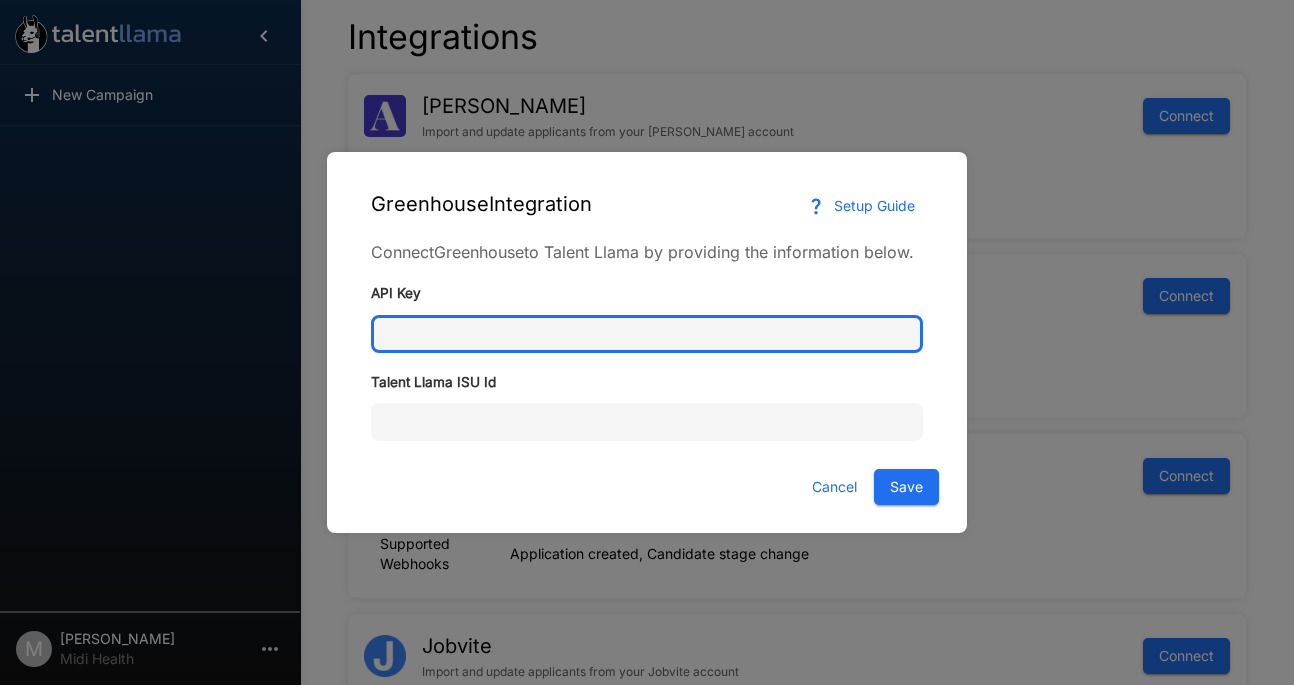 click on "API Key" at bounding box center (647, 334) 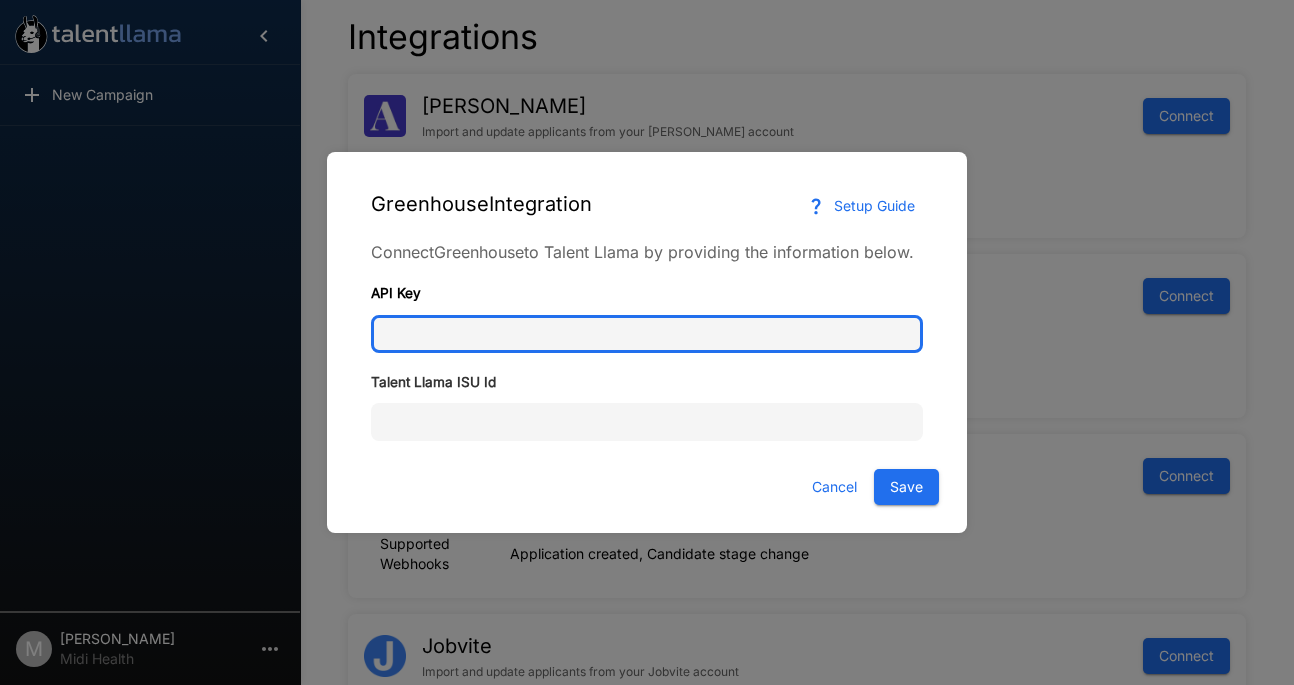 paste on "**********" 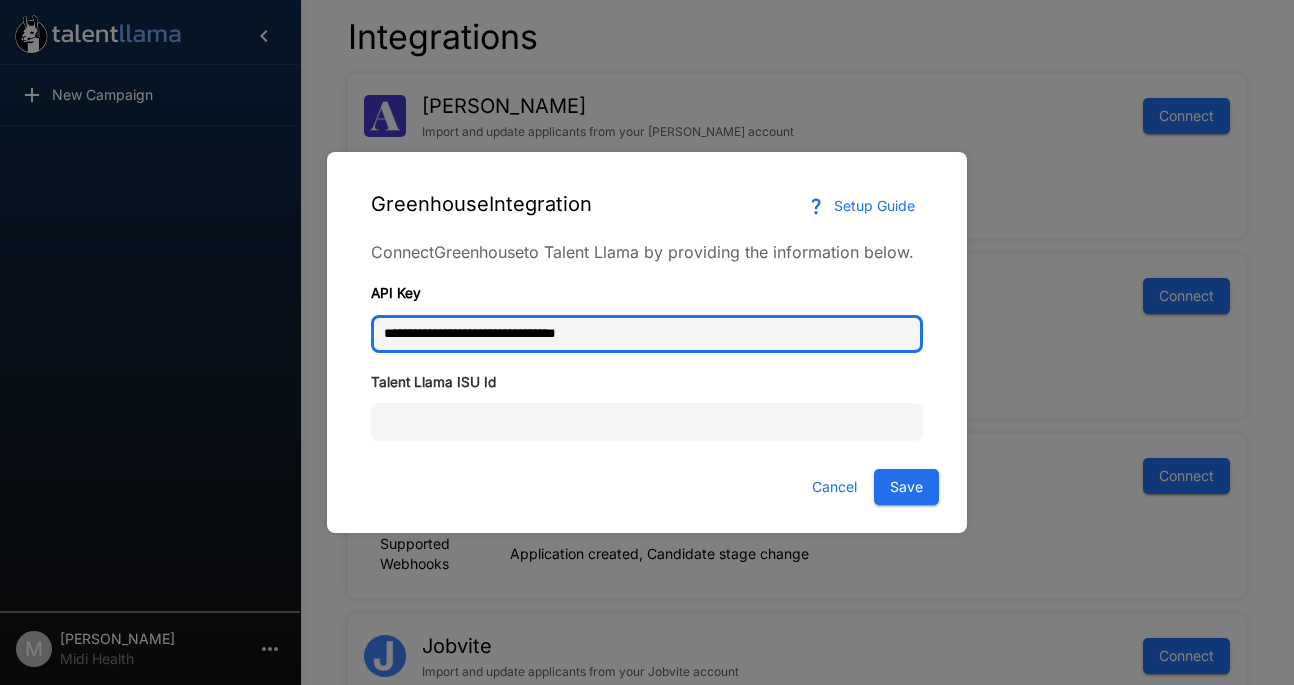 type on "**********" 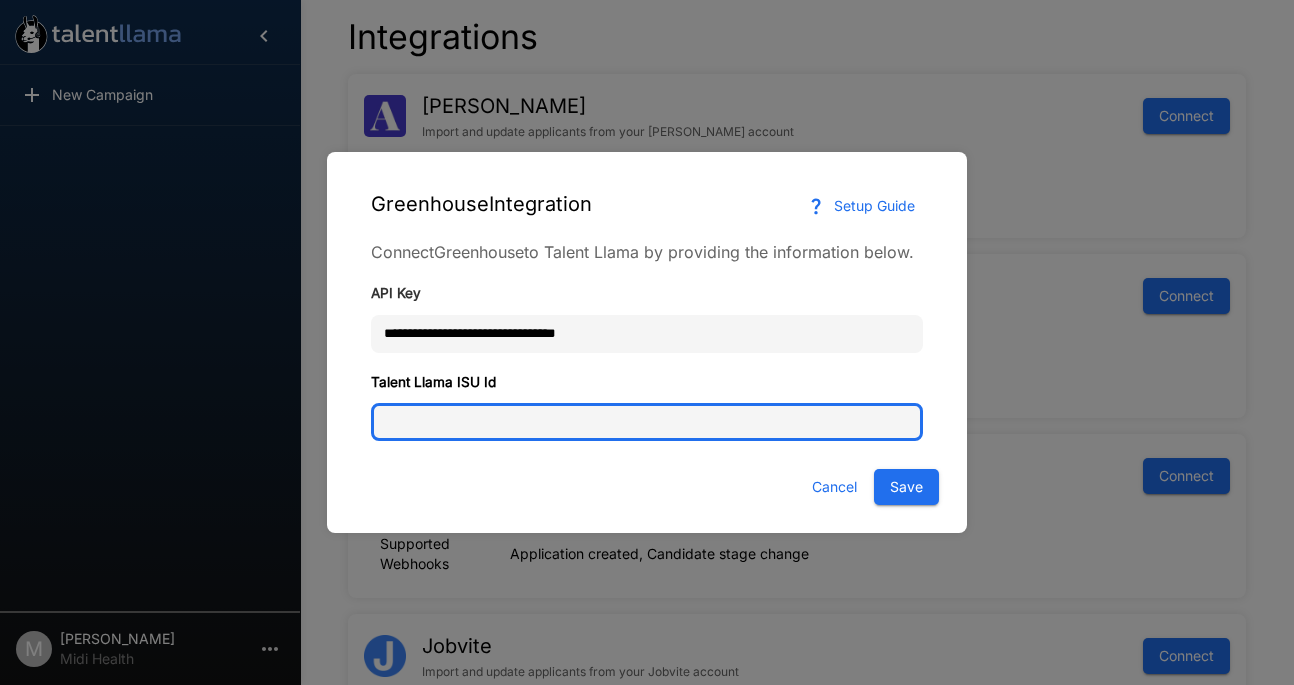 click on "Talent Llama ISU Id" at bounding box center [647, 422] 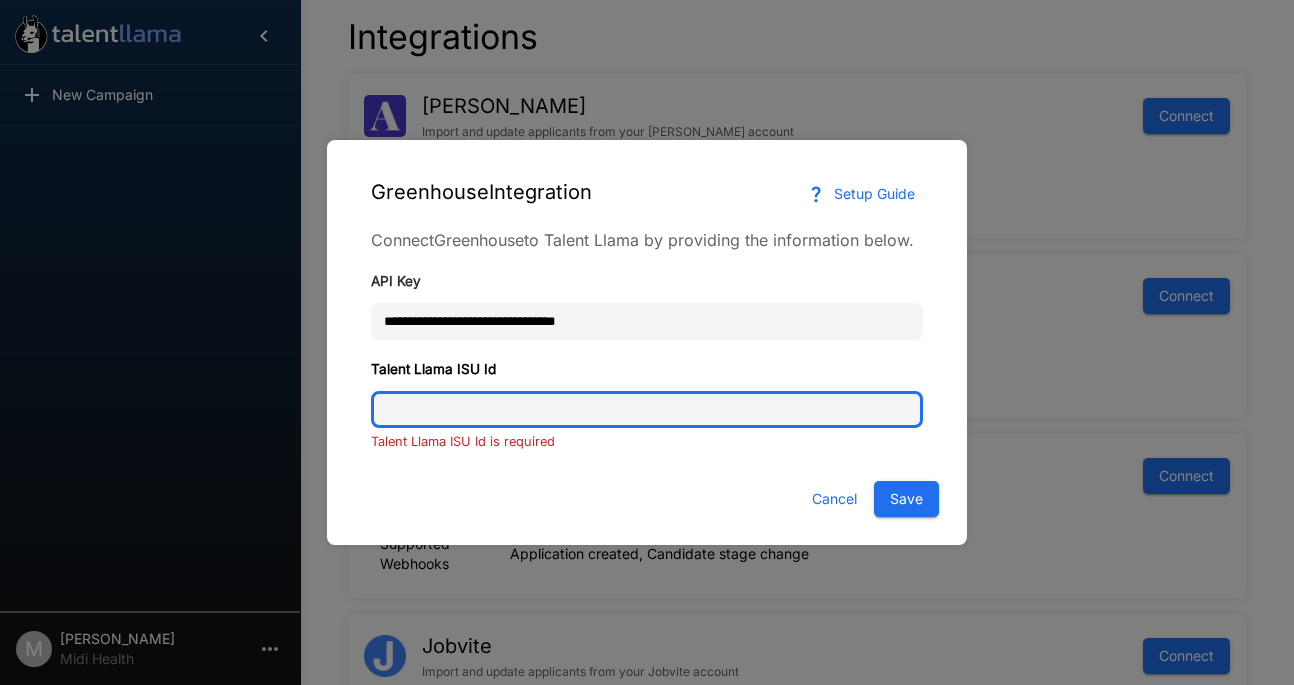 paste on "**********" 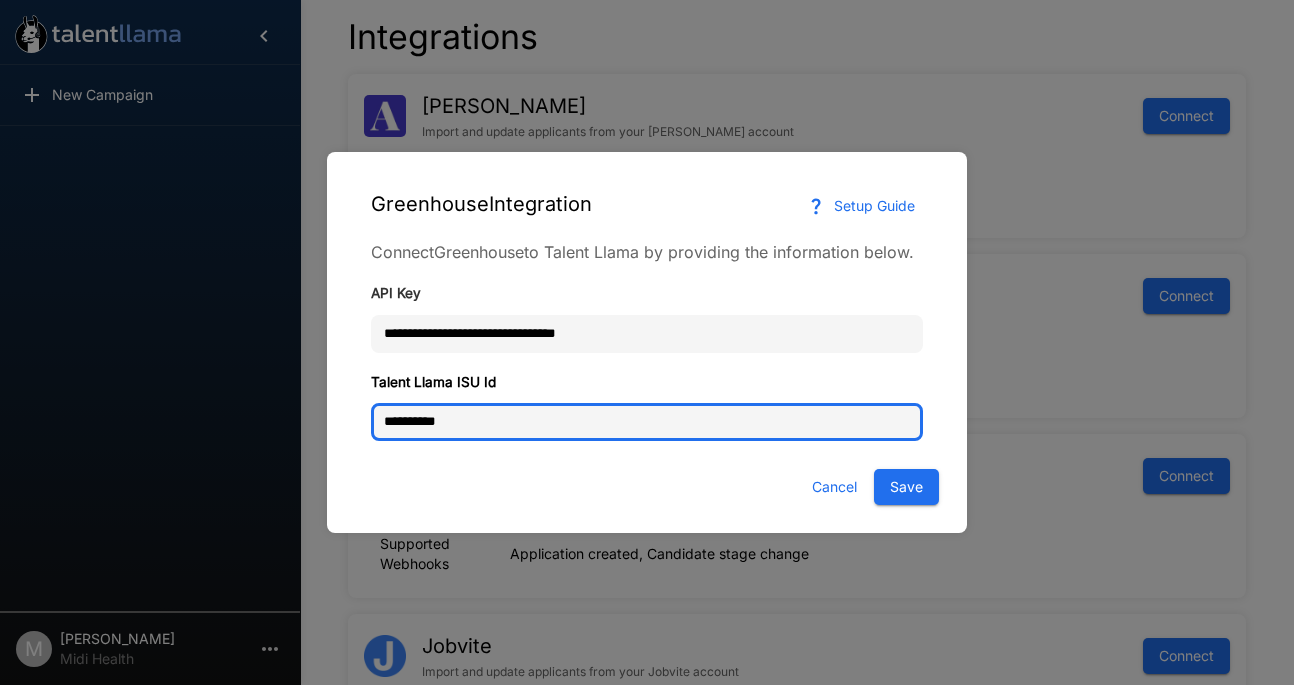 type on "**********" 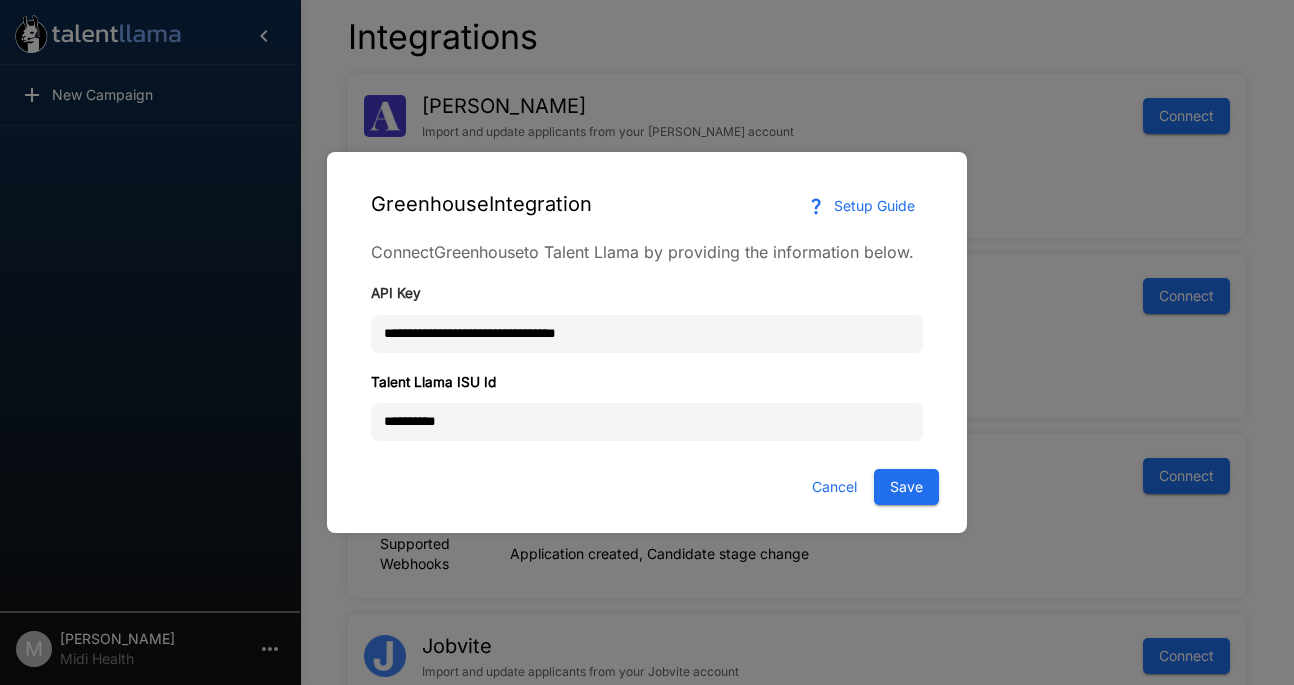 click on "Save" at bounding box center [906, 487] 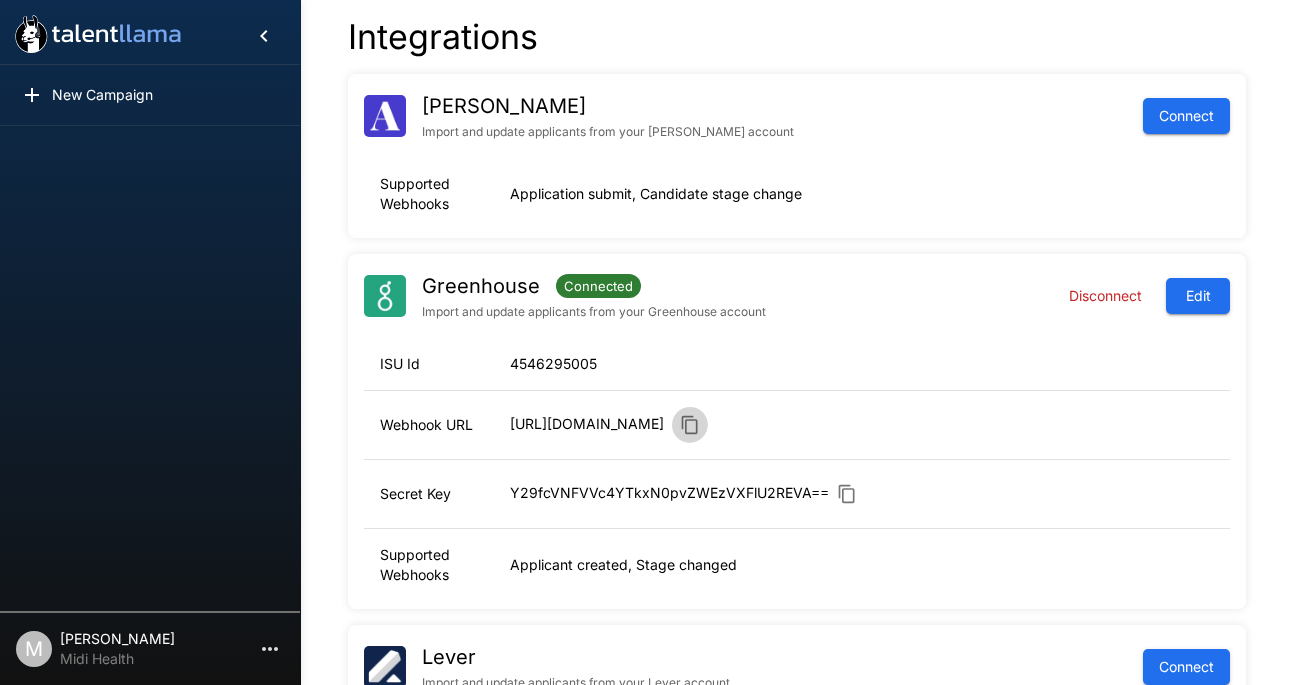 click 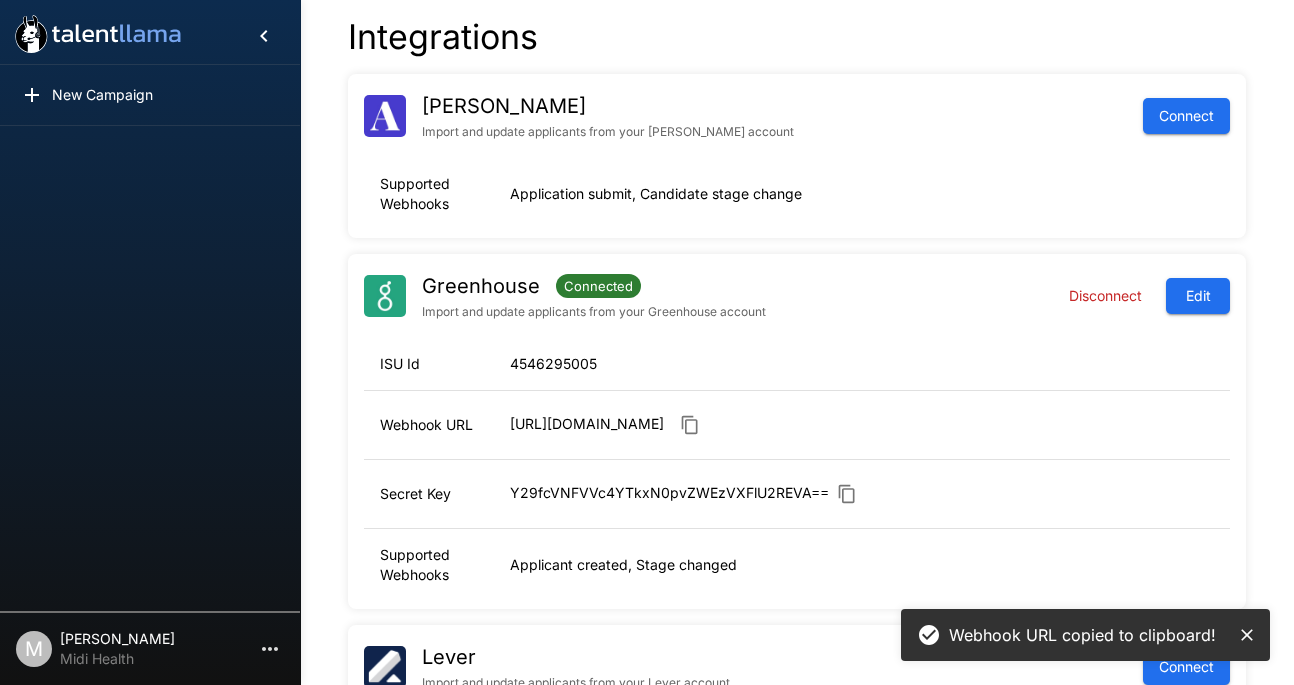 click 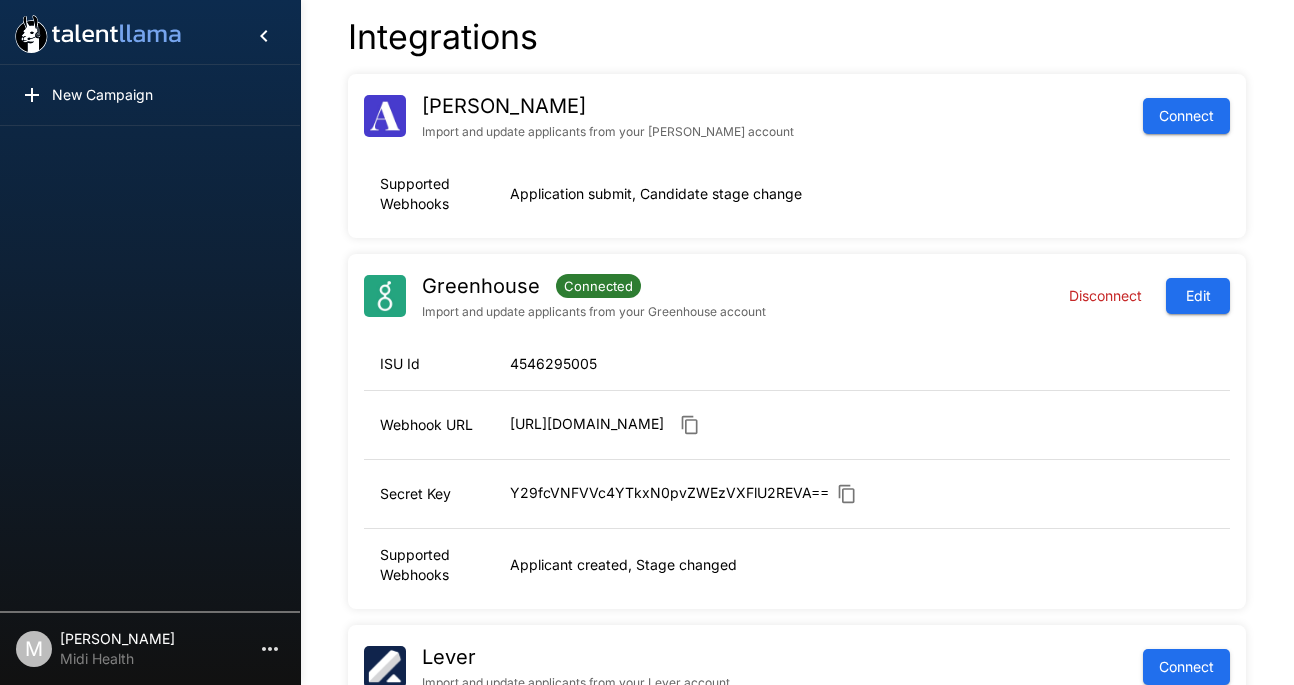 click 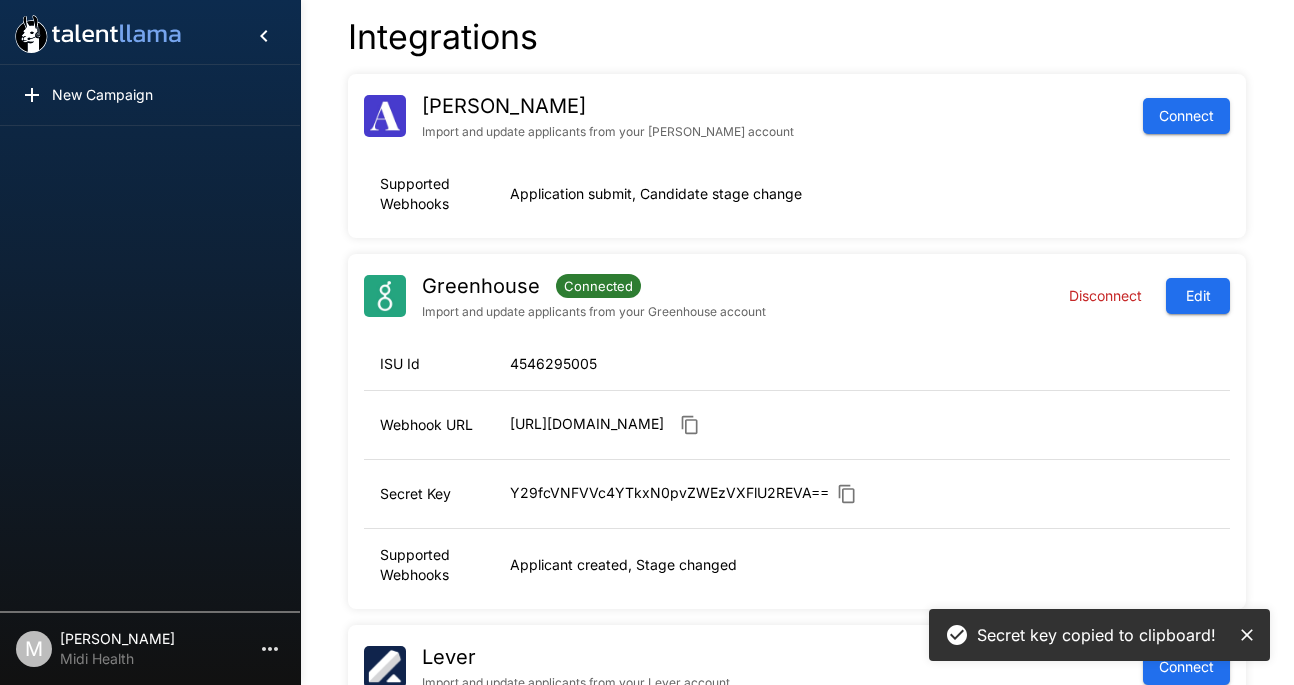 click 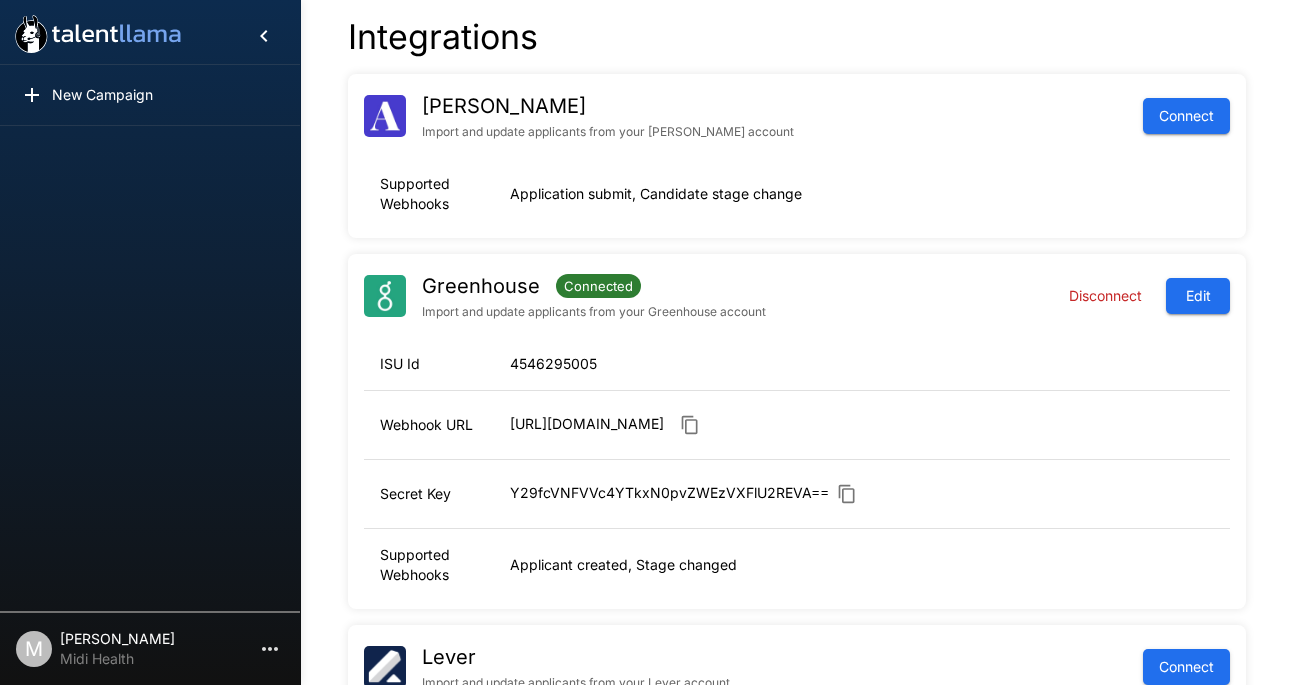 click 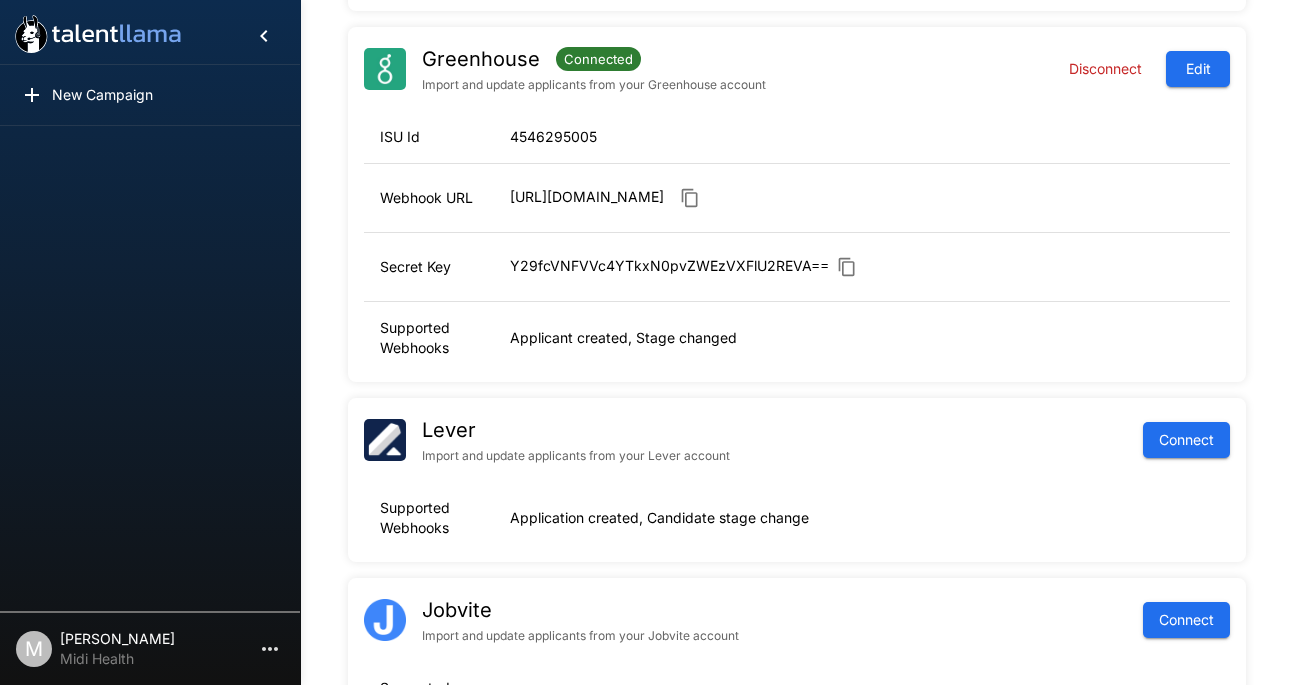 scroll, scrollTop: 228, scrollLeft: 0, axis: vertical 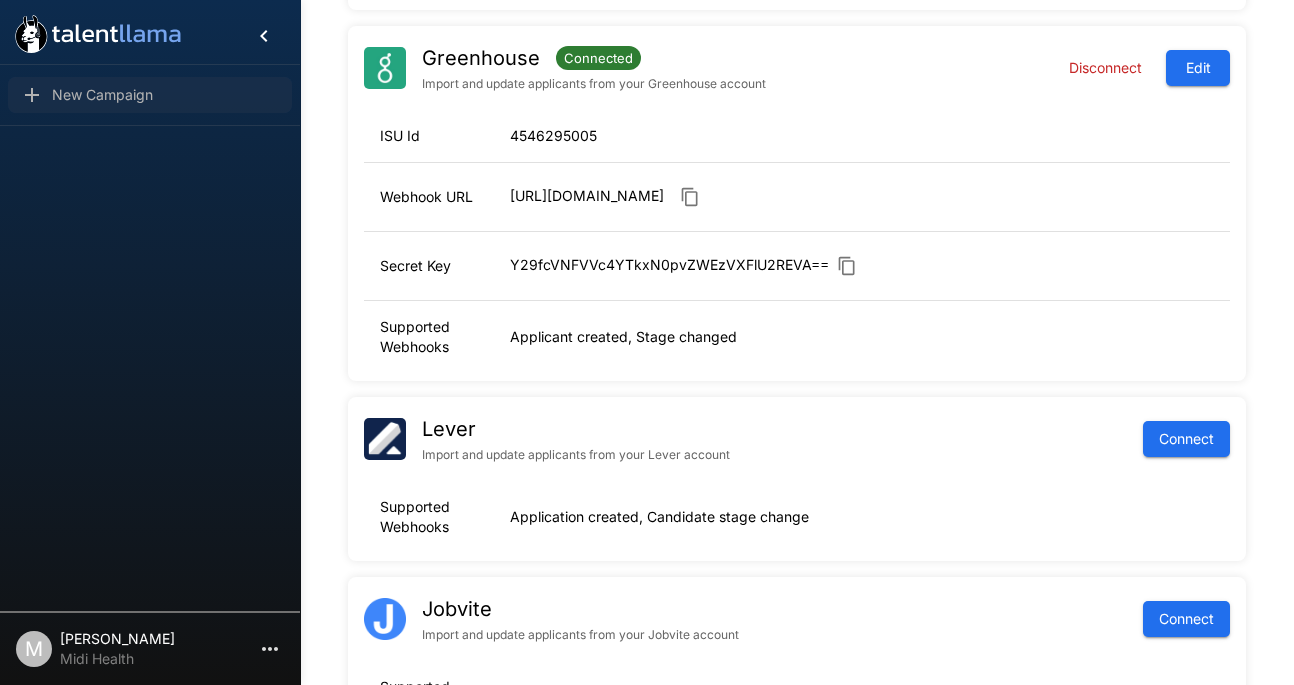 click on "New Campaign" at bounding box center [164, 95] 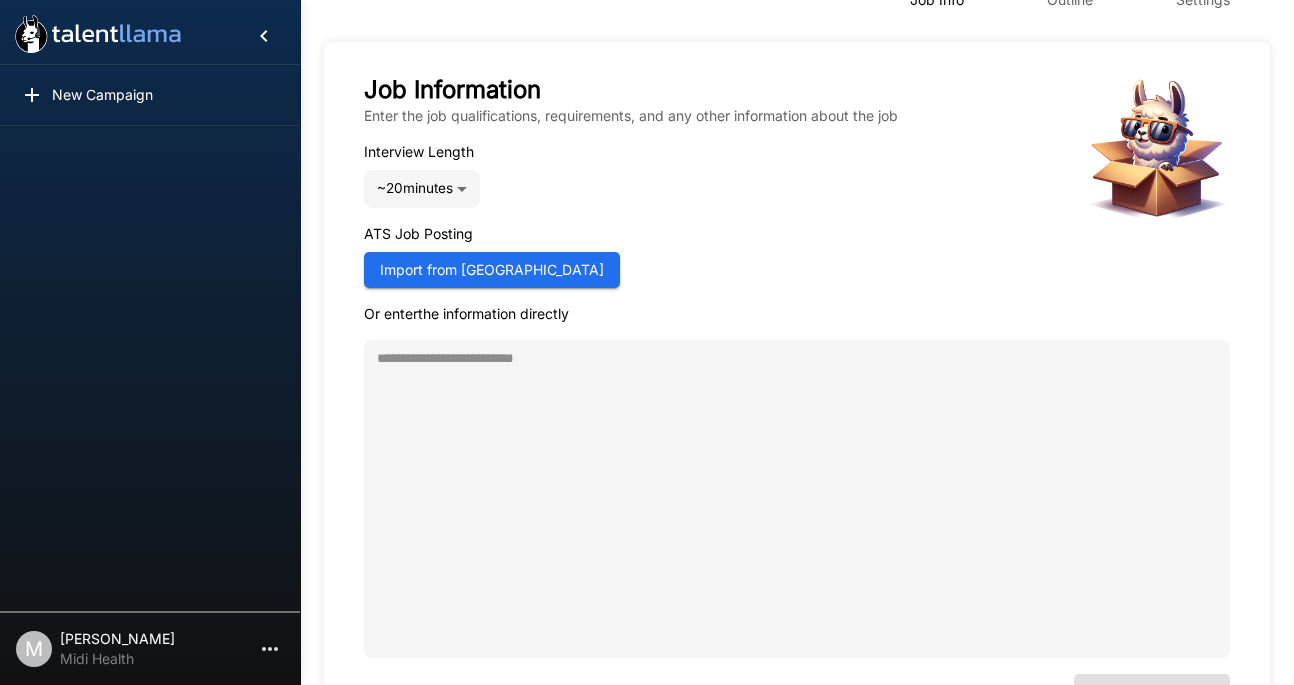 scroll, scrollTop: 201, scrollLeft: 0, axis: vertical 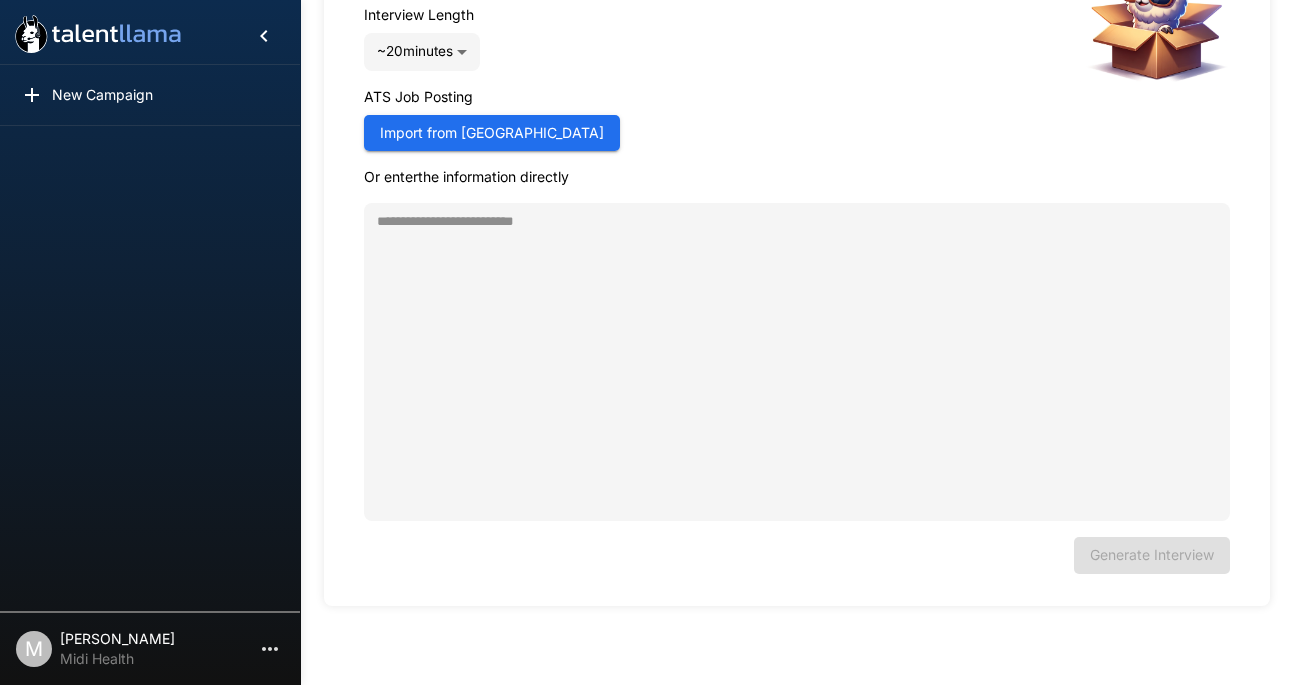 type on "*" 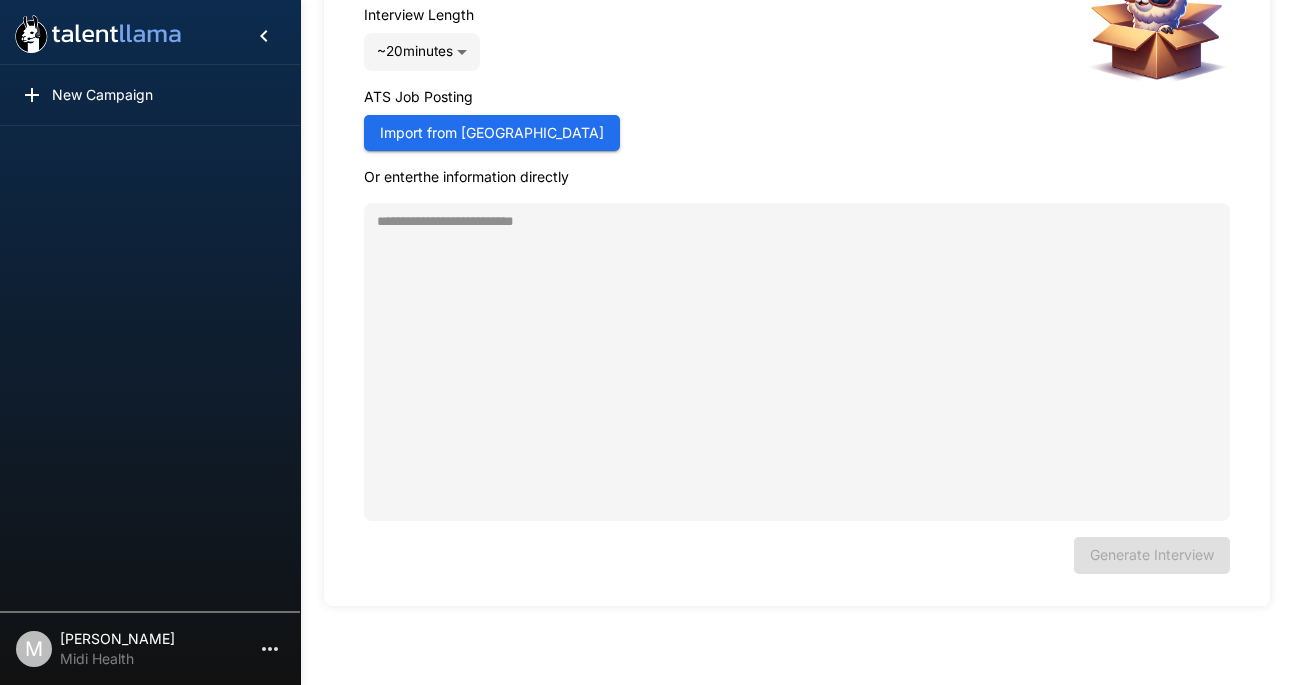 scroll, scrollTop: 0, scrollLeft: 0, axis: both 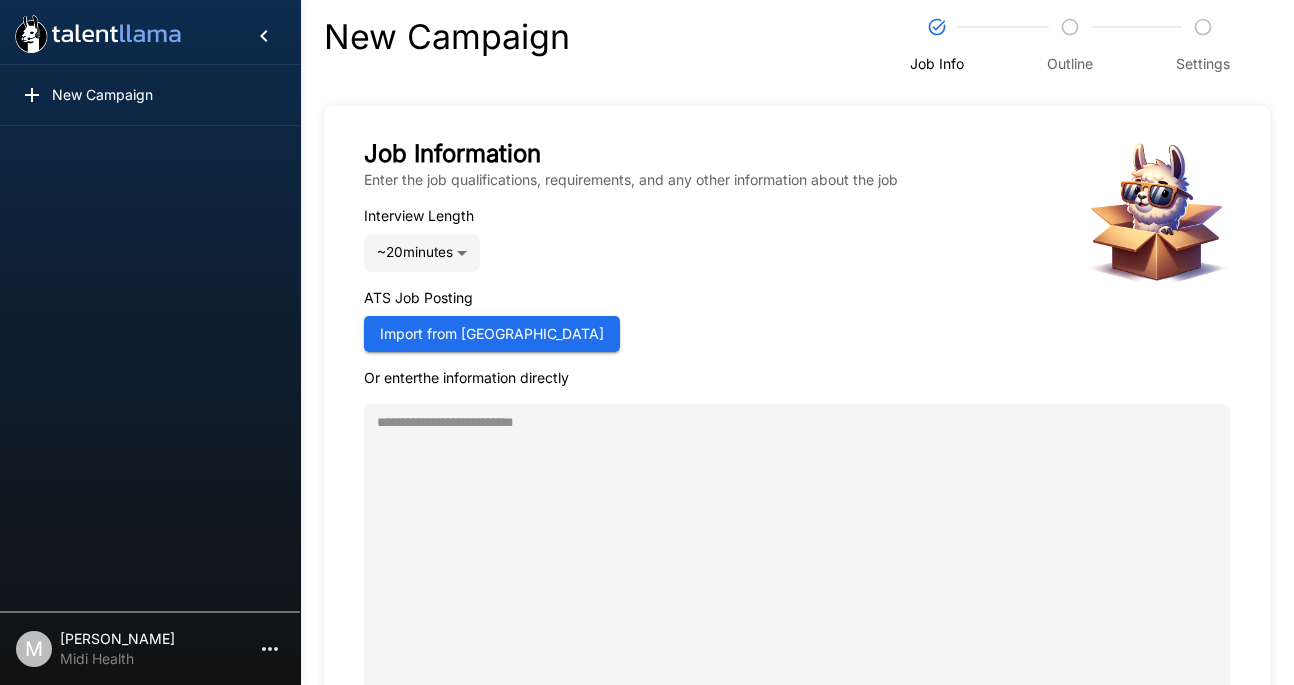 click on "Import from Greenhouse" at bounding box center [492, 334] 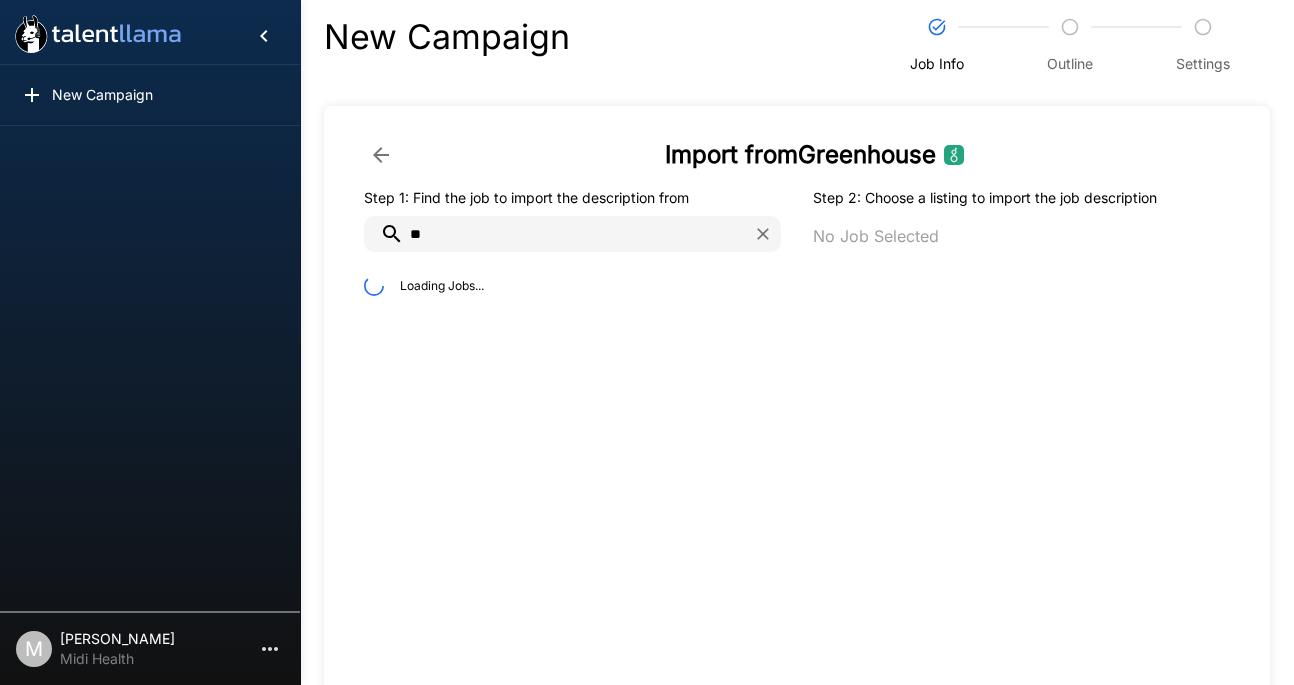 type on "*" 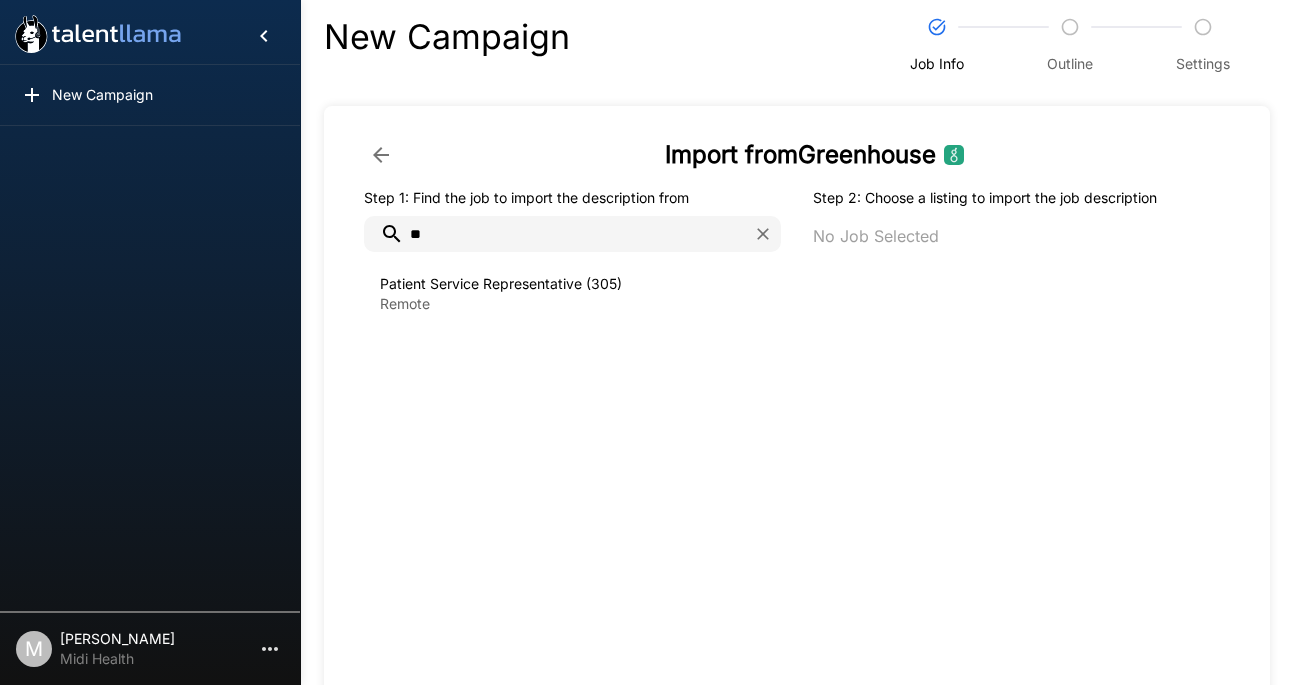 type on "*" 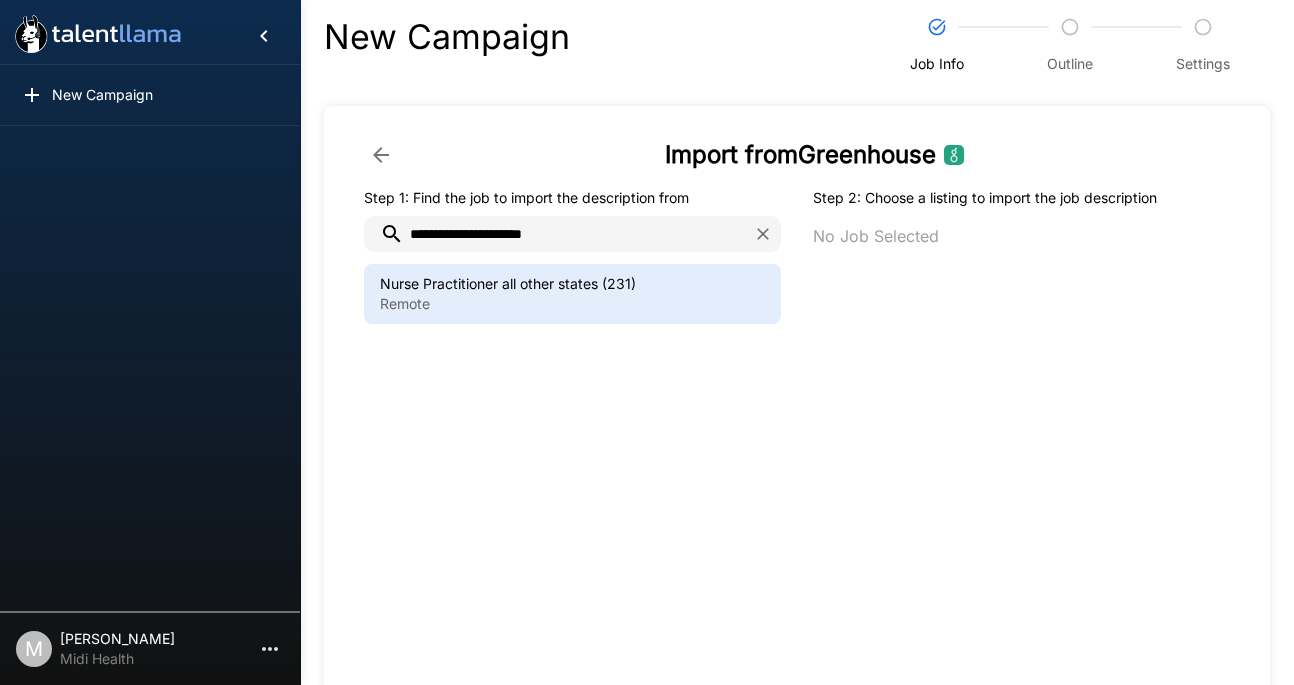 type on "**********" 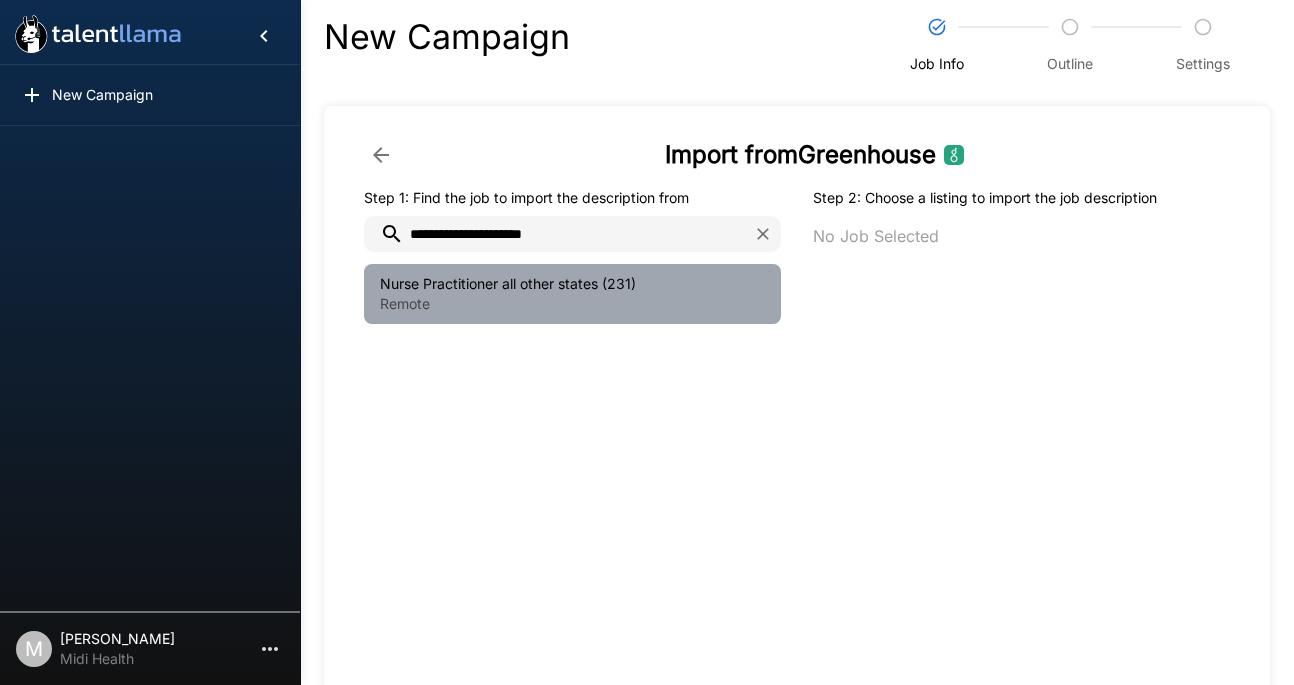 click on "Nurse Practitioner all other states  (231)" at bounding box center [572, 284] 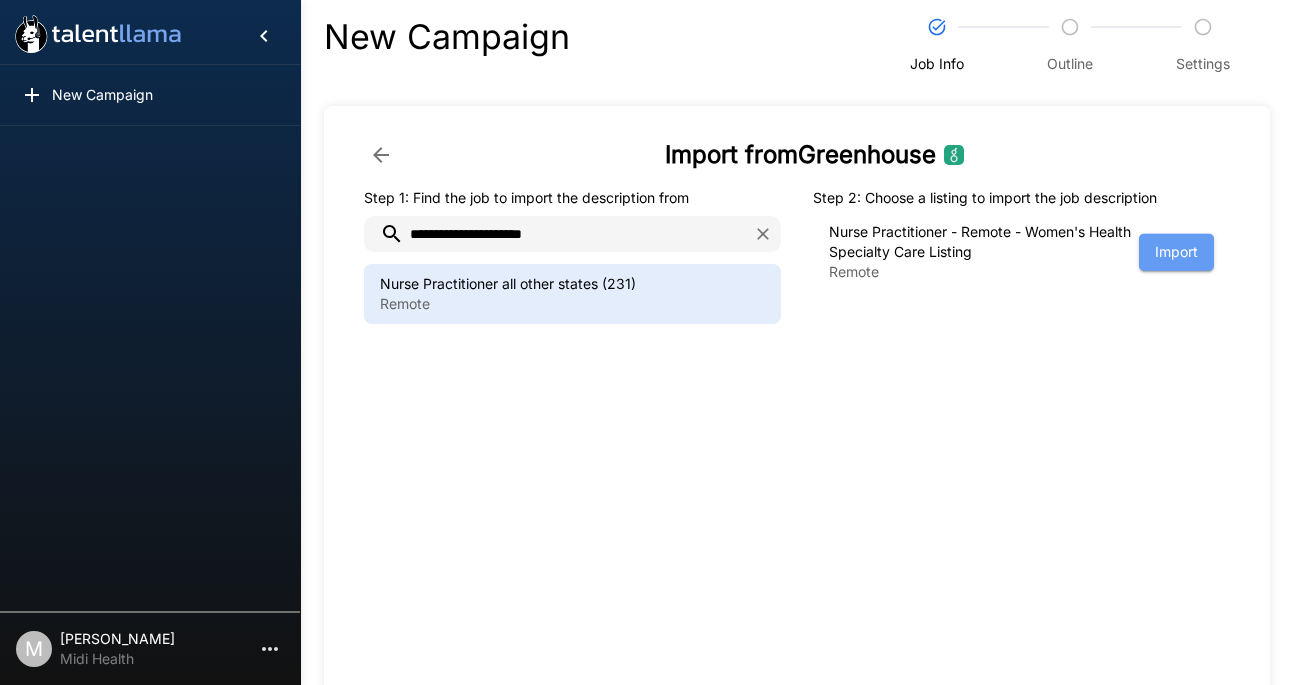 click on "Import" at bounding box center [1176, 252] 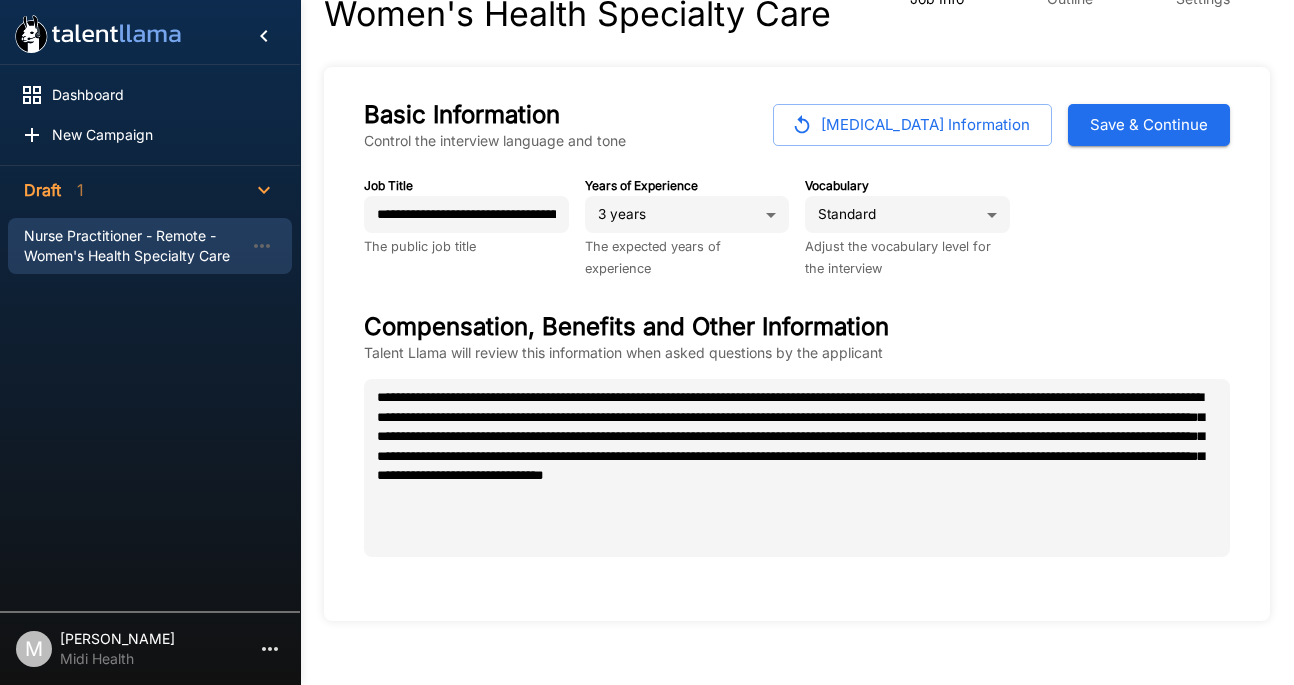 scroll, scrollTop: 81, scrollLeft: 0, axis: vertical 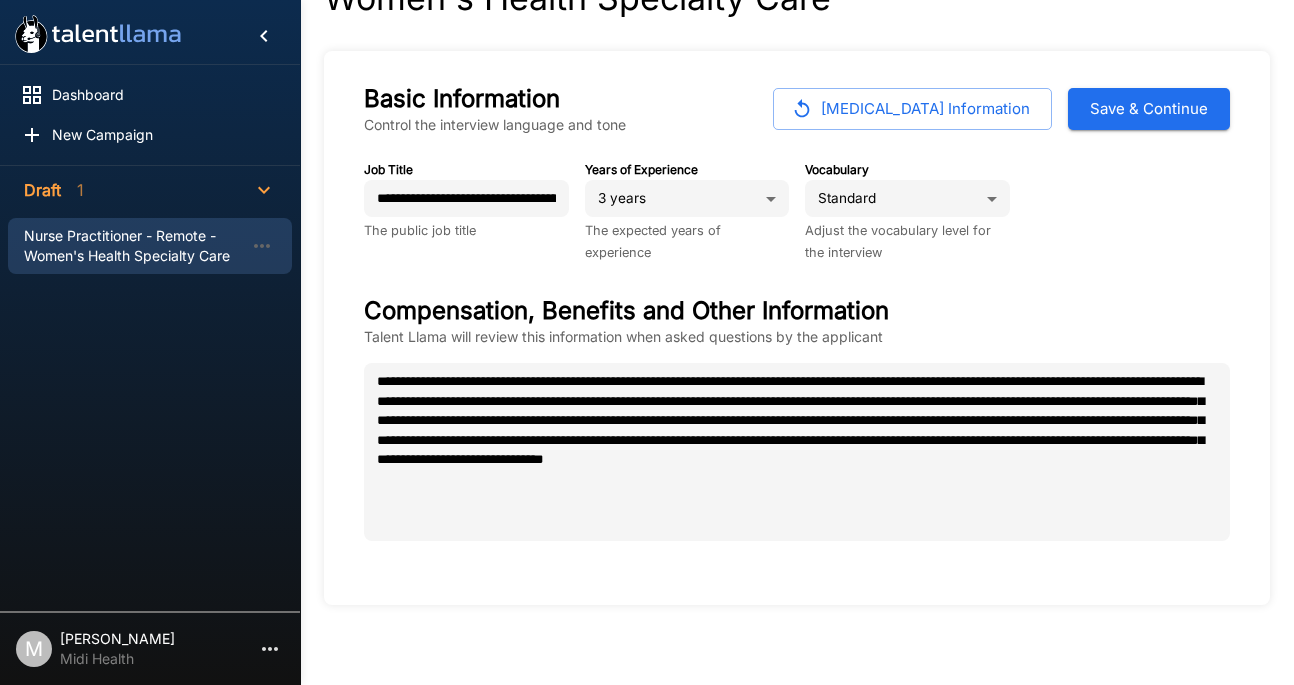 type on "*" 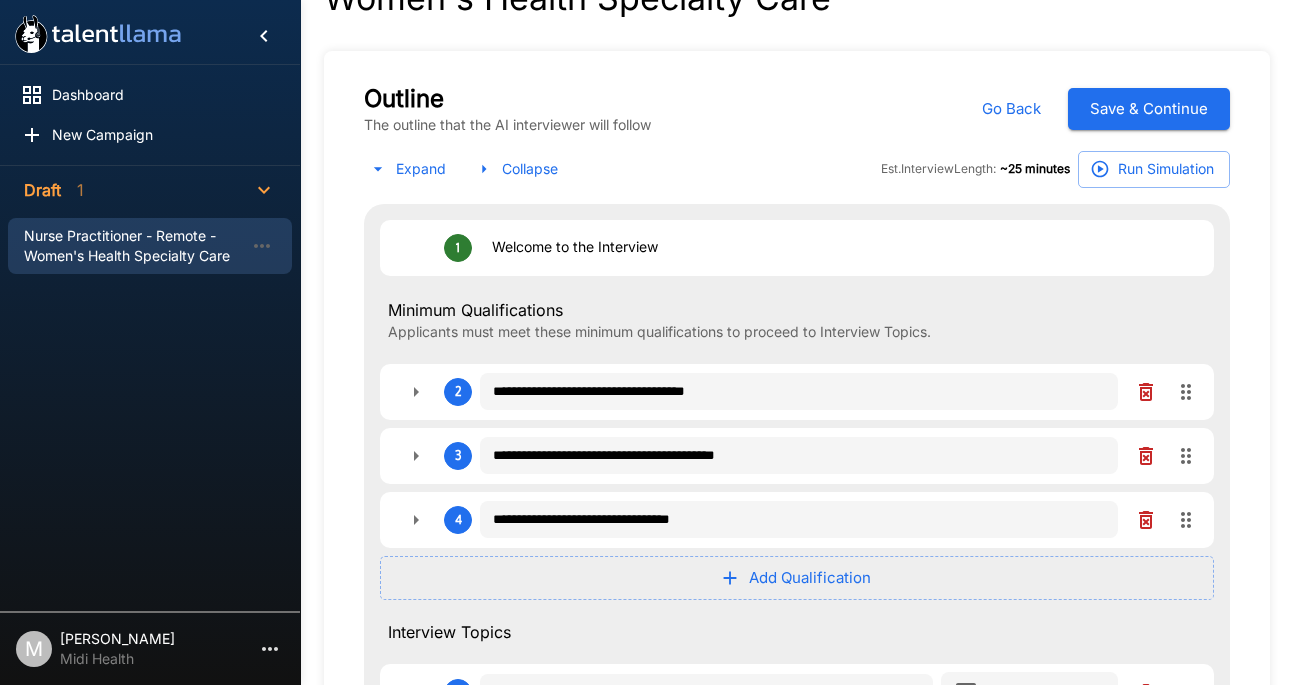 type on "*" 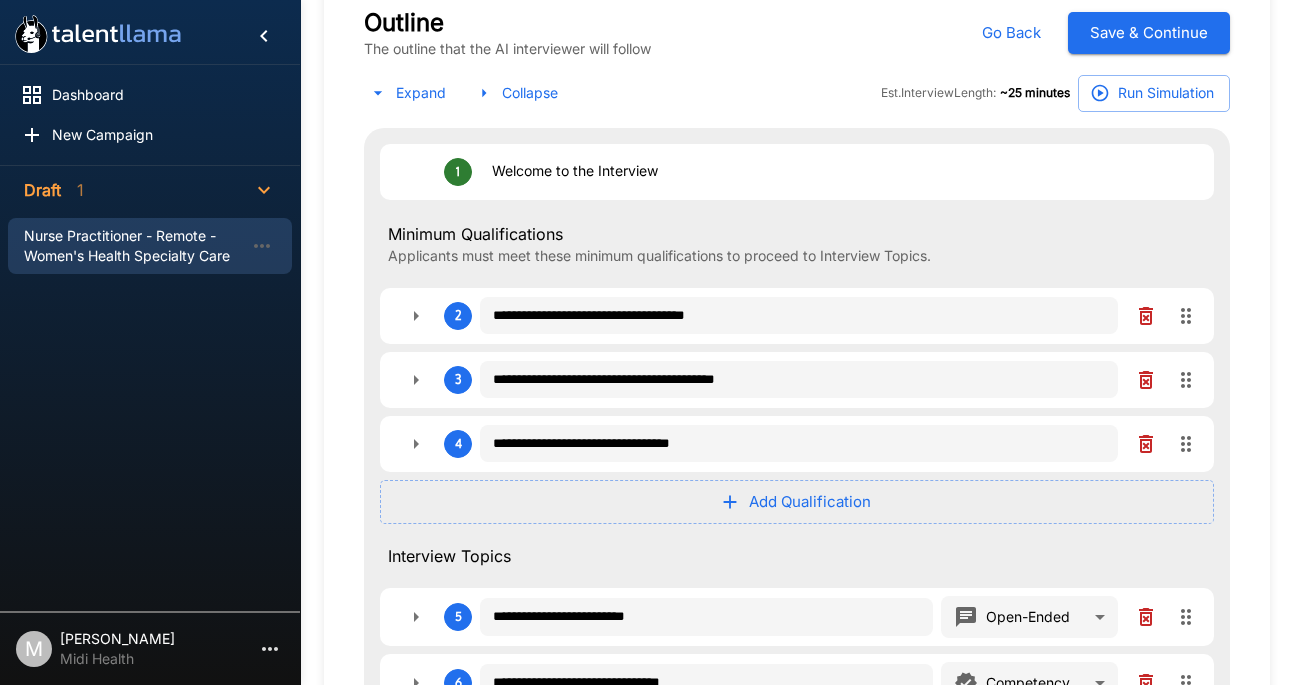 type on "*" 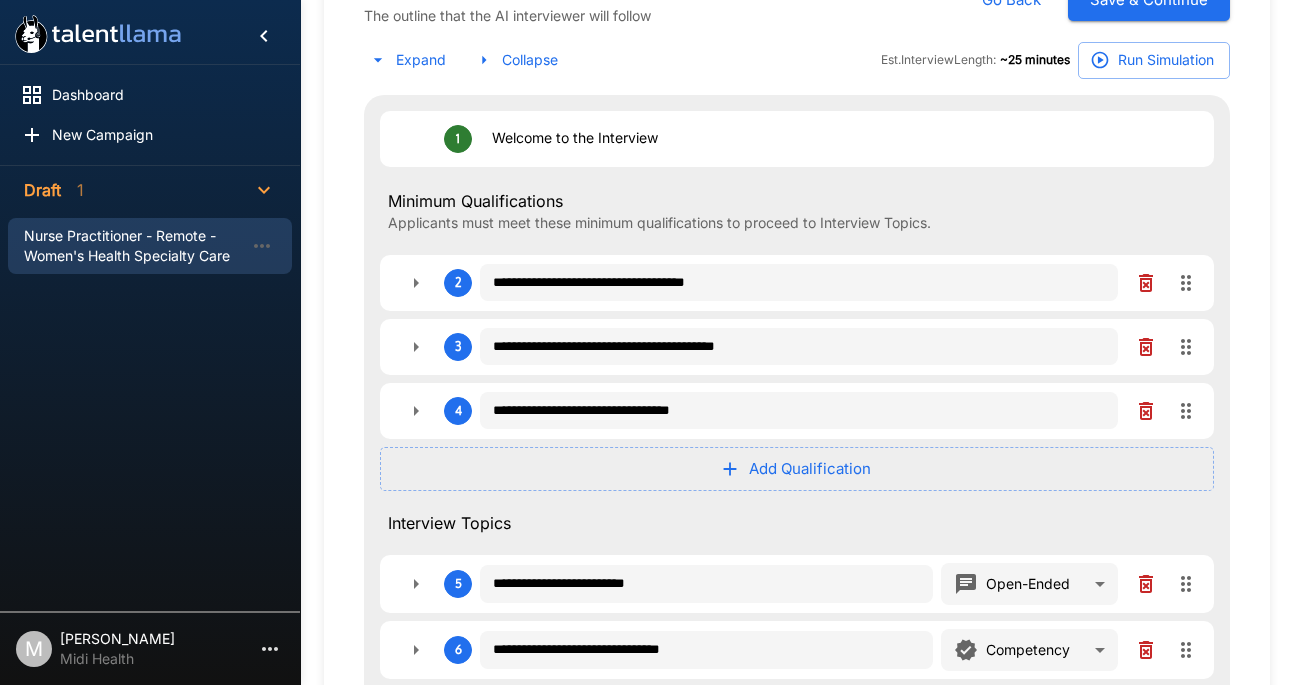 type on "*" 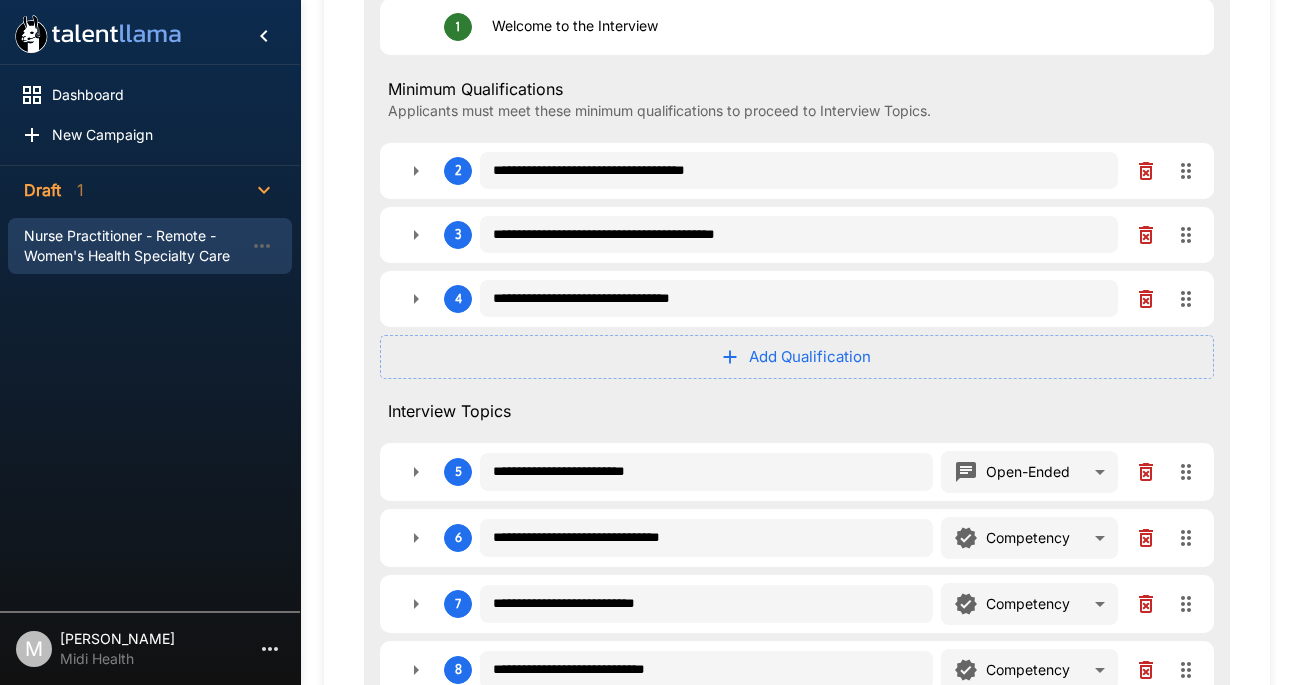 scroll, scrollTop: 708, scrollLeft: 0, axis: vertical 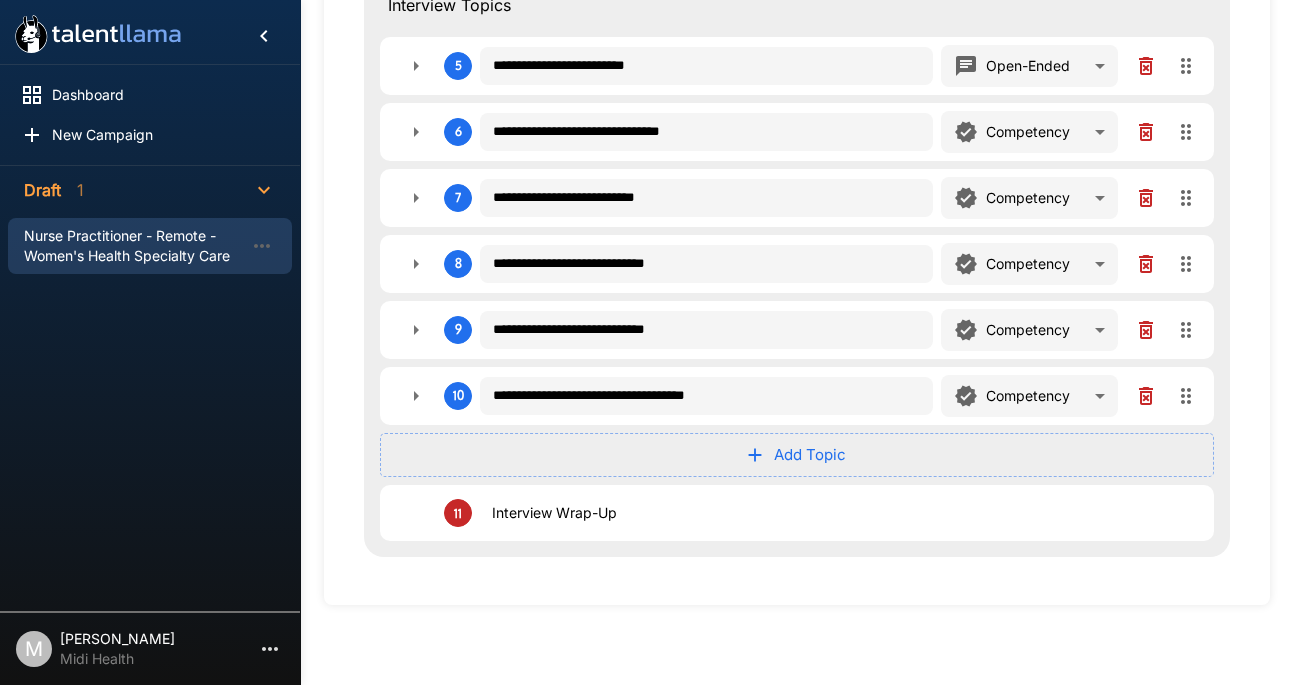 type on "*" 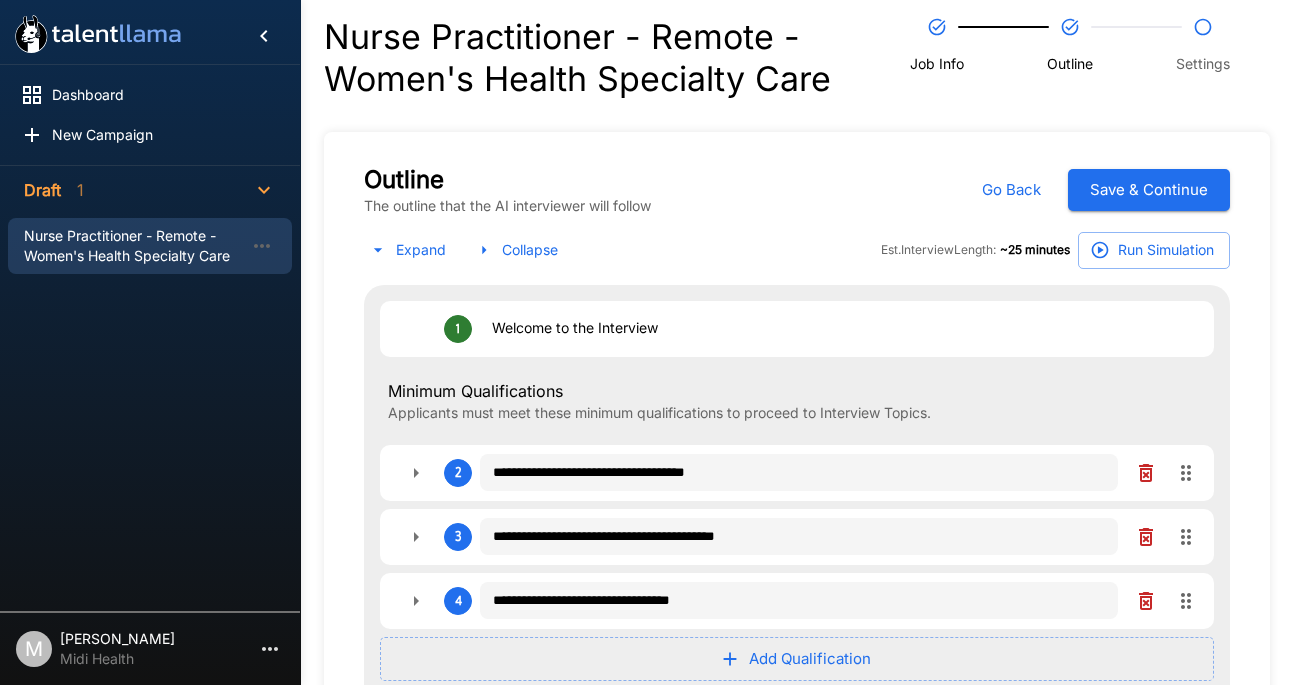 click on "Save & Continue" at bounding box center [1149, 190] 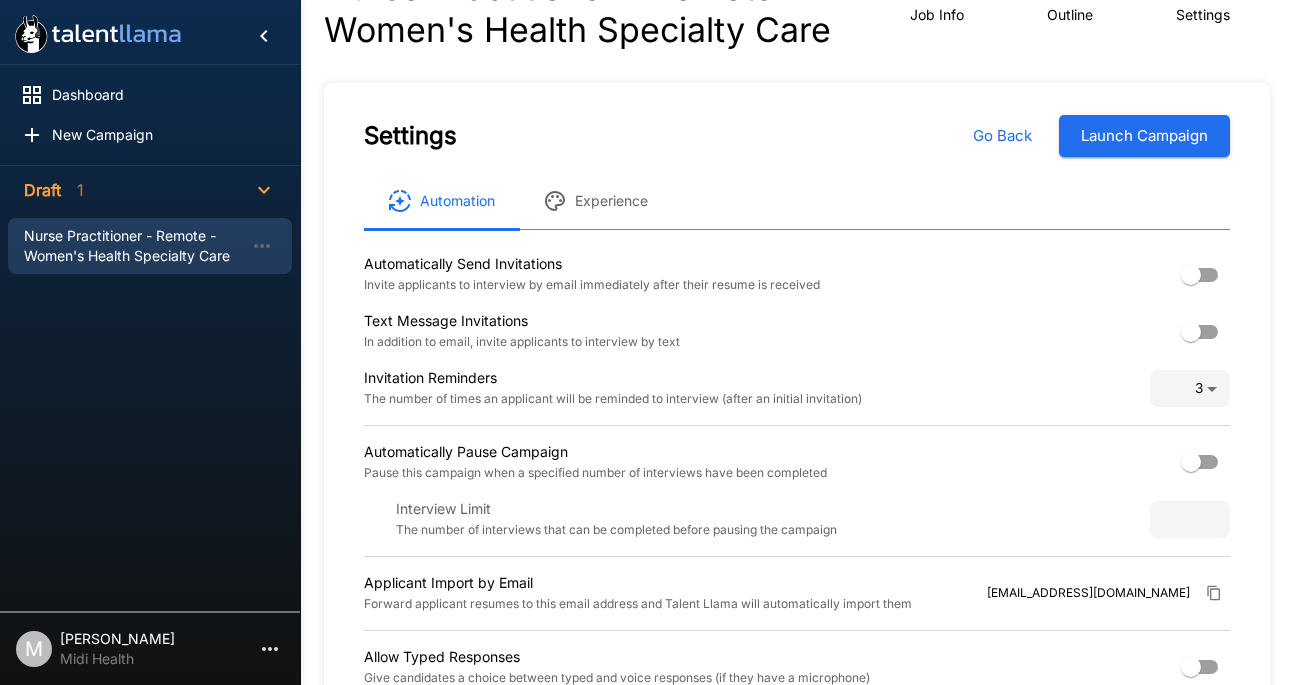 scroll, scrollTop: 0, scrollLeft: 0, axis: both 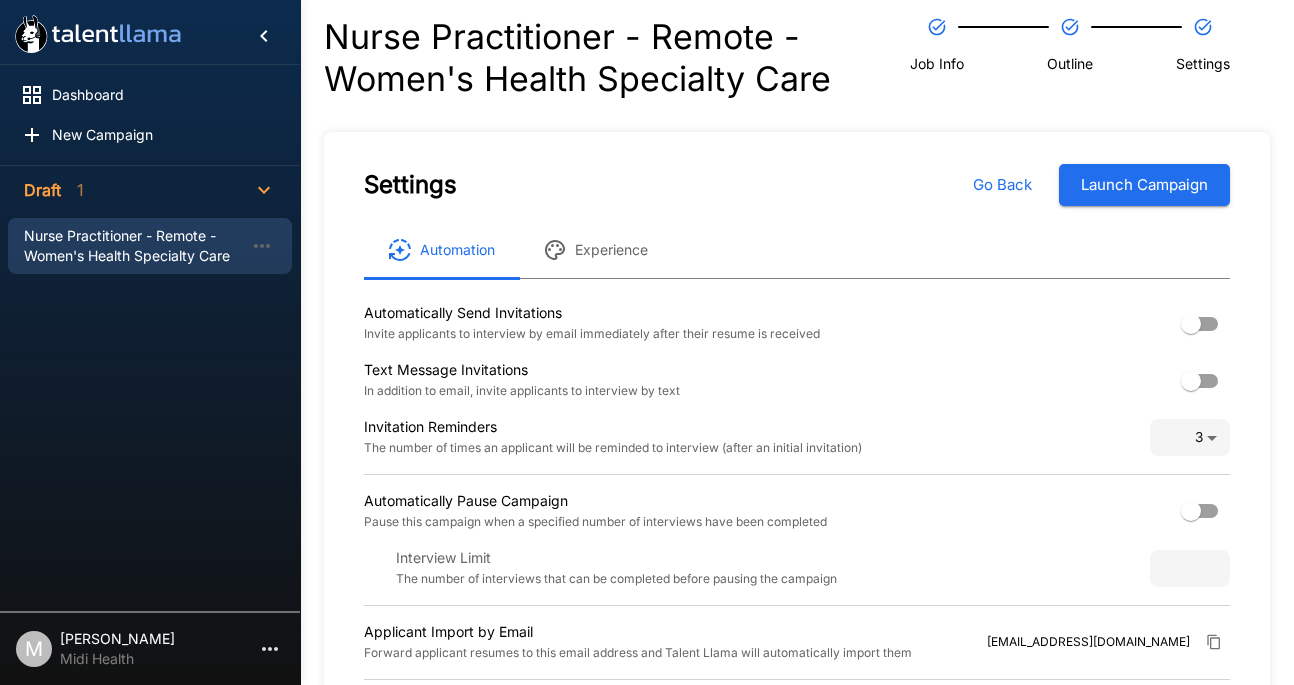 click on "Launch Campaign" at bounding box center [1144, 185] 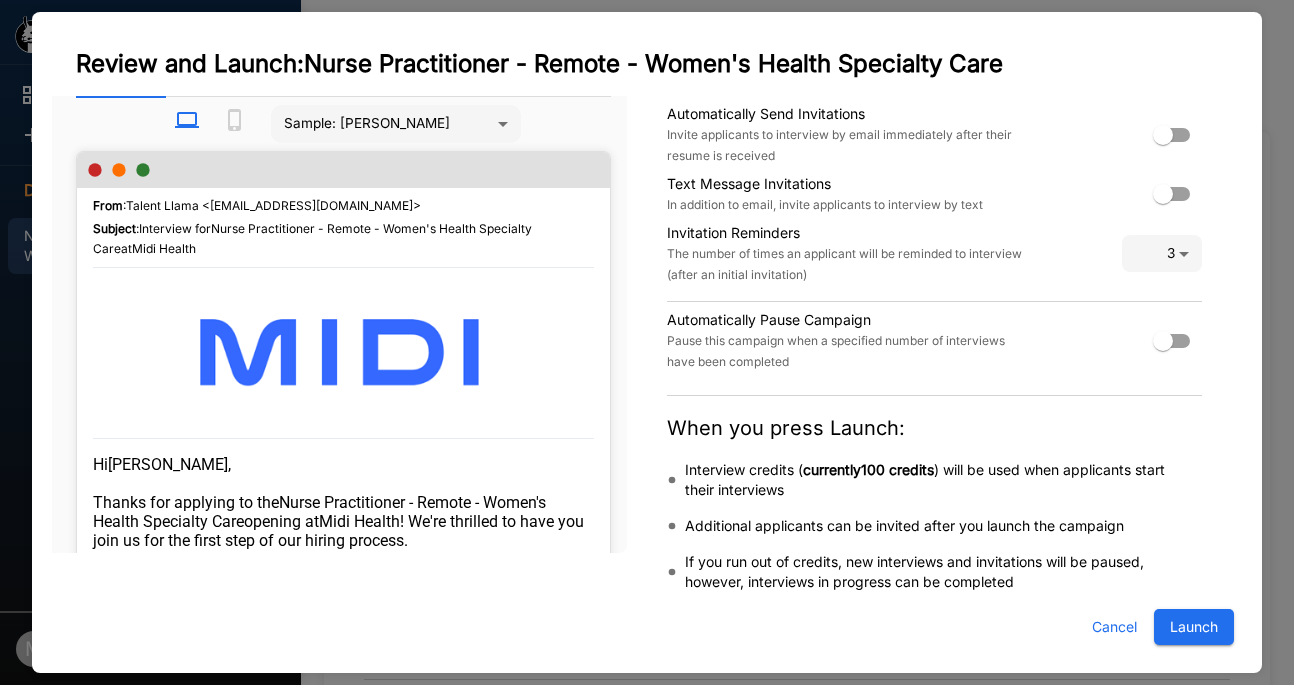 scroll, scrollTop: 88, scrollLeft: 0, axis: vertical 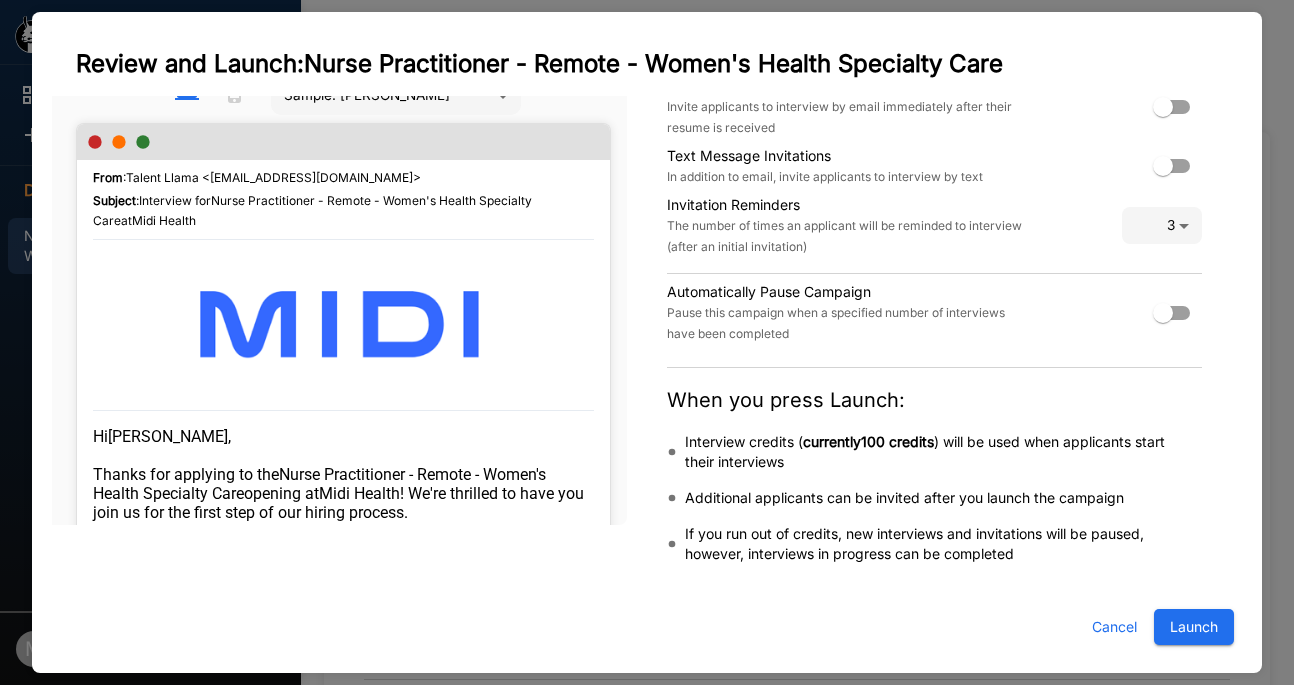 click on "Launch" at bounding box center [1194, 627] 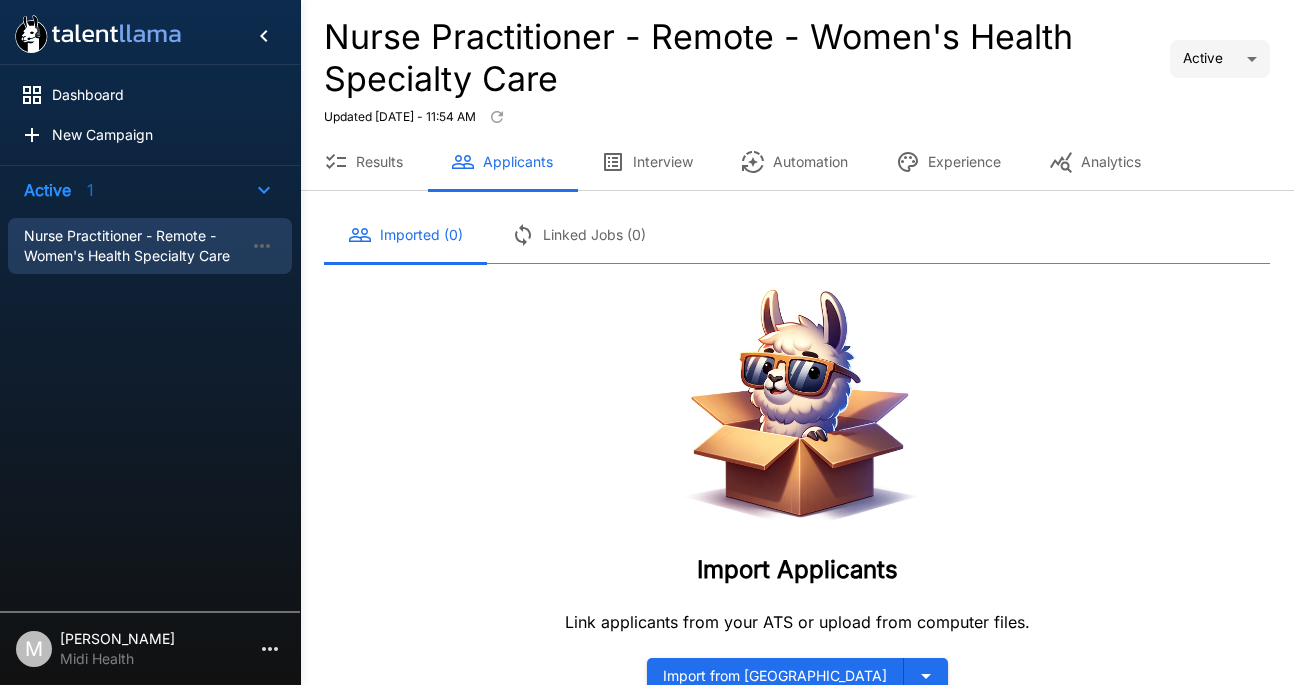 scroll, scrollTop: 89, scrollLeft: 0, axis: vertical 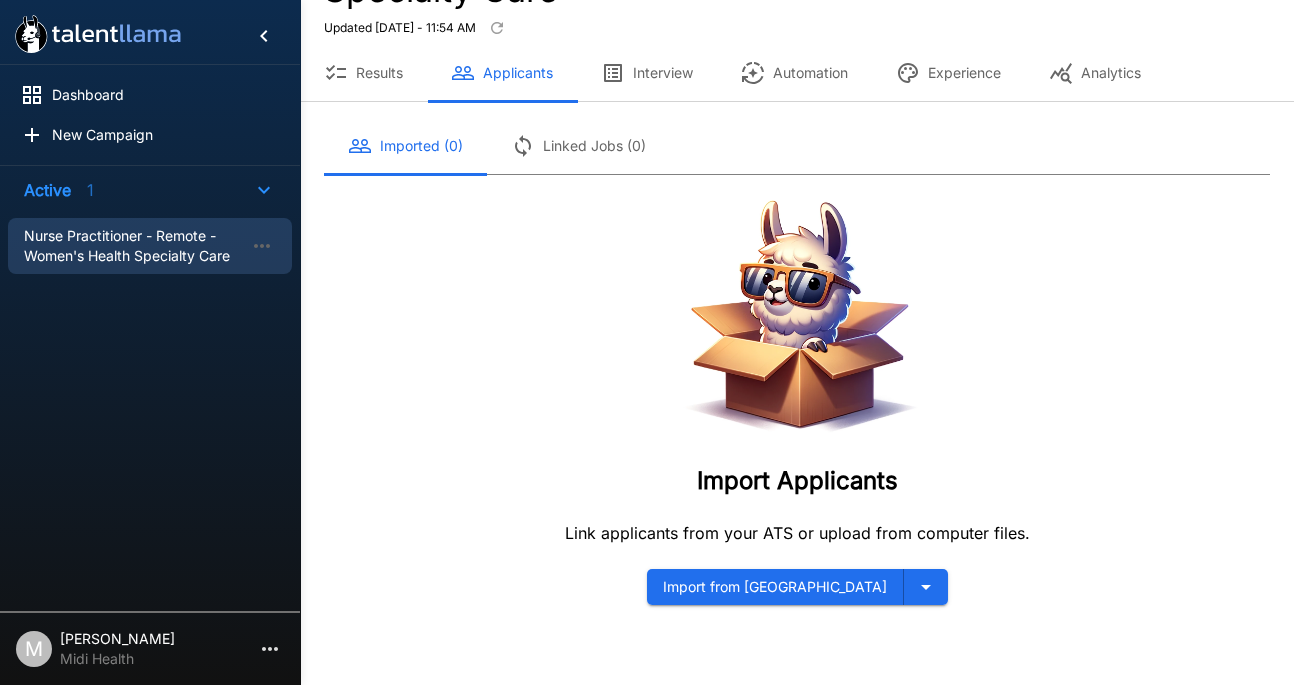 click on "Import from Greenhouse" at bounding box center (775, 587) 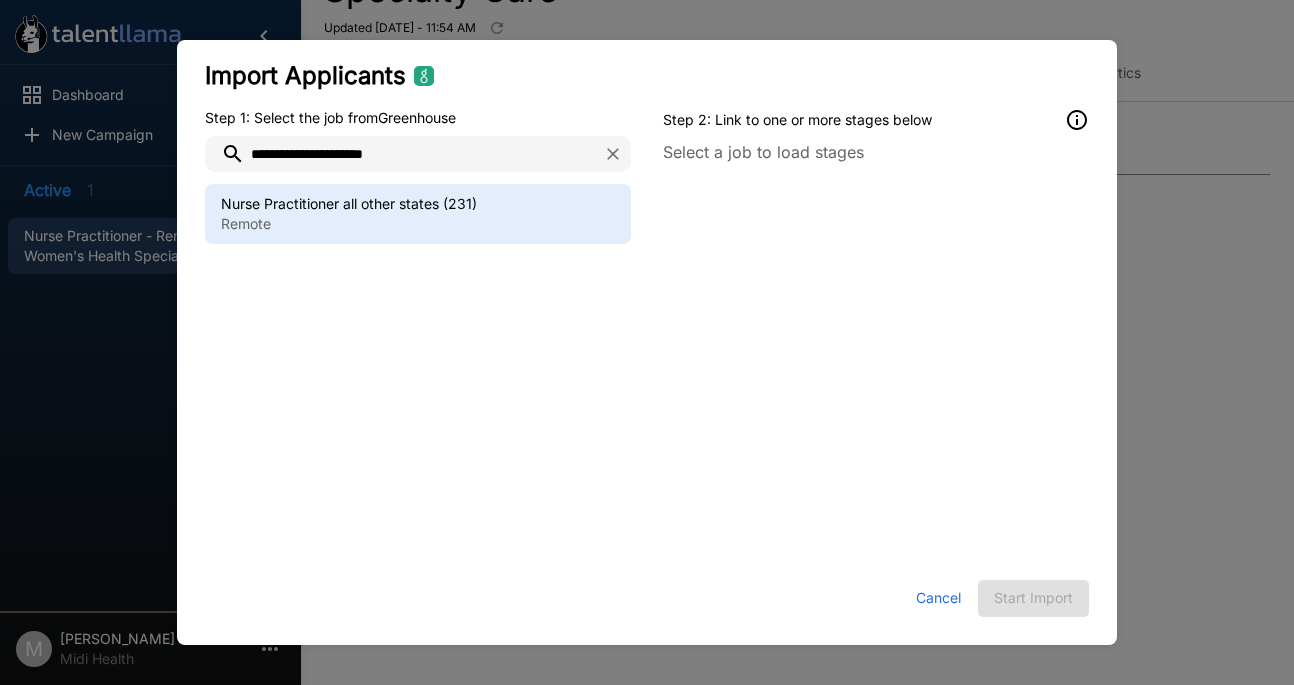 type on "**********" 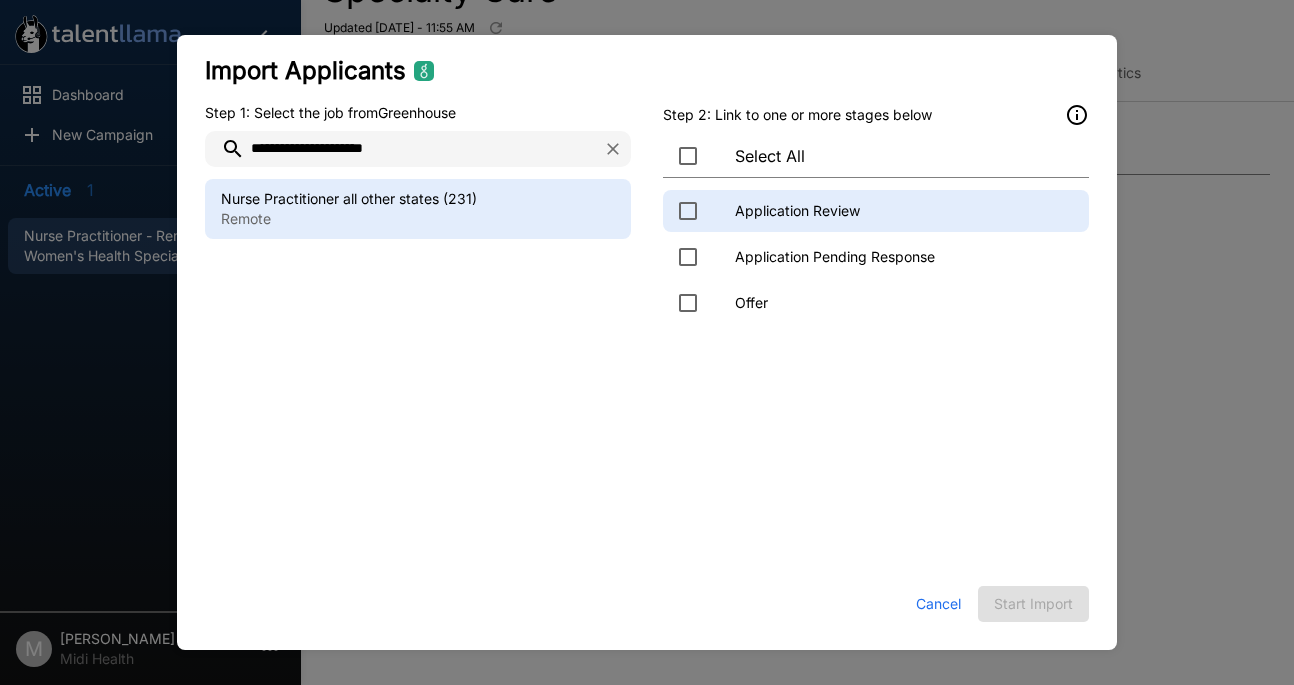 click on "Application Review" at bounding box center (904, 211) 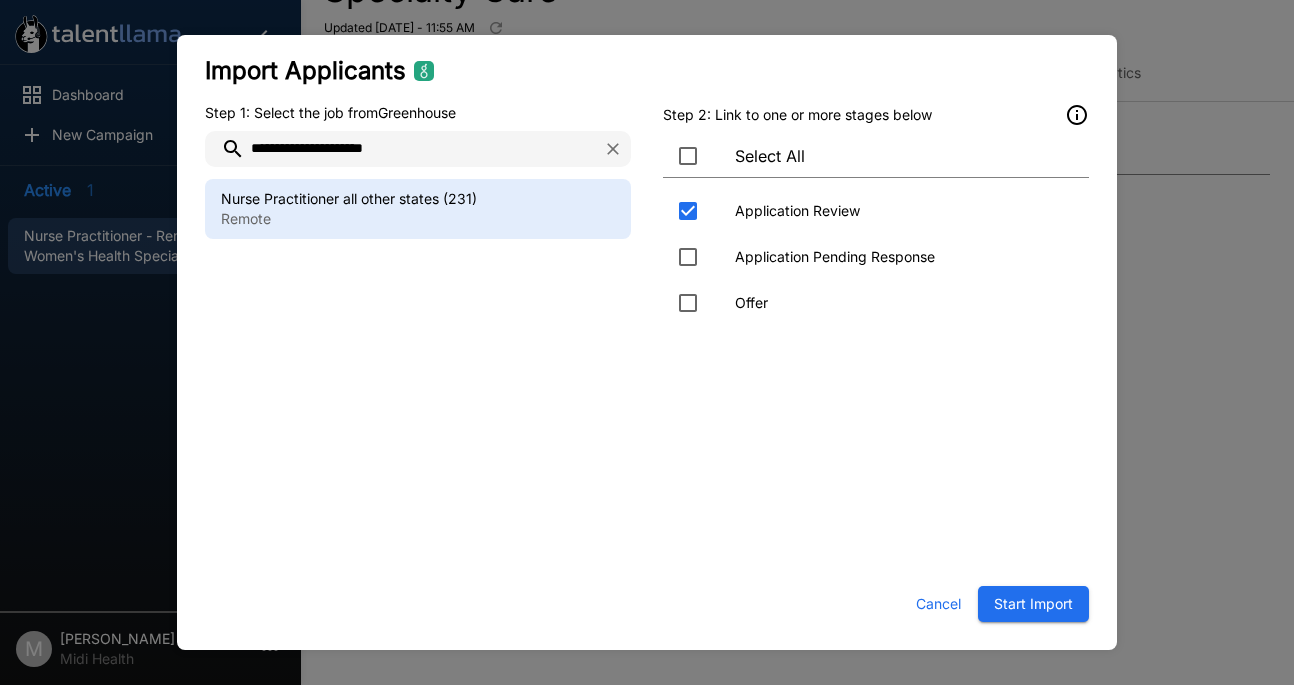 click on "Start Import" at bounding box center [1033, 604] 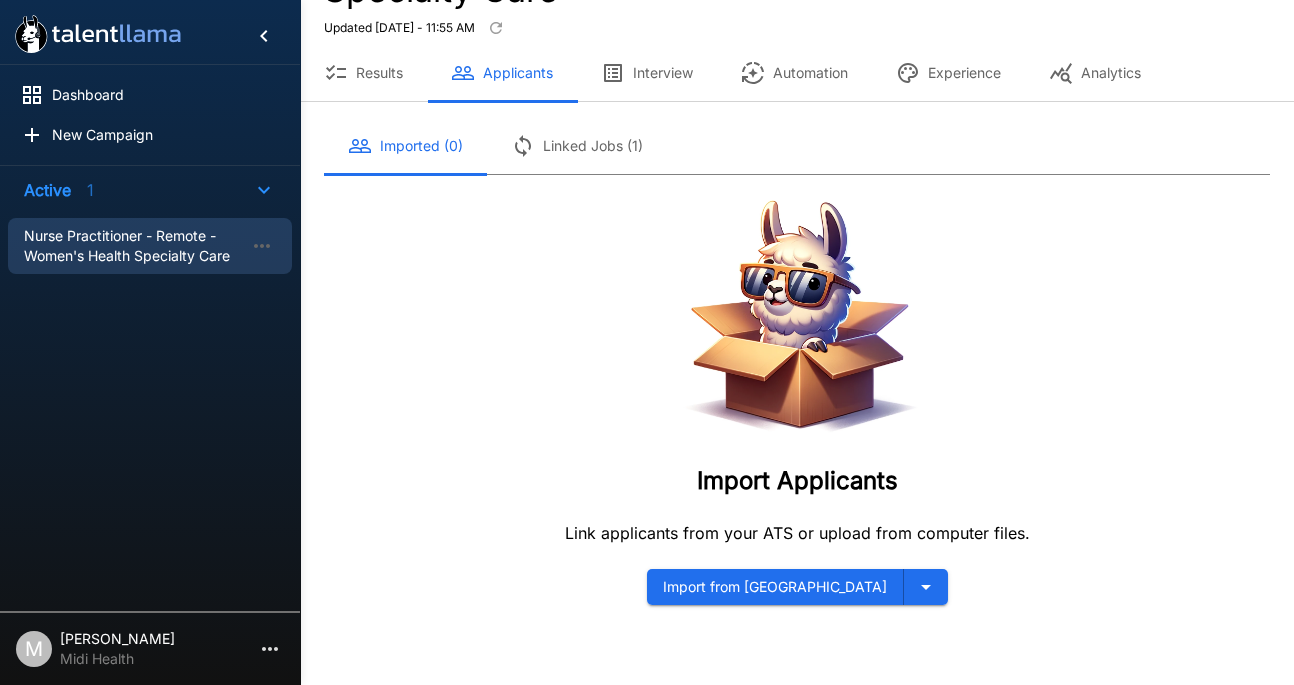 scroll, scrollTop: 0, scrollLeft: 0, axis: both 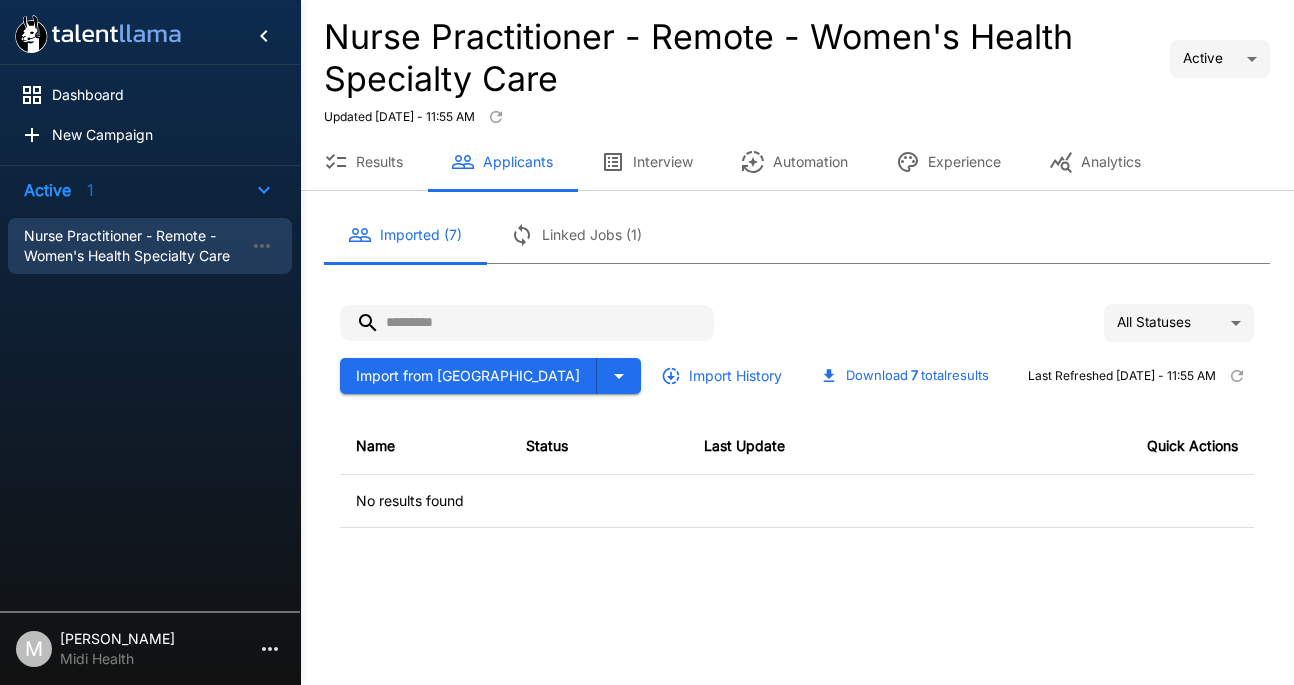 click 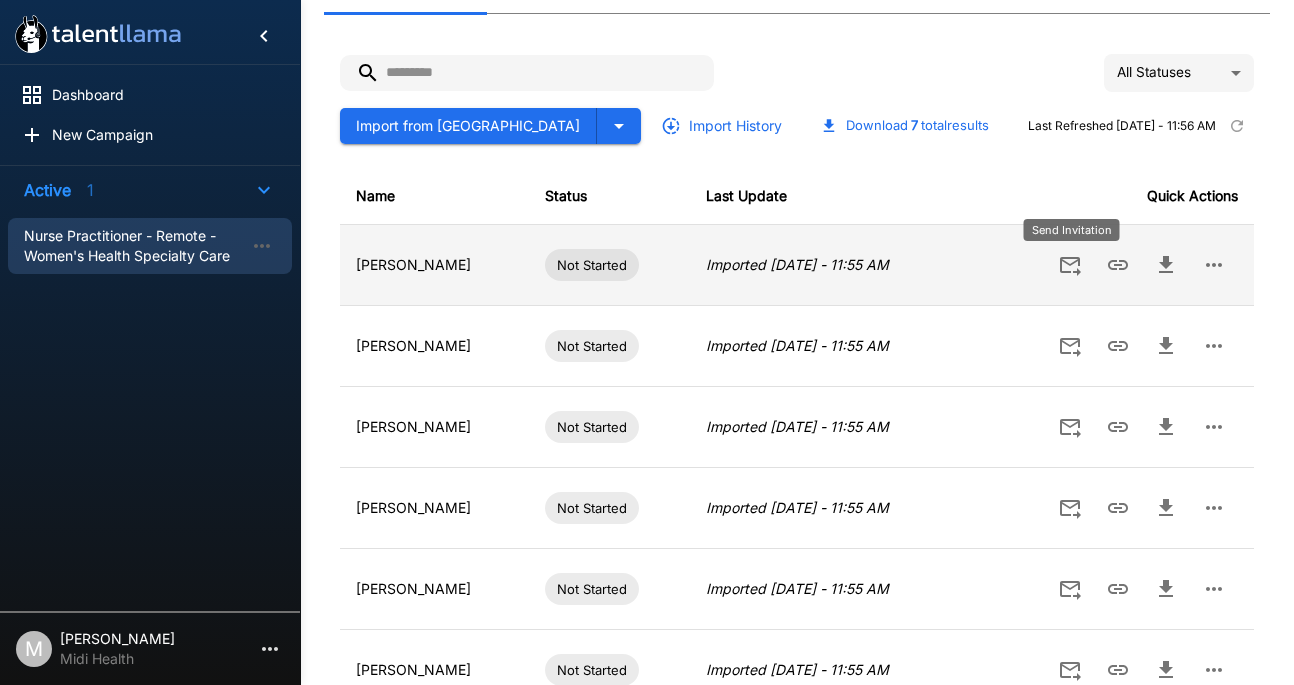 scroll, scrollTop: 0, scrollLeft: 0, axis: both 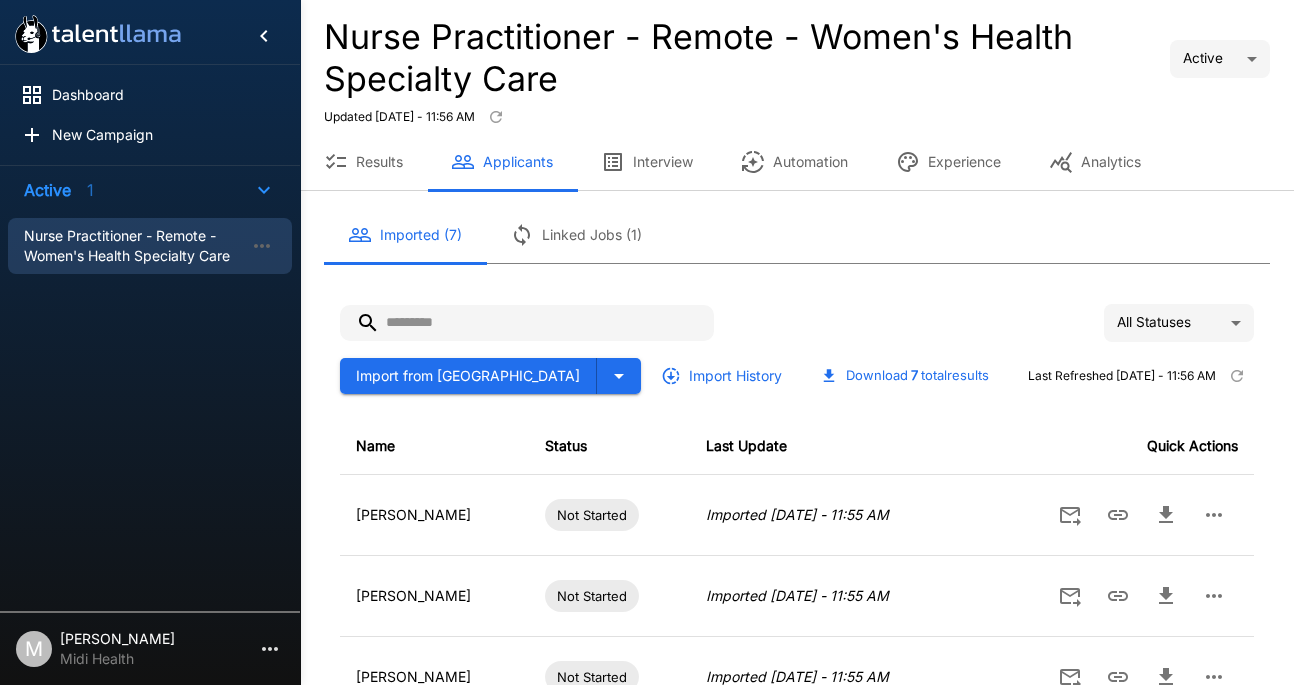 click on "Automation" at bounding box center (794, 162) 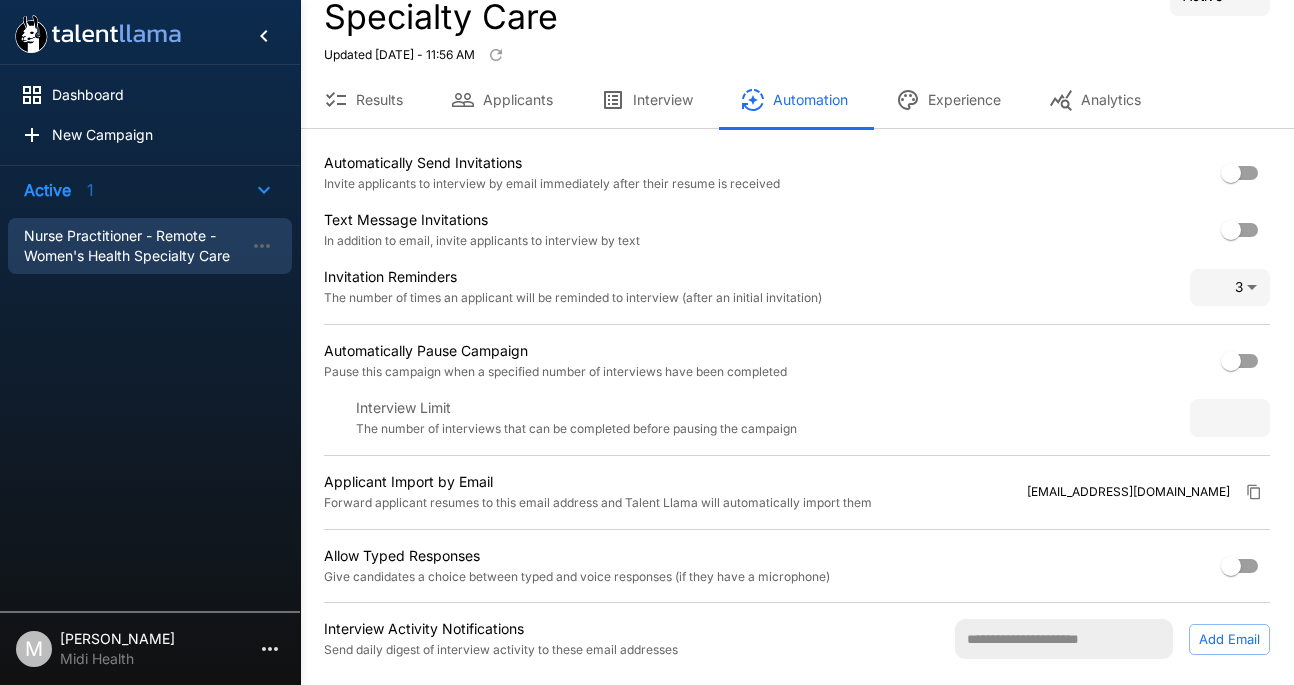 scroll, scrollTop: 0, scrollLeft: 0, axis: both 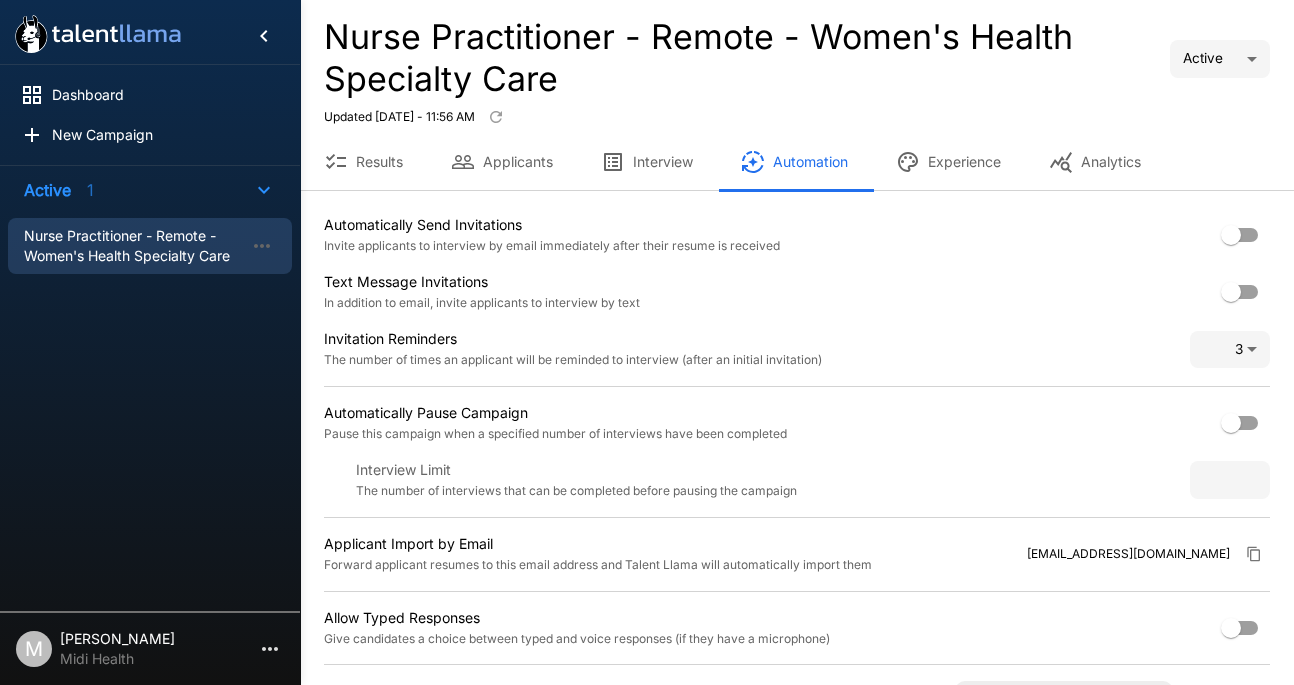 click on "Midi Health" at bounding box center (117, 659) 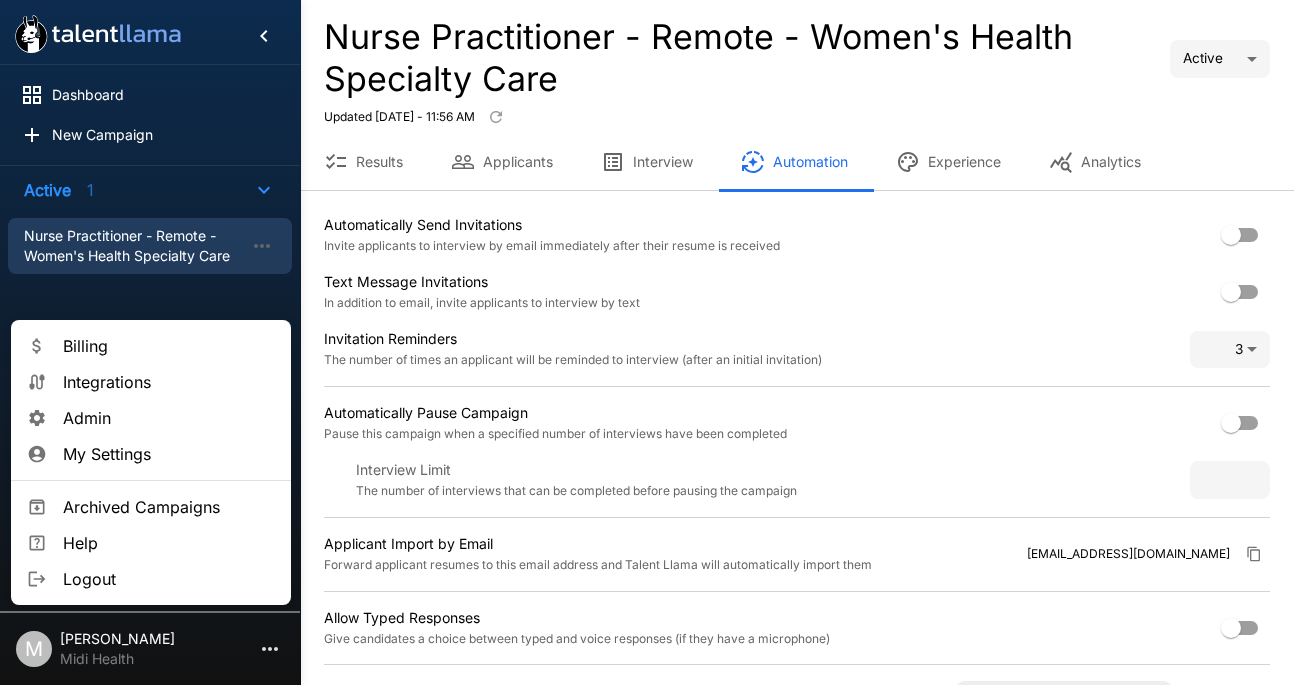click on "Admin" at bounding box center [151, 418] 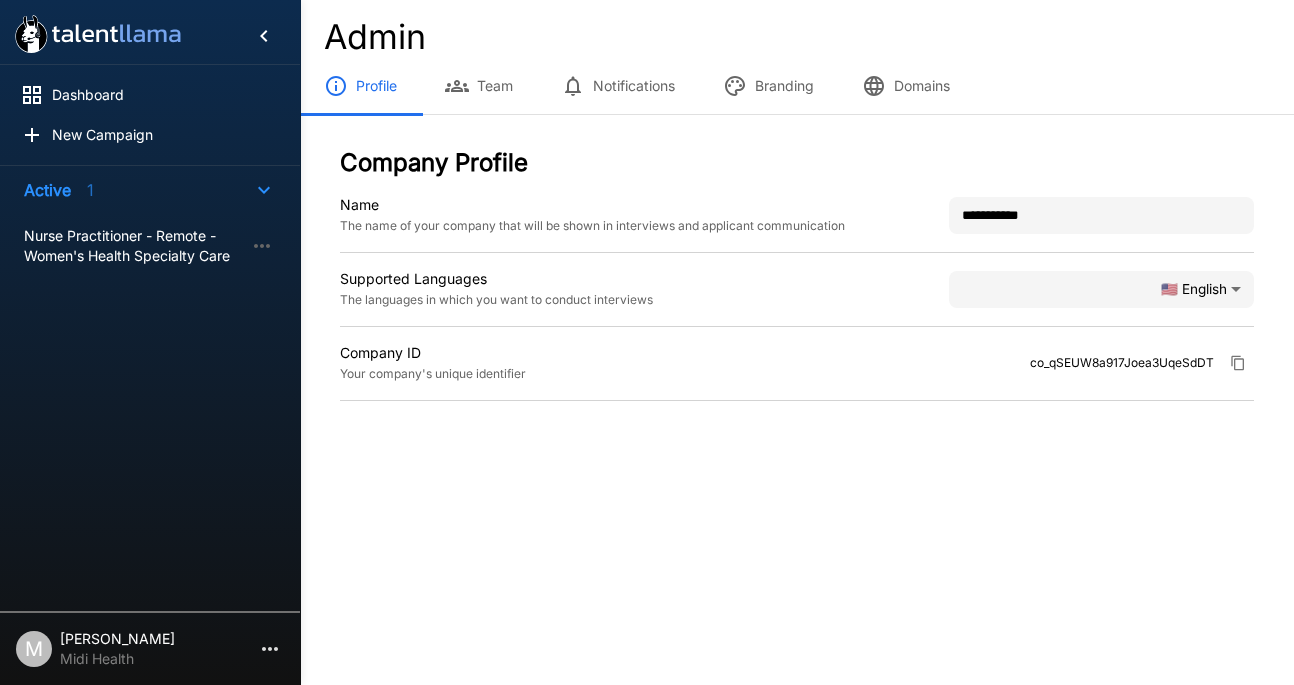 click on "Branding" at bounding box center (768, 86) 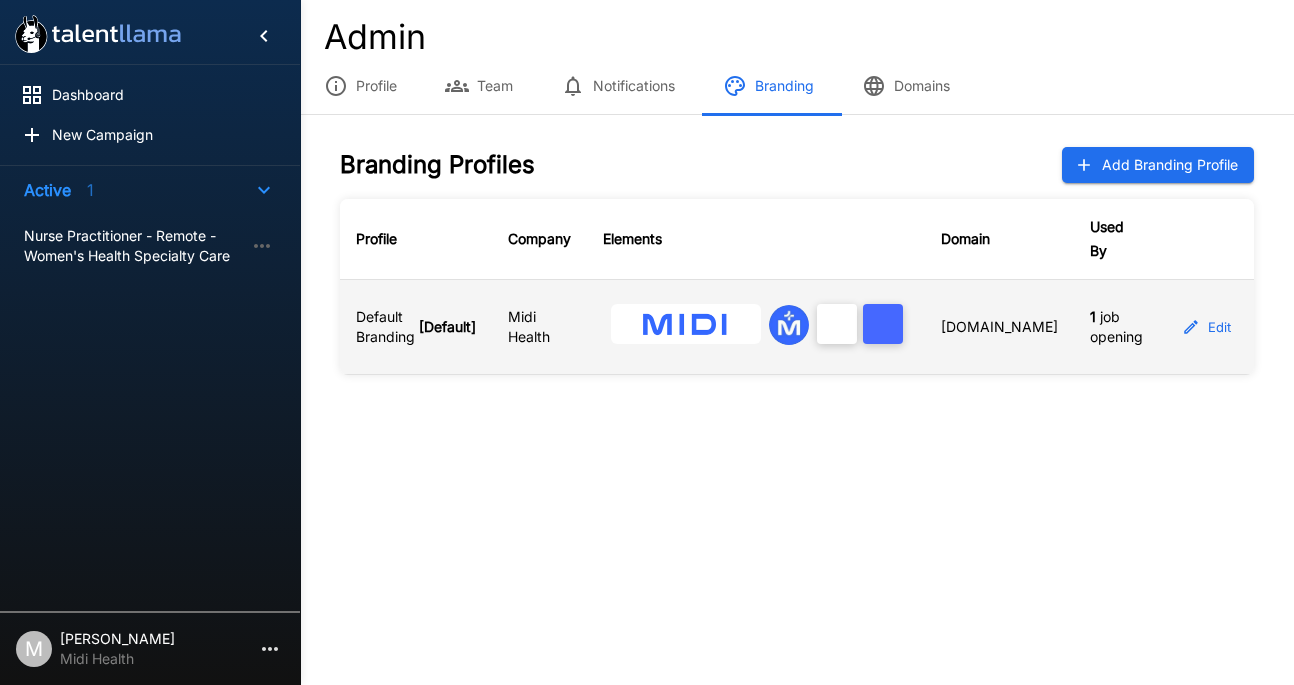 click 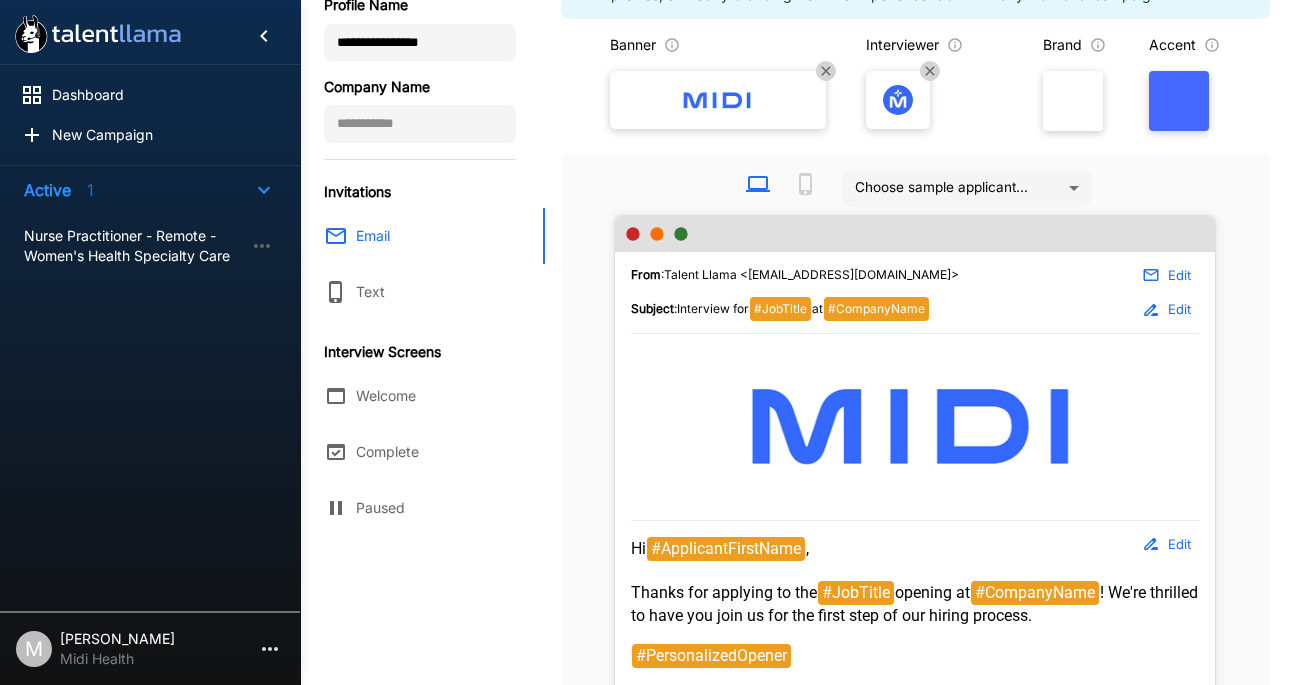 scroll, scrollTop: 0, scrollLeft: 0, axis: both 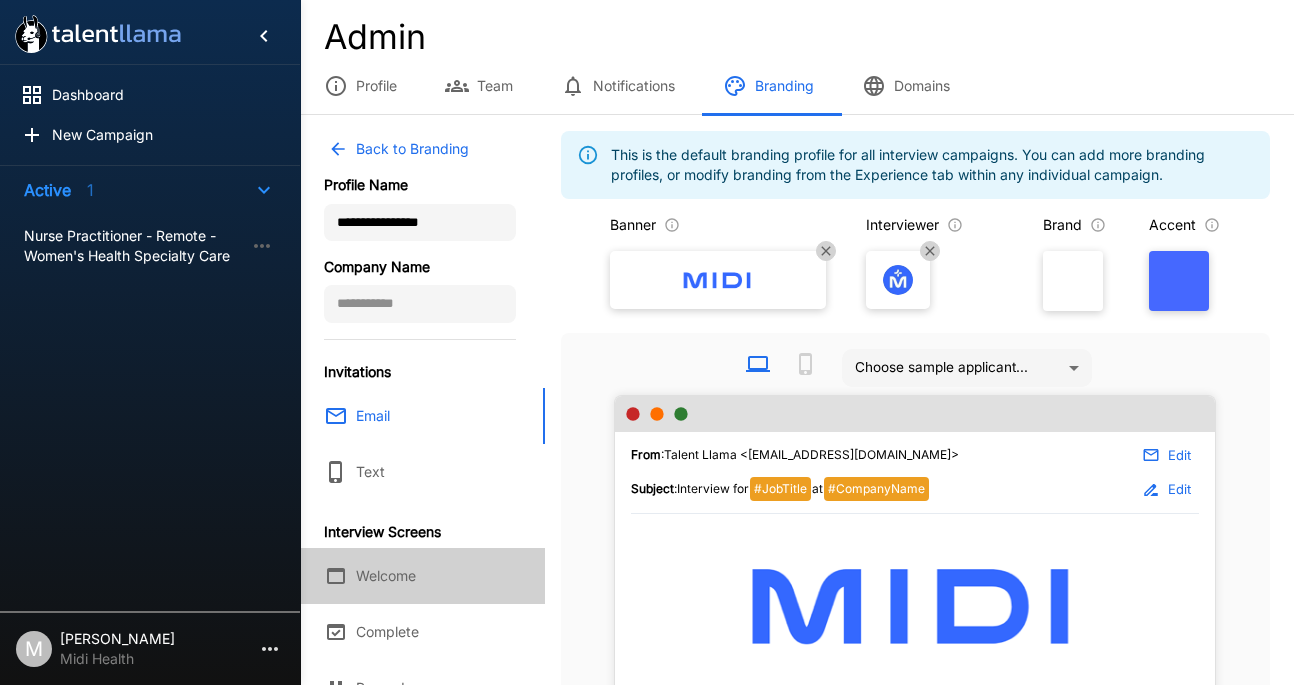 click on "Welcome" at bounding box center [422, 576] 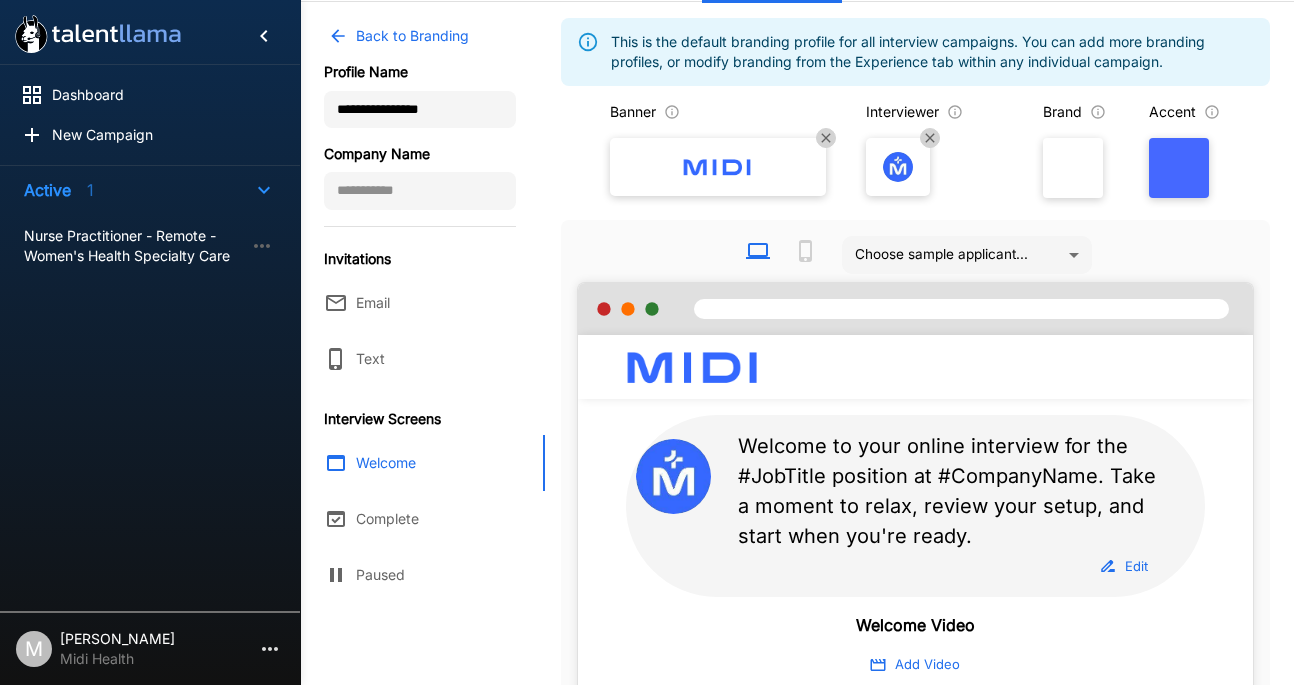 scroll, scrollTop: 126, scrollLeft: 0, axis: vertical 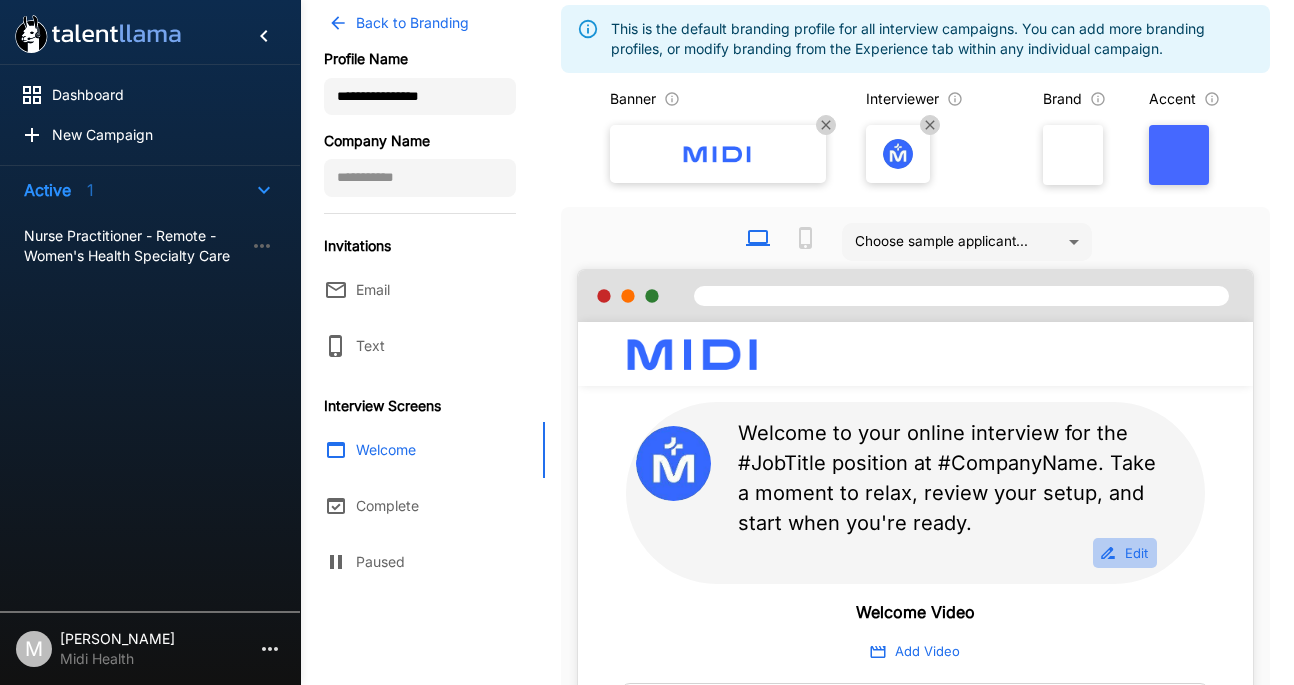 click on "Edit" at bounding box center (1125, 553) 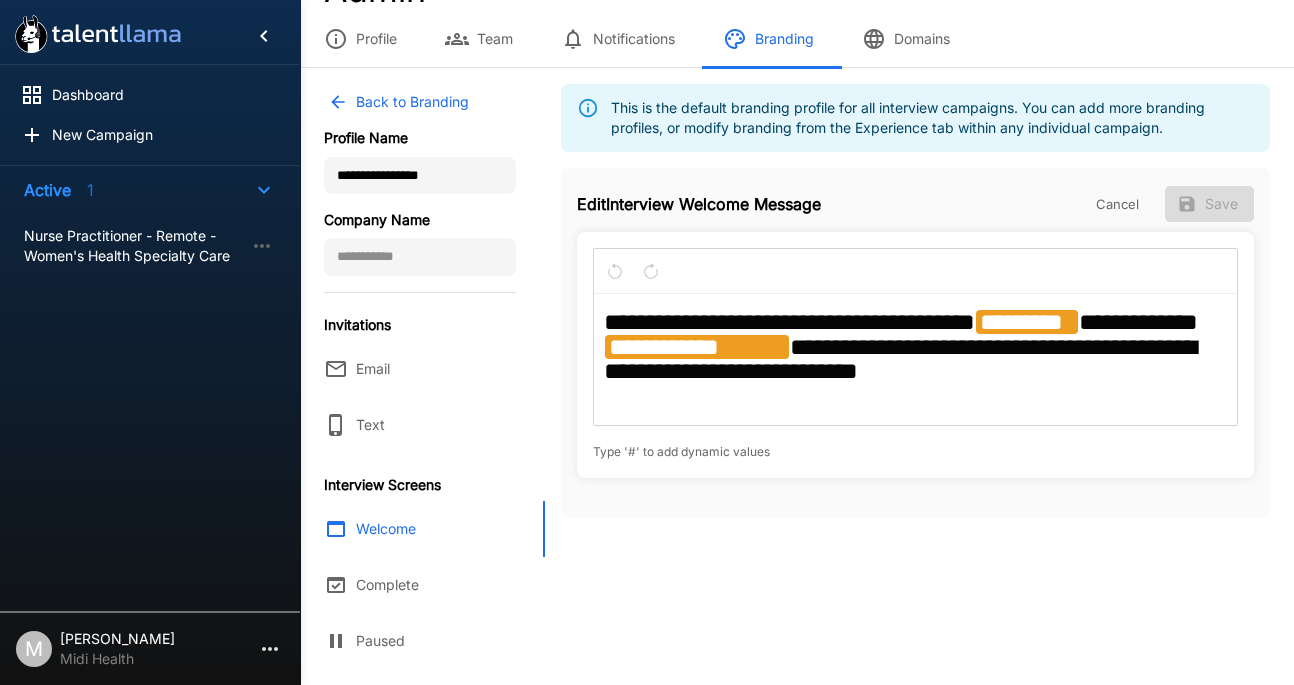 scroll, scrollTop: 0, scrollLeft: 0, axis: both 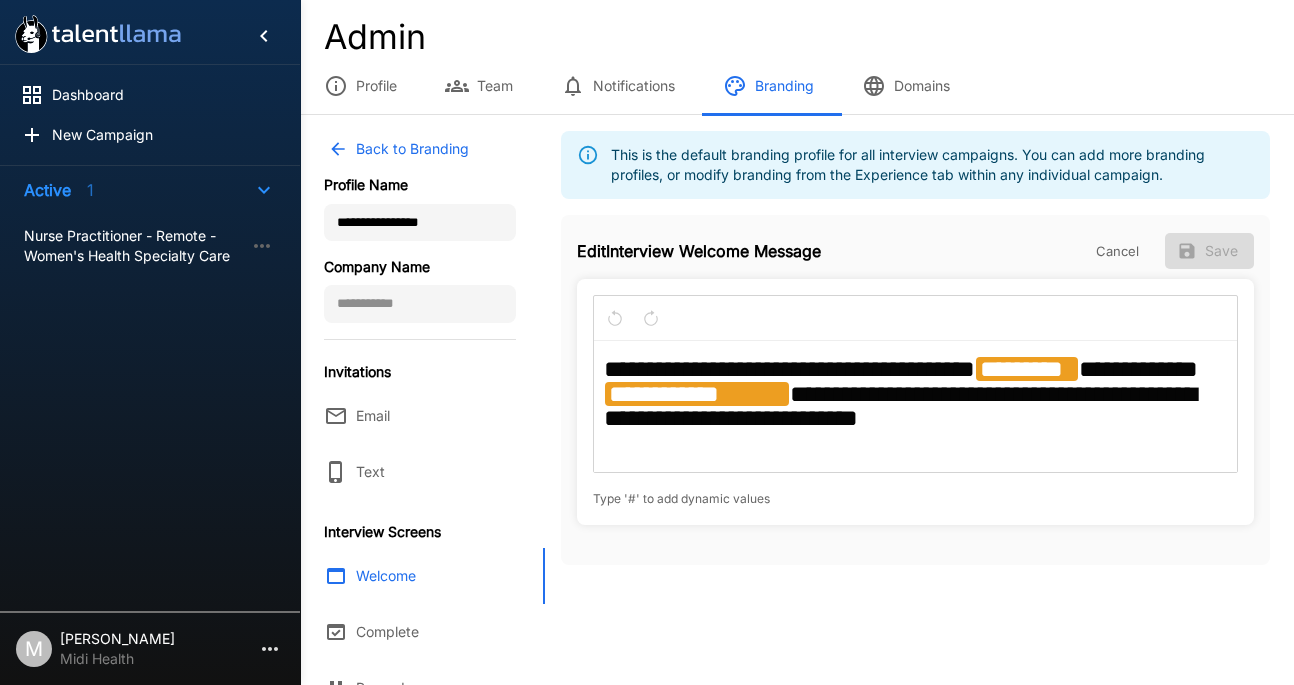 click on "Welcome" at bounding box center (422, 576) 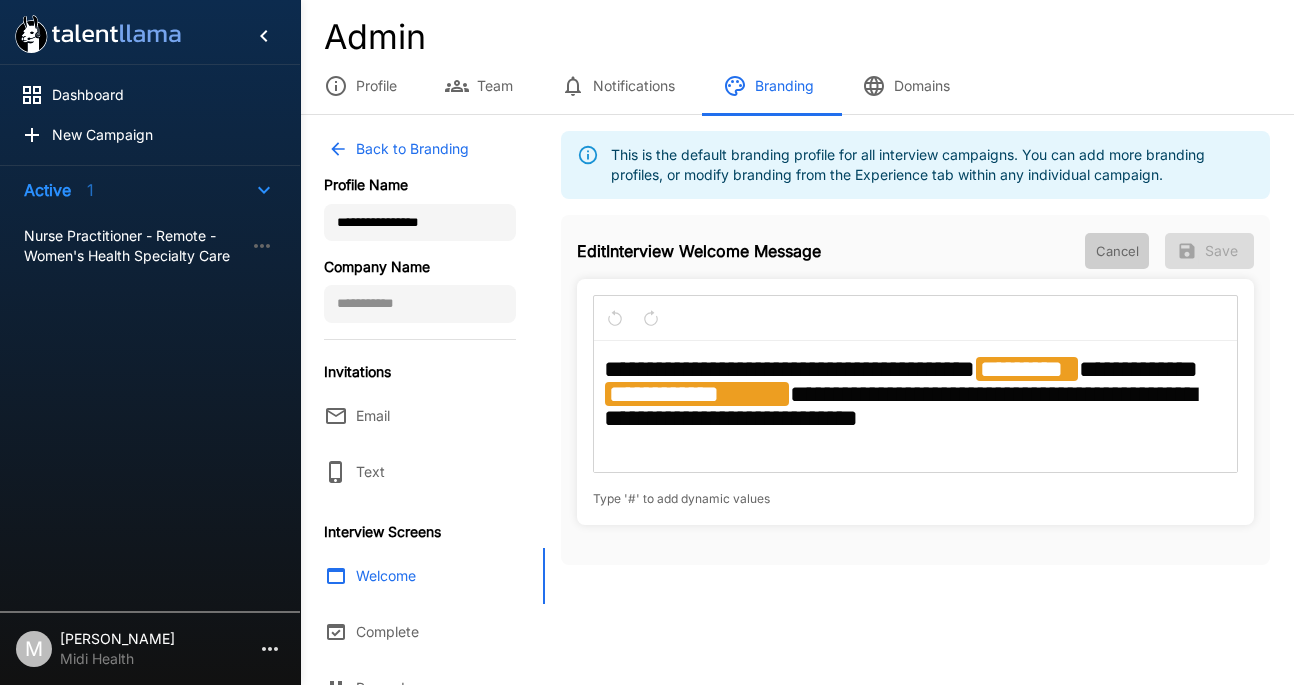 click on "Cancel" at bounding box center [1117, 251] 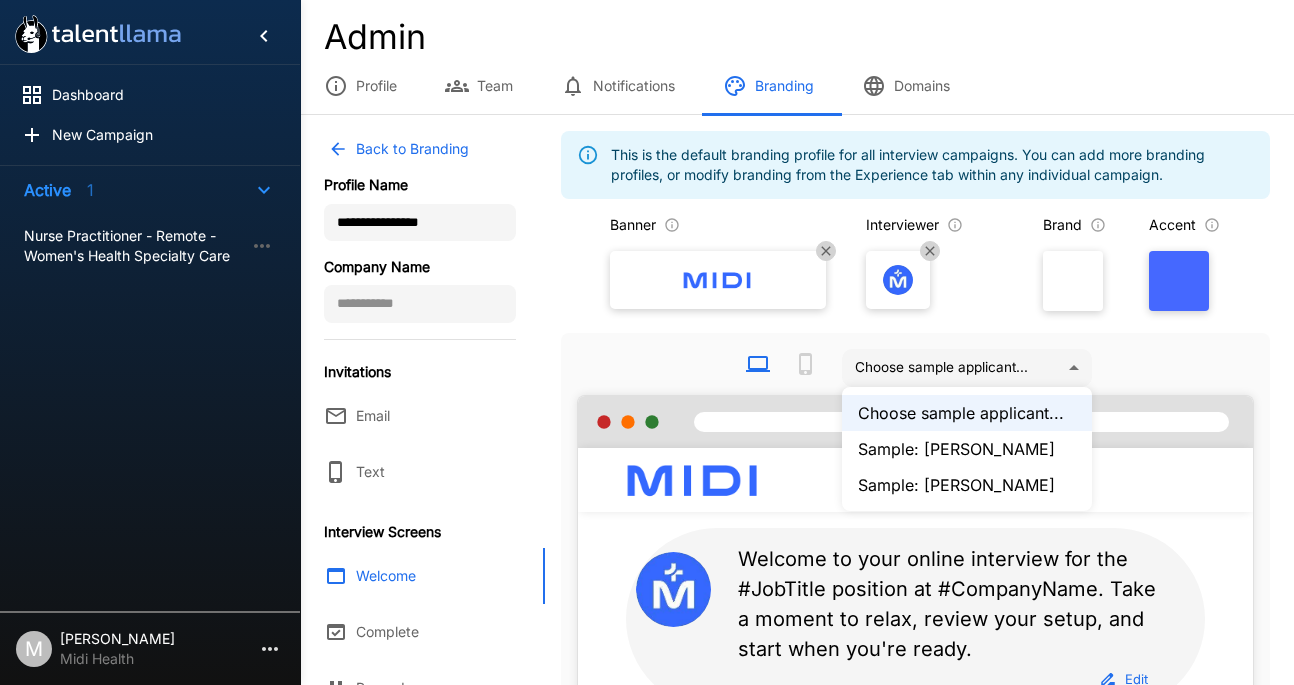 click on "**********" at bounding box center [647, 342] 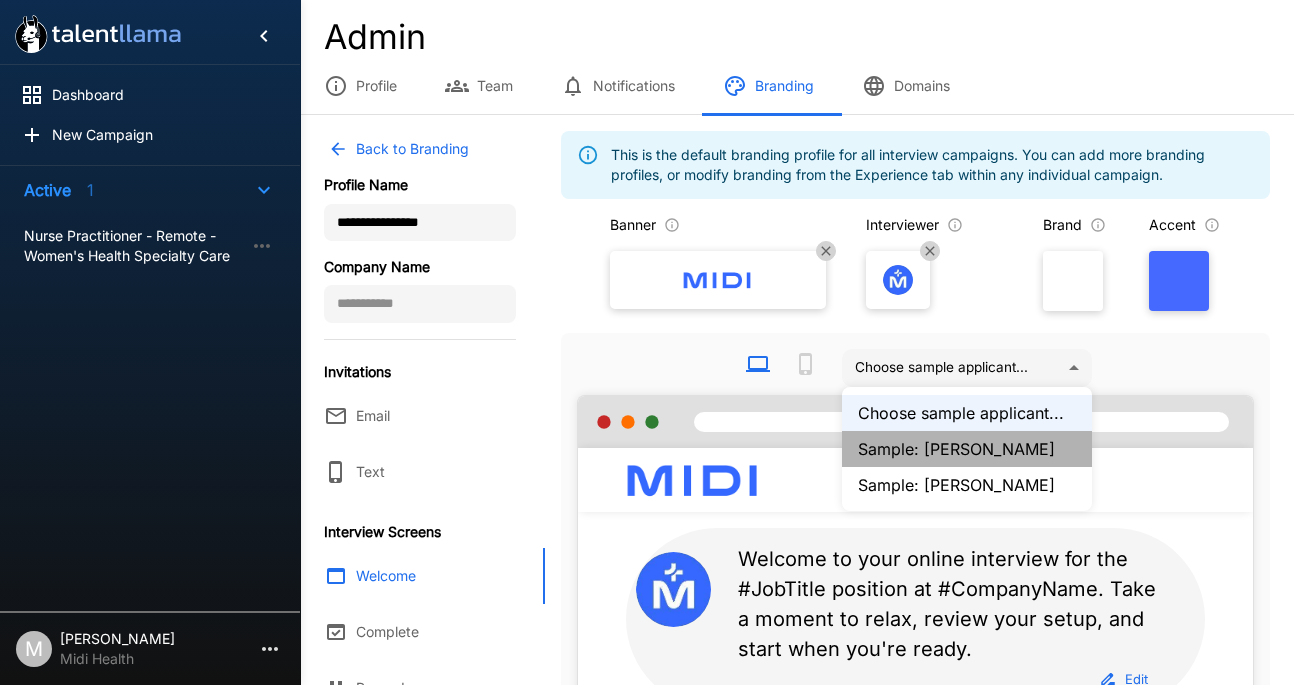 click on "Sample: John Doe" at bounding box center (967, 449) 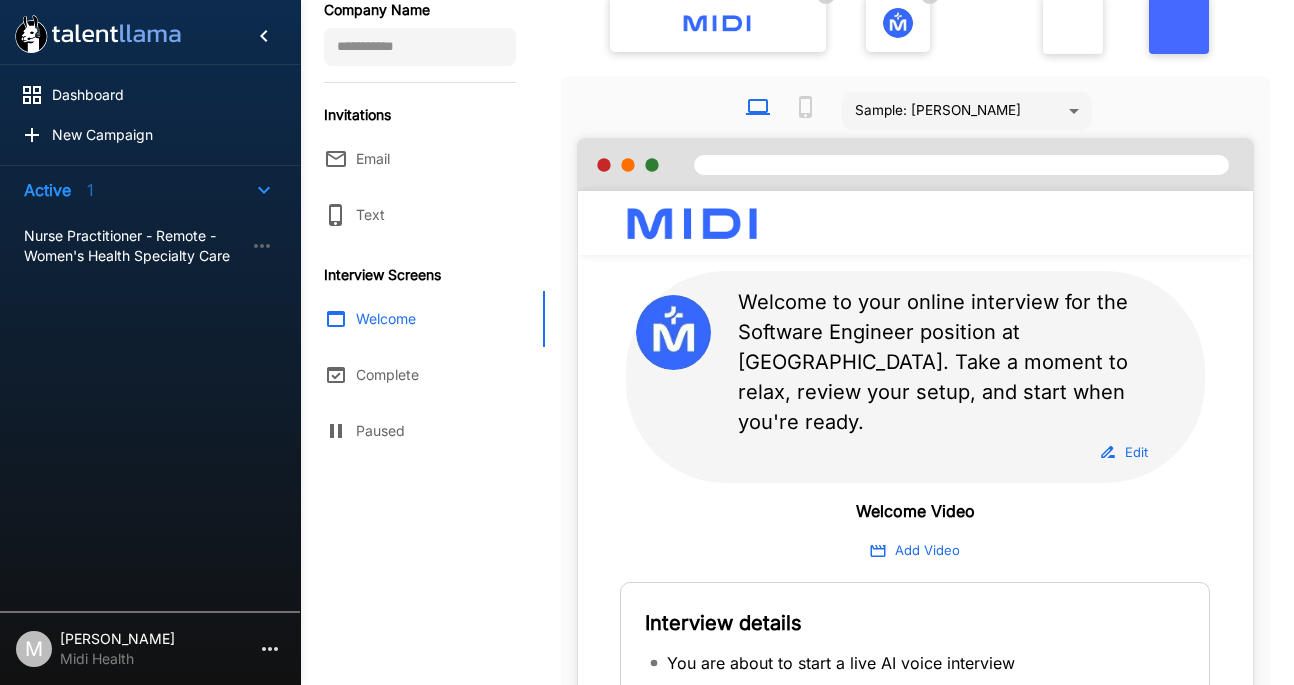 scroll, scrollTop: 128, scrollLeft: 0, axis: vertical 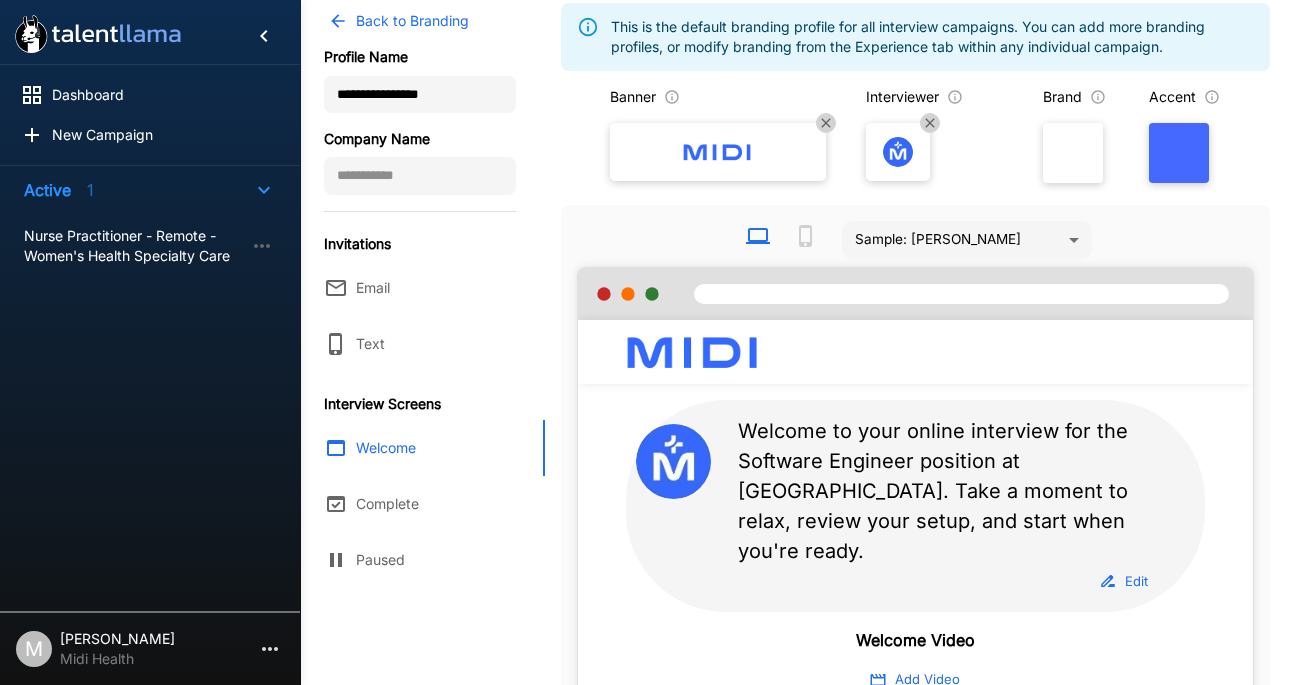 click on "**********" at bounding box center [647, 214] 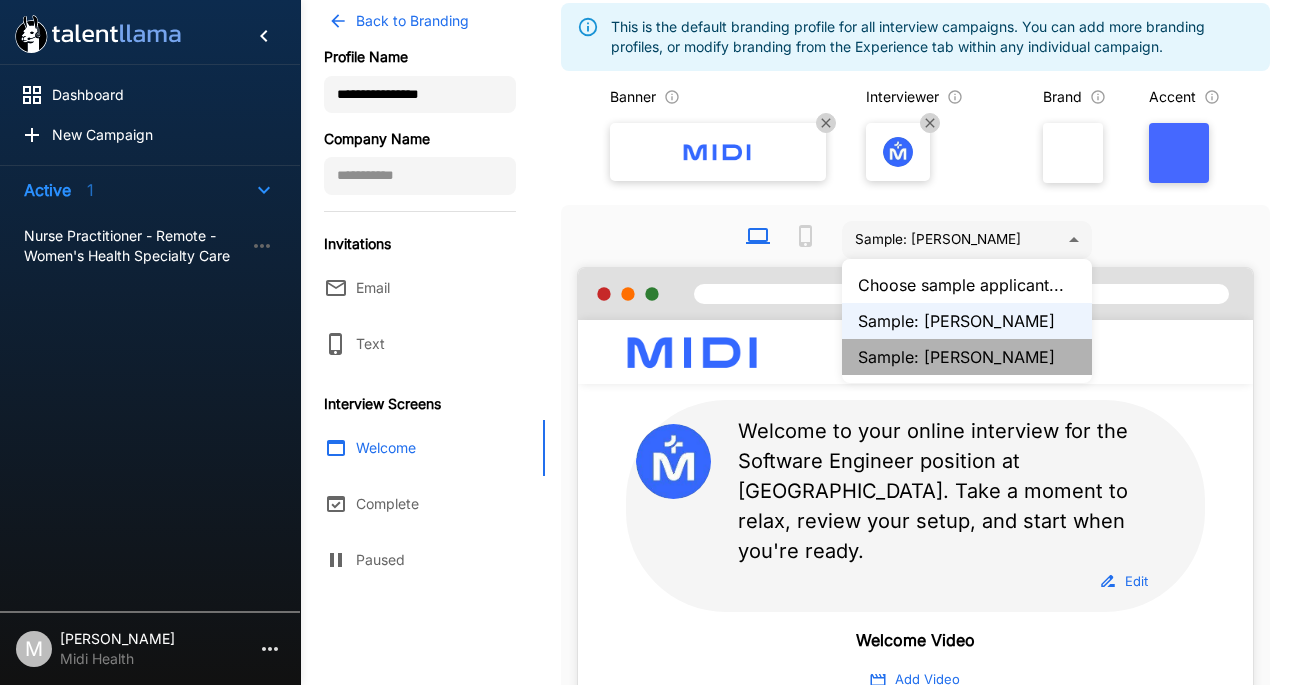 click on "Sample: Jane La" at bounding box center (967, 357) 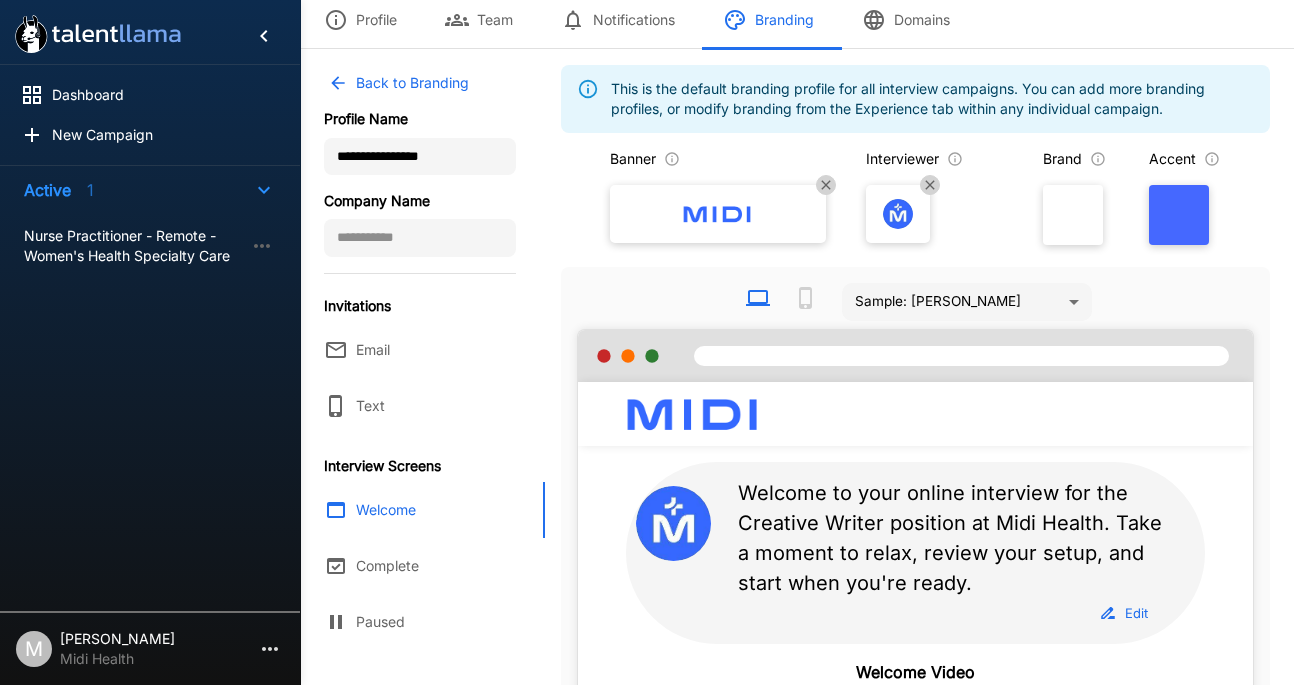 scroll, scrollTop: 0, scrollLeft: 0, axis: both 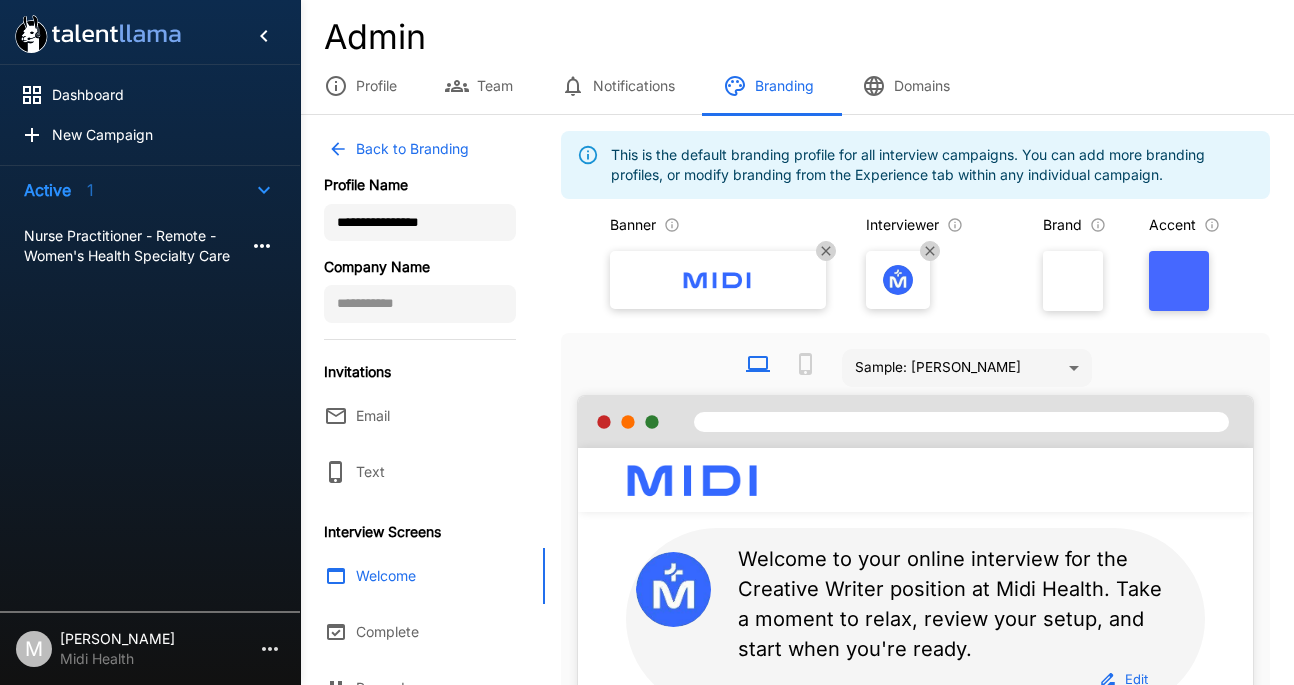 click 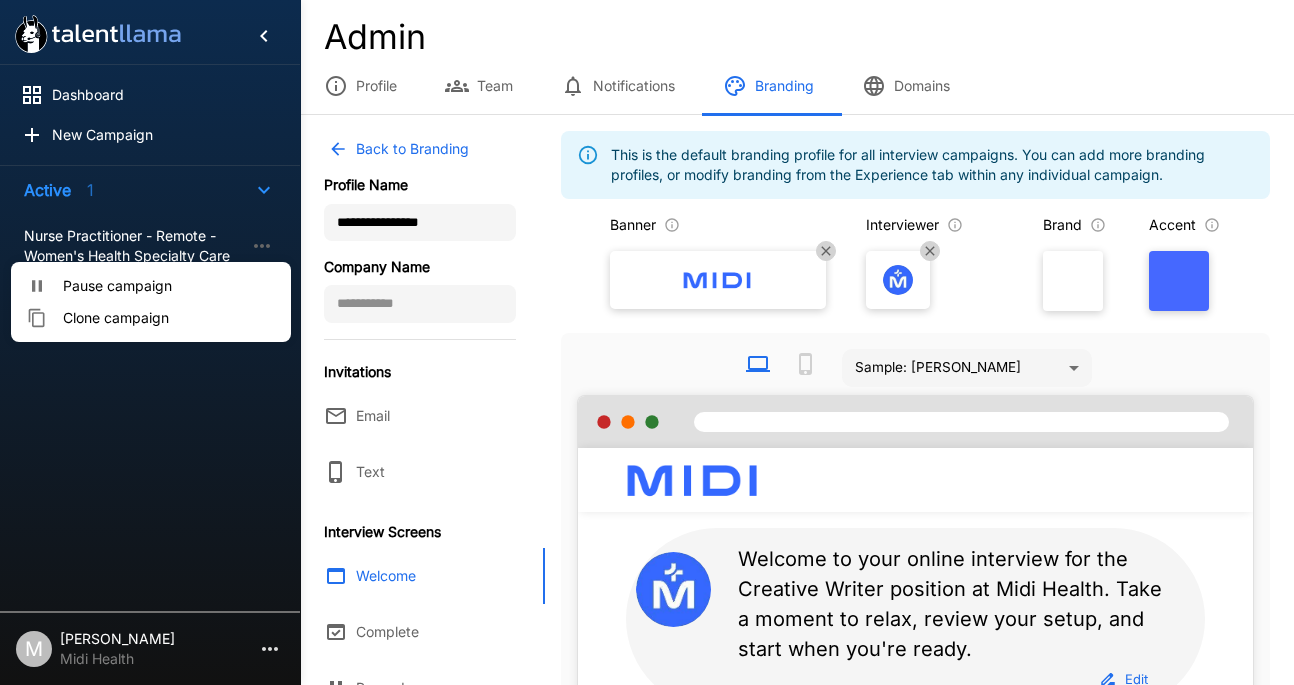 click at bounding box center [647, 342] 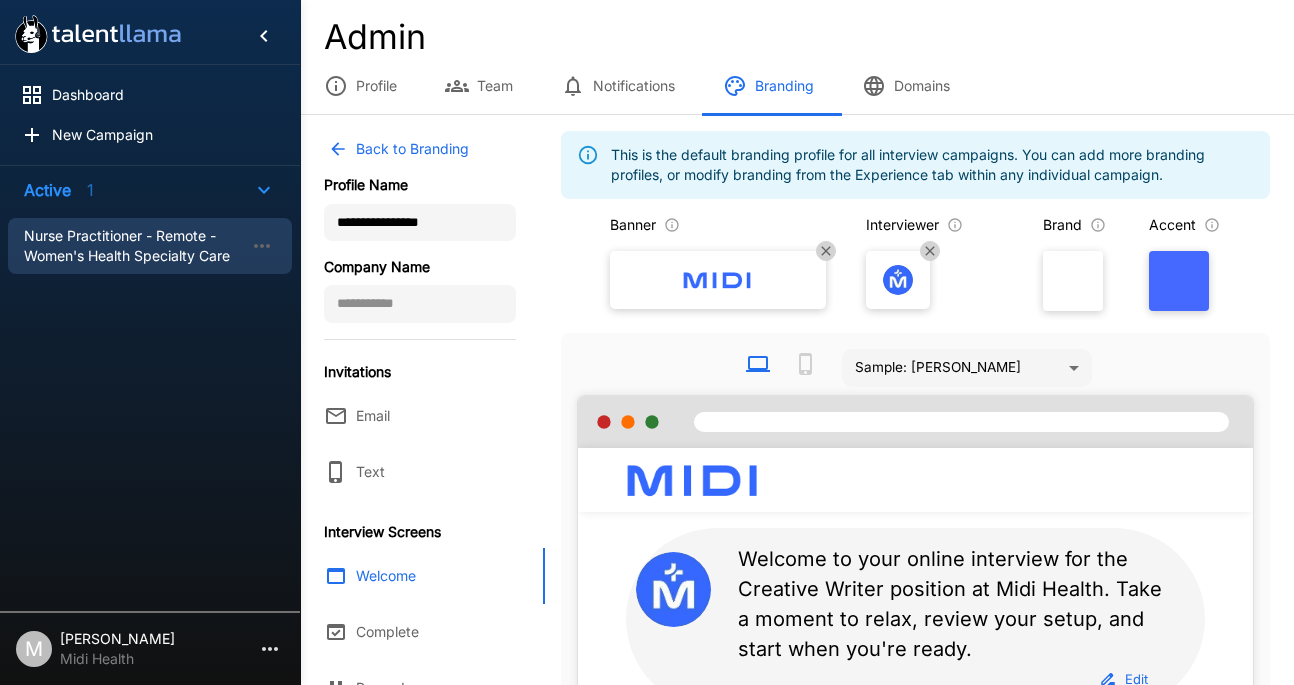 click on "Nurse Practitioner - Remote - Women's Health Specialty Care" at bounding box center (134, 246) 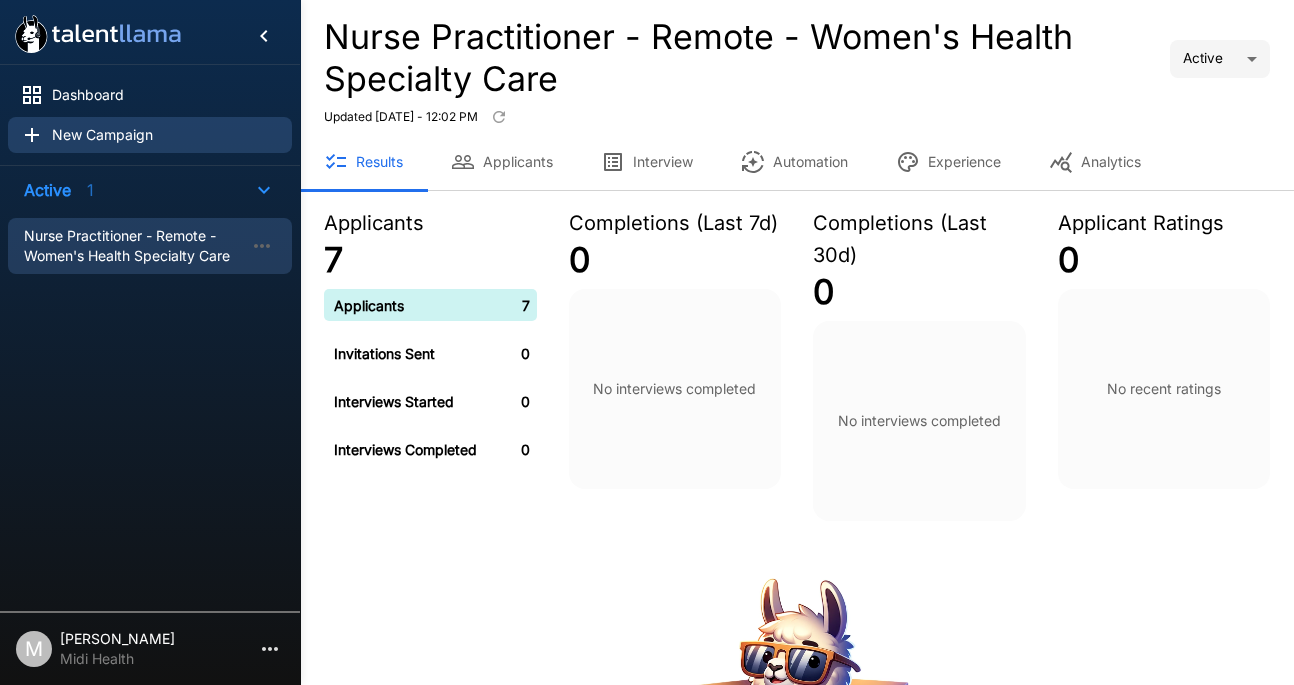 click on "New Campaign" at bounding box center (164, 135) 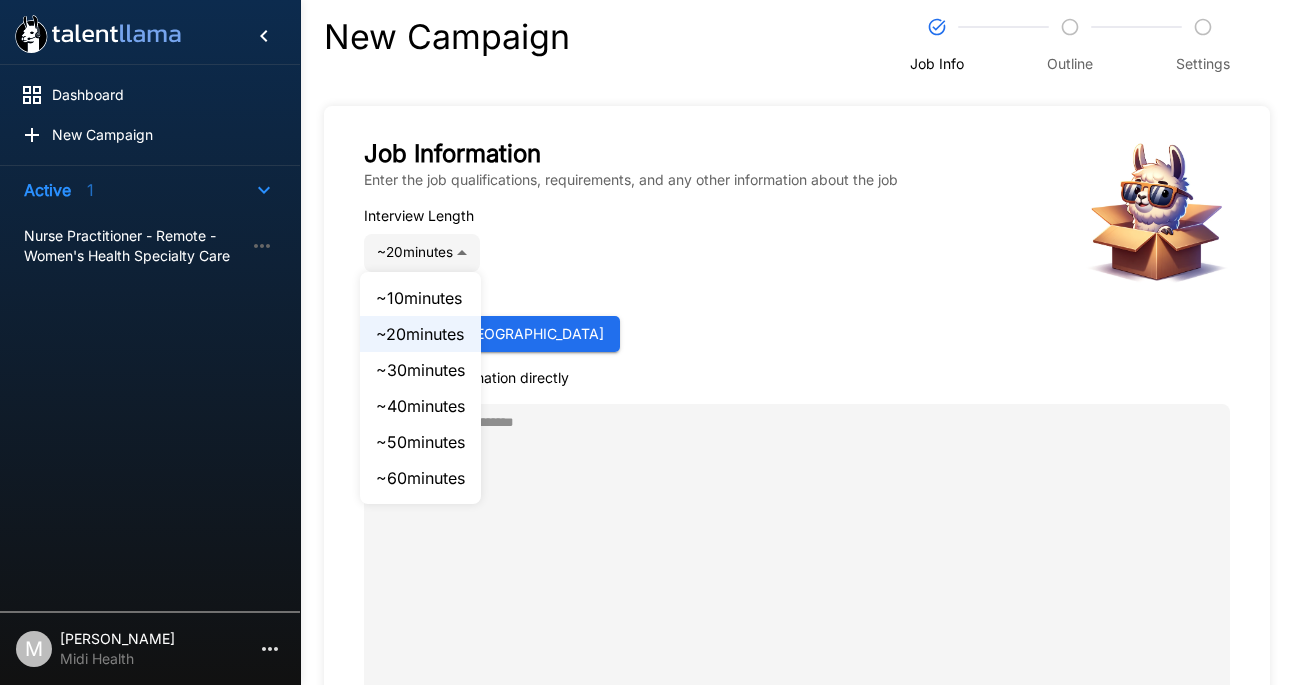 click on "Dashboard New Campaign Active 1 Nurse Practitioner - Remote - Women's Health Specialty Care M Meg Braxton Midi Health New Campaign Job Info Outline Settings Job Information Enter the job qualifications, requirements, and any other information about the job Interview Length ~ 20  minutes ** ATS Job Posting Import from Greenhouse Or enter  the information directly * Generate Interview ~ 10  minutes ~ 20  minutes ~ 30  minutes ~ 40  minutes ~ 50  minutes ~ 60  minutes" at bounding box center [647, 342] 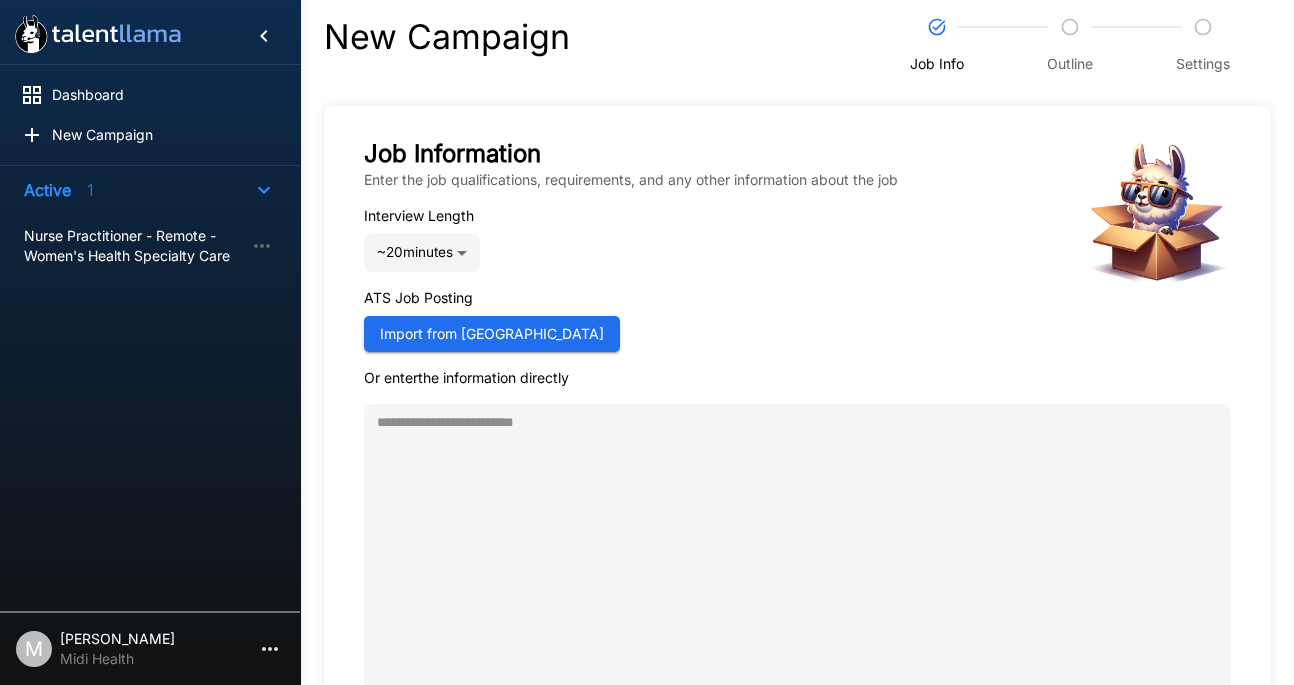 type on "*" 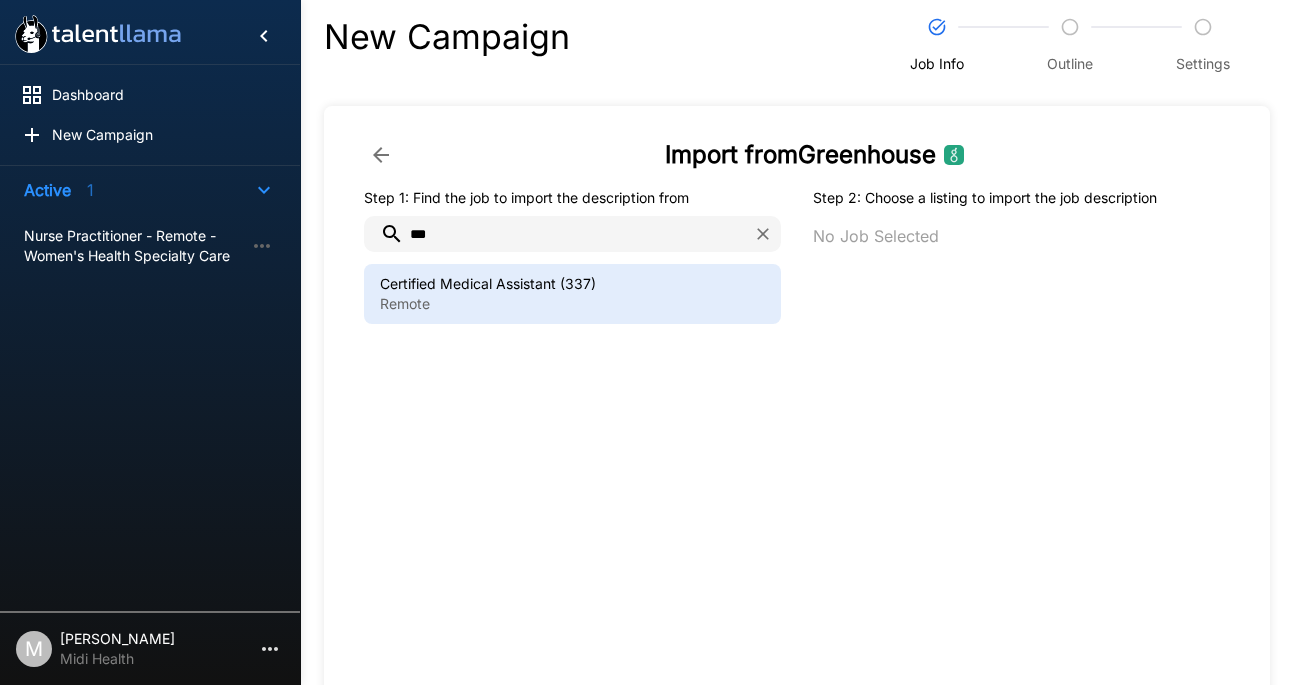 type on "***" 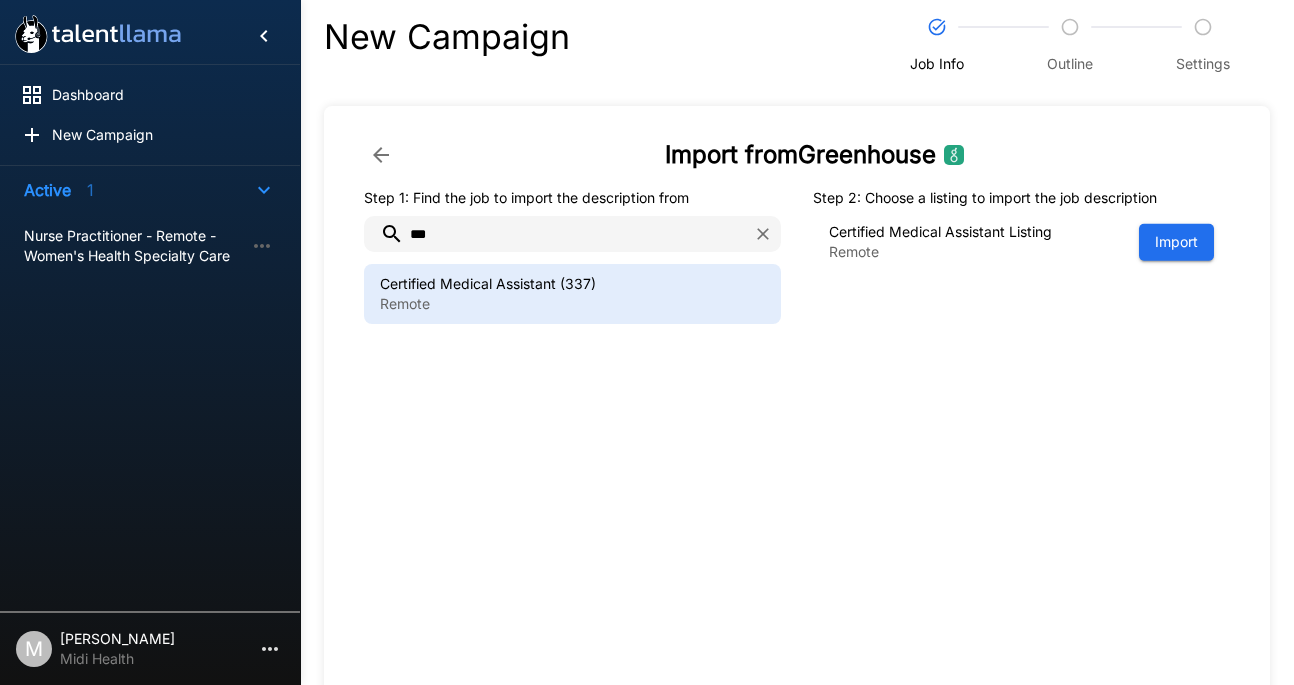 click on "Import" at bounding box center (1176, 242) 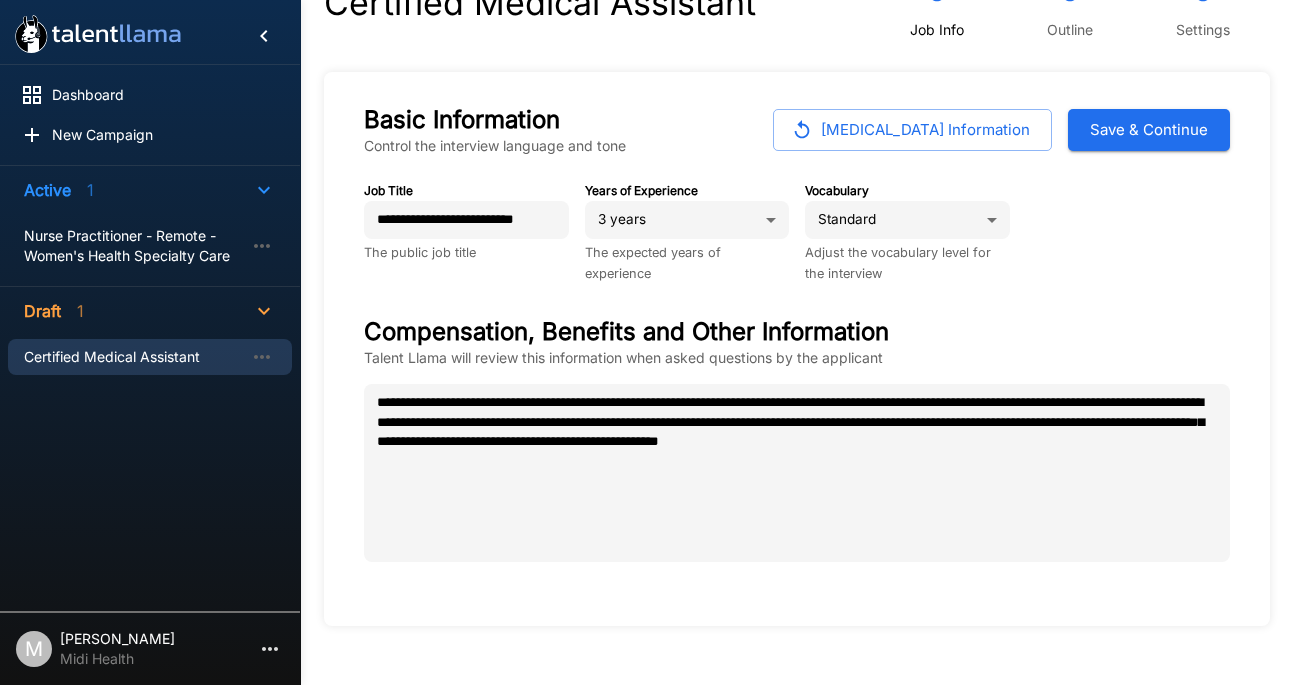 scroll, scrollTop: 55, scrollLeft: 0, axis: vertical 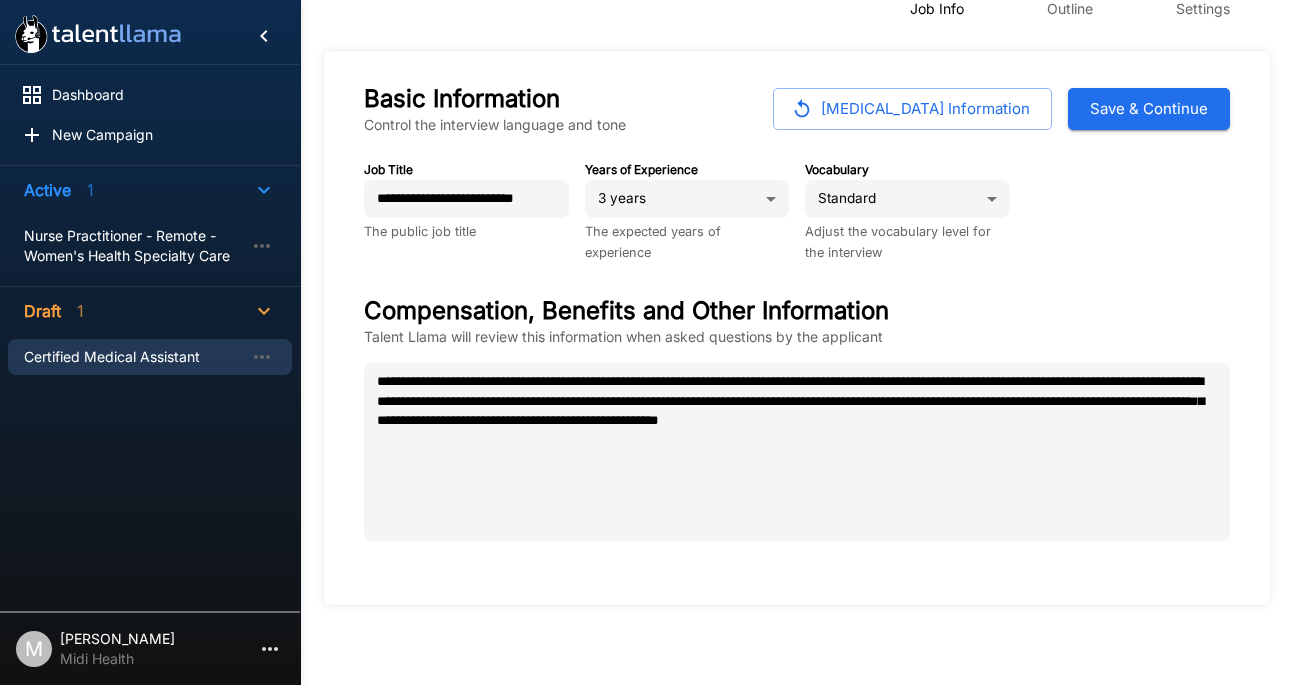 type on "*" 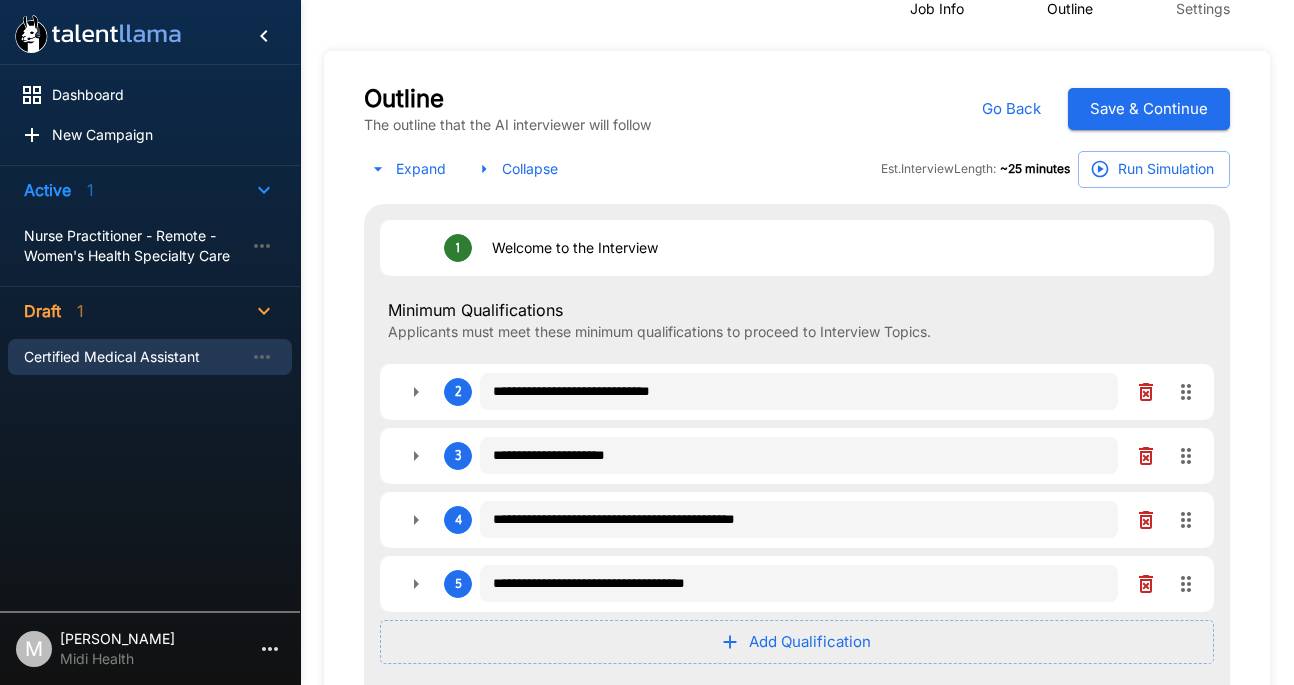 type on "*" 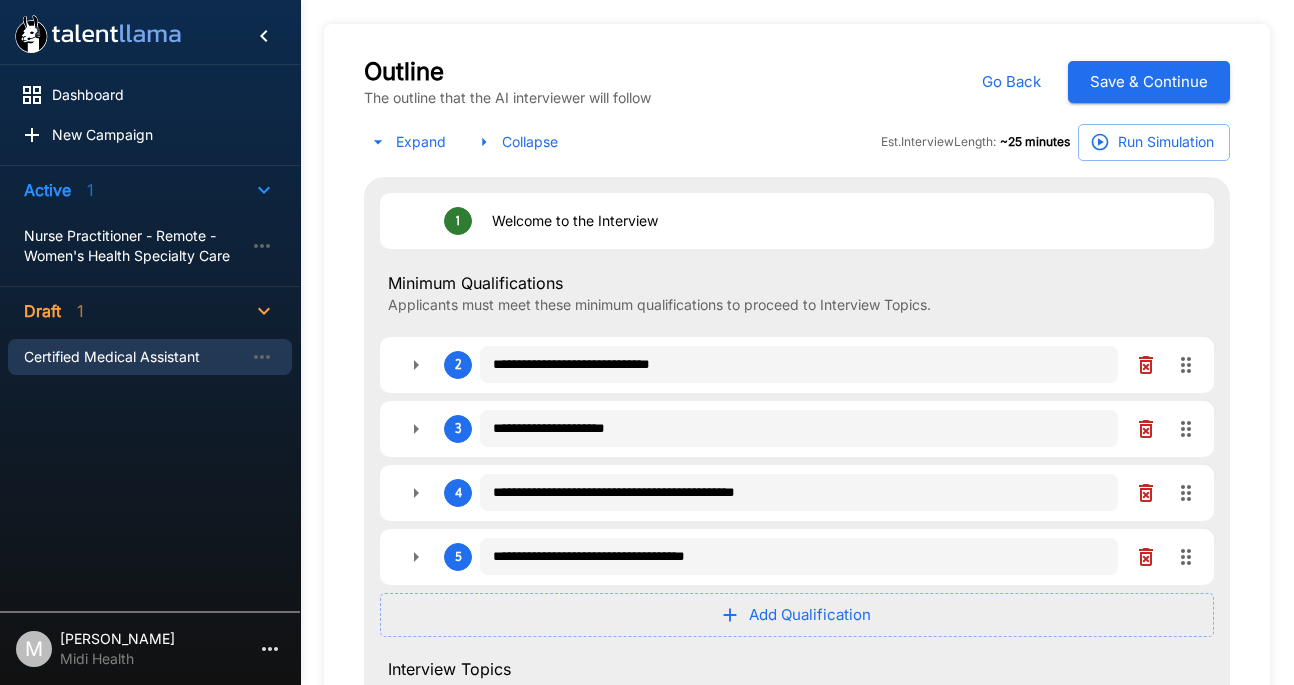 scroll, scrollTop: 85, scrollLeft: 0, axis: vertical 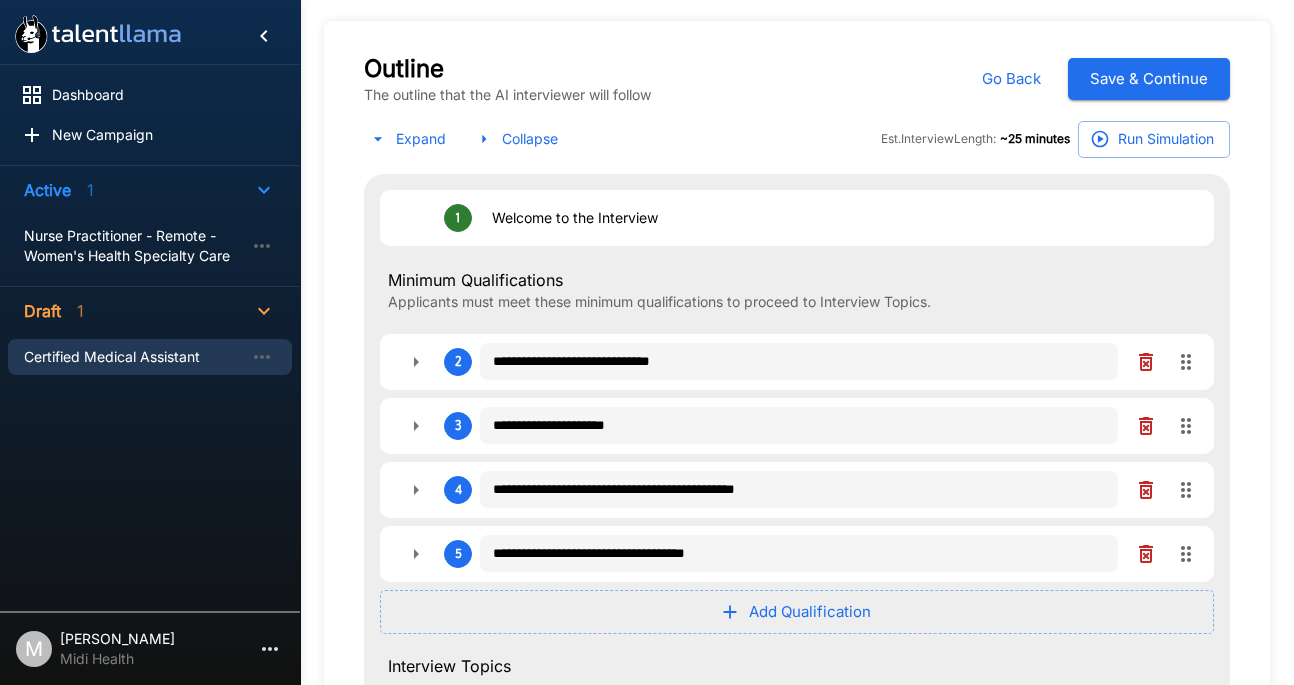 type on "*" 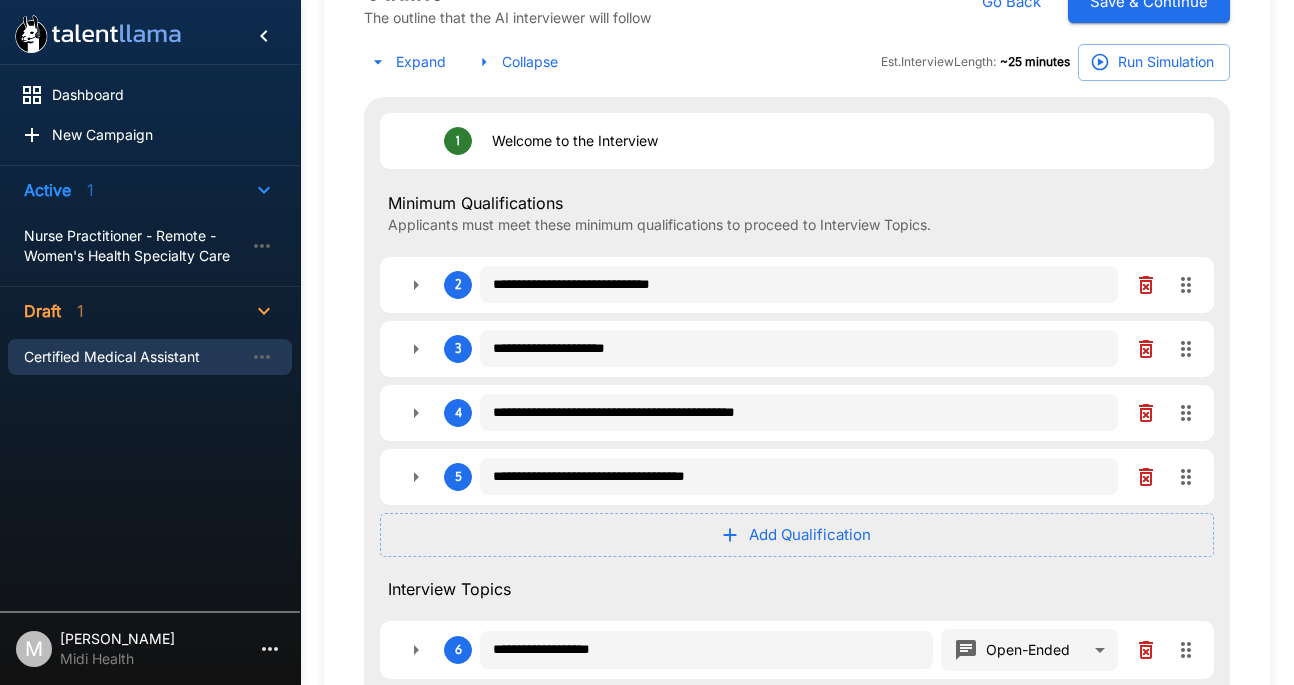 scroll, scrollTop: 173, scrollLeft: 0, axis: vertical 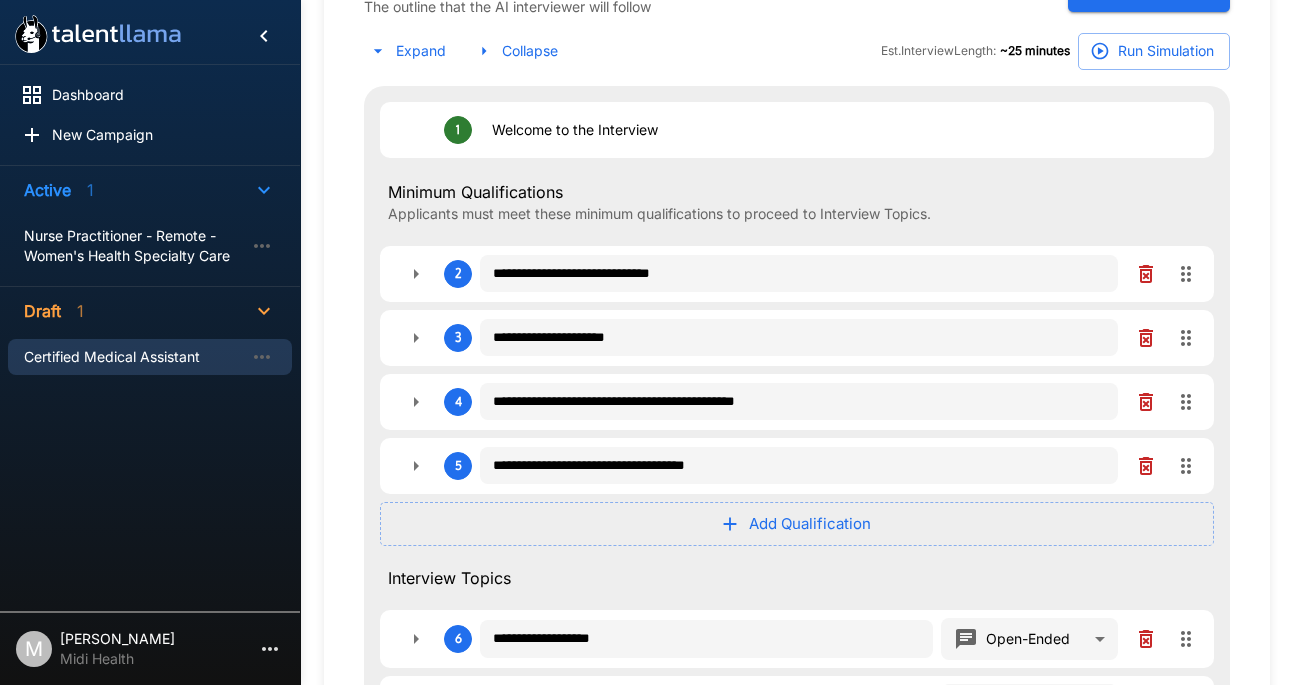 type on "*" 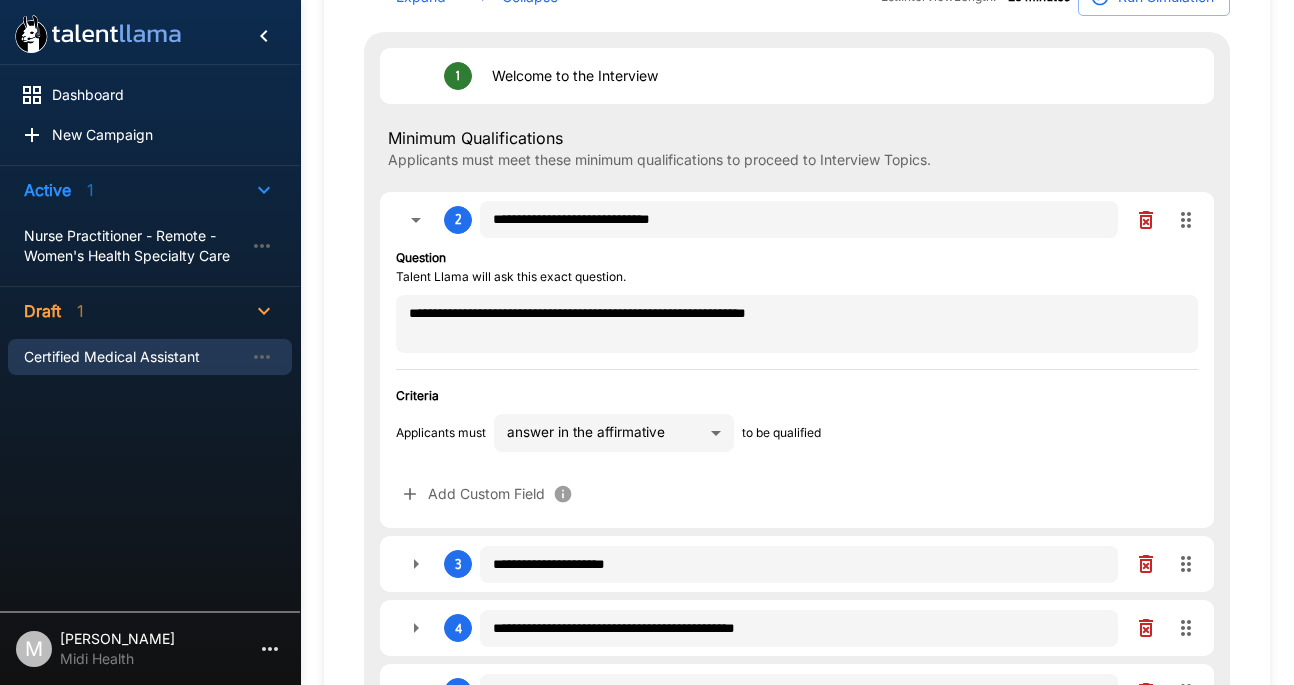 scroll, scrollTop: 229, scrollLeft: 0, axis: vertical 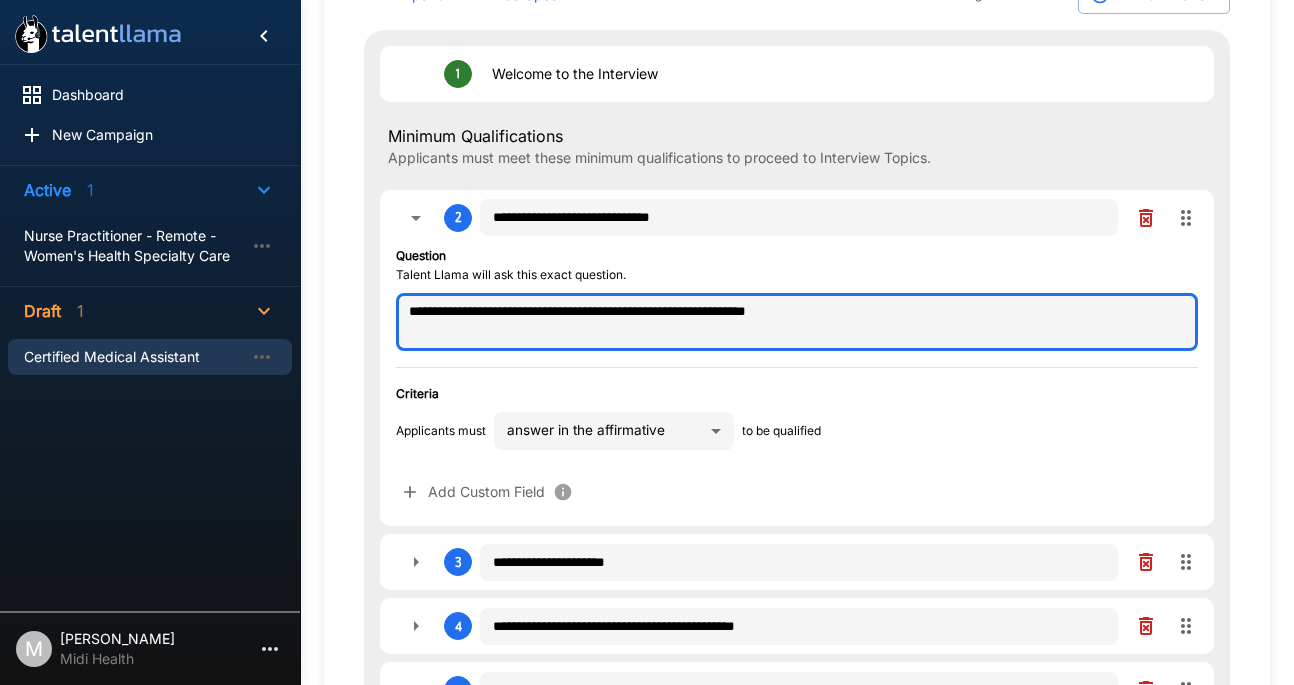 click on "**********" at bounding box center (797, 322) 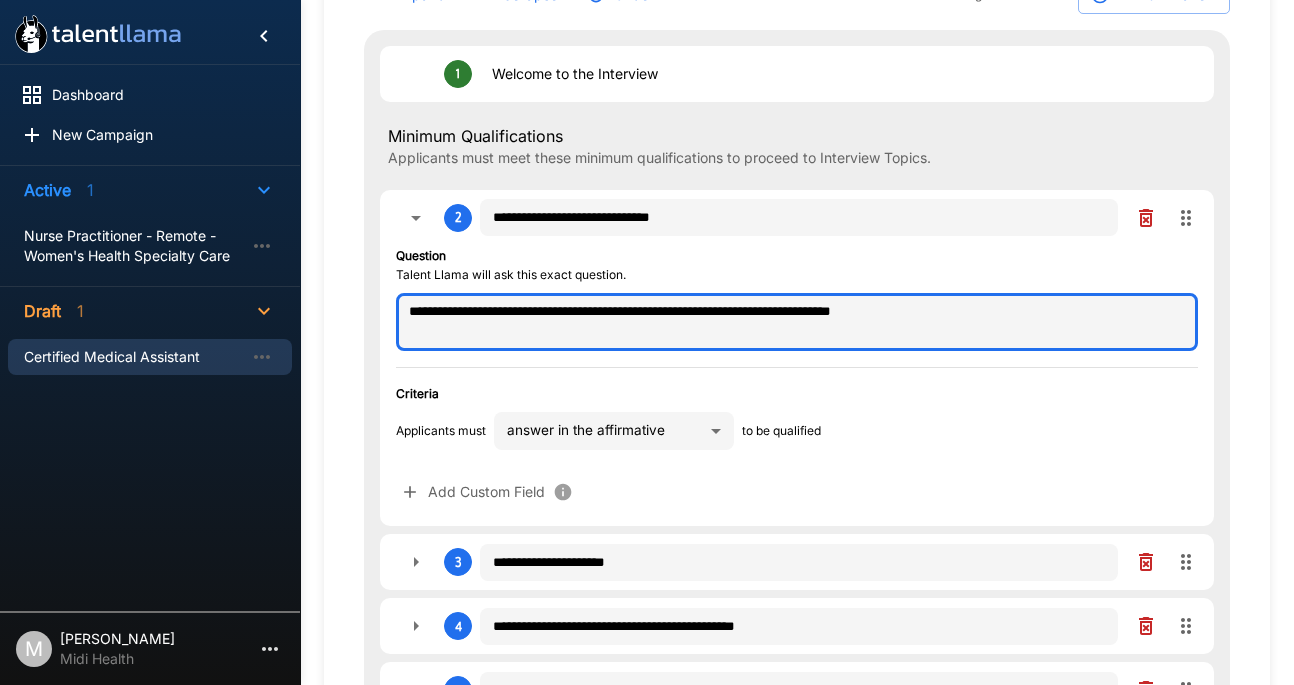 click on "**********" at bounding box center [797, 322] 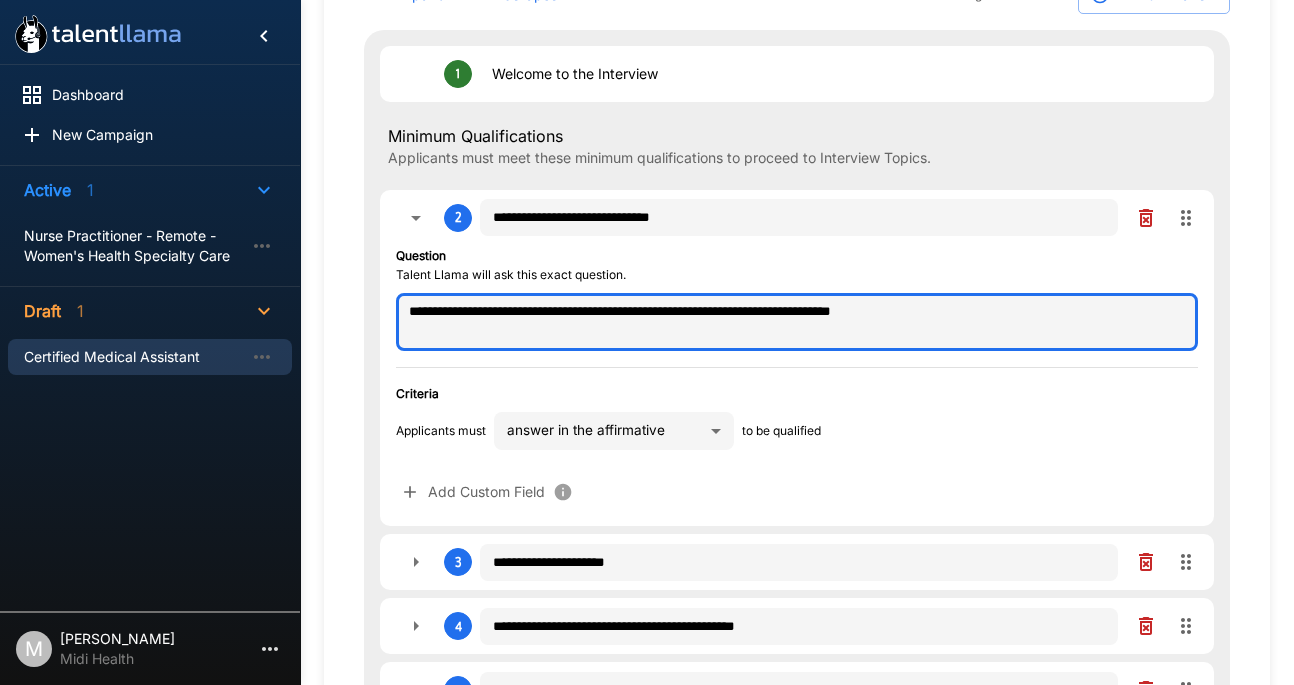 drag, startPoint x: 657, startPoint y: 312, endPoint x: 516, endPoint y: 314, distance: 141.01419 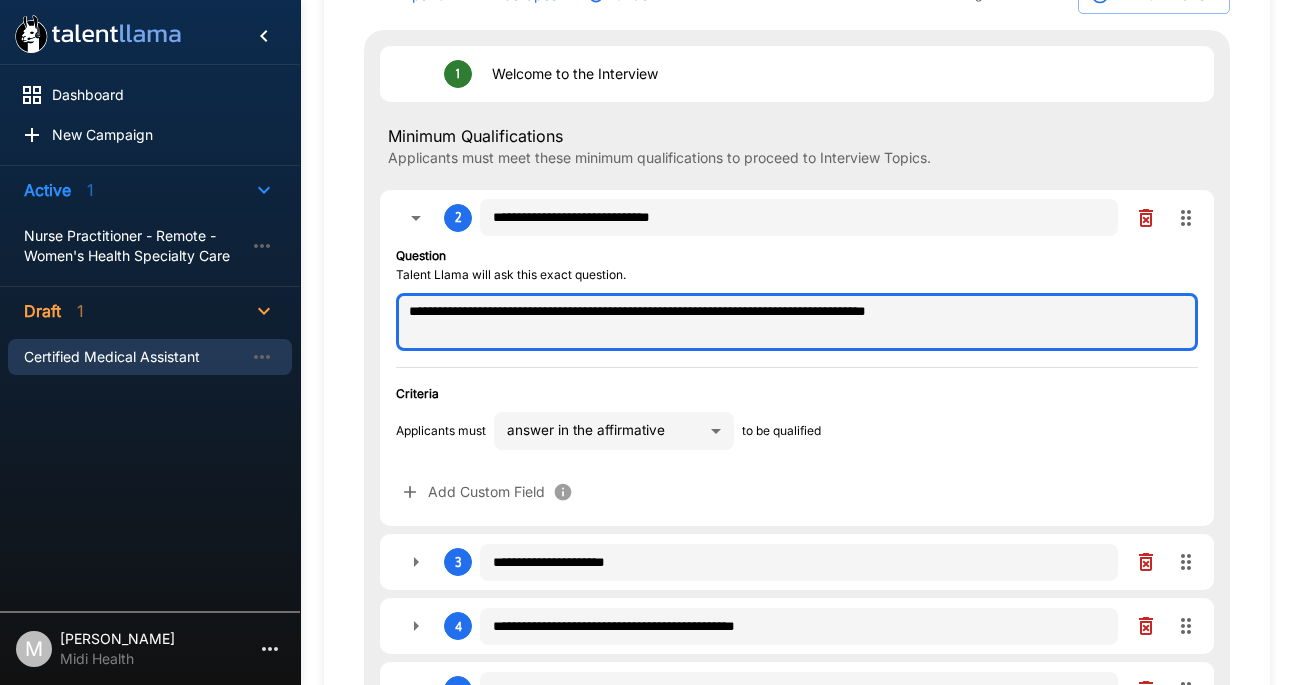 click on "**********" at bounding box center (797, 322) 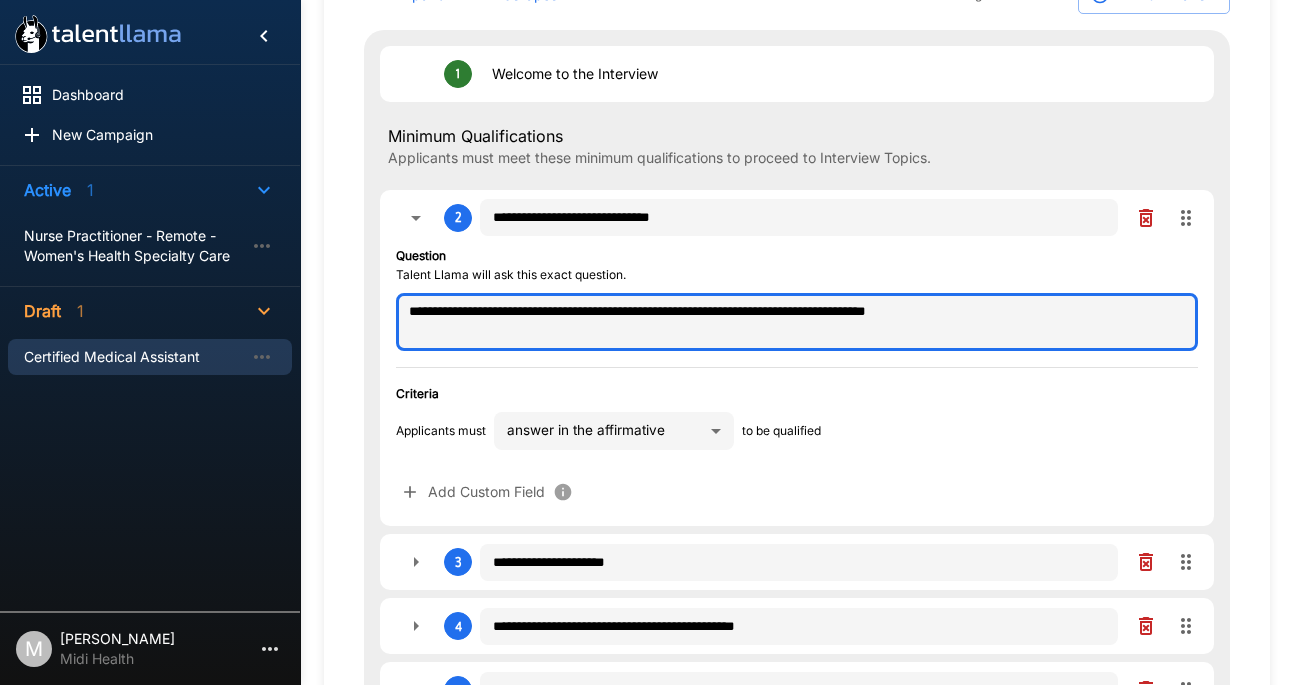 click on "**********" at bounding box center (797, 322) 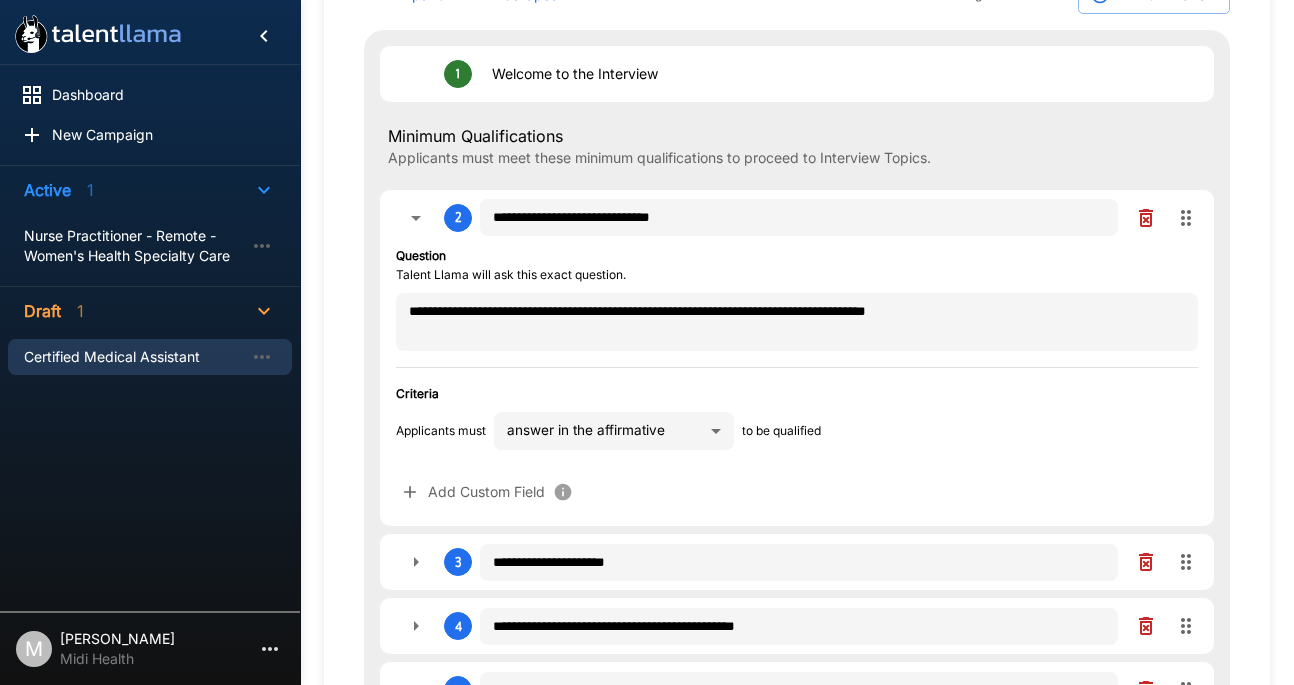 click on "**********" at bounding box center (647, 113) 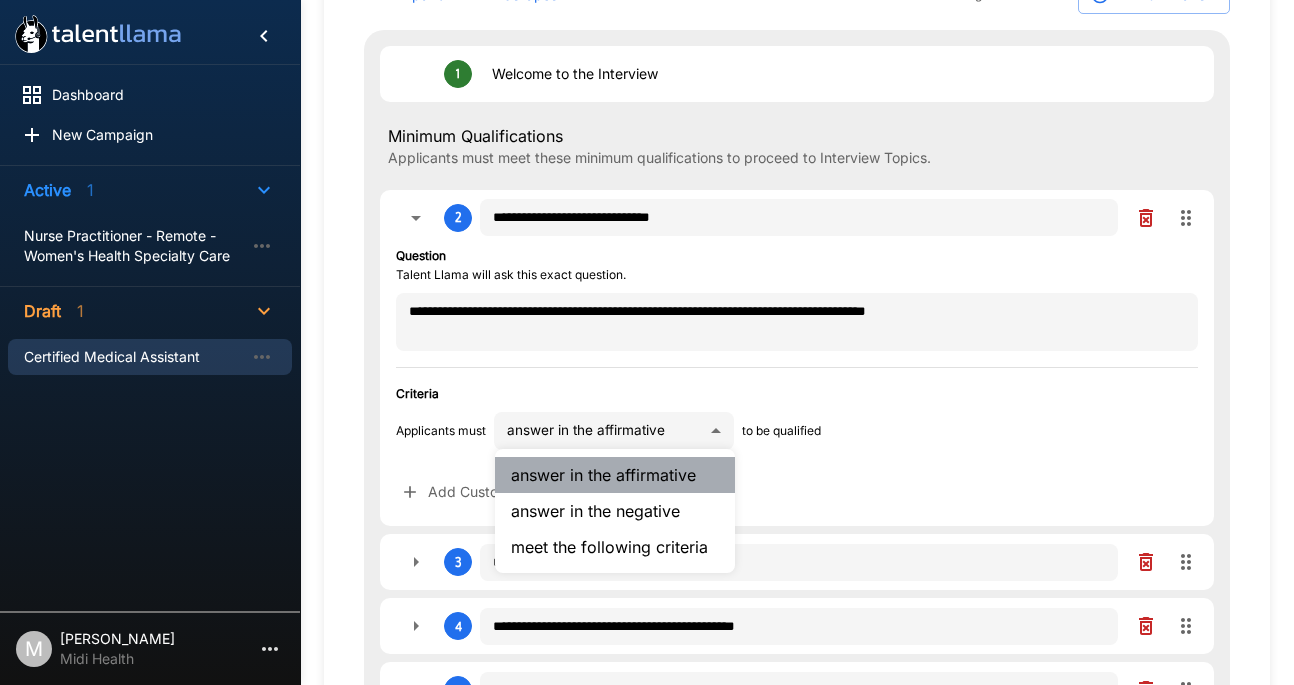 click on "answer in the affirmative" at bounding box center (615, 475) 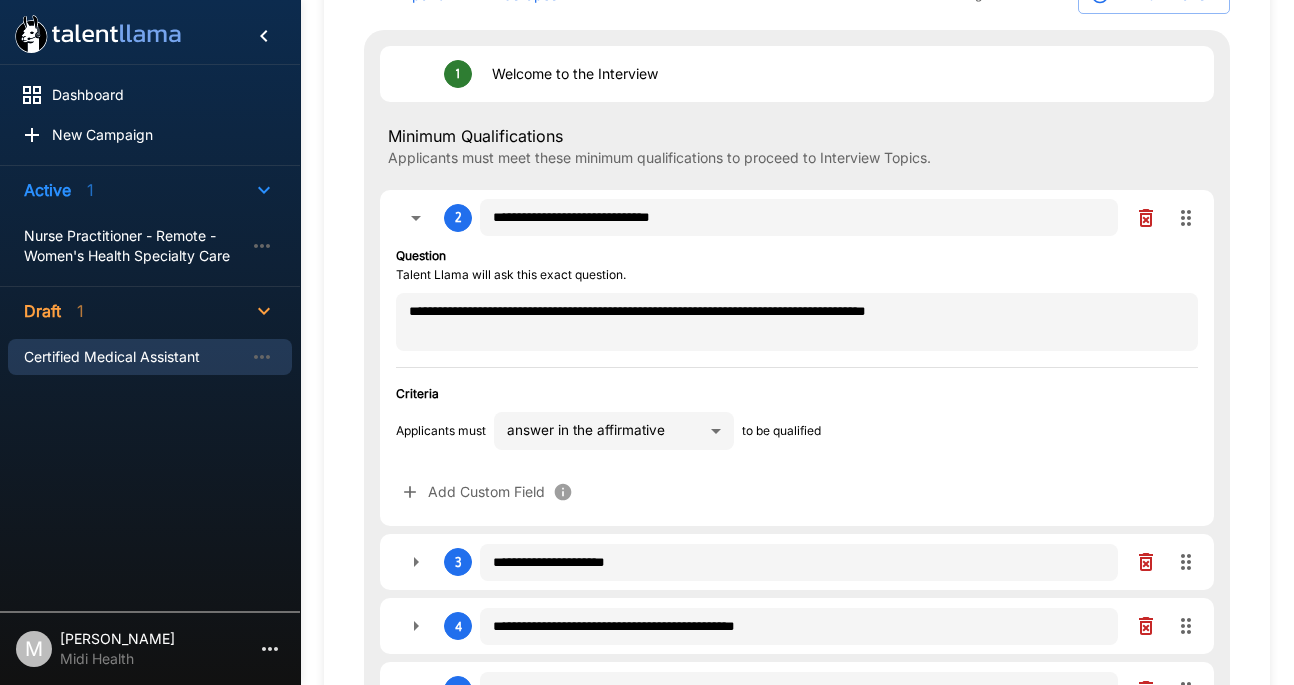click on "**********" at bounding box center (647, 113) 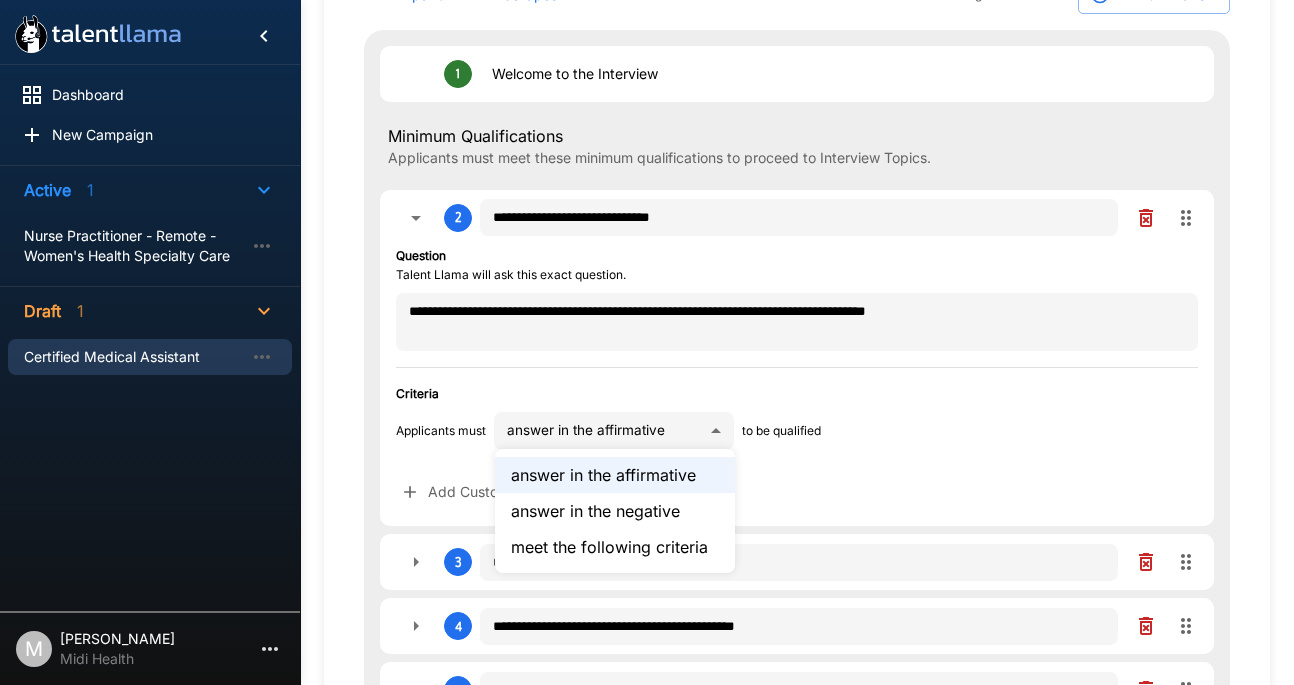 click at bounding box center [647, 342] 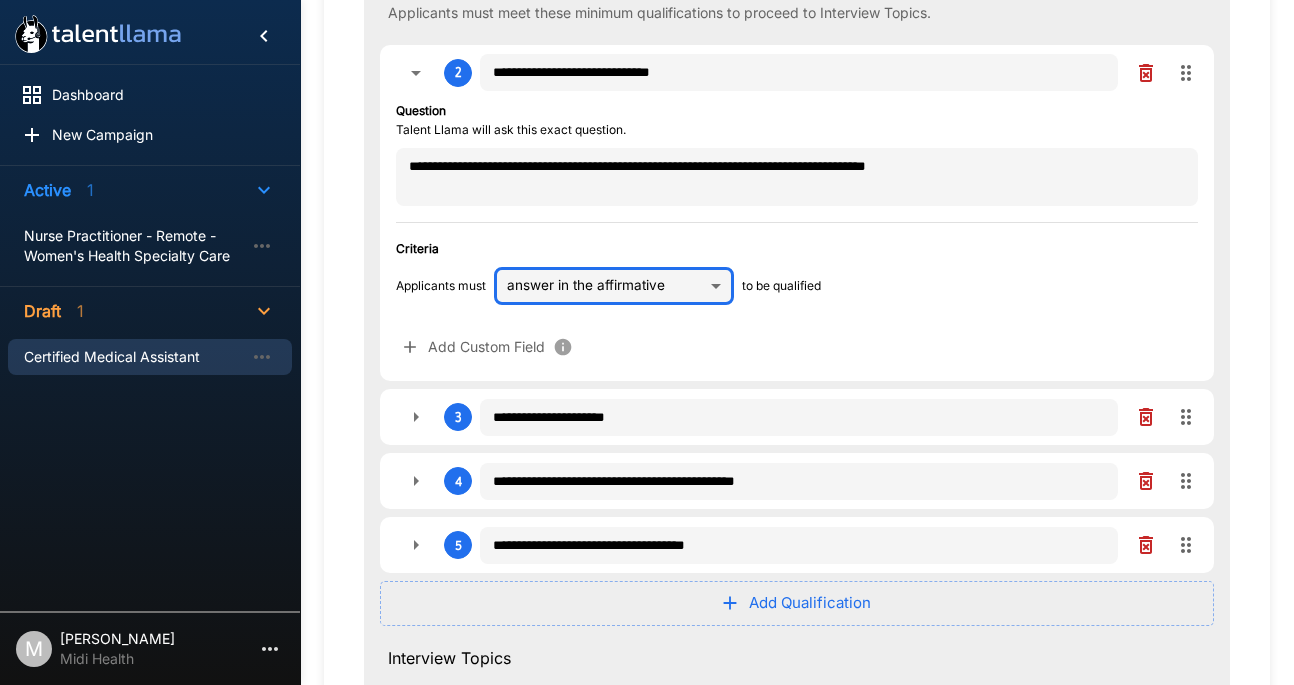 scroll, scrollTop: 381, scrollLeft: 0, axis: vertical 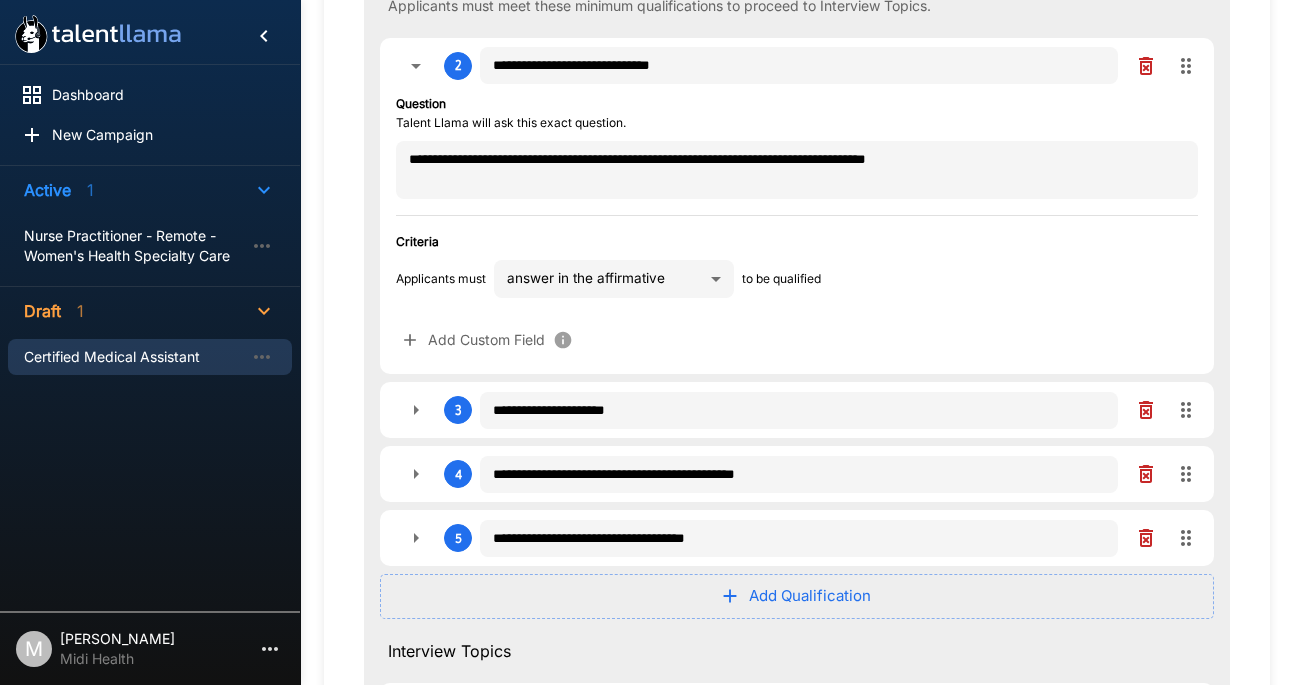 click 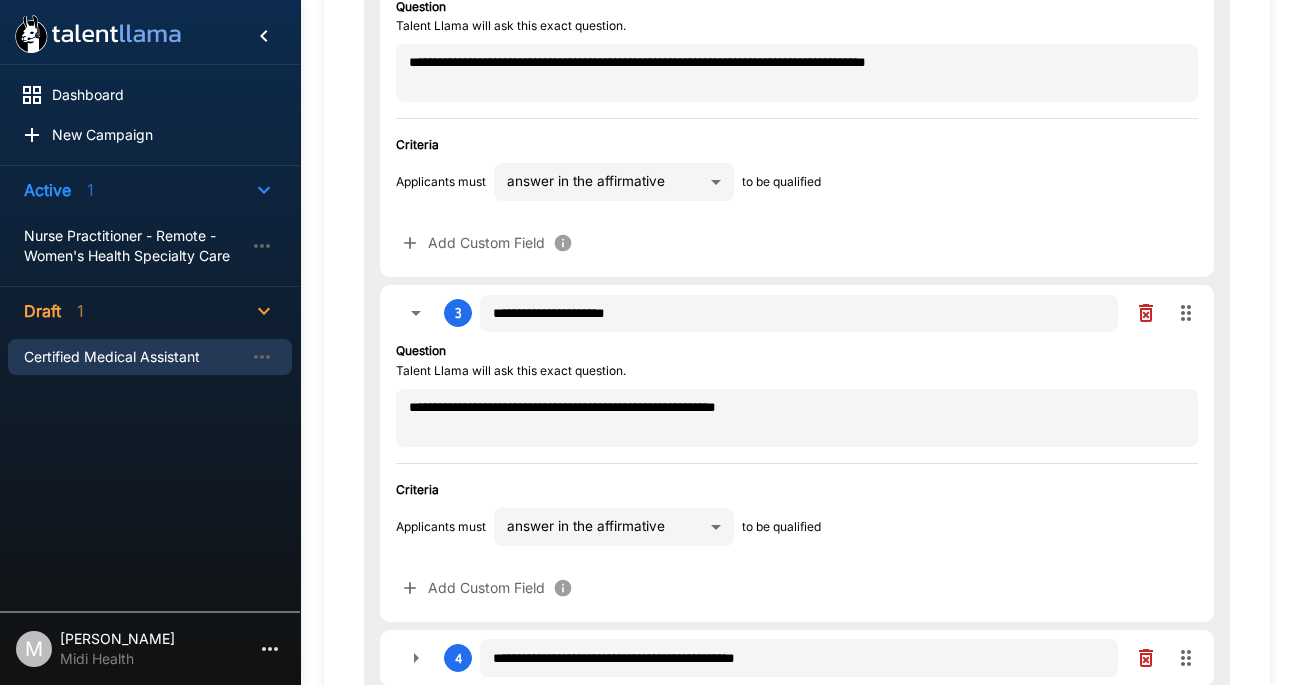 scroll, scrollTop: 484, scrollLeft: 0, axis: vertical 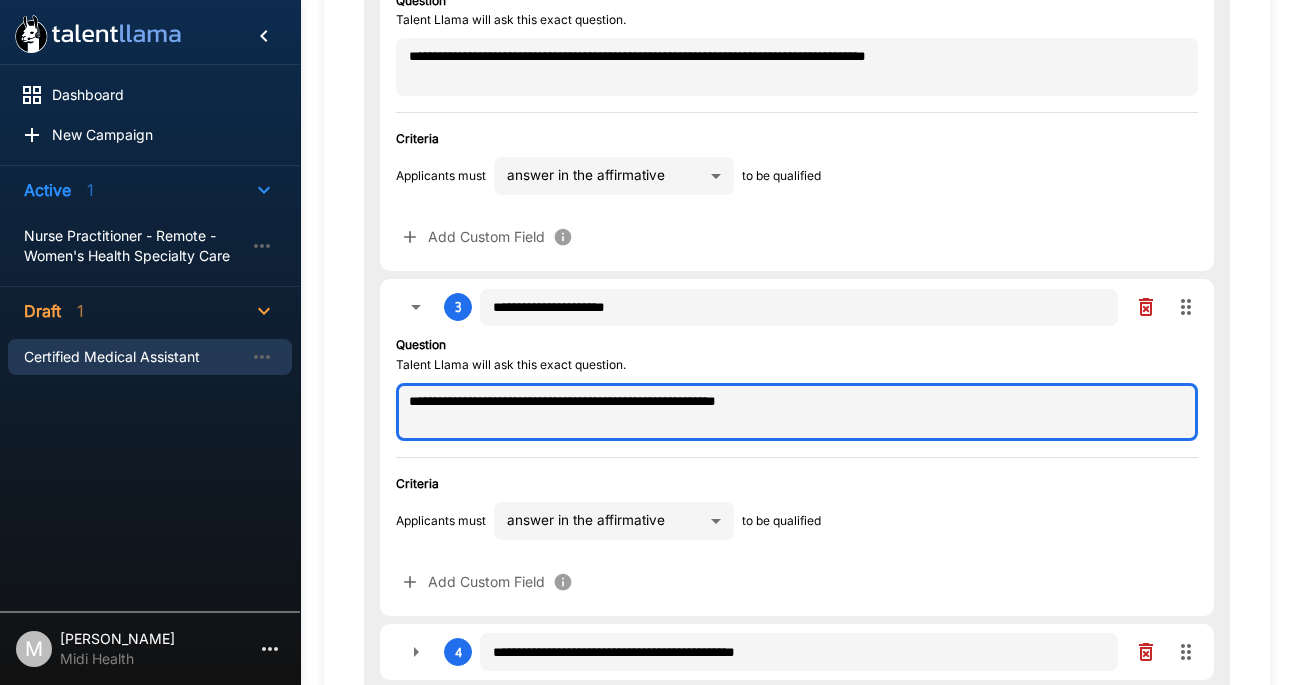 click on "**********" at bounding box center [797, 412] 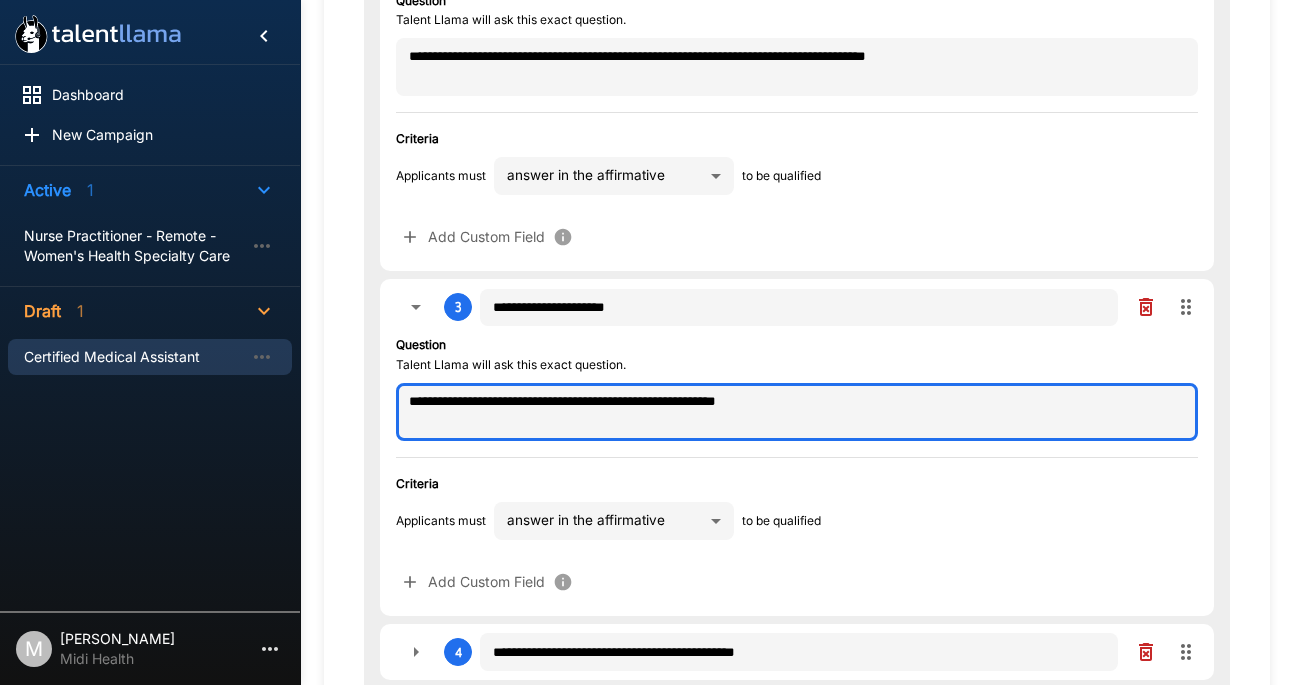 click on "**********" at bounding box center [797, 412] 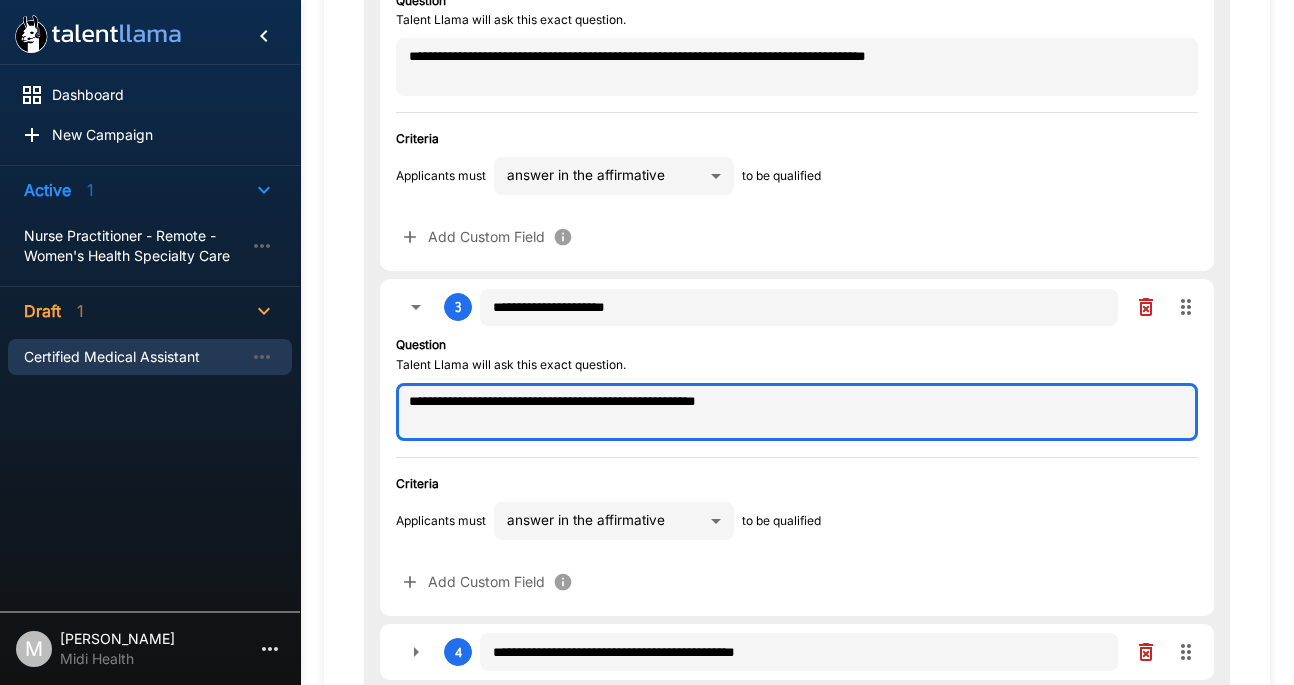 click on "**********" at bounding box center (797, 412) 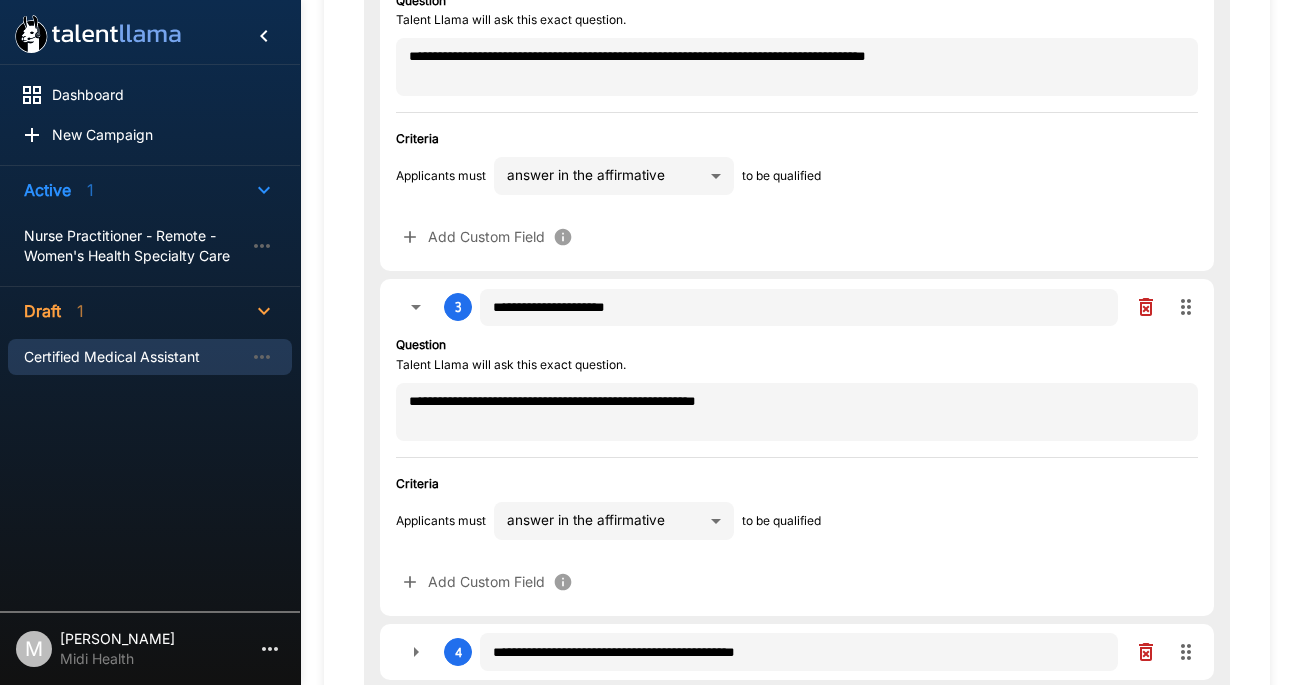 click on "**********" at bounding box center (647, -142) 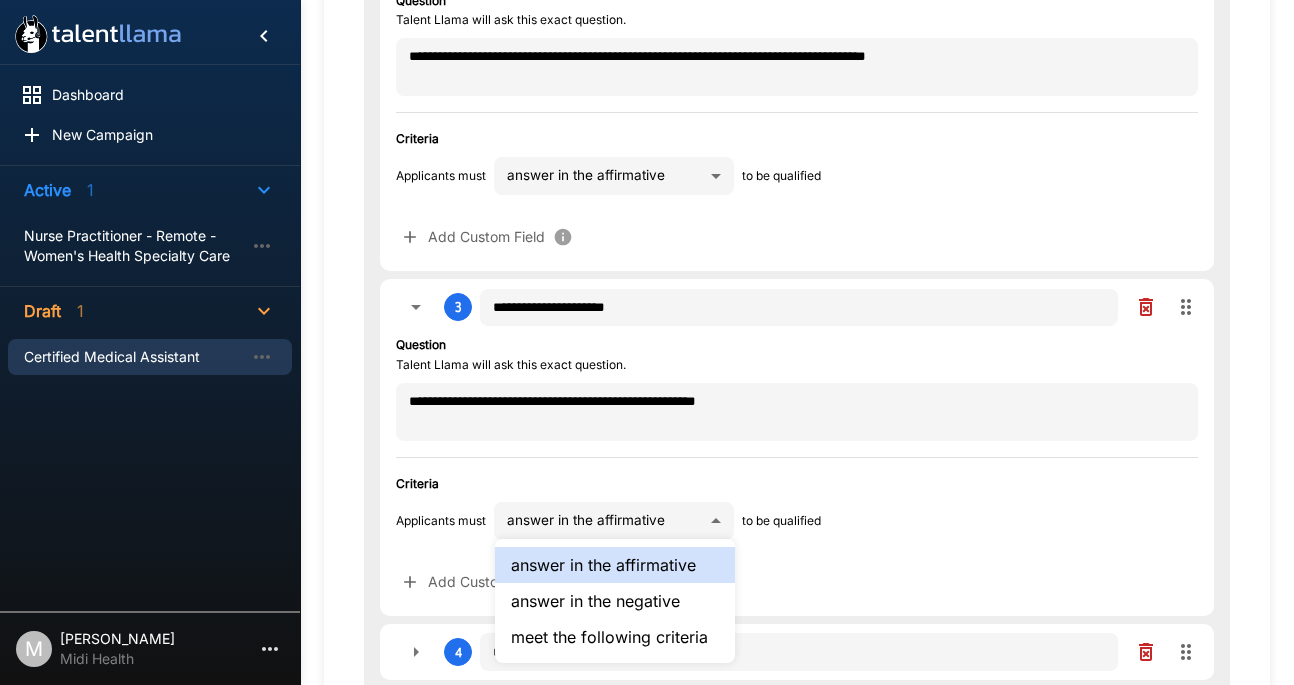 click at bounding box center [647, 342] 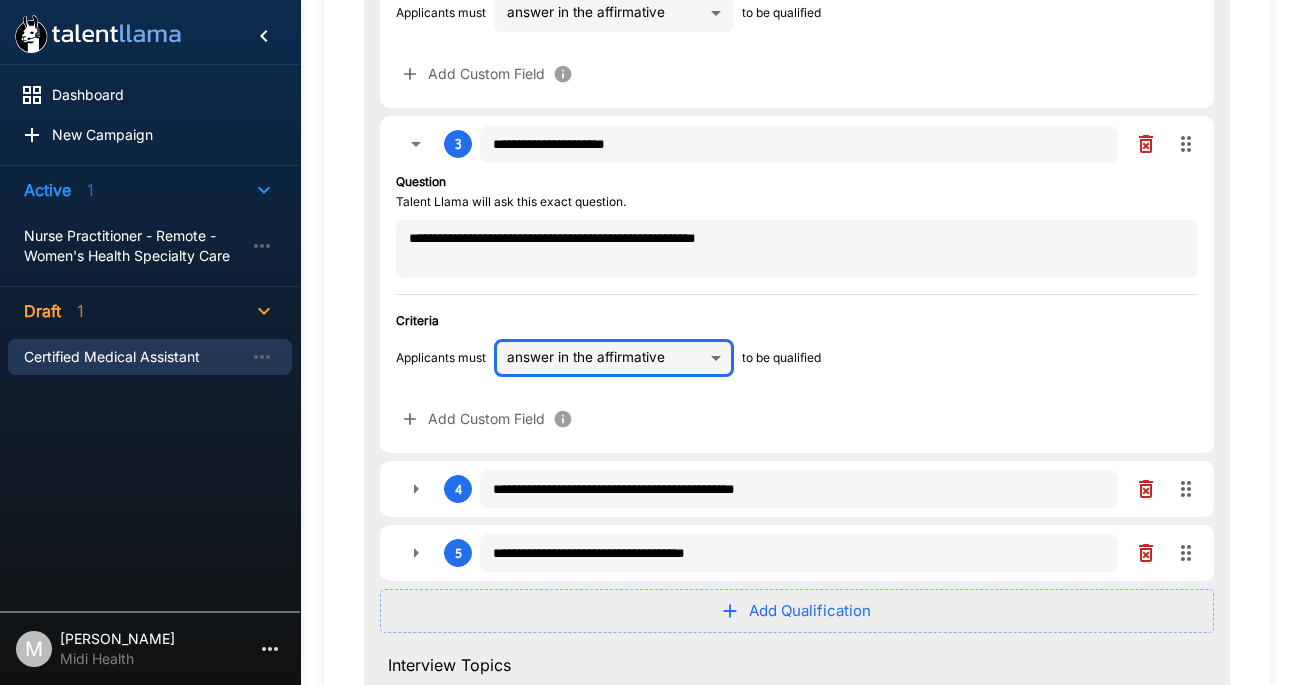 scroll, scrollTop: 646, scrollLeft: 0, axis: vertical 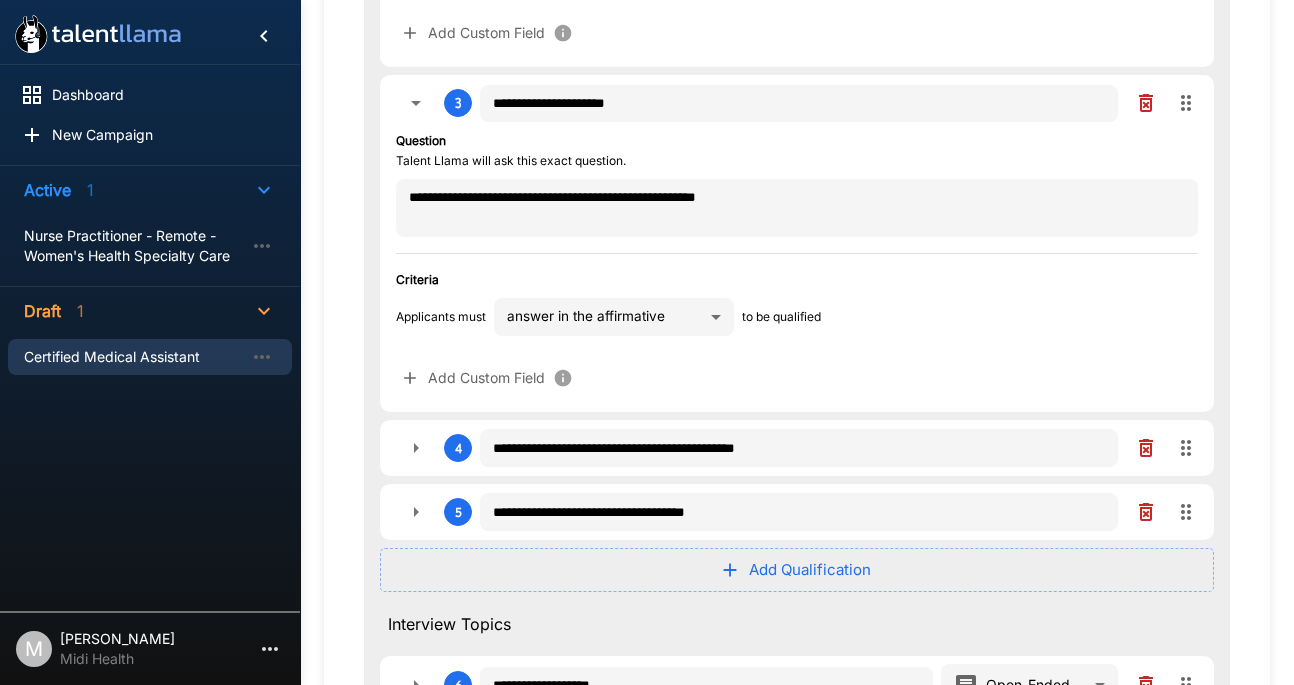 click 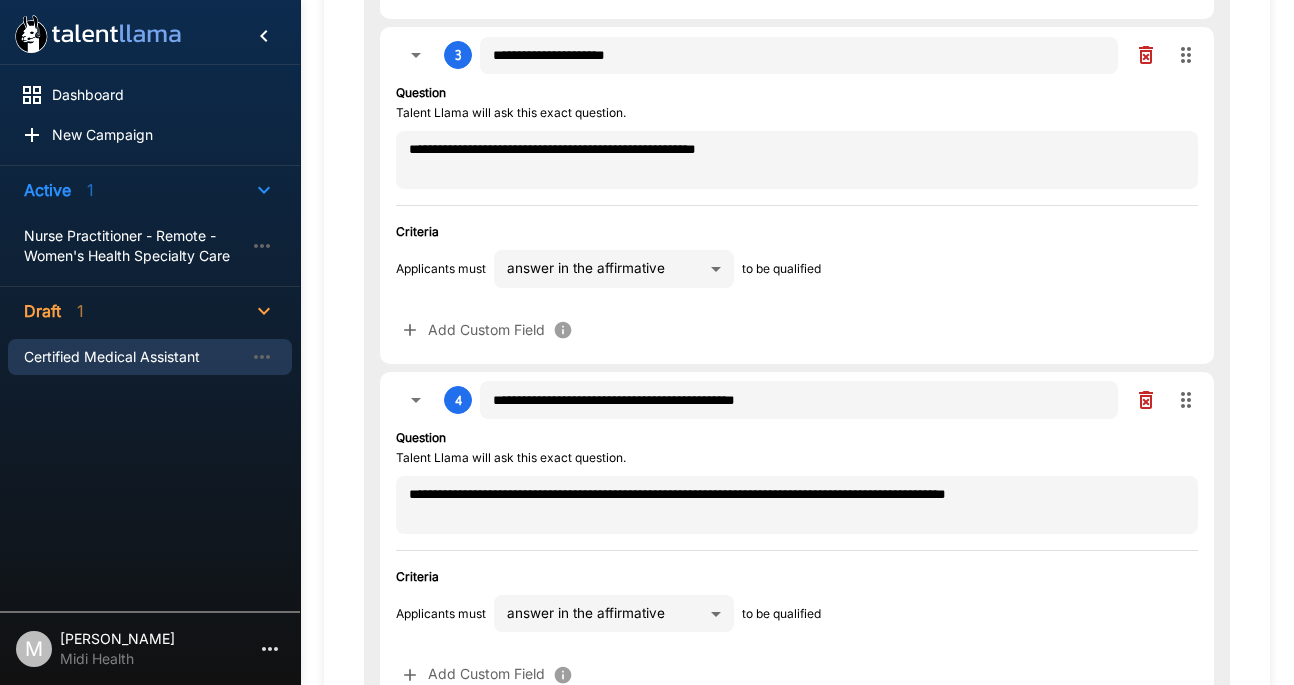 scroll, scrollTop: 737, scrollLeft: 0, axis: vertical 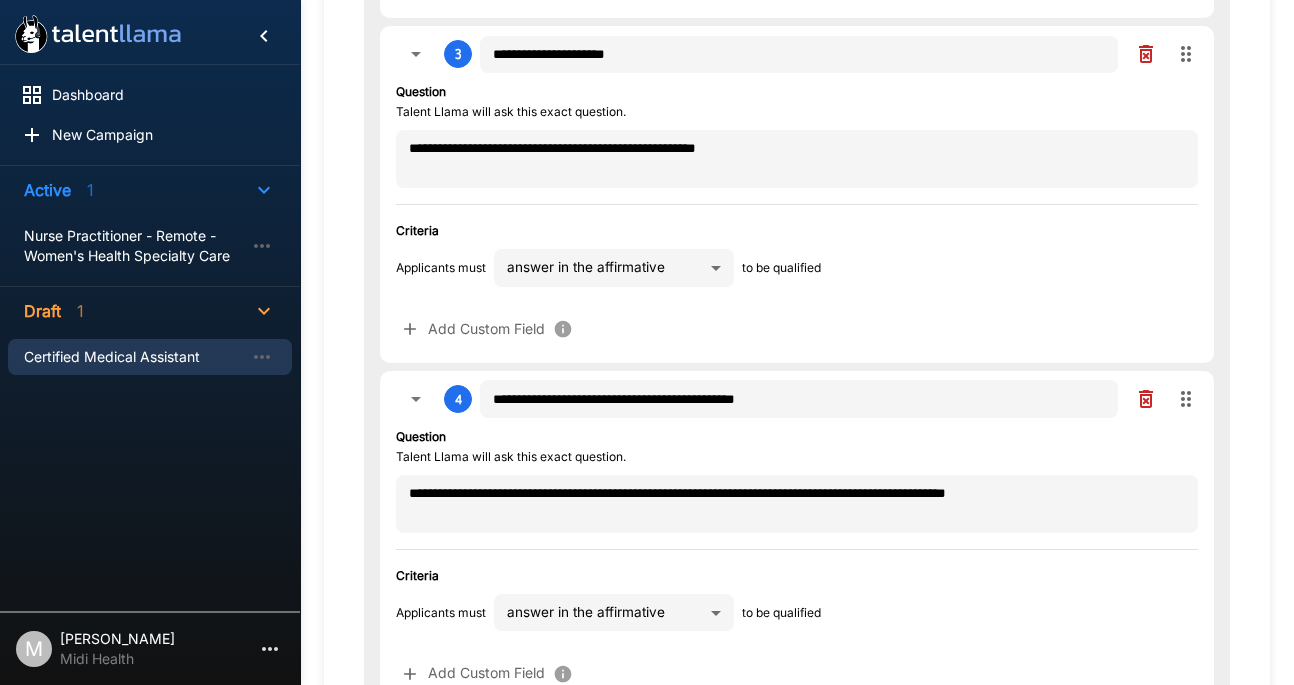 click on "**********" at bounding box center (797, 559) 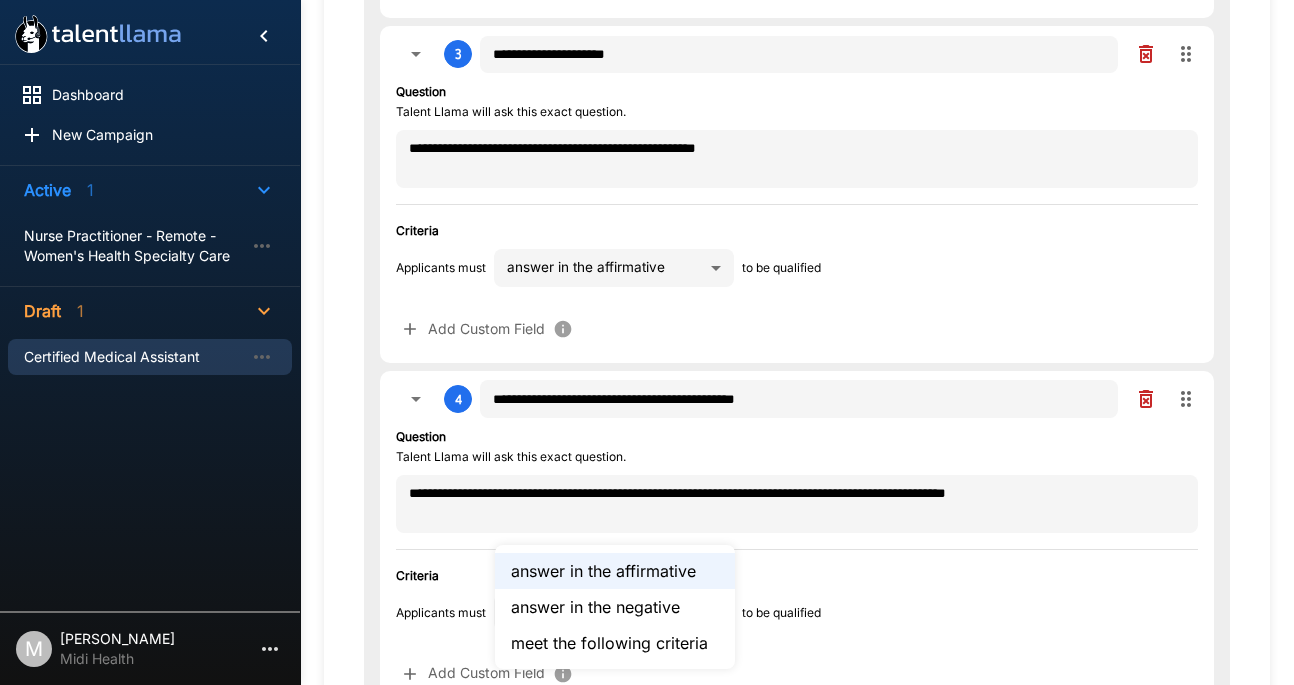 click at bounding box center (647, 342) 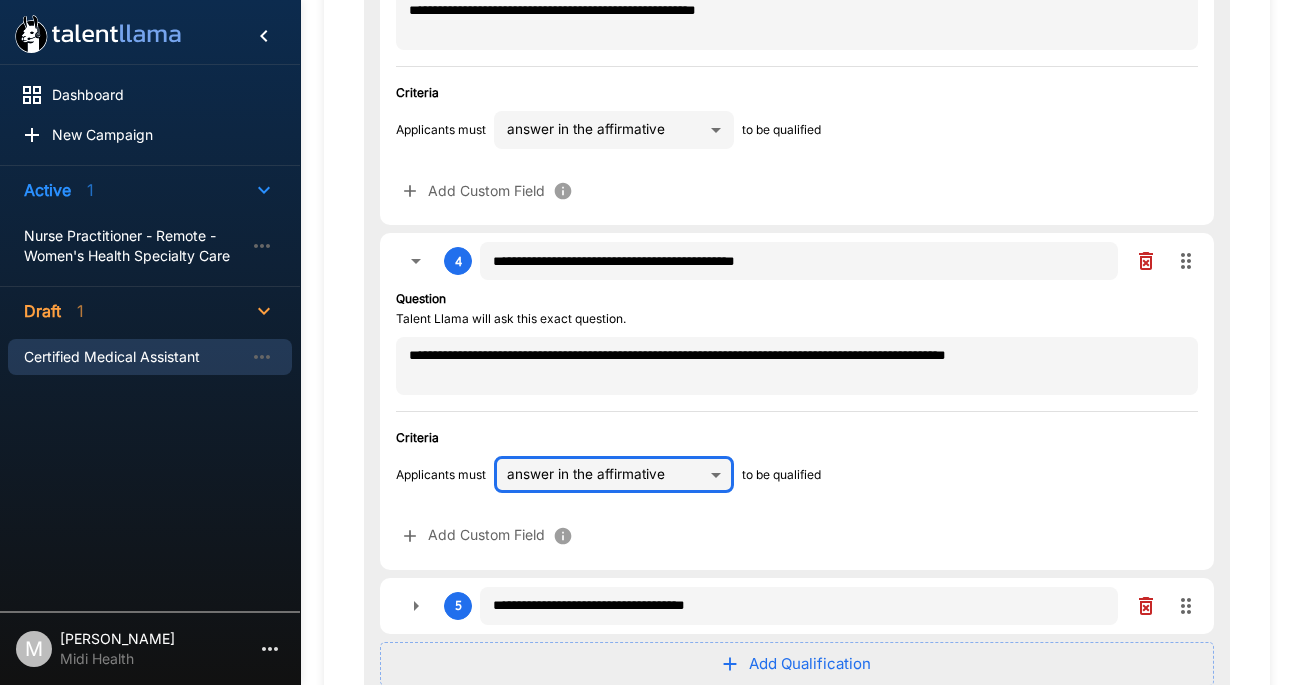 scroll, scrollTop: 938, scrollLeft: 0, axis: vertical 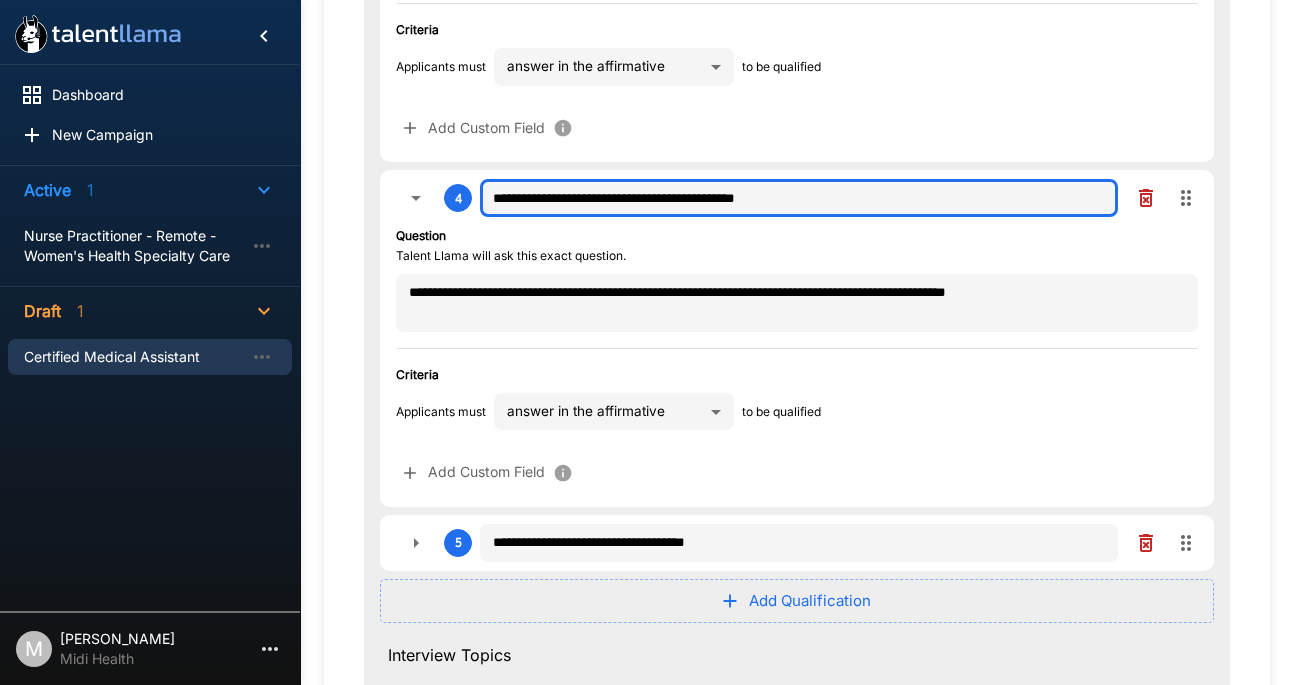click on "**********" at bounding box center (799, 198) 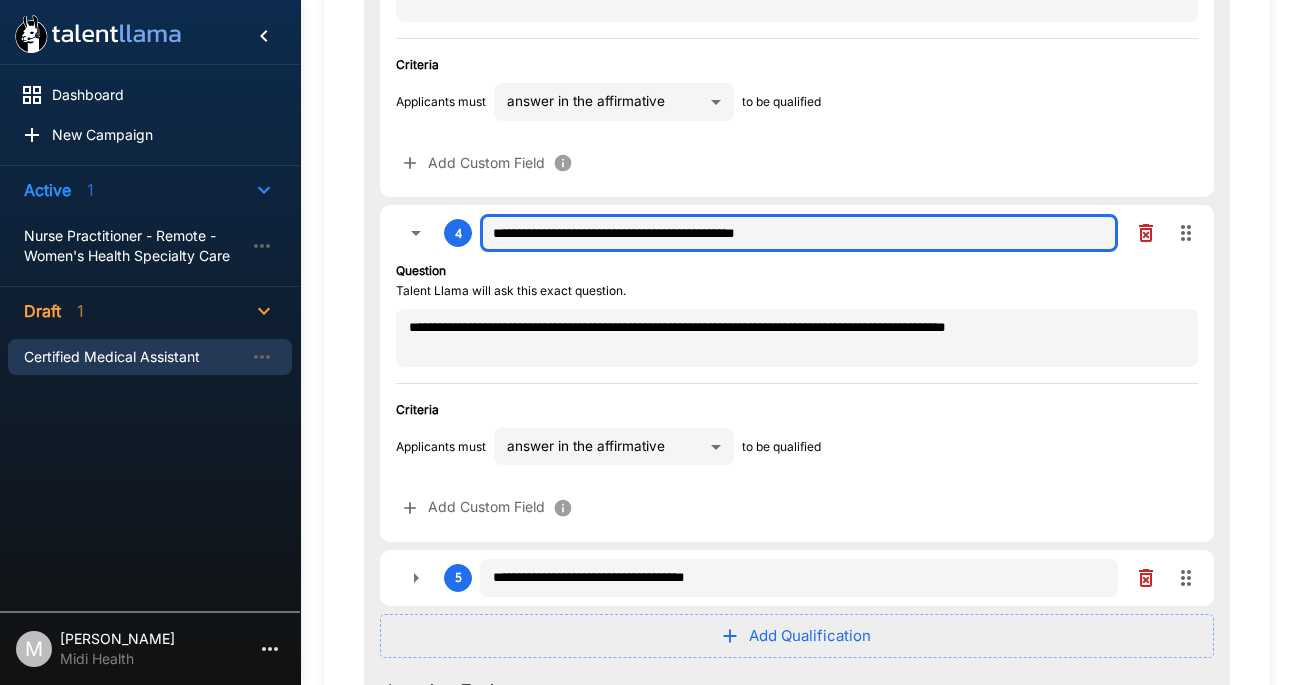 scroll, scrollTop: 958, scrollLeft: 0, axis: vertical 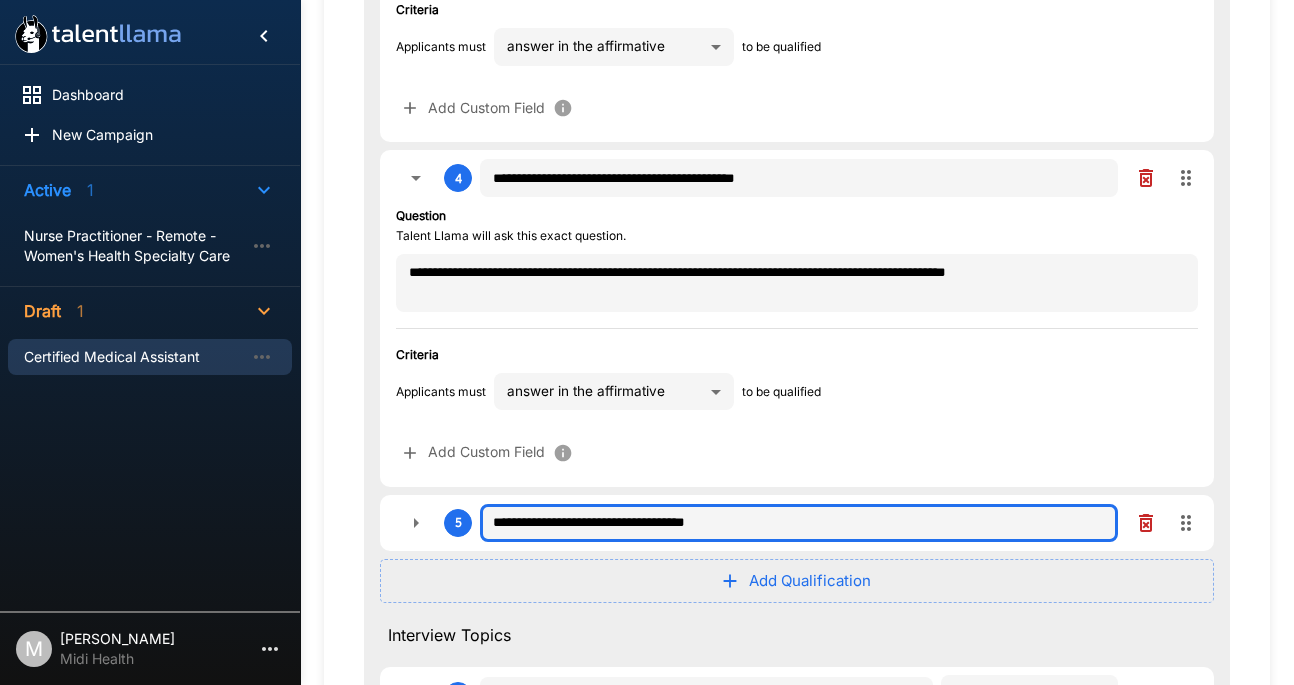 click on "**********" at bounding box center [799, 523] 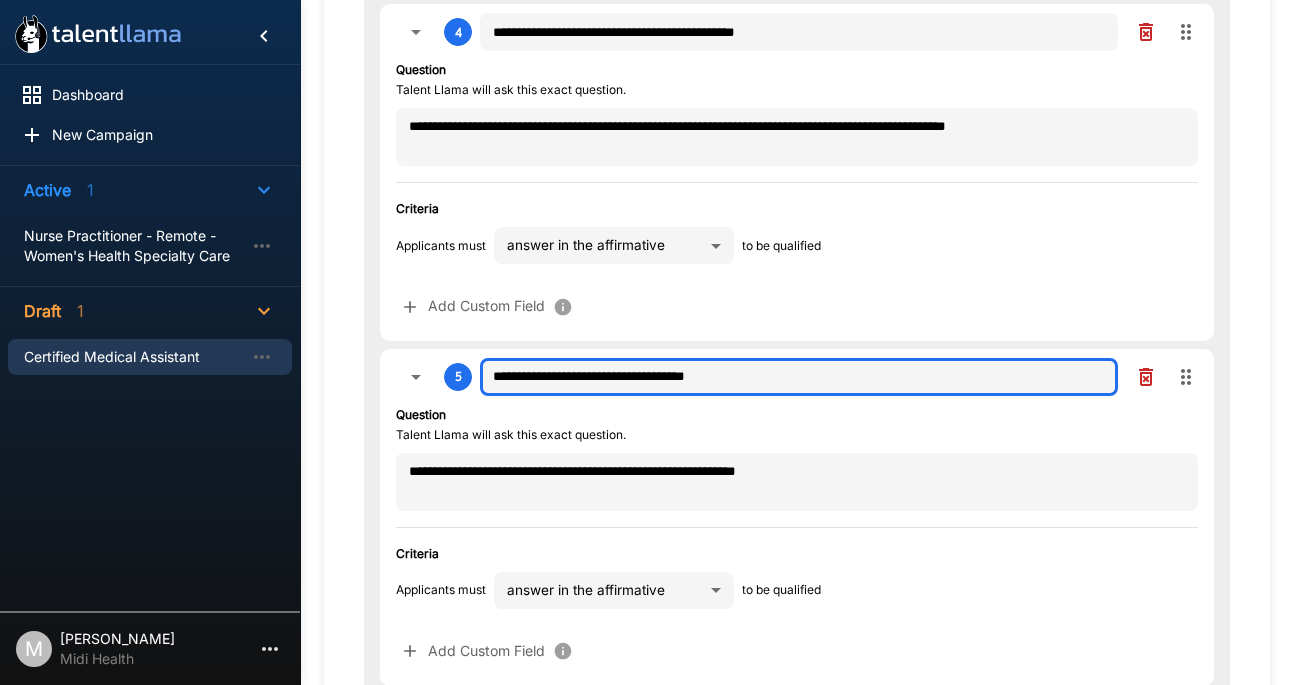 scroll, scrollTop: 1111, scrollLeft: 0, axis: vertical 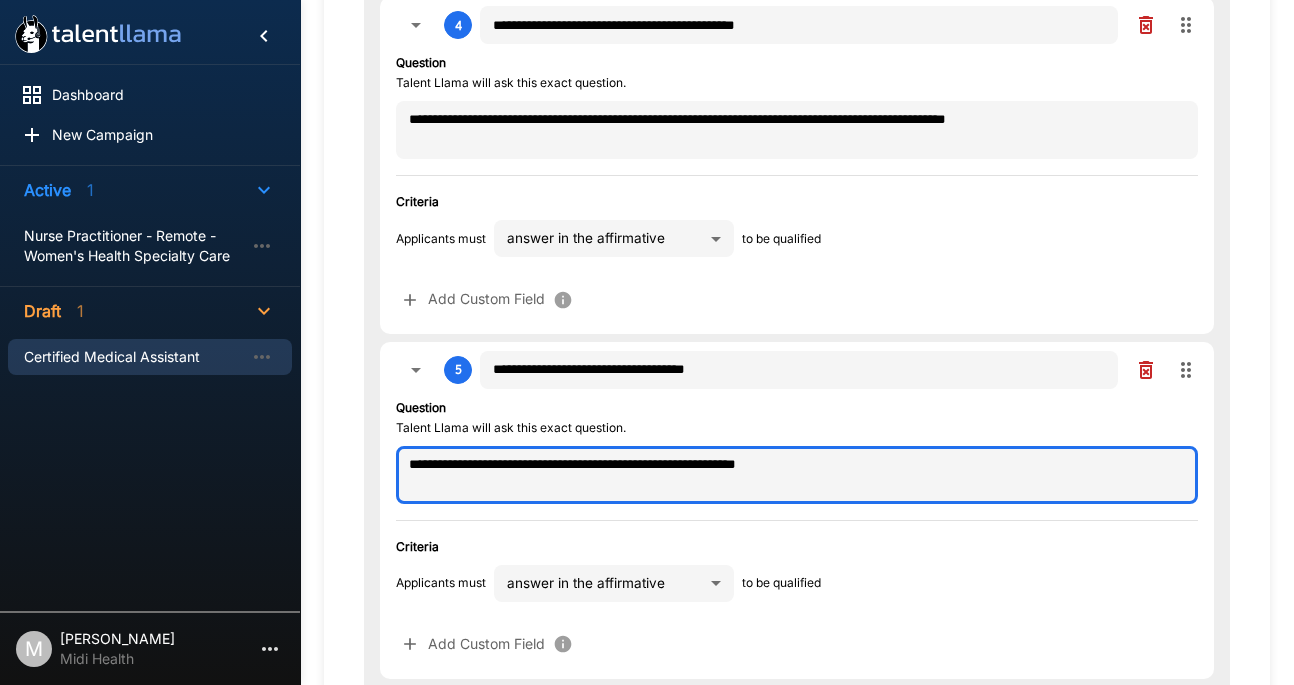 click on "**********" at bounding box center (797, 475) 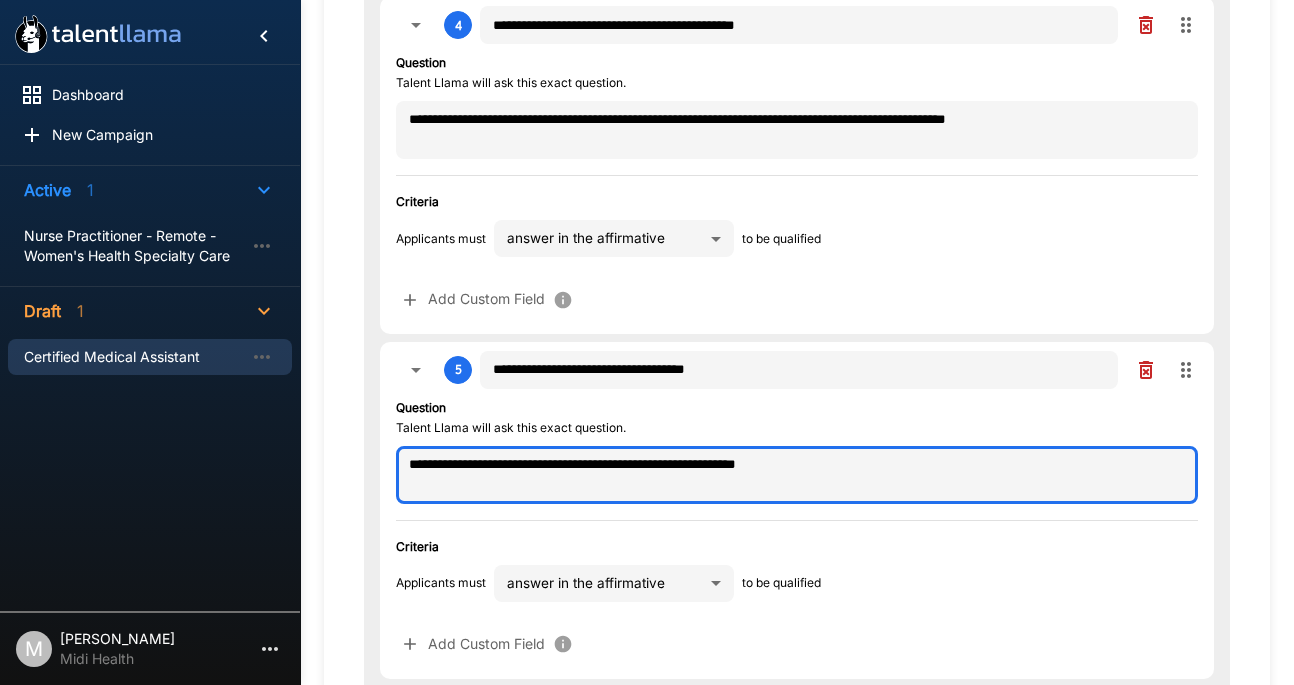 drag, startPoint x: 540, startPoint y: 465, endPoint x: 491, endPoint y: 466, distance: 49.010204 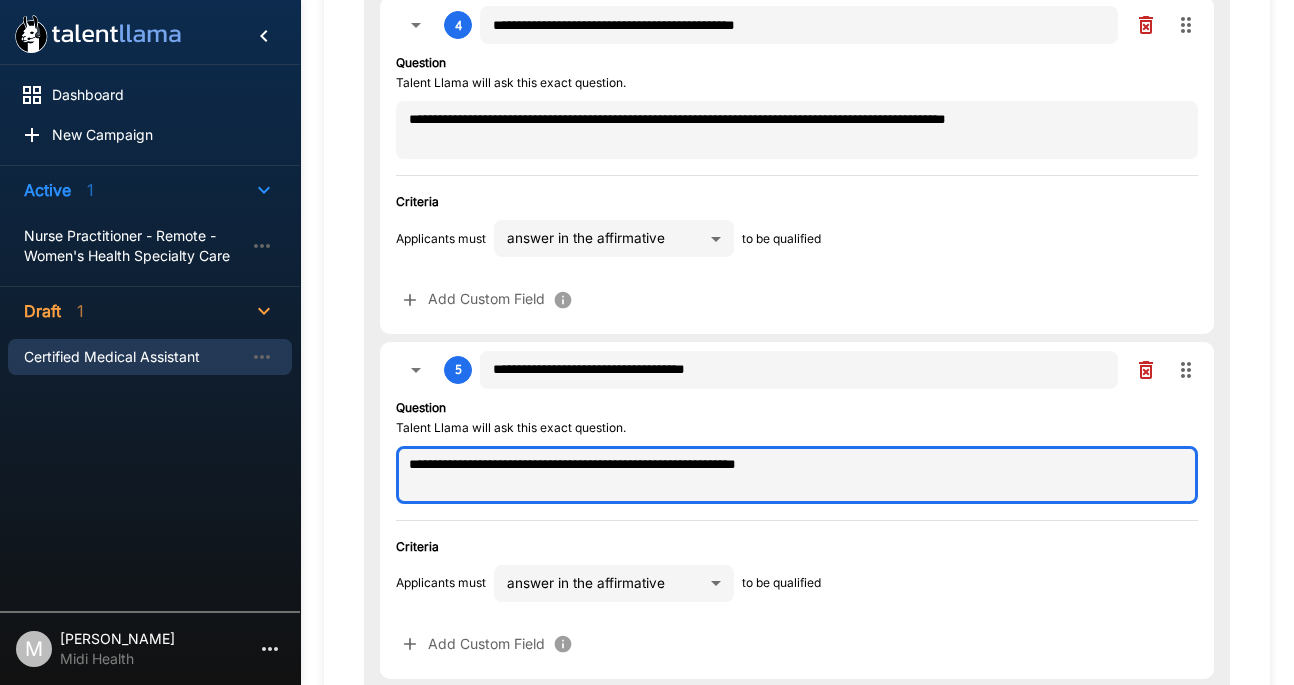 click on "**********" at bounding box center (797, 475) 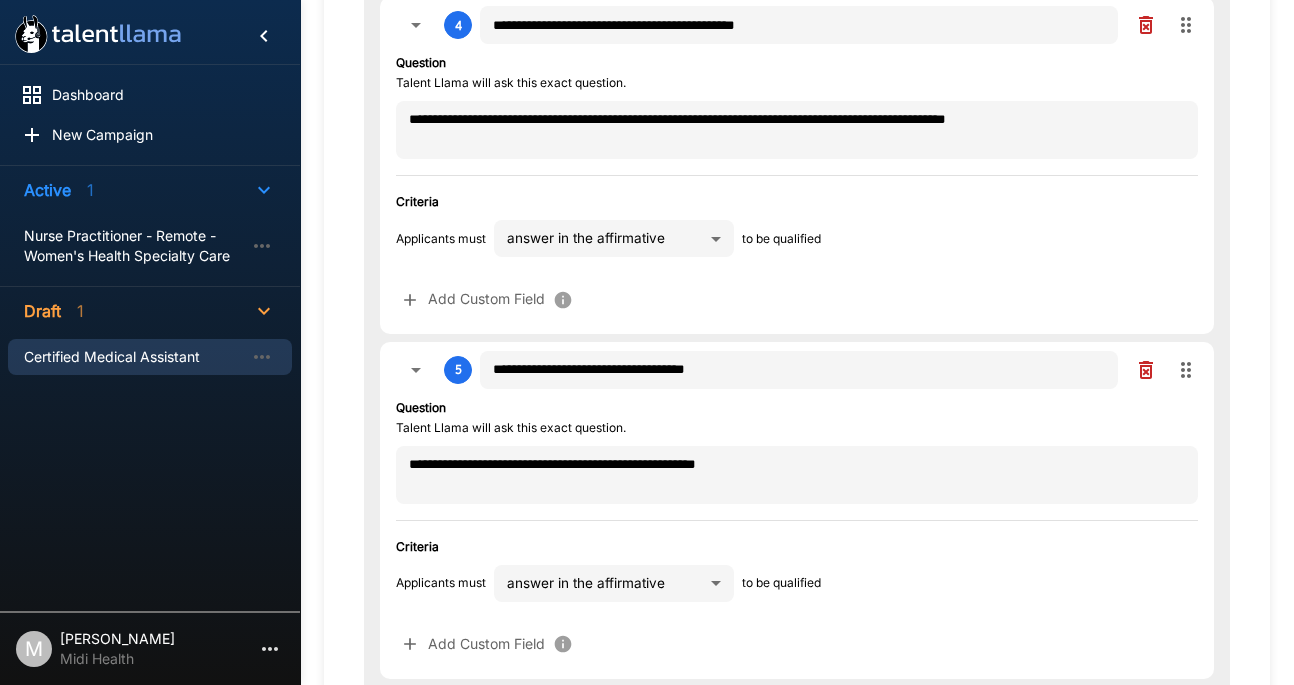 click on "**********" at bounding box center (797, 530) 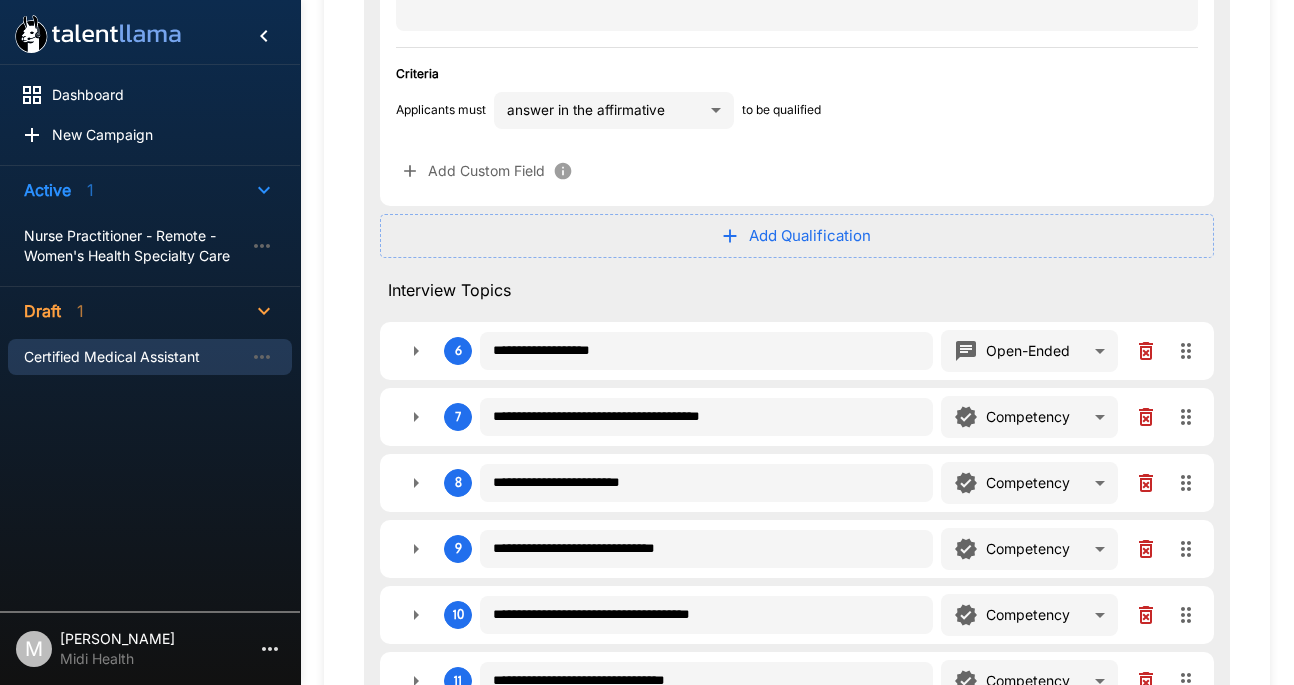 scroll, scrollTop: 1596, scrollLeft: 0, axis: vertical 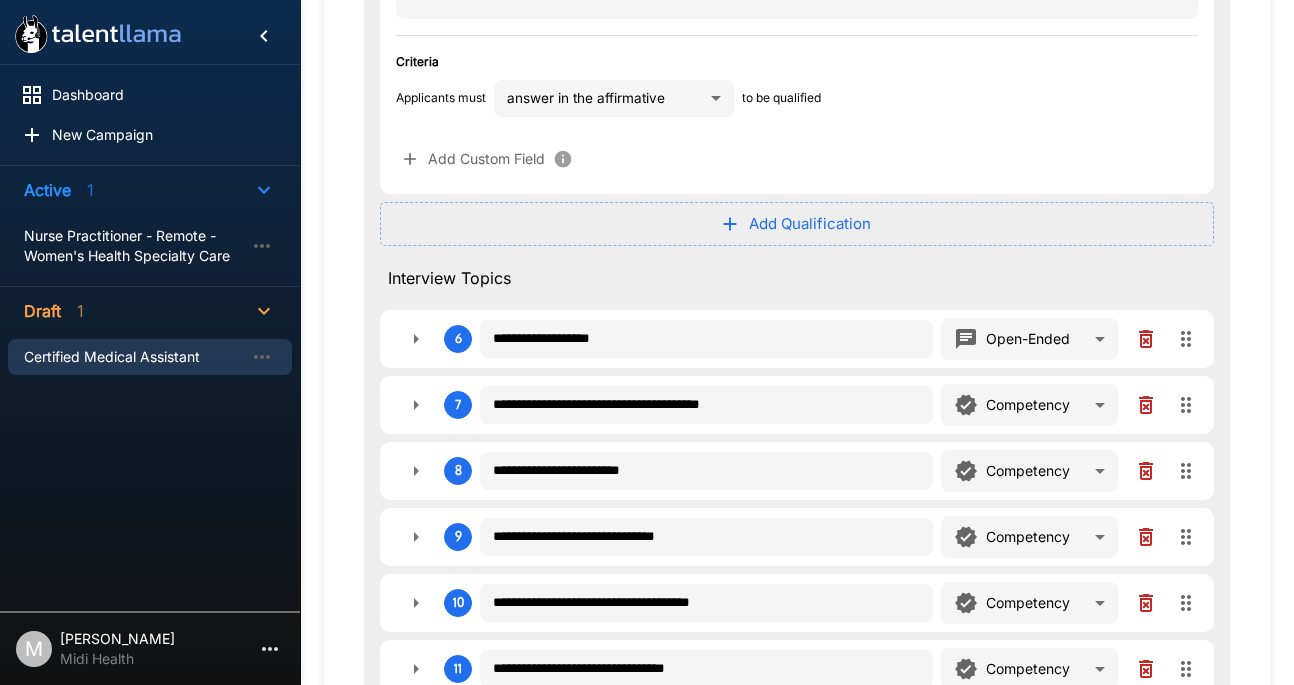 click 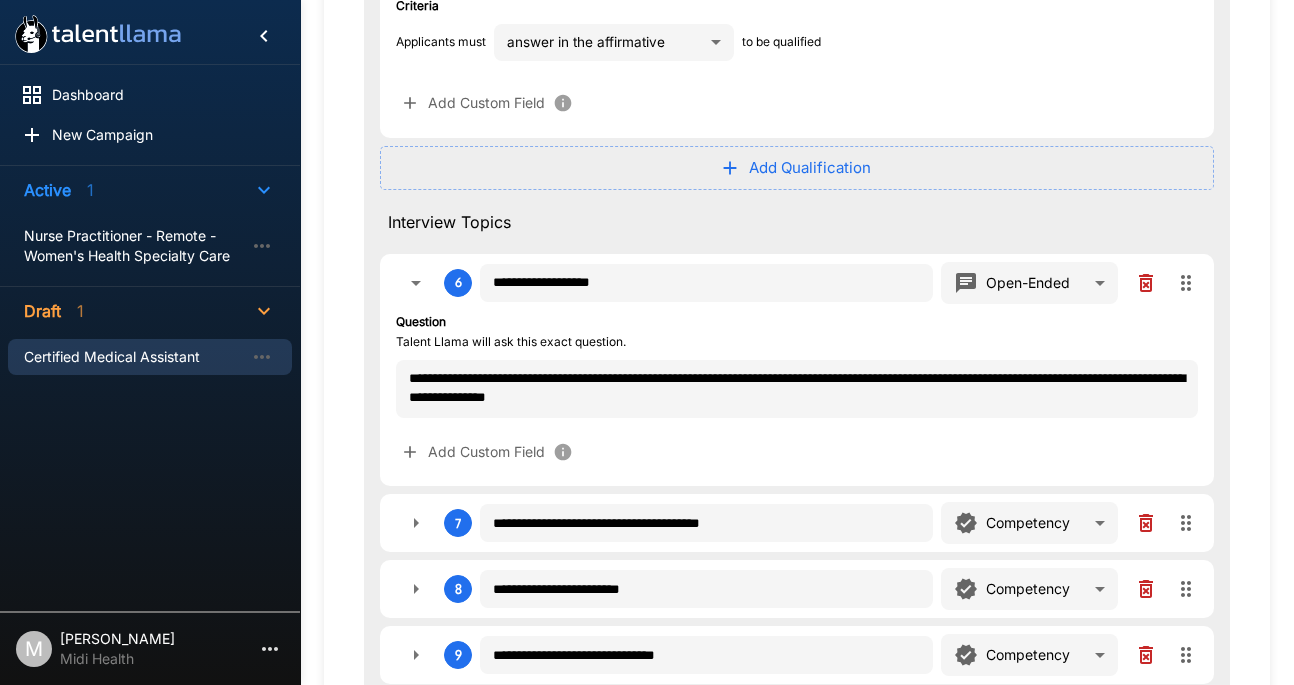 scroll, scrollTop: 1719, scrollLeft: 0, axis: vertical 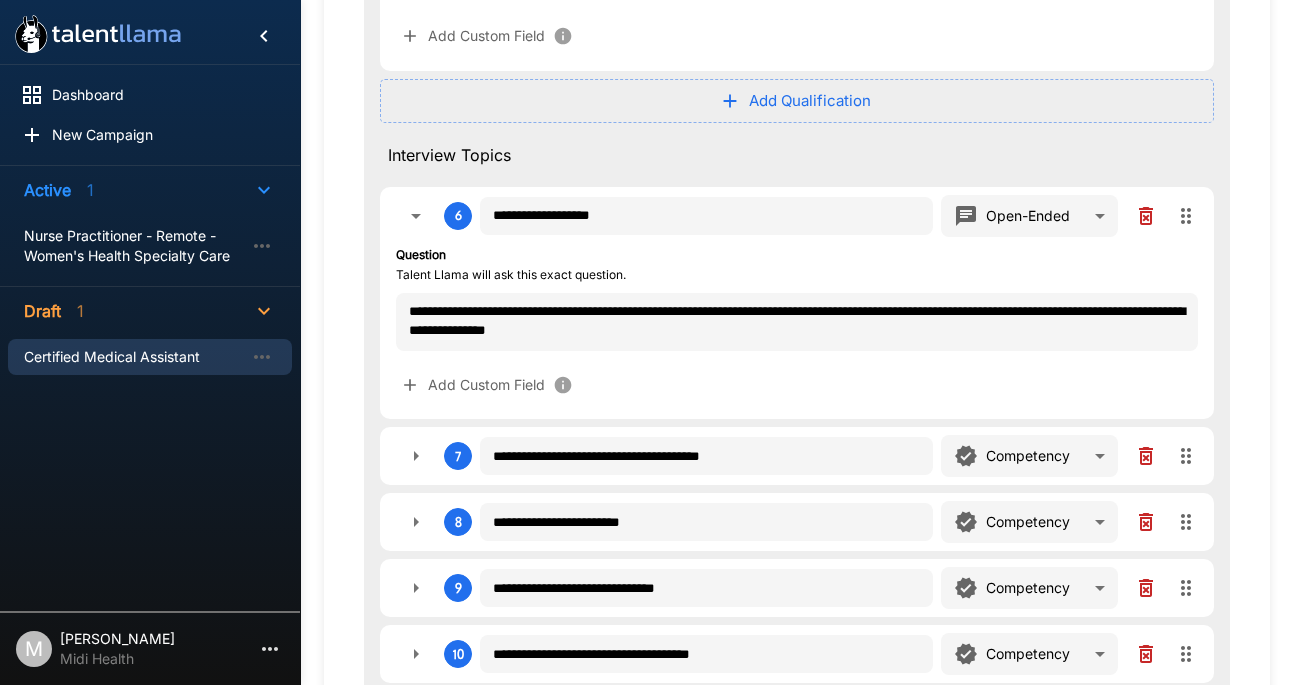 click 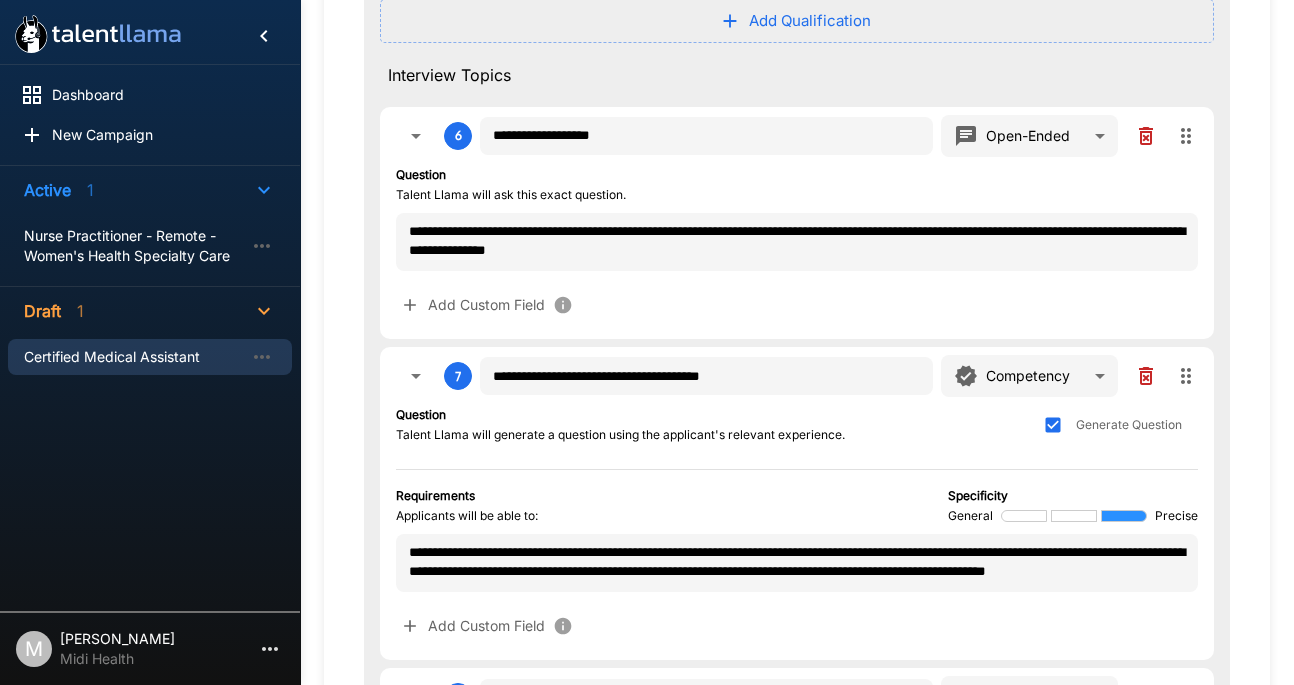 scroll, scrollTop: 1803, scrollLeft: 0, axis: vertical 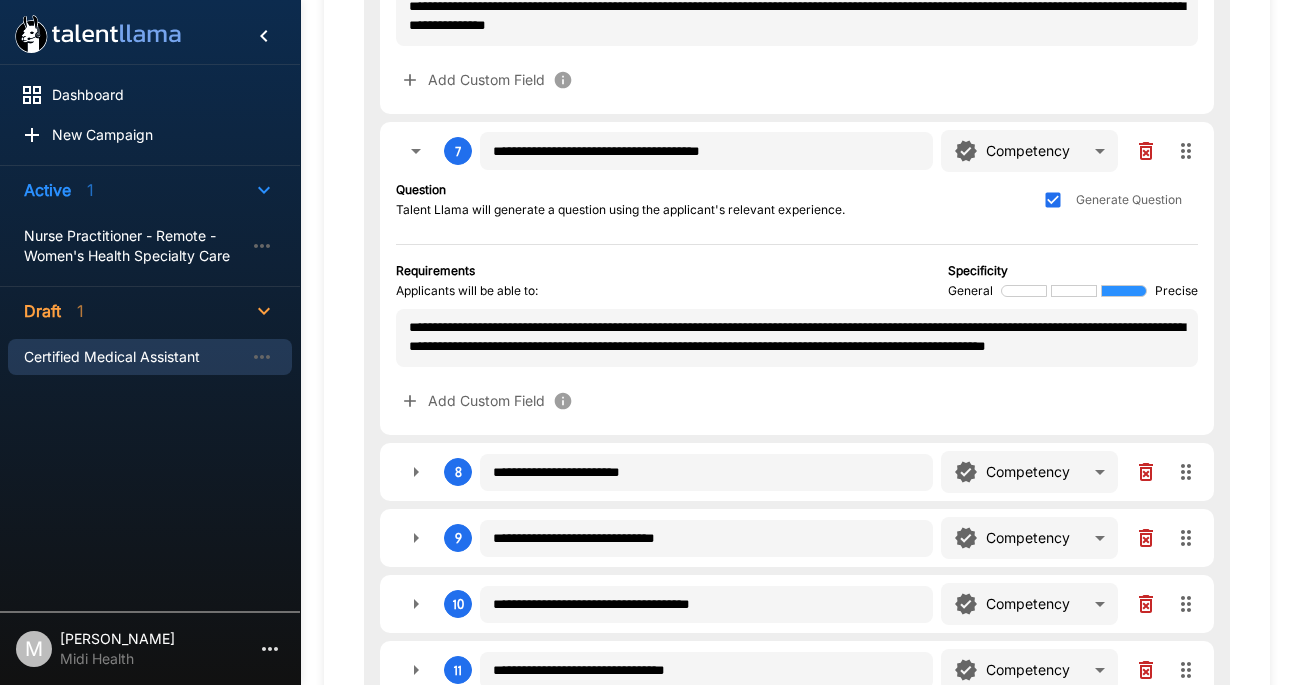 click 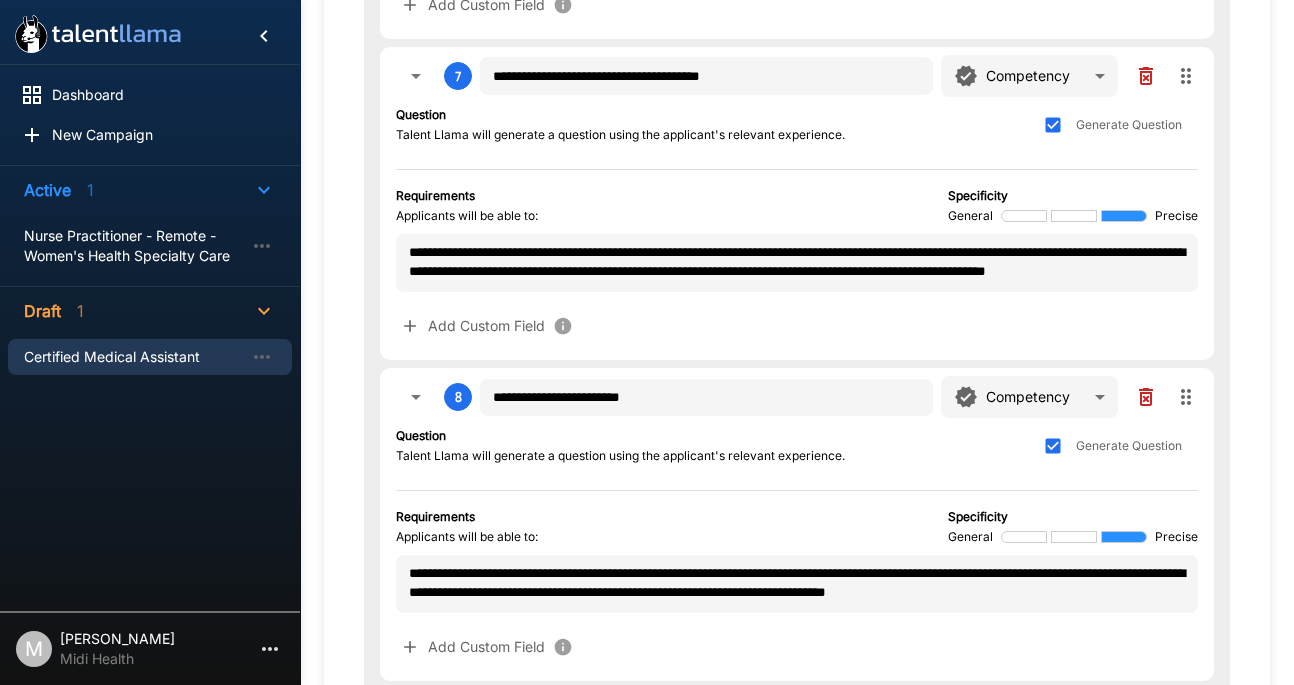 scroll, scrollTop: 2106, scrollLeft: 0, axis: vertical 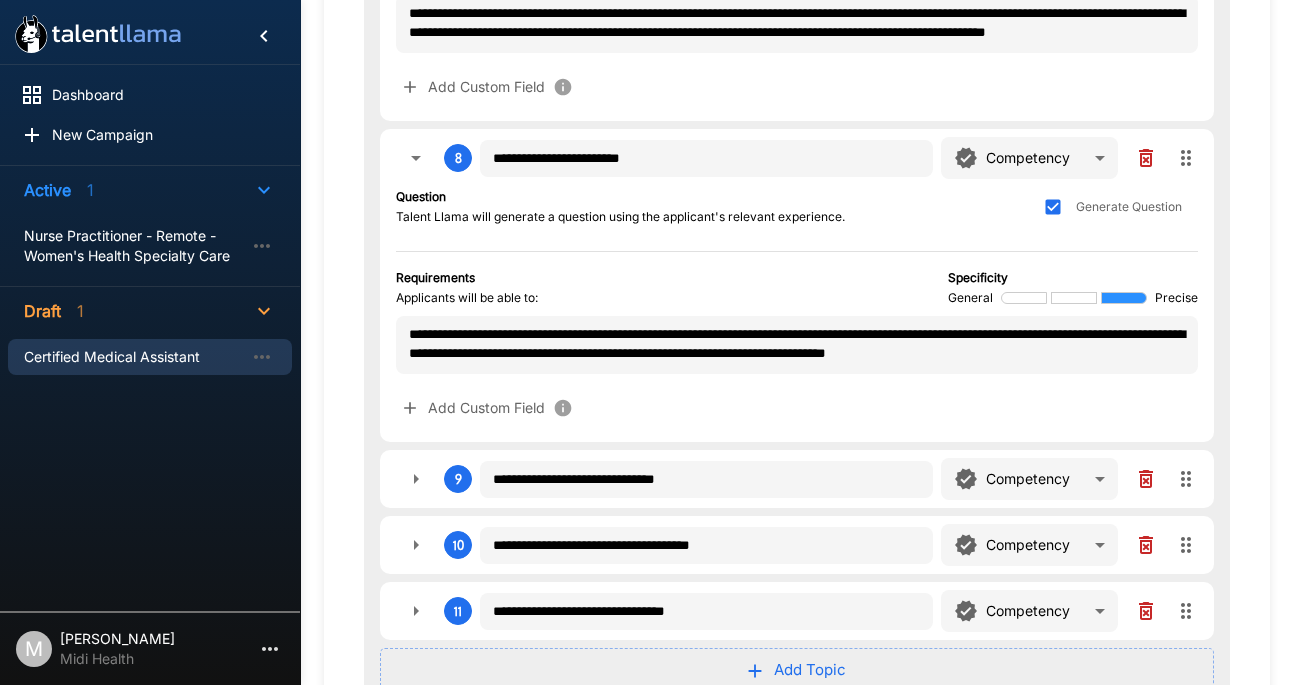 click 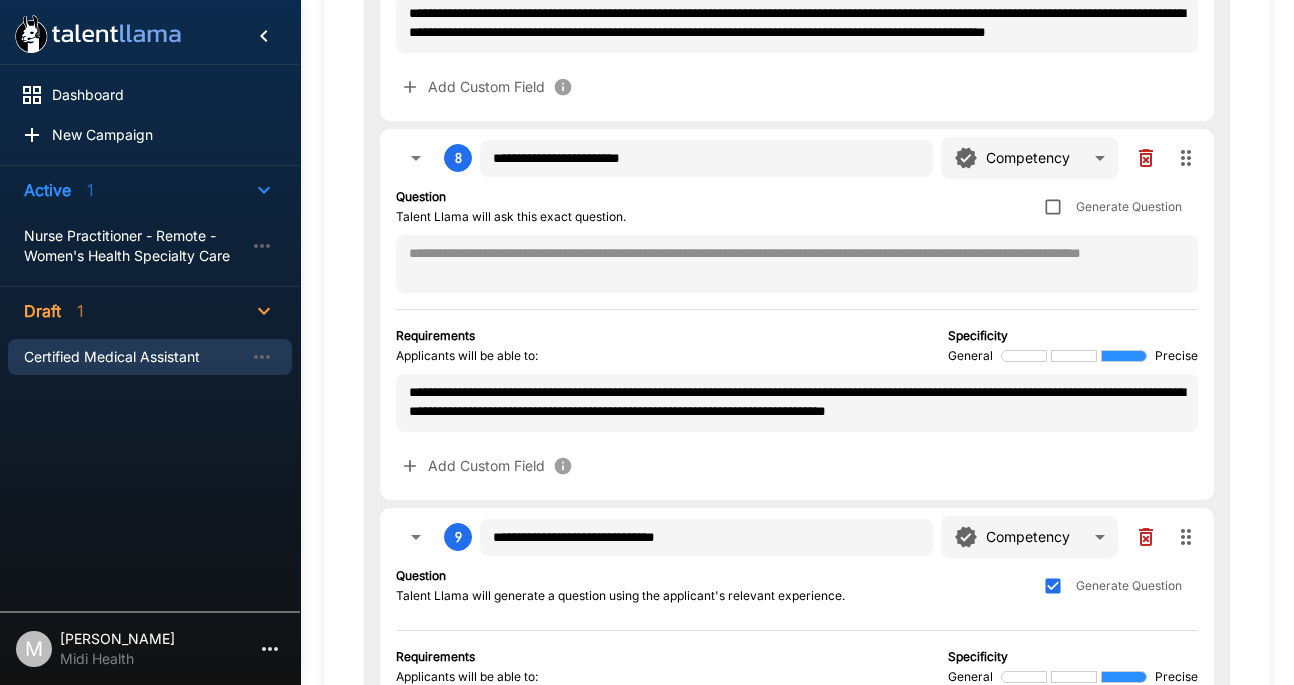 scroll, scrollTop: 18, scrollLeft: 0, axis: vertical 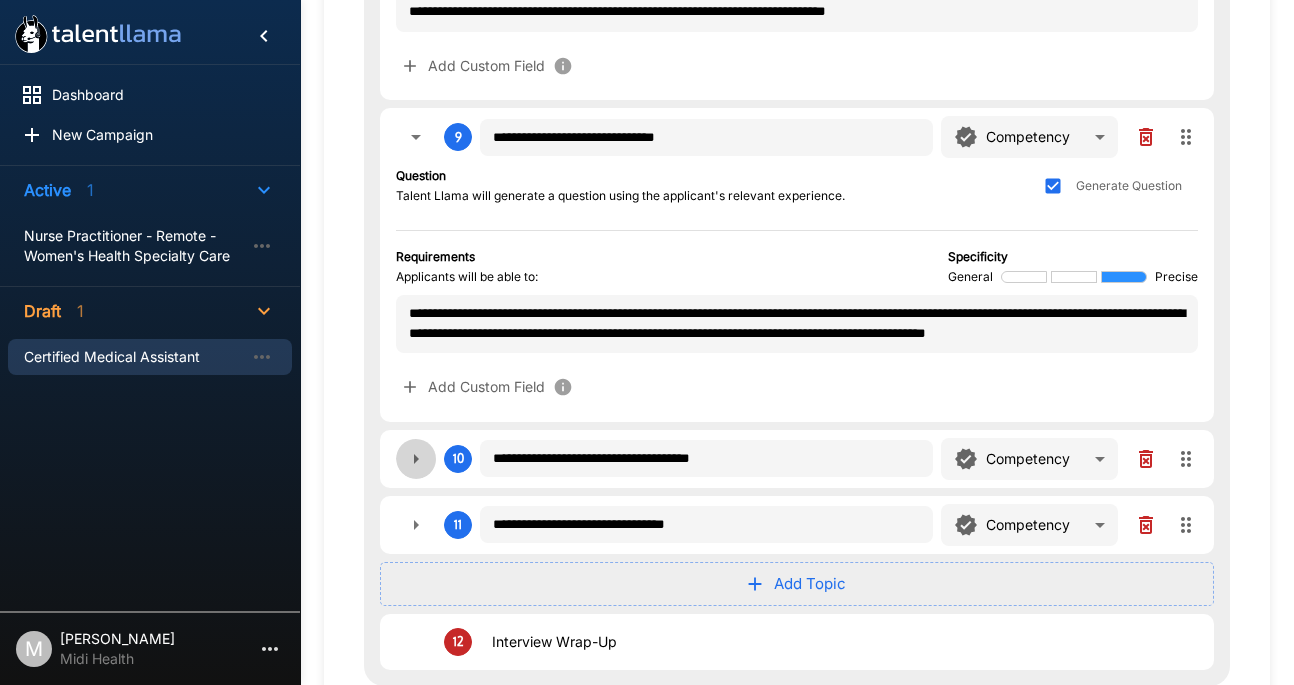click 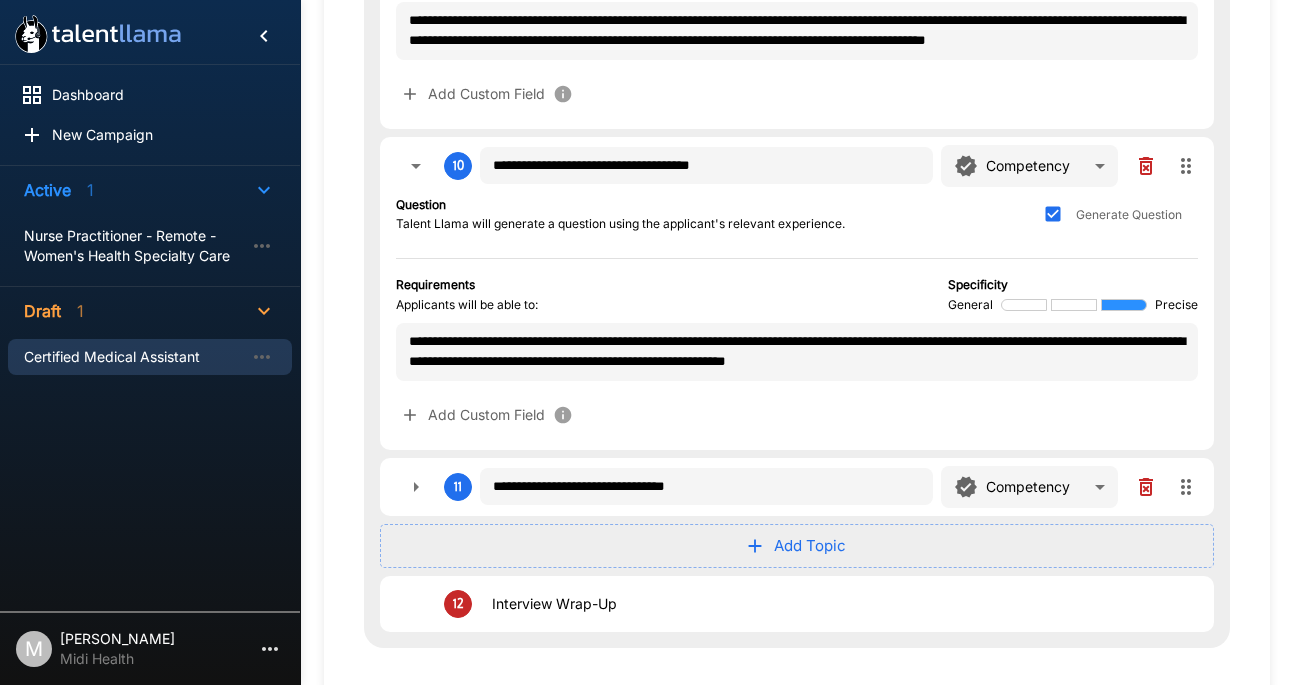scroll, scrollTop: 2977, scrollLeft: 0, axis: vertical 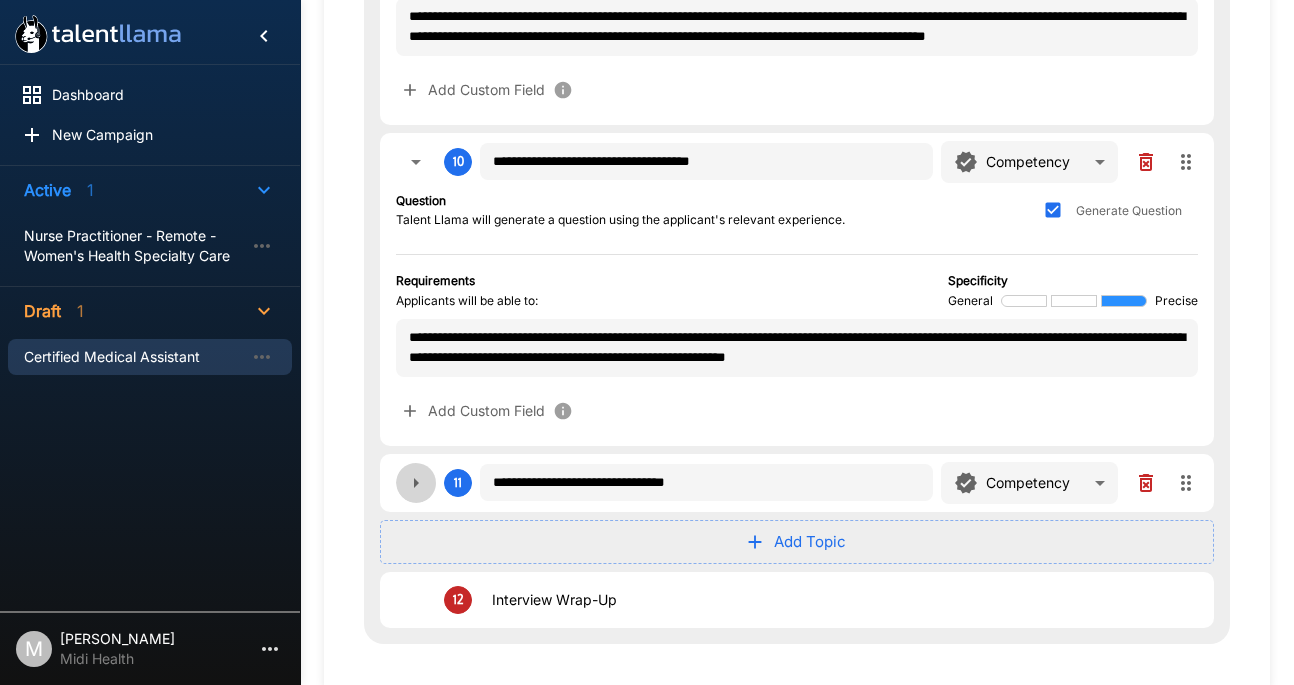 click 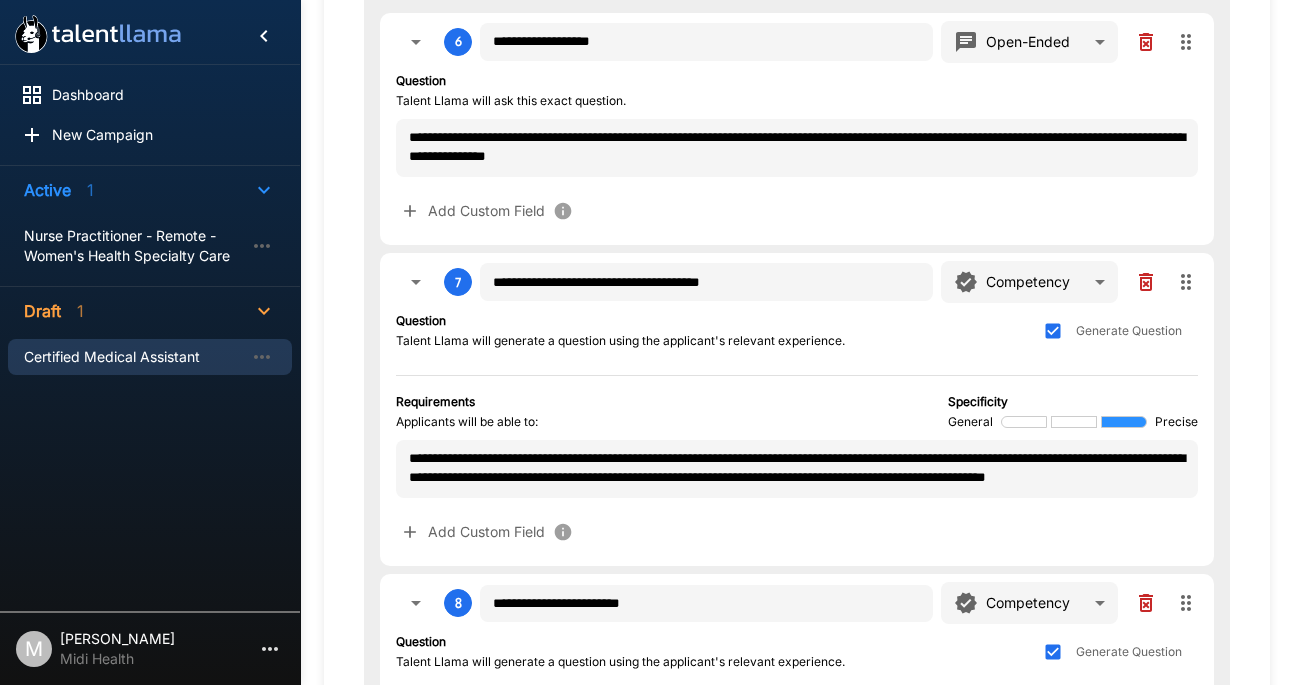 scroll, scrollTop: 1851, scrollLeft: 0, axis: vertical 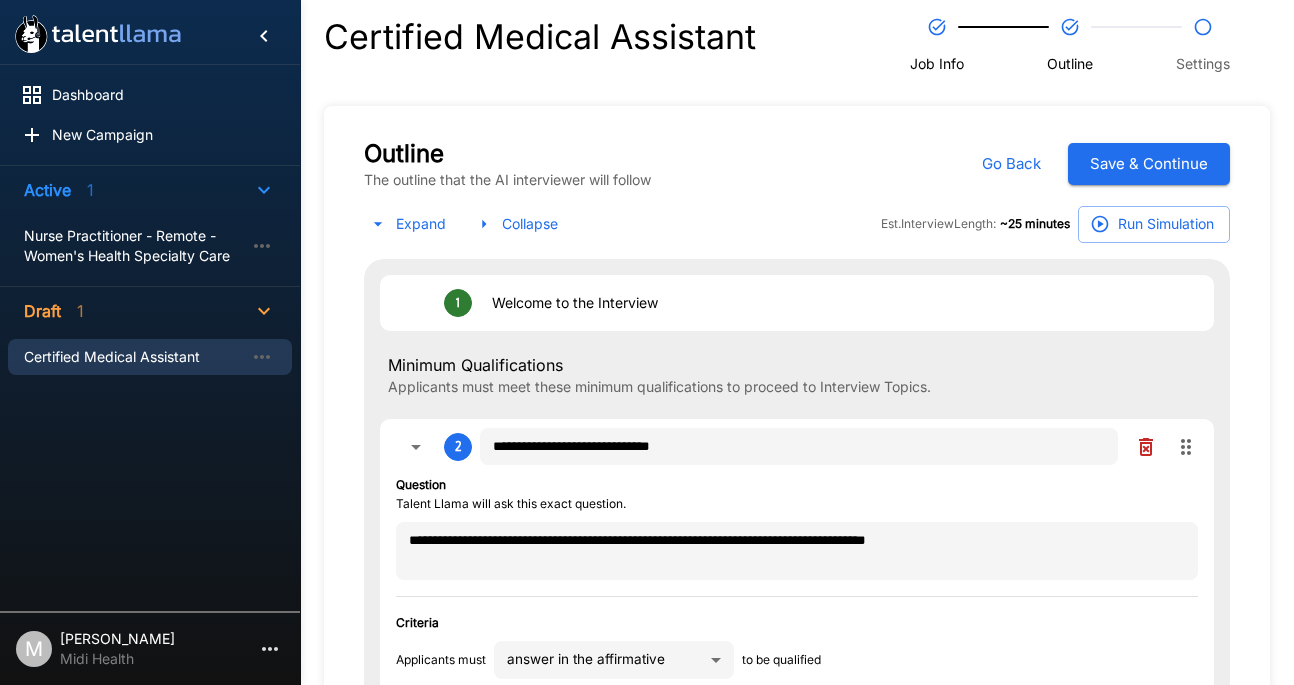 click 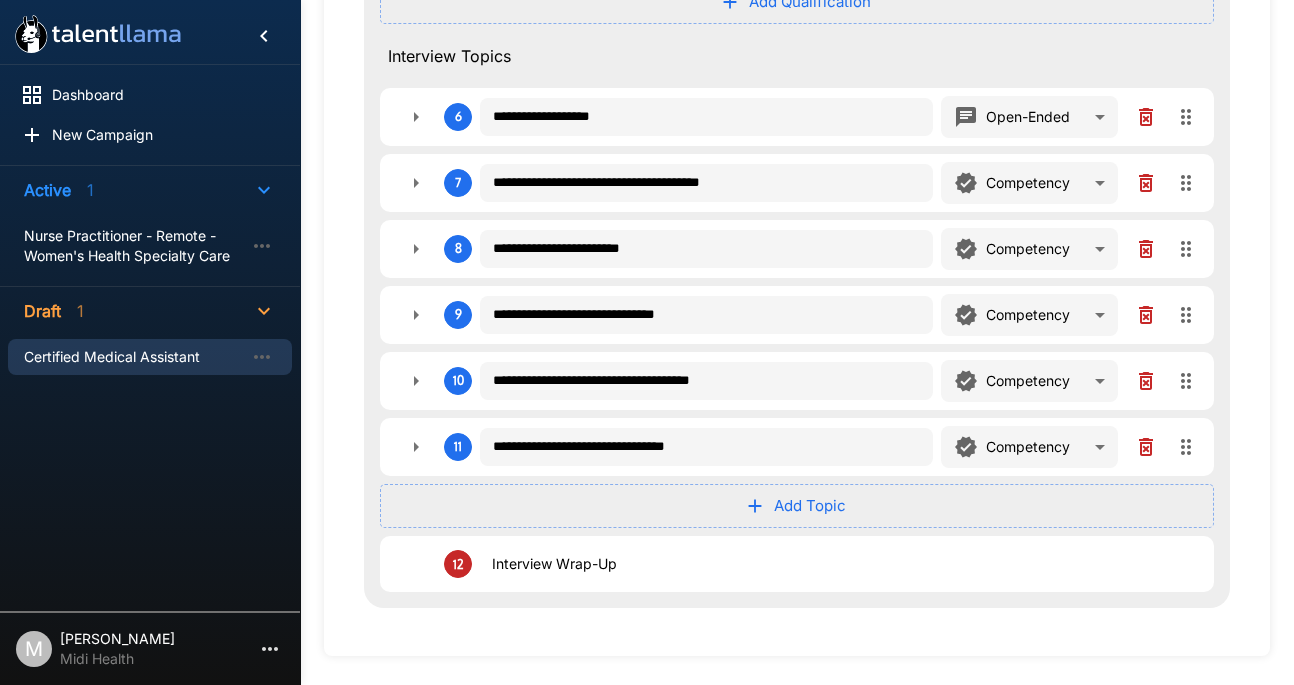 scroll, scrollTop: 746, scrollLeft: 0, axis: vertical 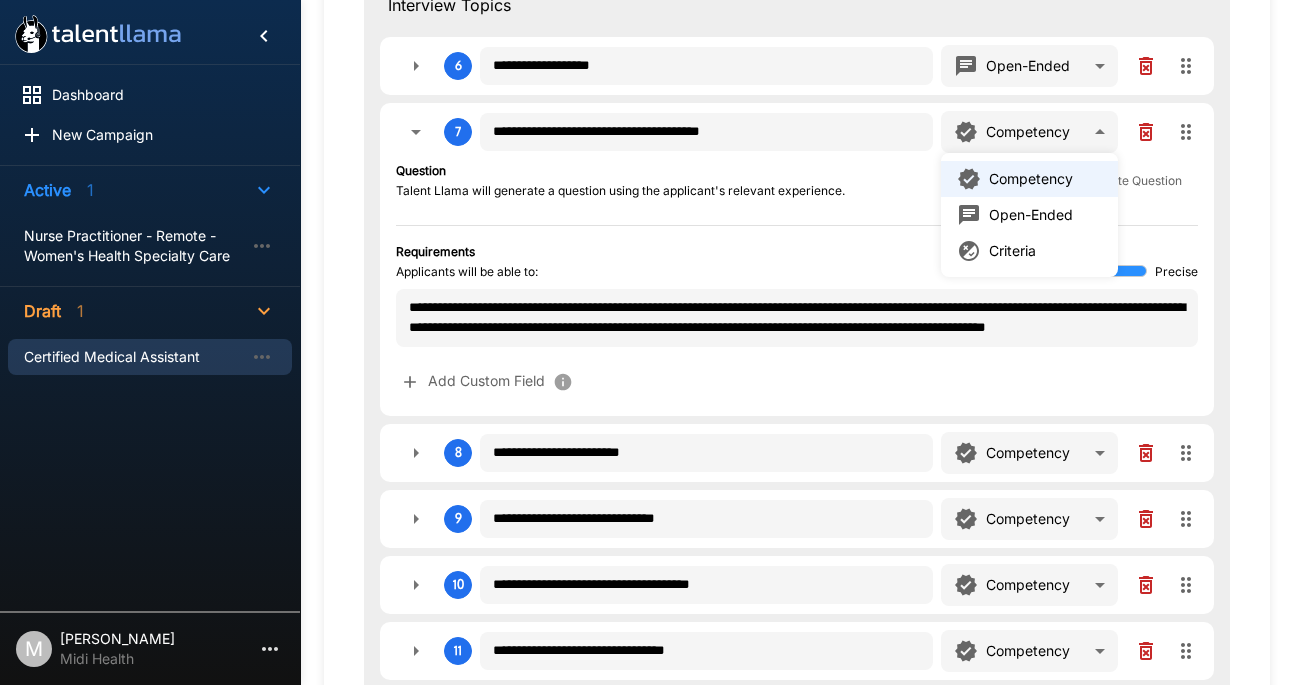 click on "**********" at bounding box center [647, -404] 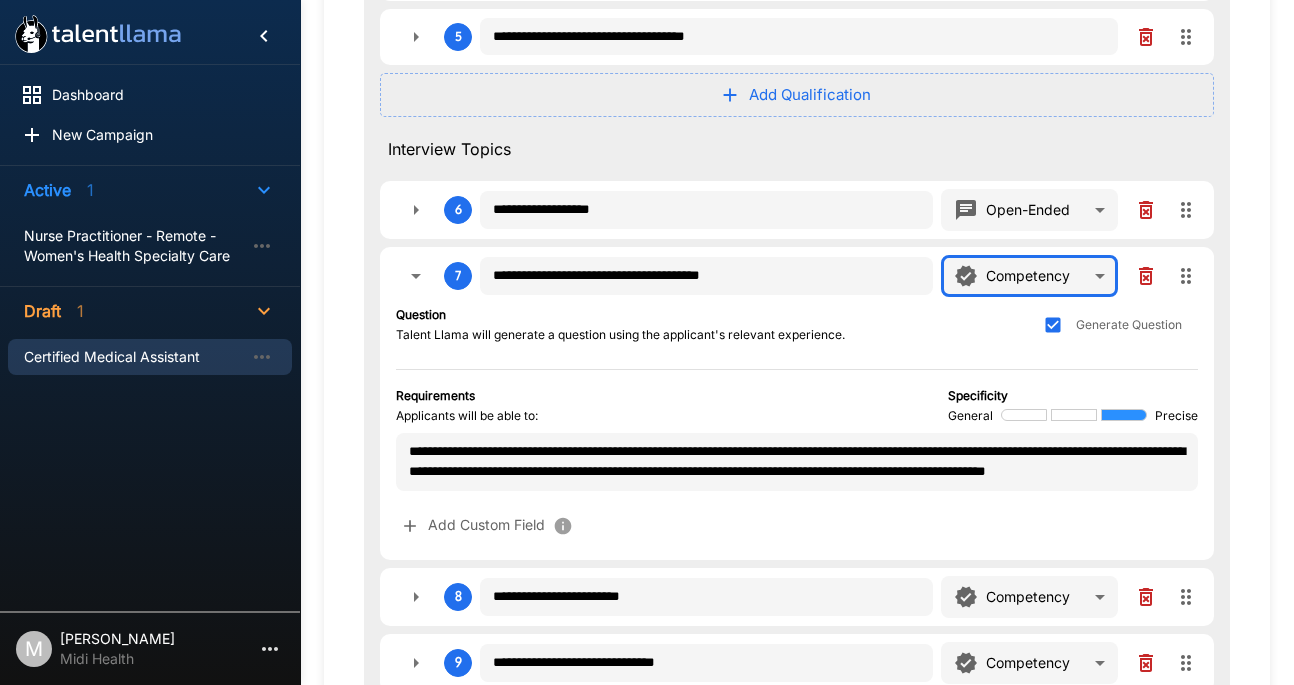 scroll, scrollTop: 0, scrollLeft: 0, axis: both 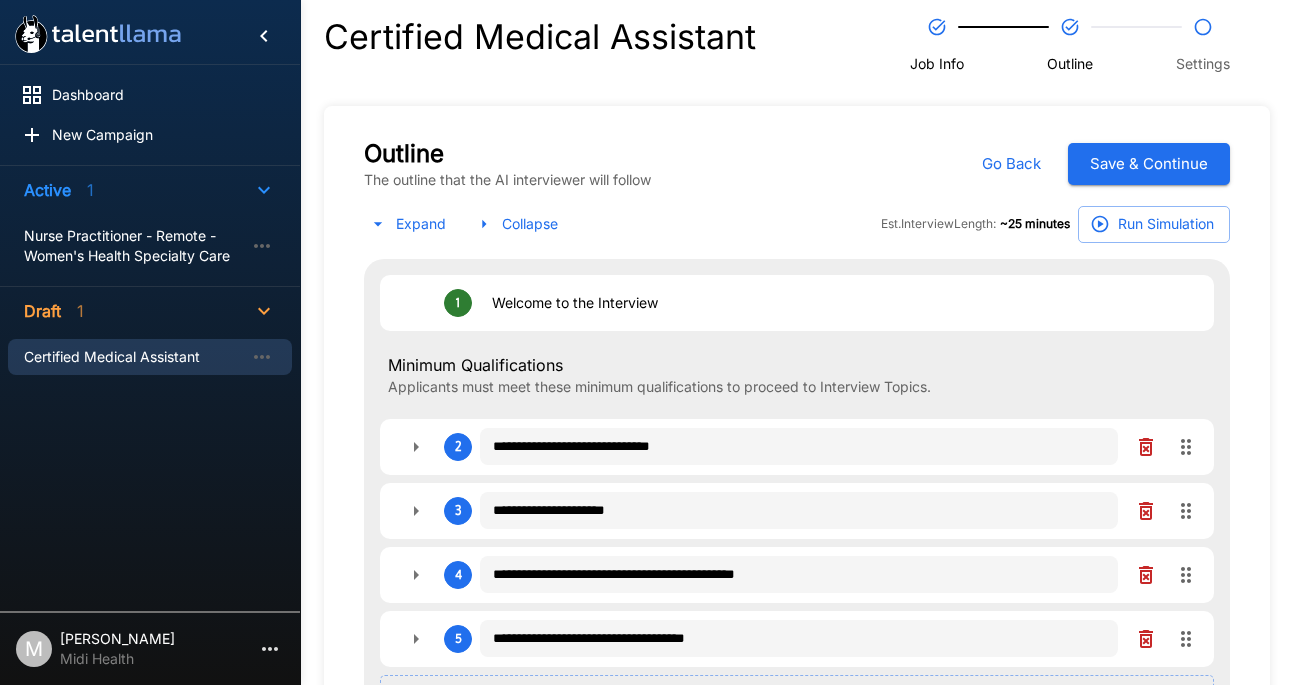 click 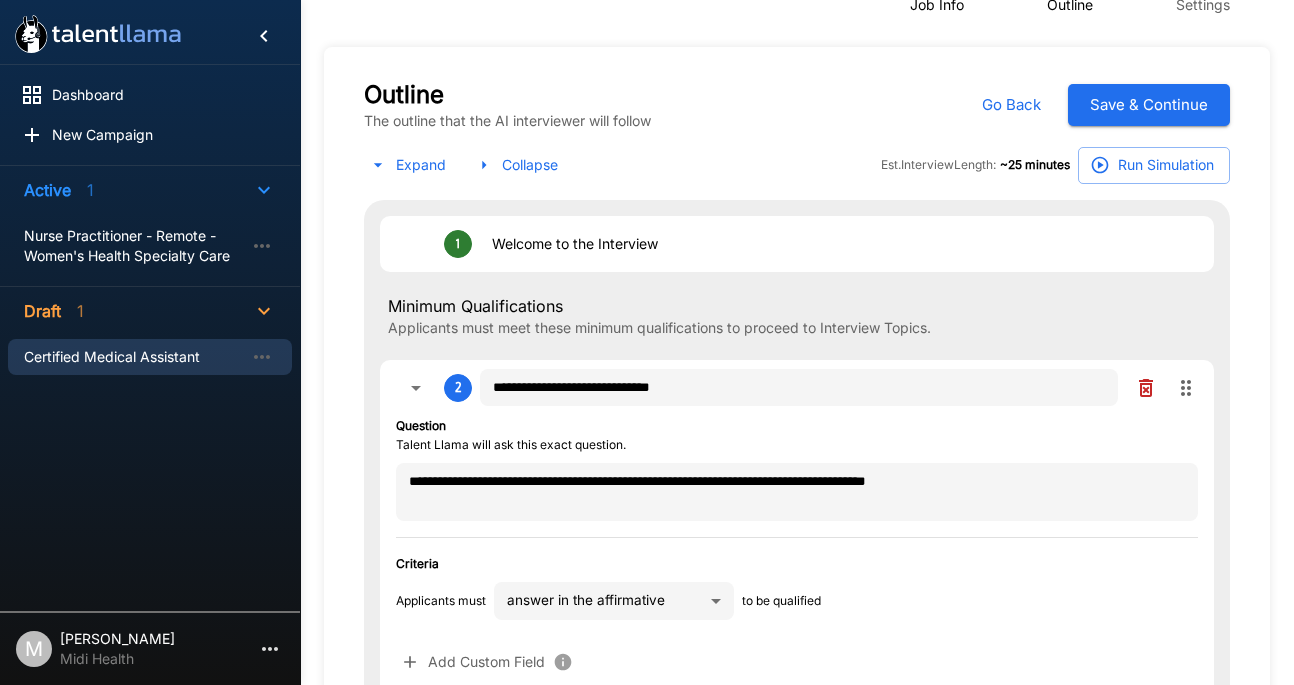 scroll, scrollTop: 73, scrollLeft: 0, axis: vertical 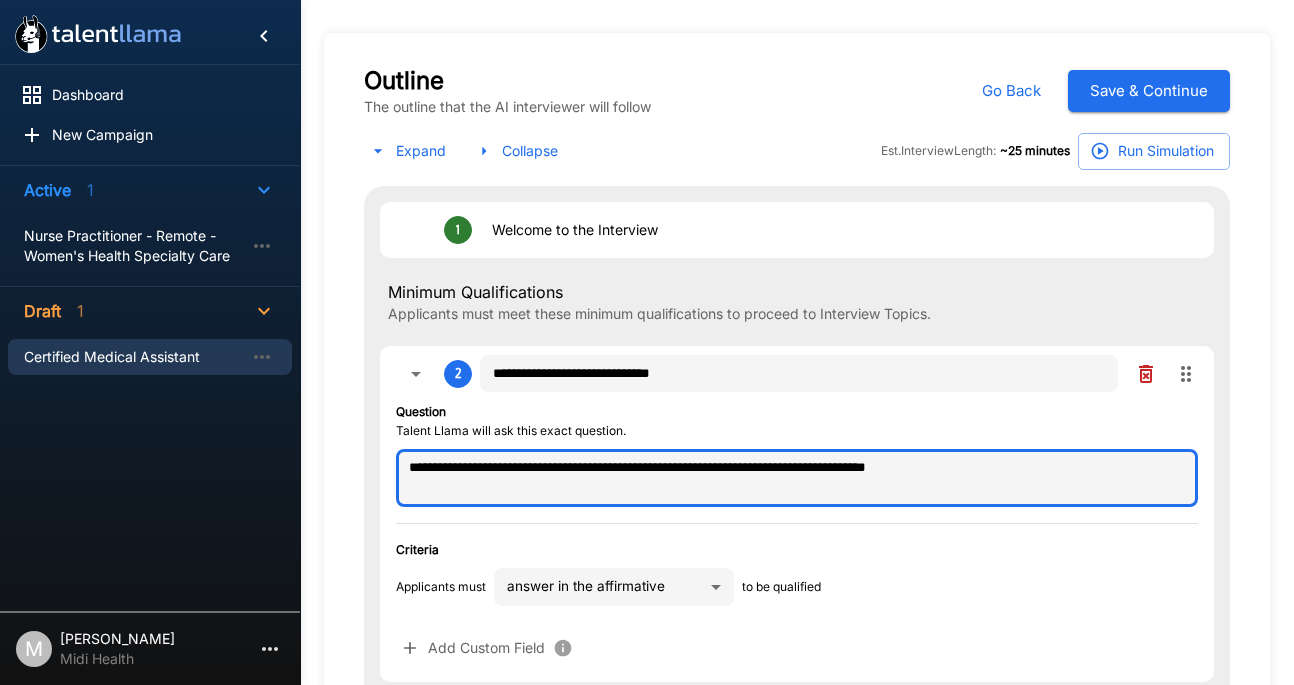 click on "**********" at bounding box center [797, 478] 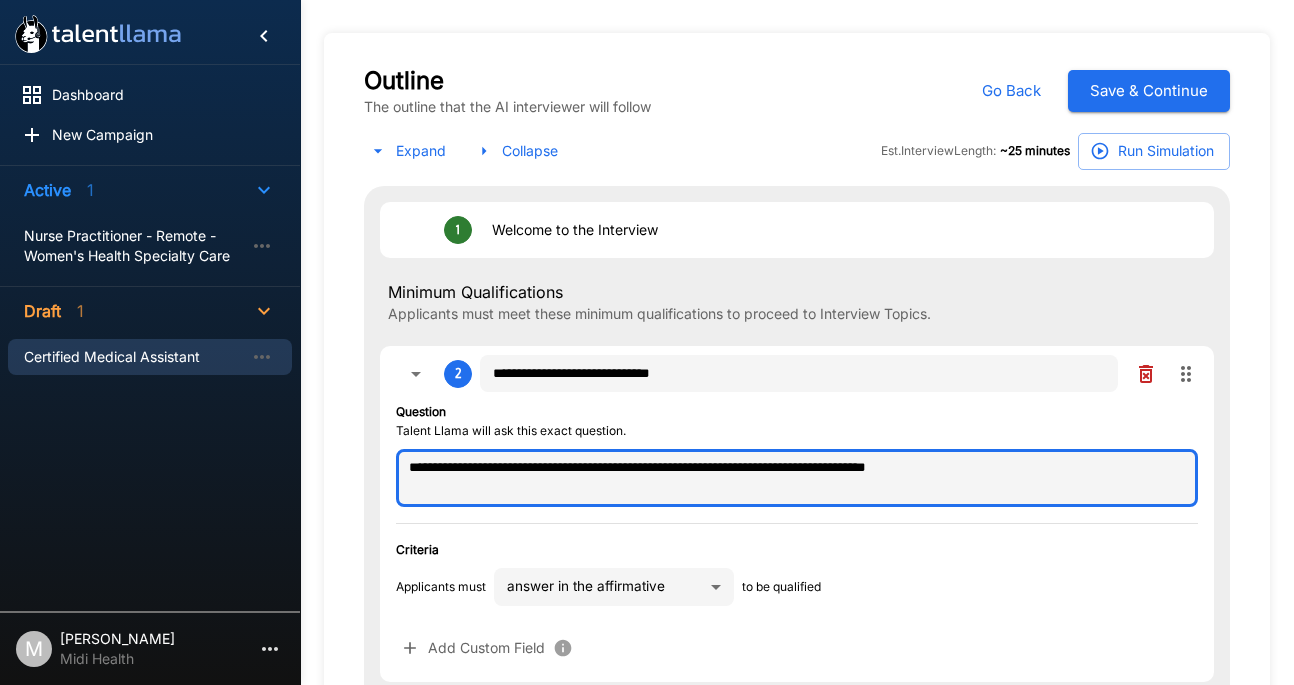 click on "**********" at bounding box center (797, 478) 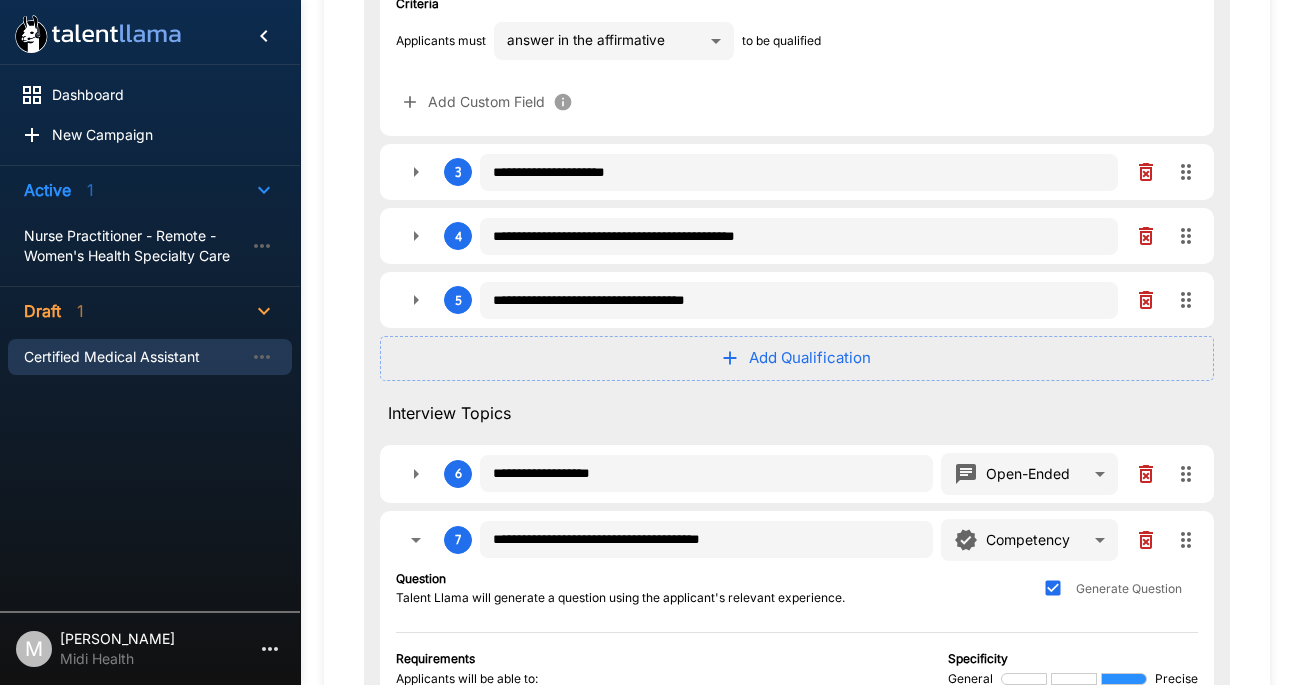 scroll, scrollTop: 699, scrollLeft: 0, axis: vertical 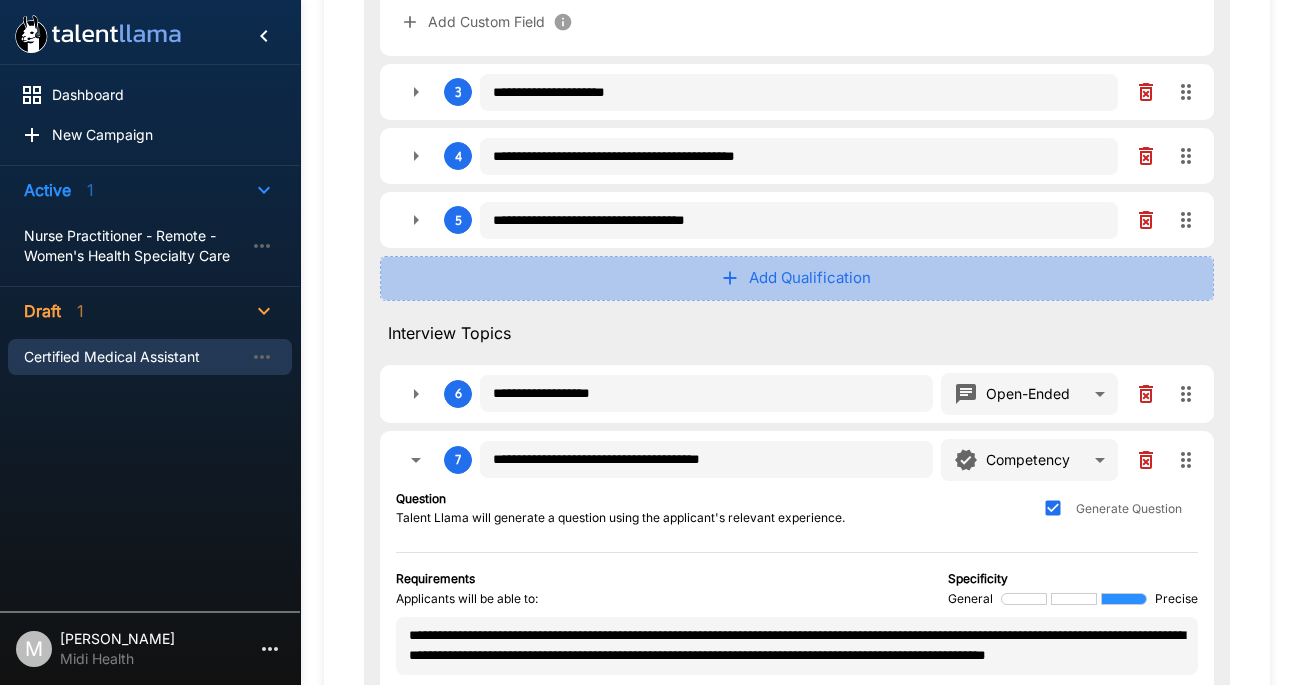 click on "Add Qualification" at bounding box center [797, 278] 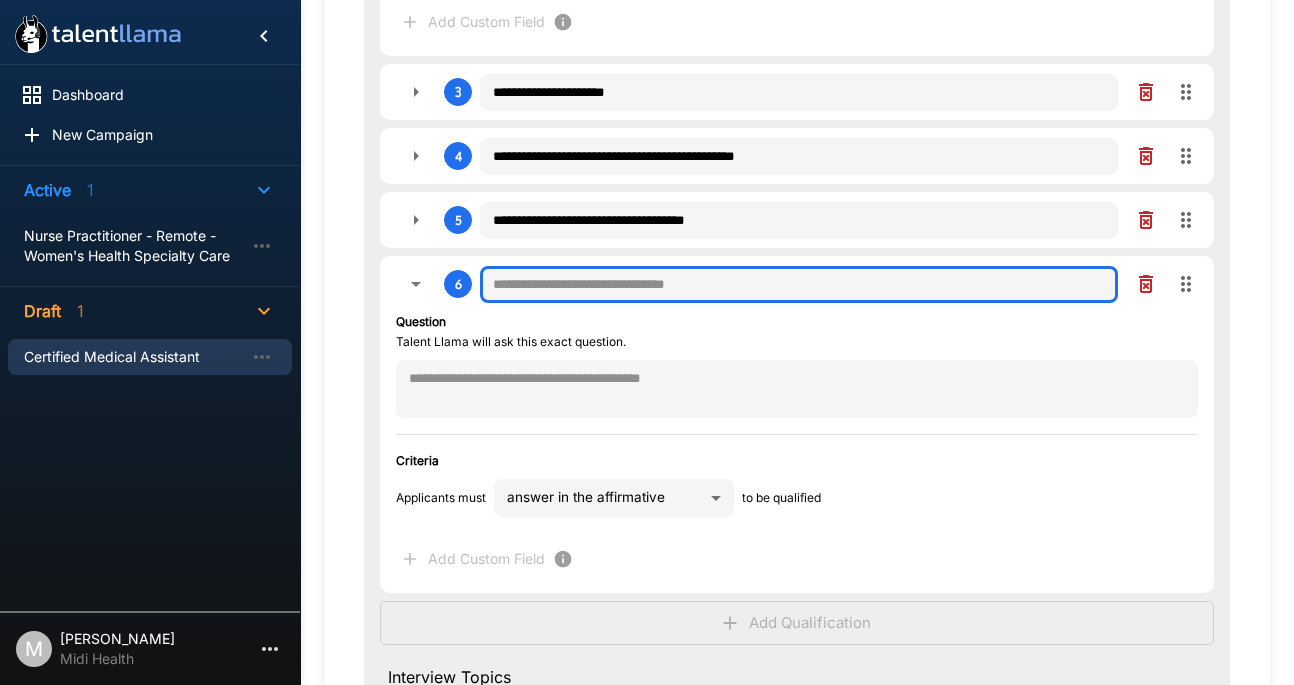 click at bounding box center (799, 285) 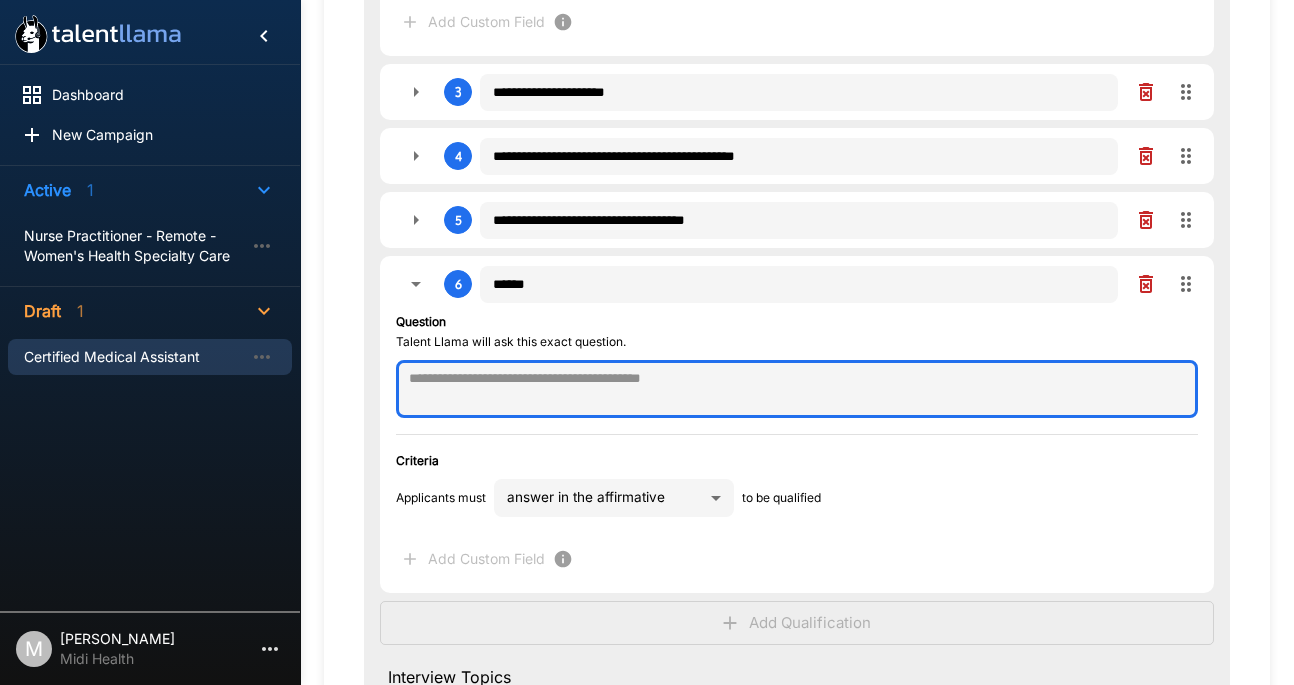 click at bounding box center (797, 389) 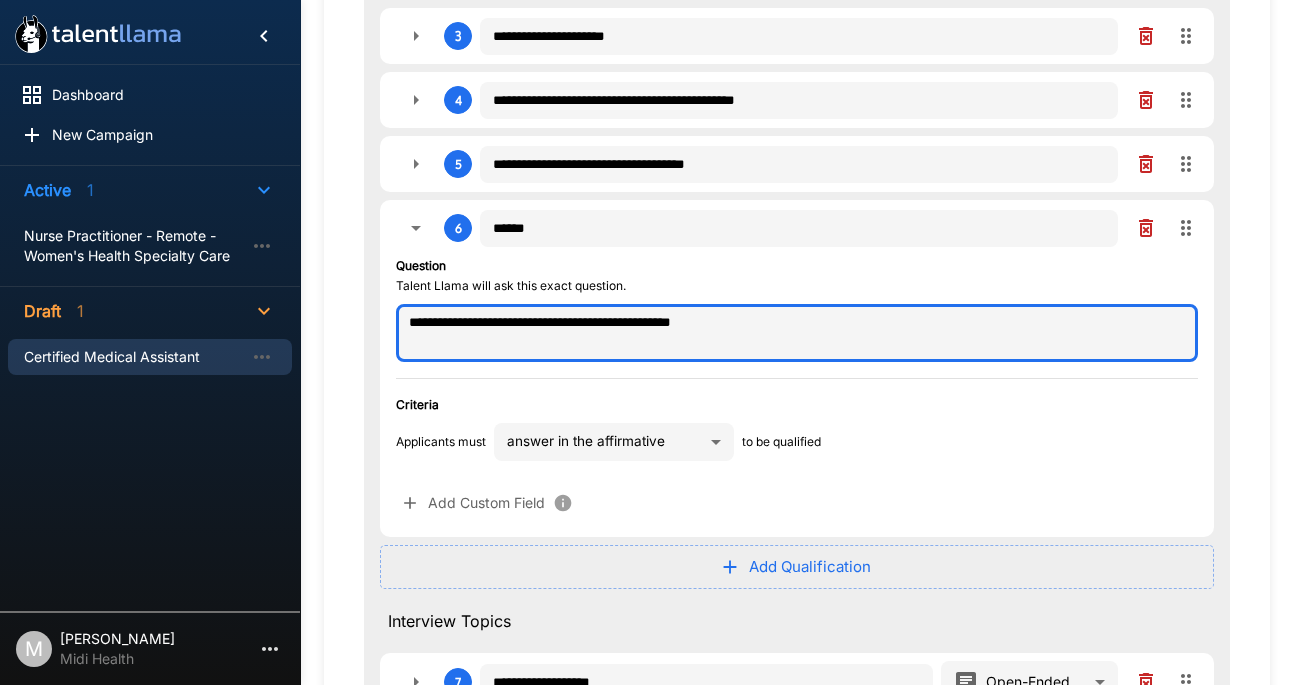 scroll, scrollTop: 757, scrollLeft: 0, axis: vertical 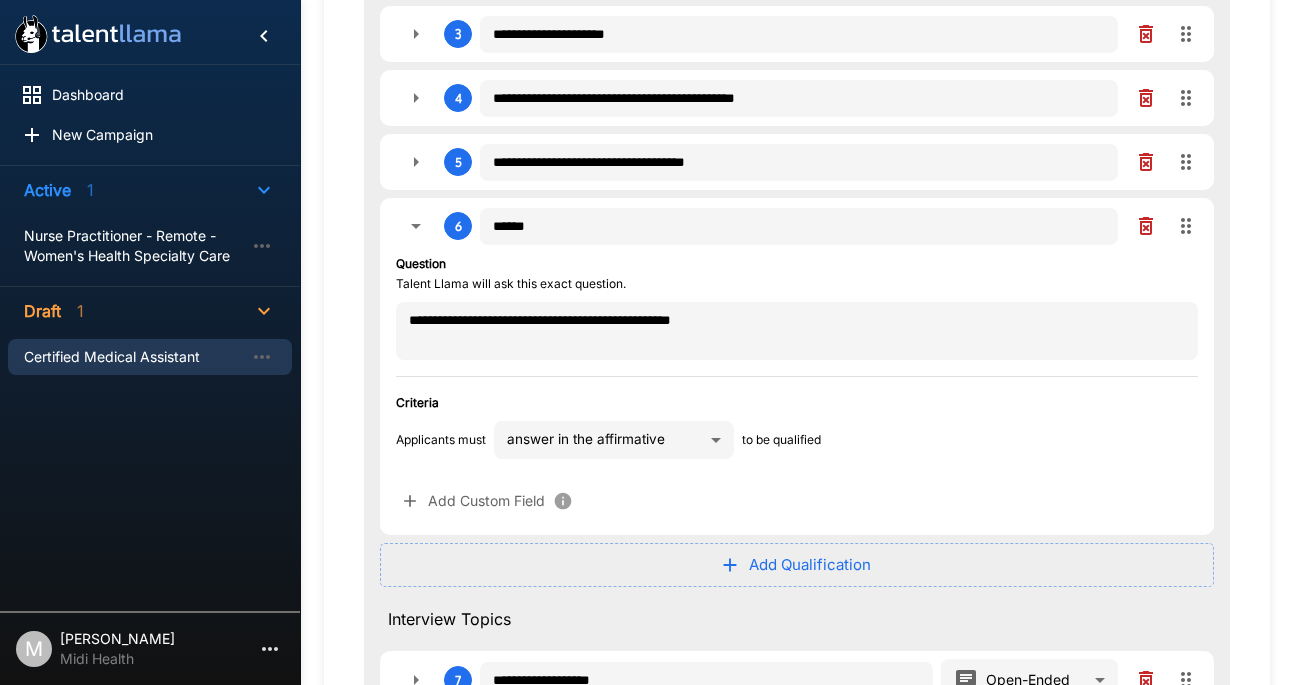 click on "**********" at bounding box center (647, -415) 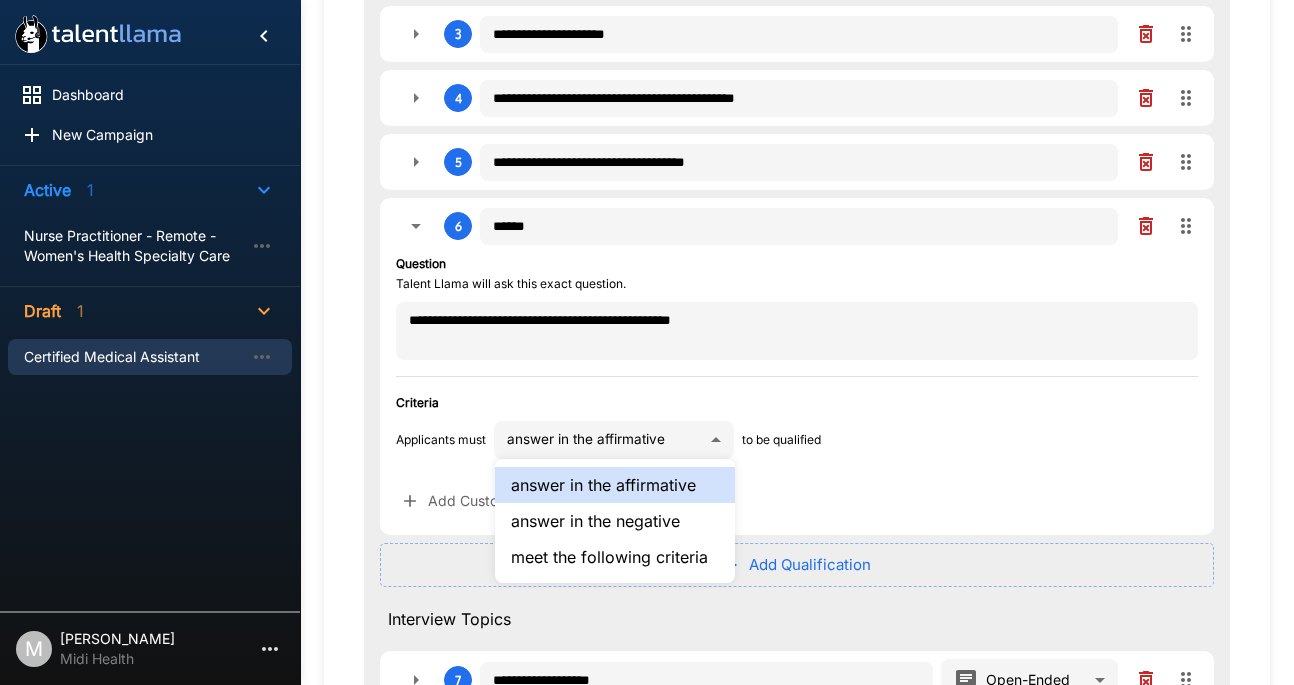 click at bounding box center [647, 342] 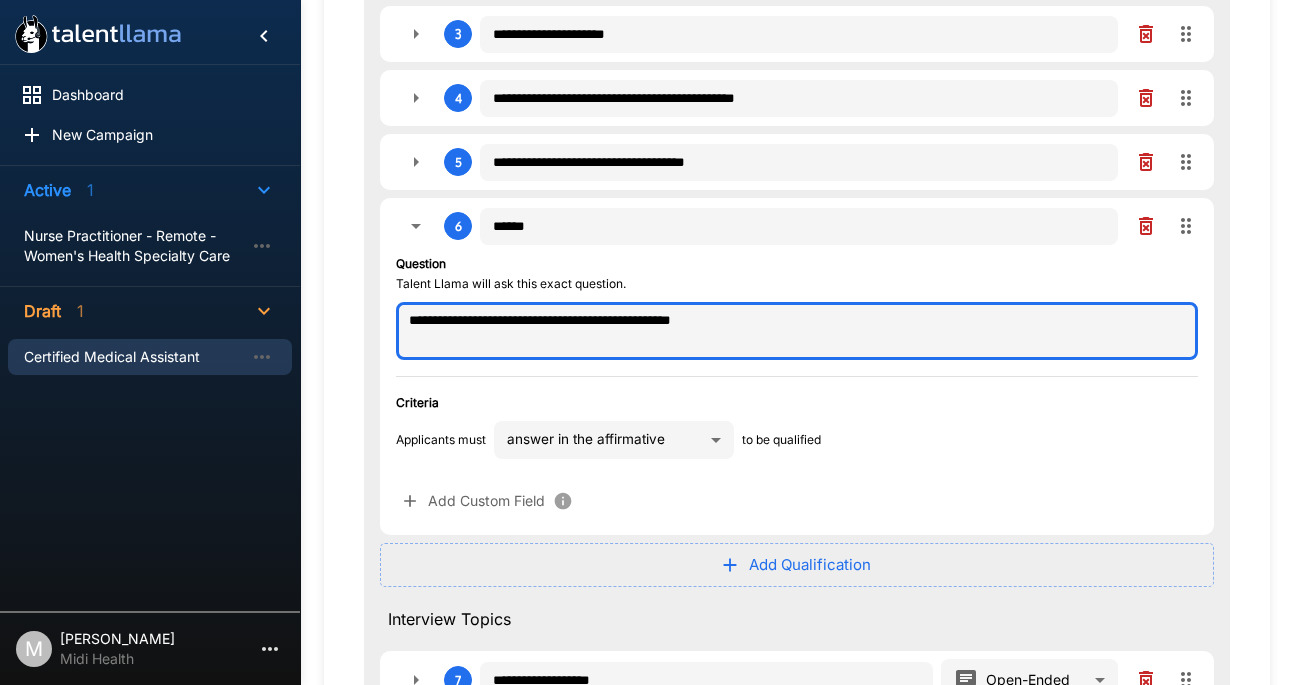 click on "**********" at bounding box center [797, 331] 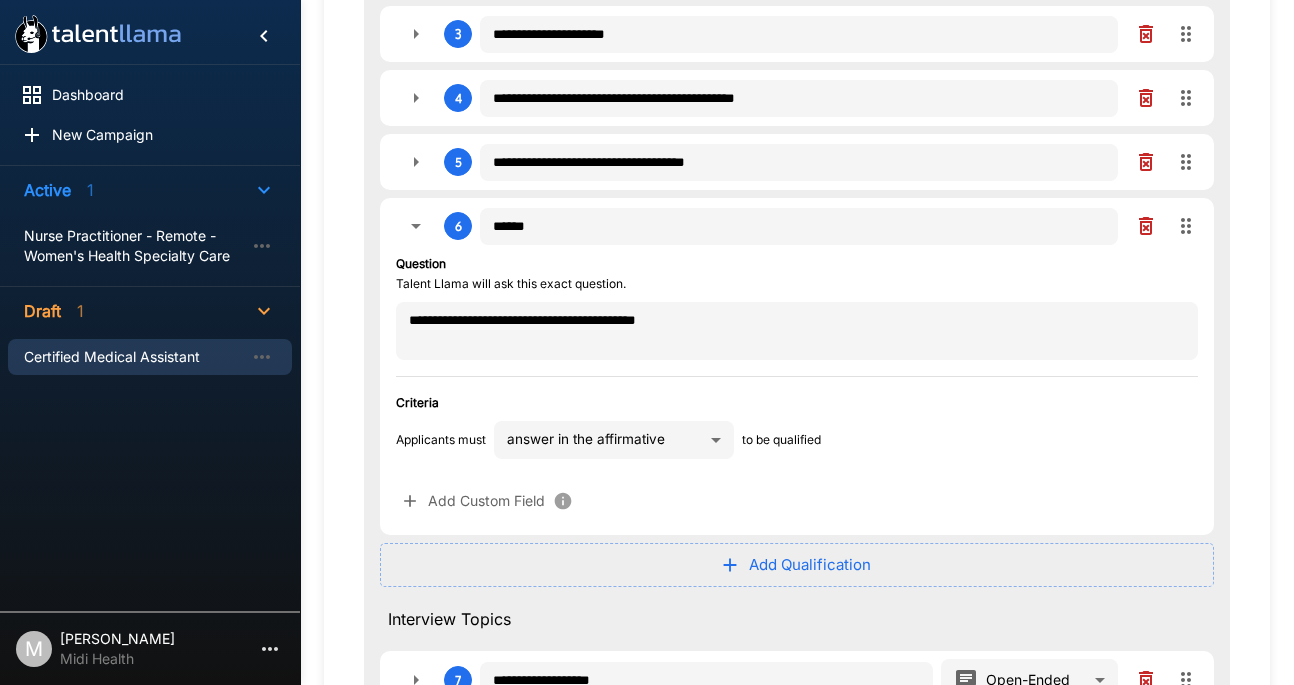 click on "**********" at bounding box center (647, -415) 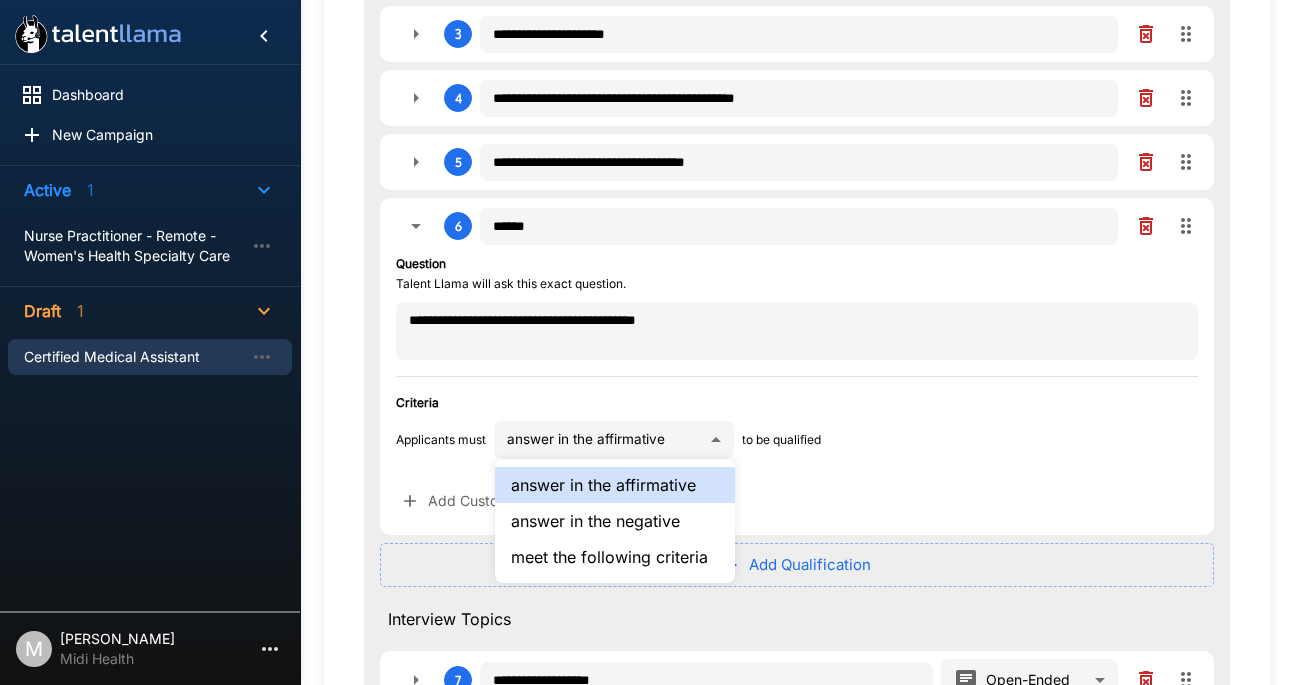 click on "meet the following criteria" at bounding box center (615, 557) 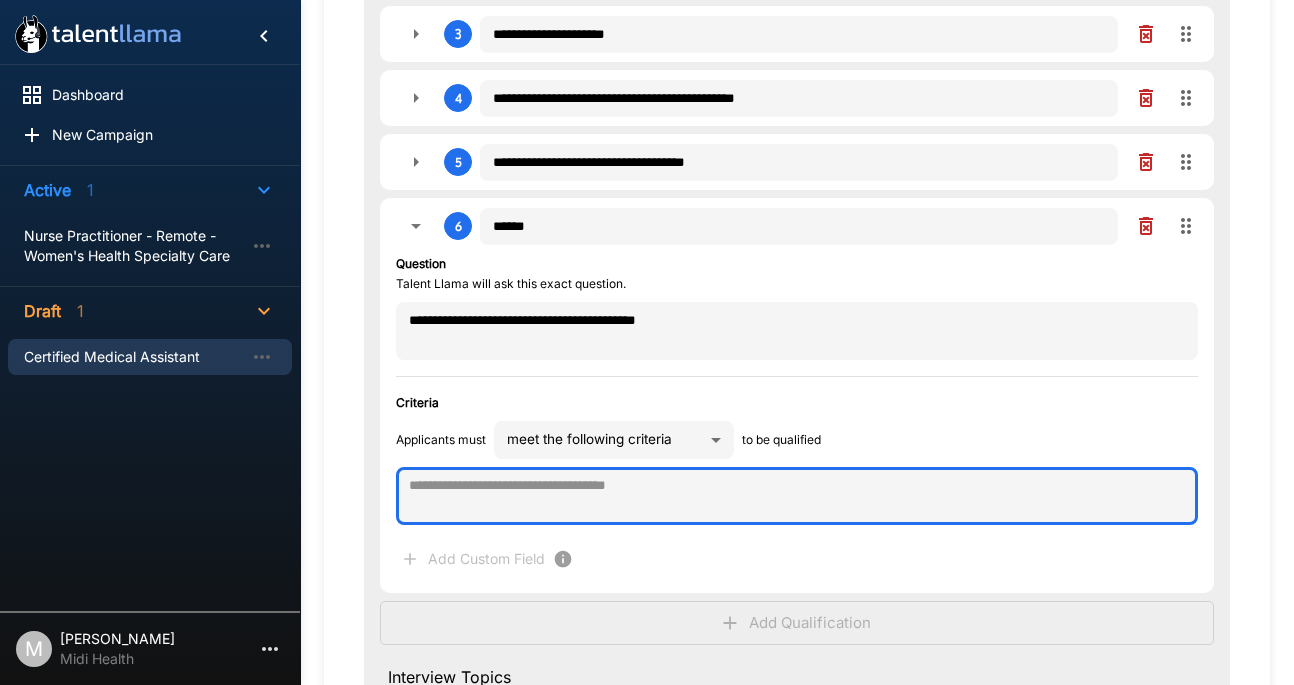 click at bounding box center (797, 496) 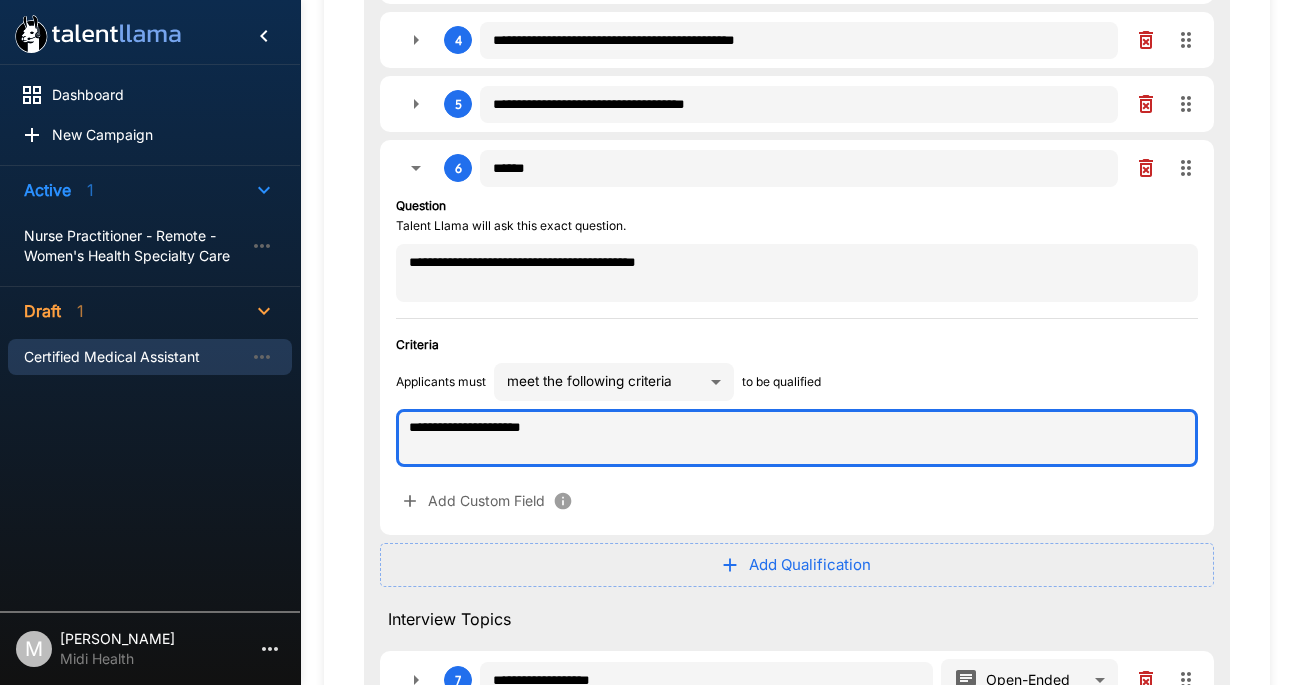 scroll, scrollTop: 817, scrollLeft: 0, axis: vertical 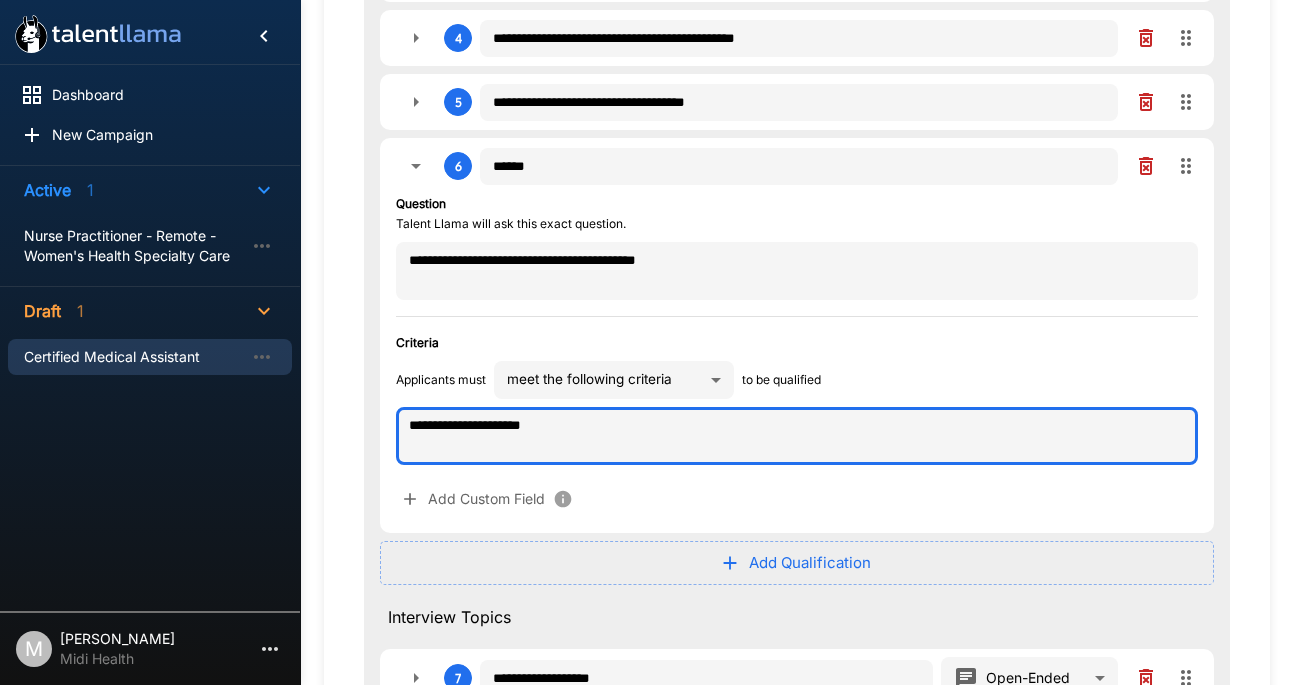 click on "**********" at bounding box center (797, 436) 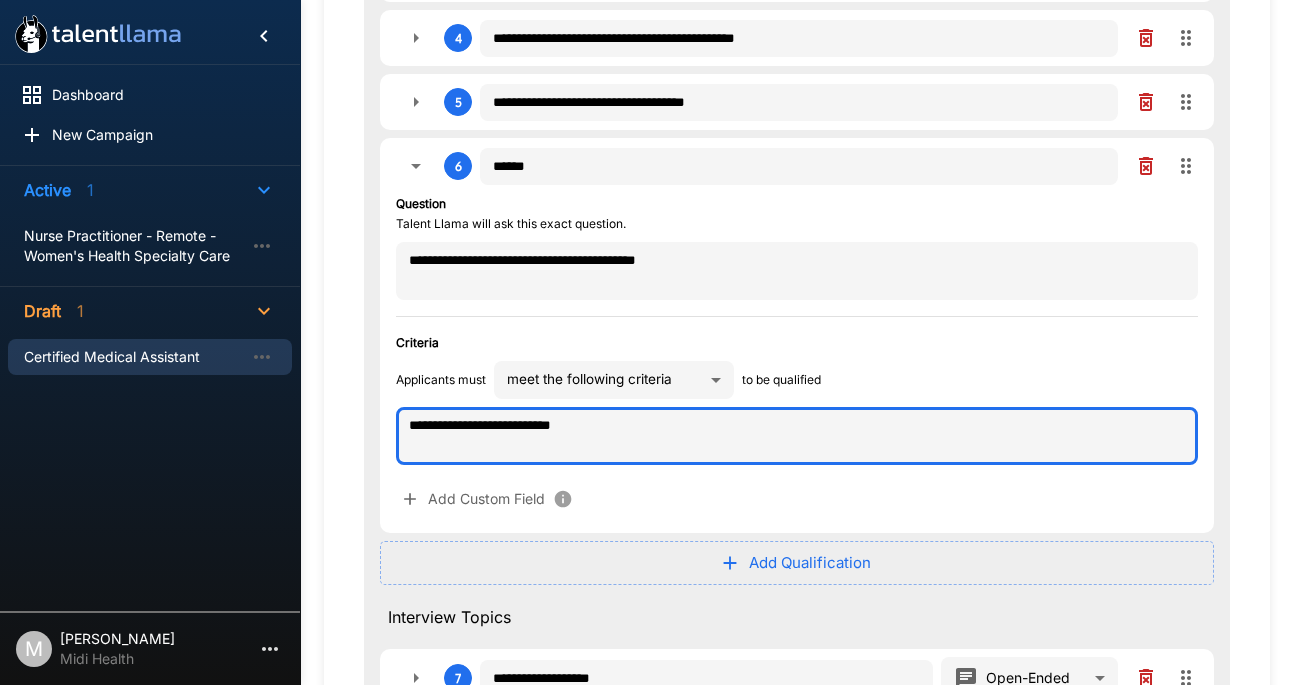 click on "**********" at bounding box center (797, 436) 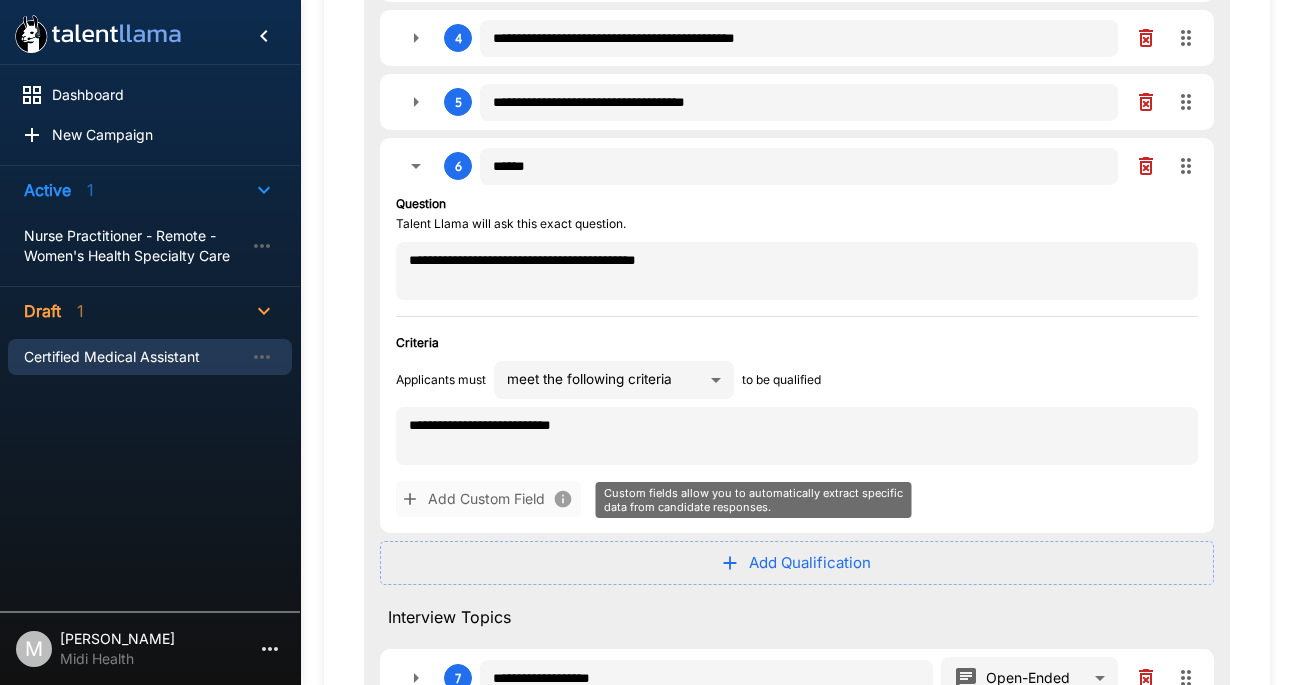 click on "Add Custom Field" at bounding box center [488, 499] 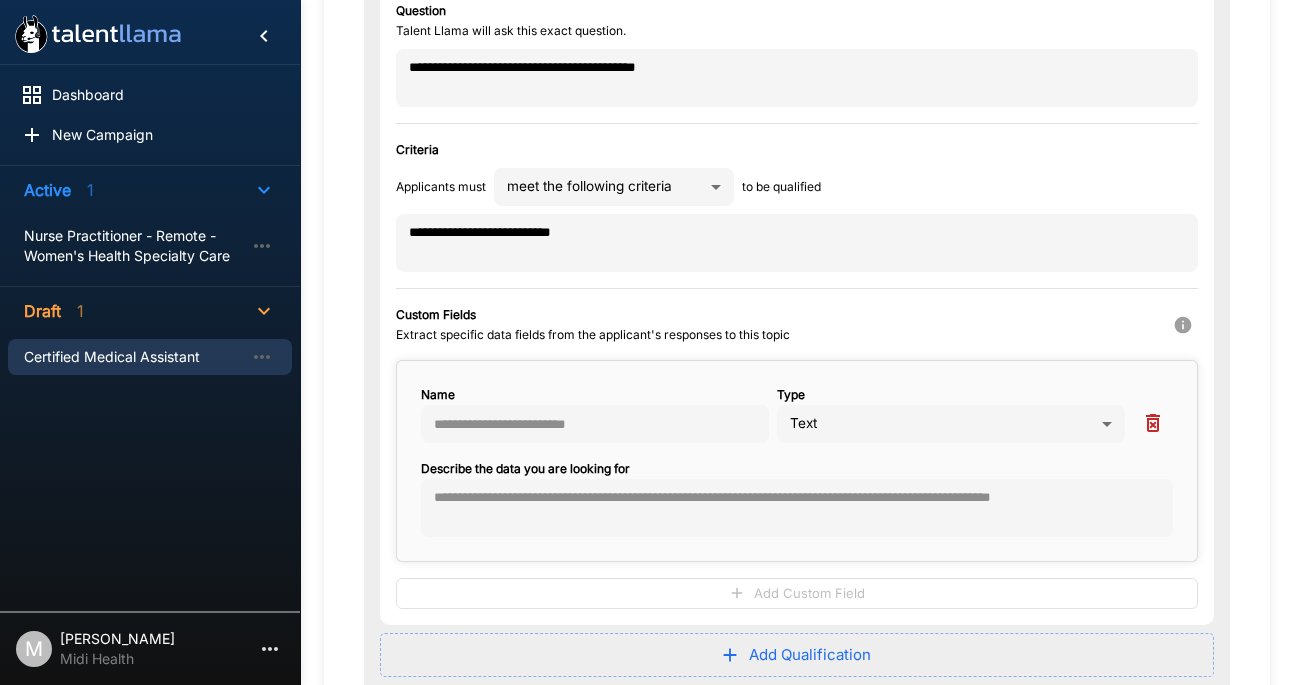 scroll, scrollTop: 1011, scrollLeft: 0, axis: vertical 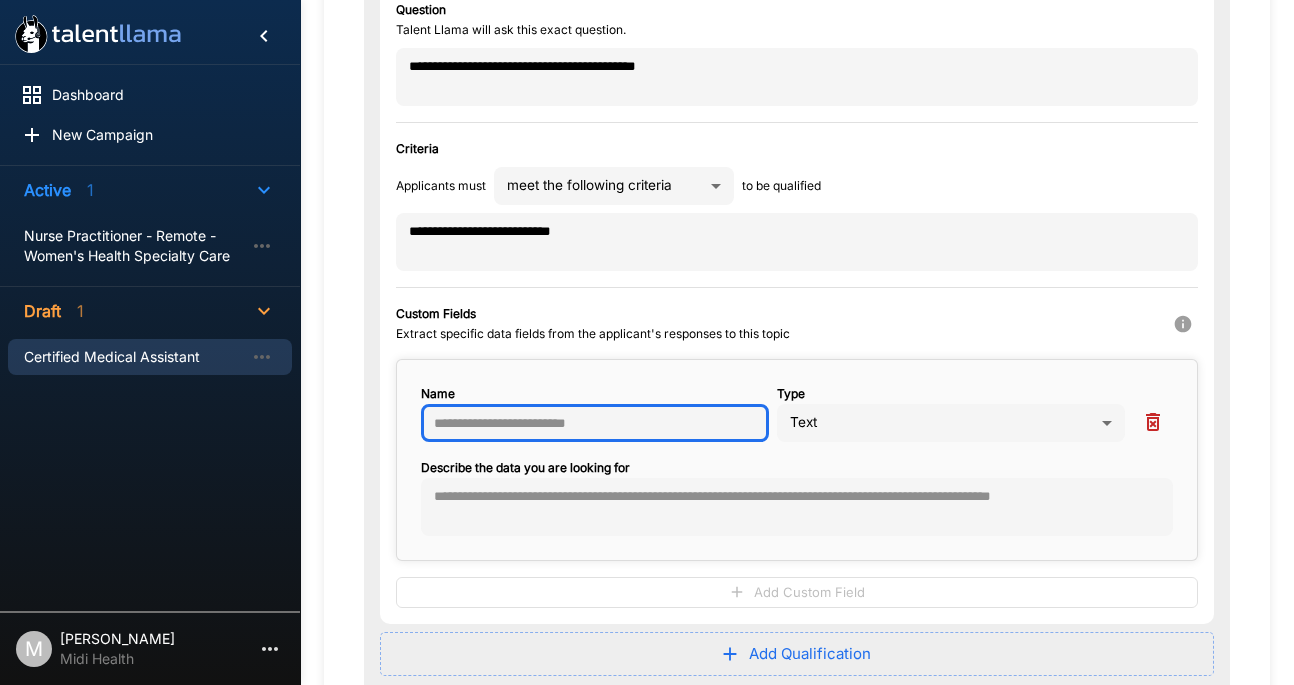click at bounding box center (595, 423) 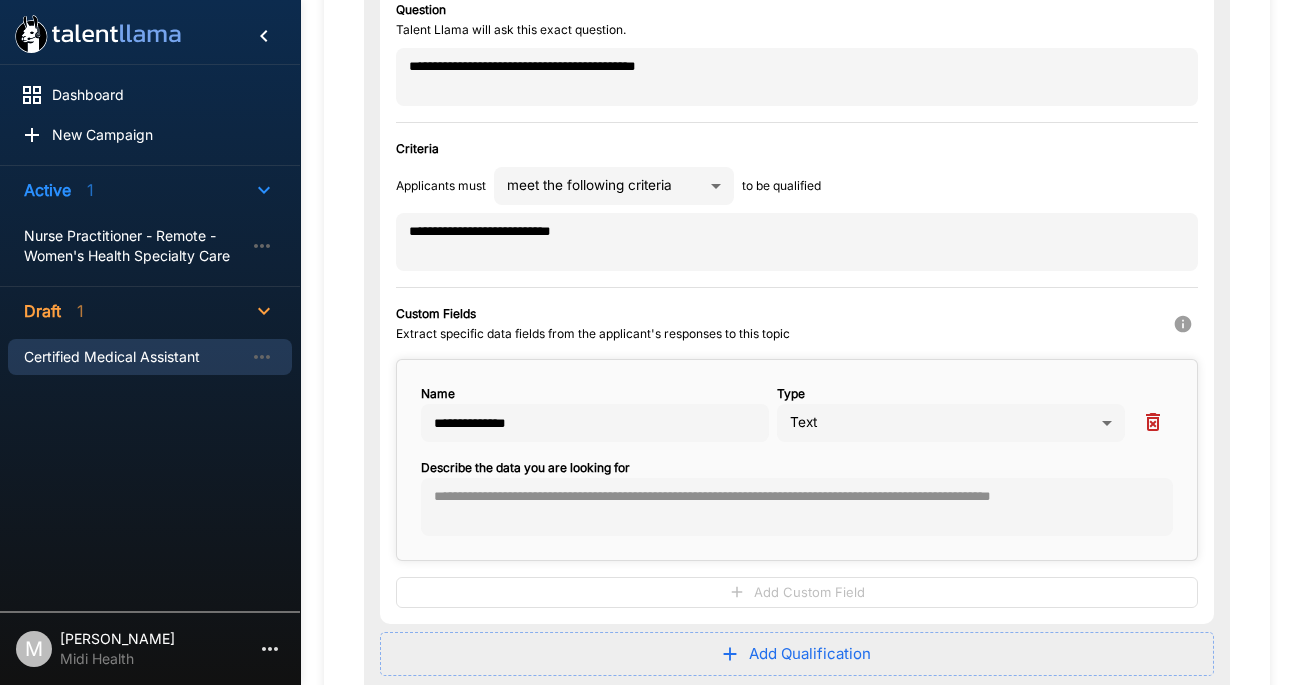 click on "**********" at bounding box center (647, -669) 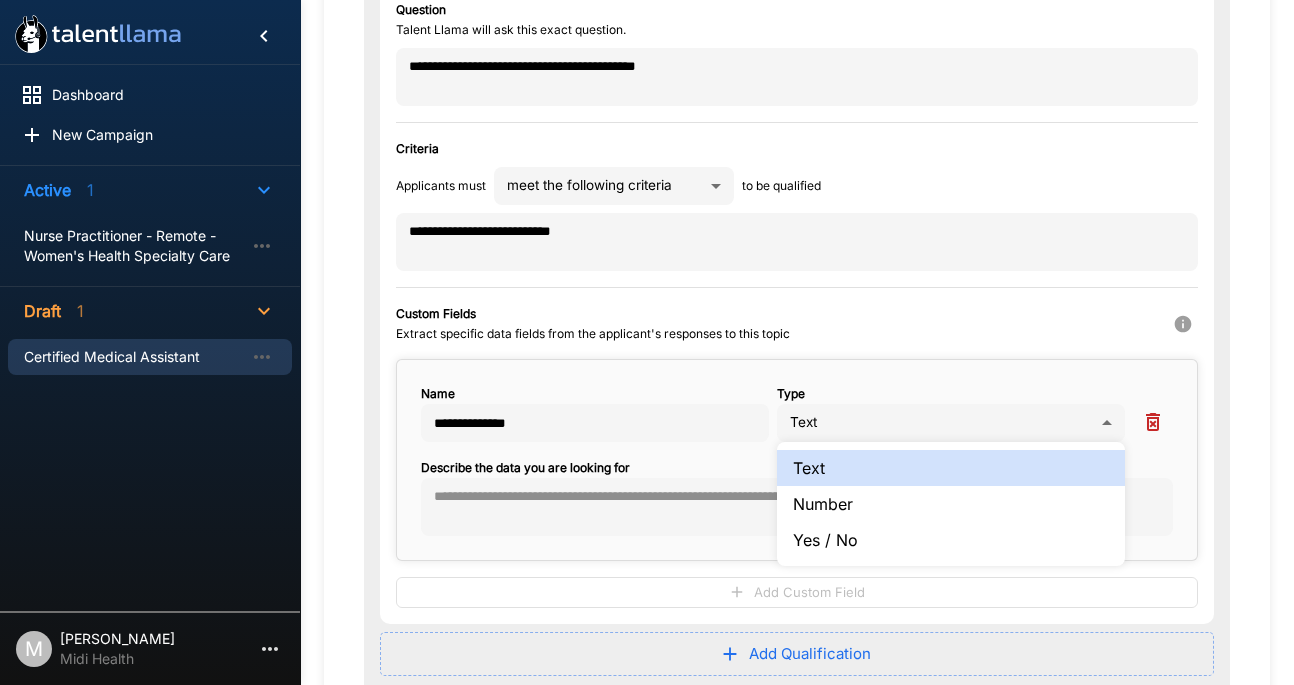 click on "Number" at bounding box center [951, 504] 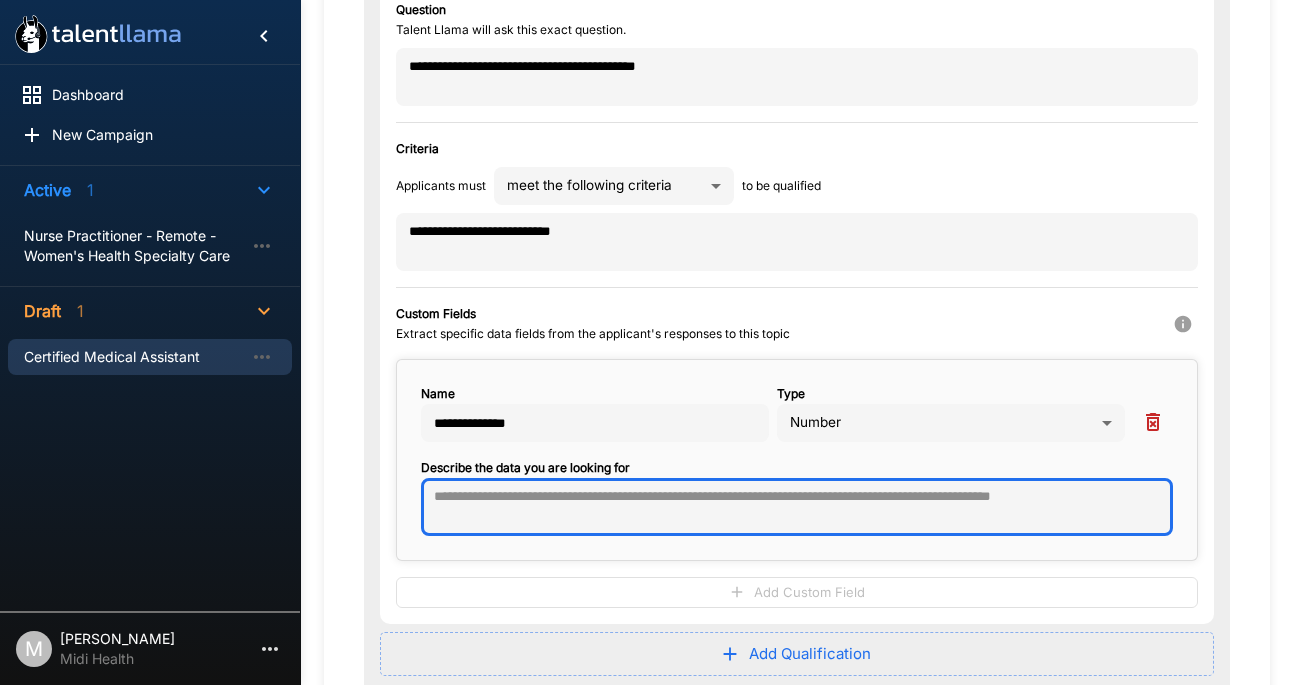 click at bounding box center [797, 507] 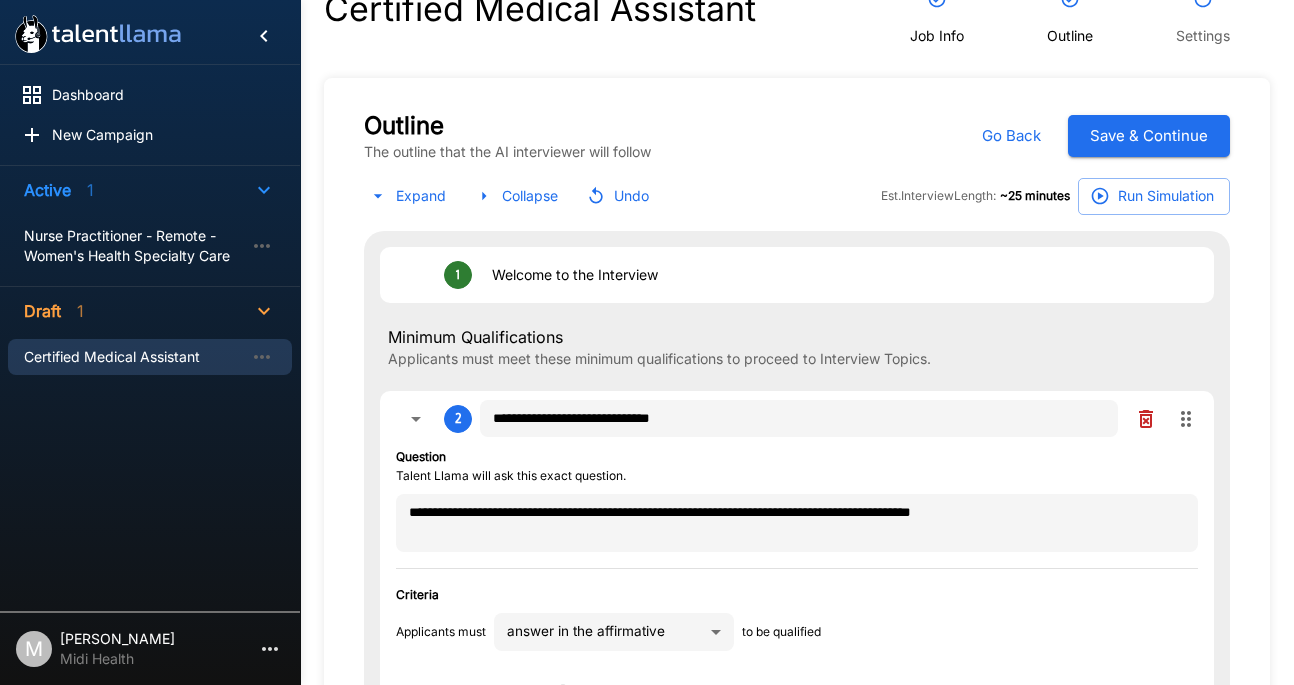 scroll, scrollTop: 34, scrollLeft: 0, axis: vertical 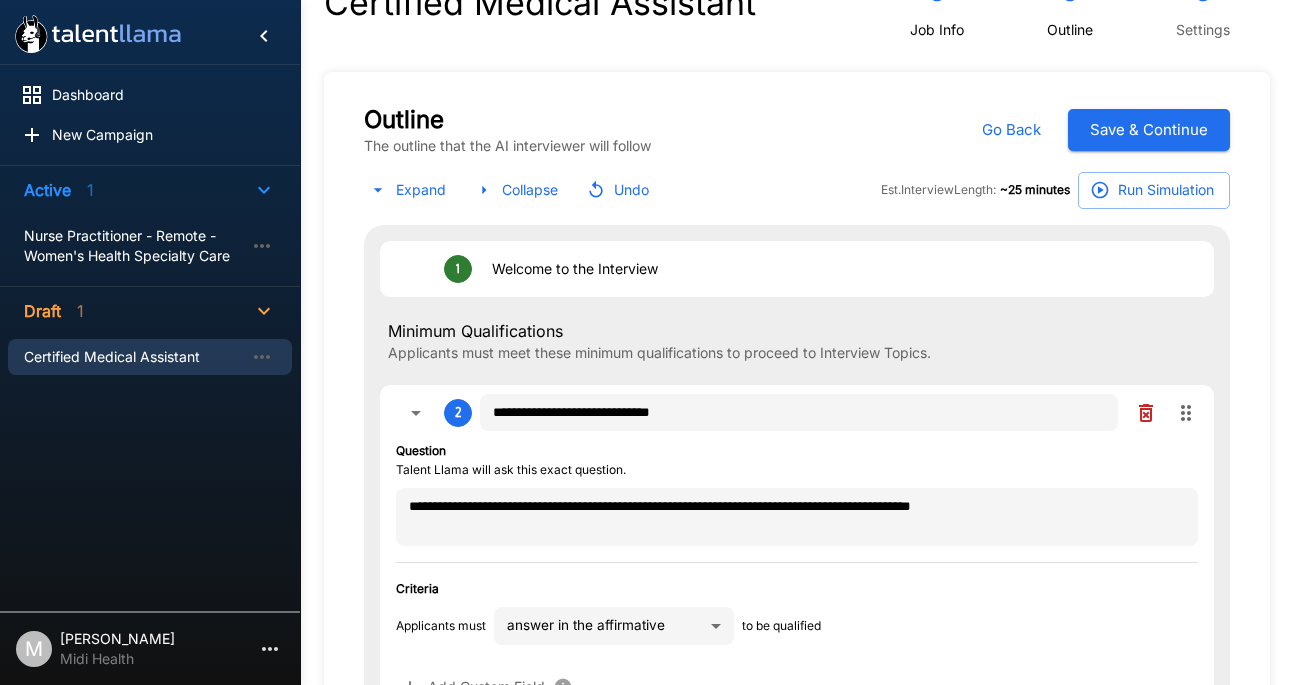 click on "Save & Continue" at bounding box center [1149, 130] 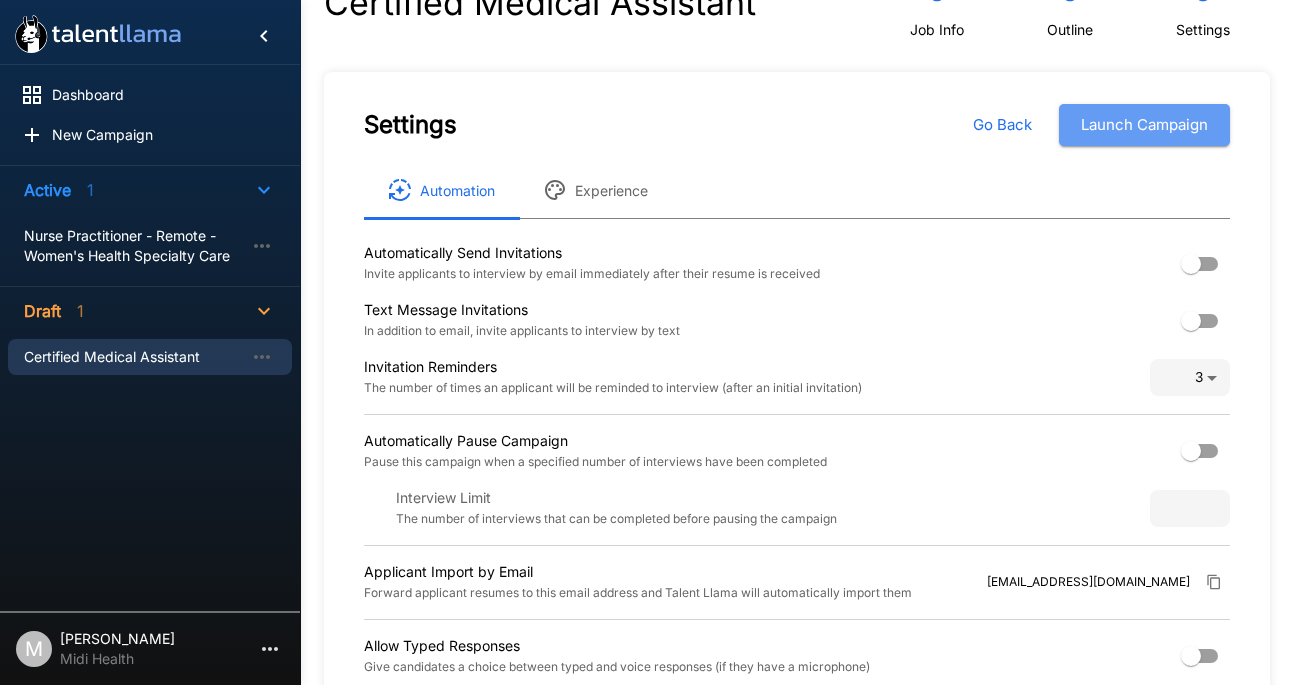 click on "Launch Campaign" at bounding box center (1144, 125) 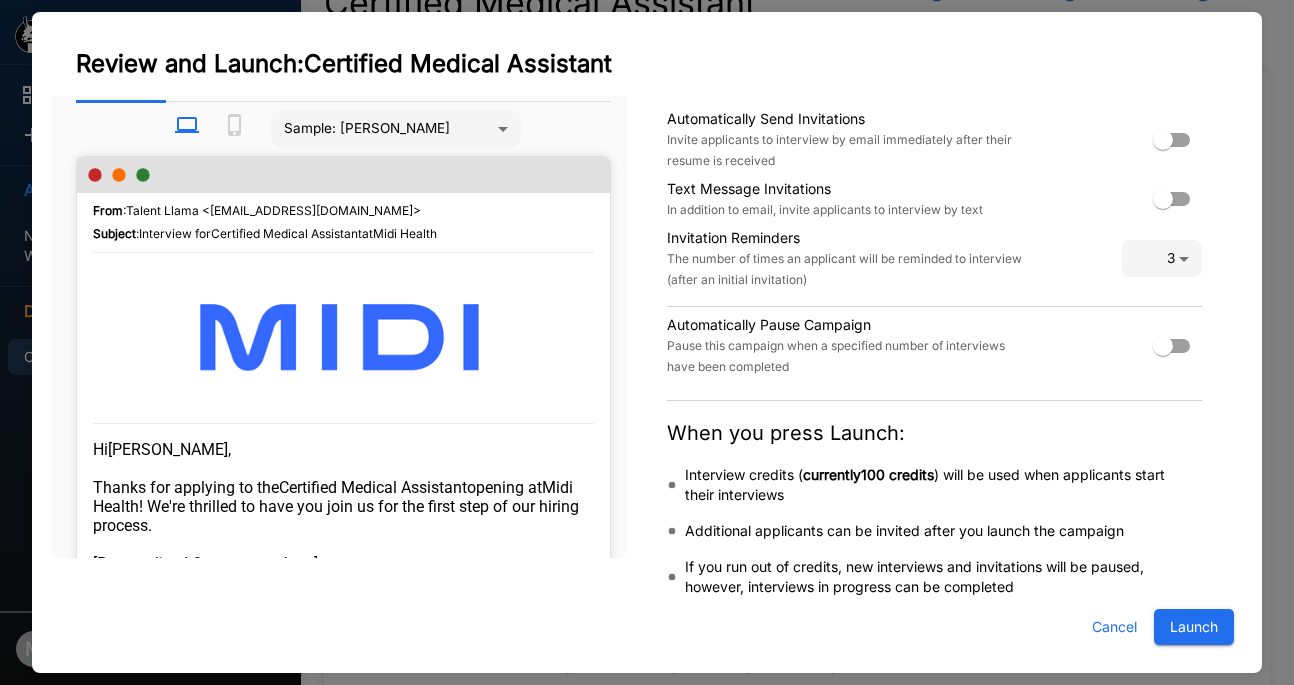 scroll, scrollTop: 63, scrollLeft: 0, axis: vertical 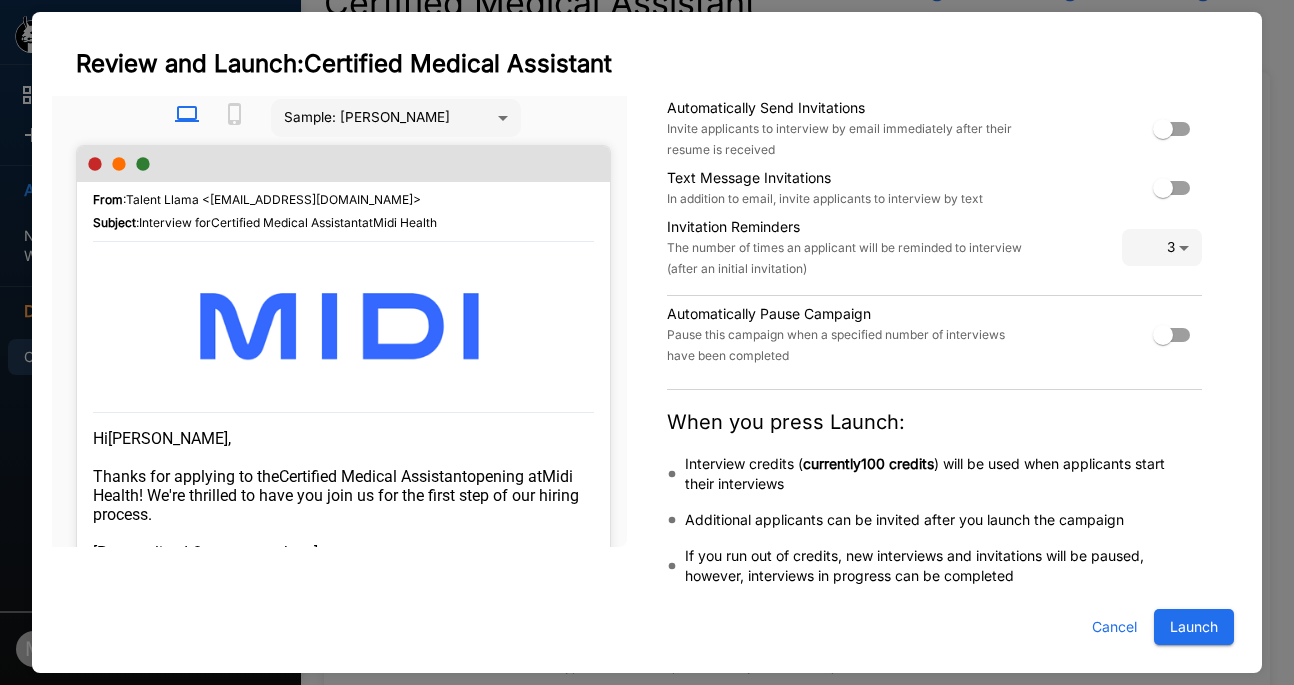 click on "Launch" at bounding box center (1194, 627) 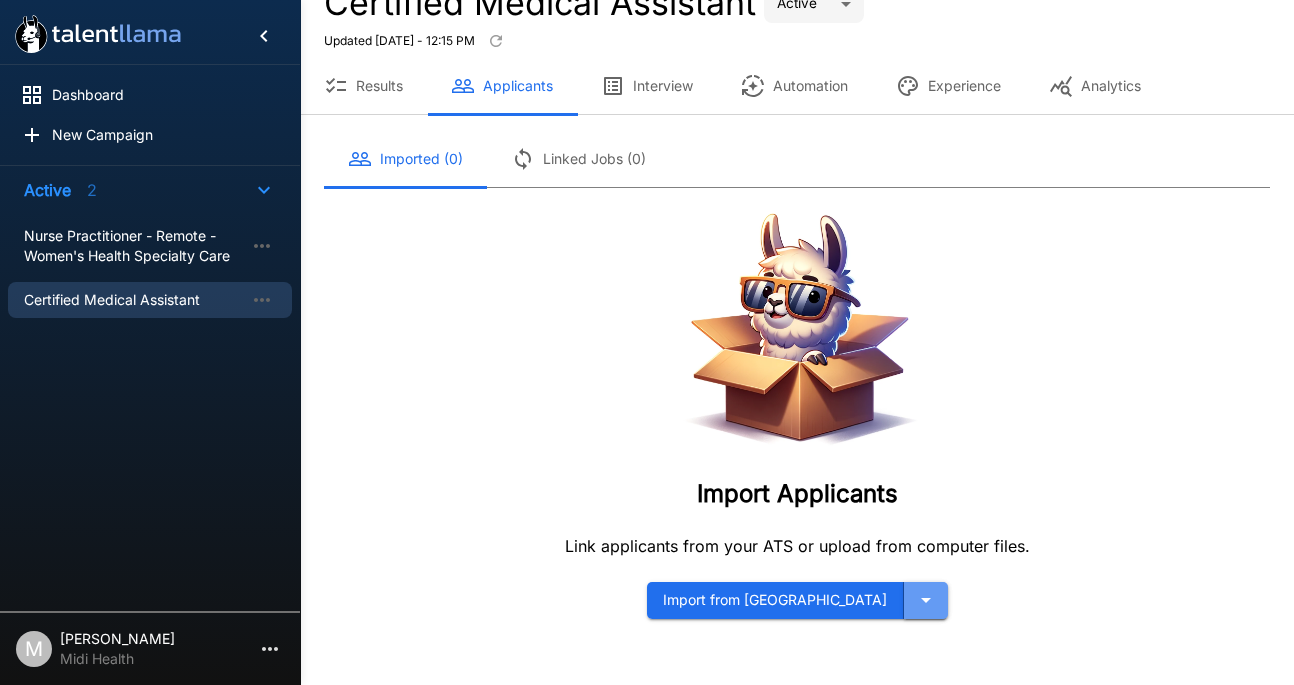 click 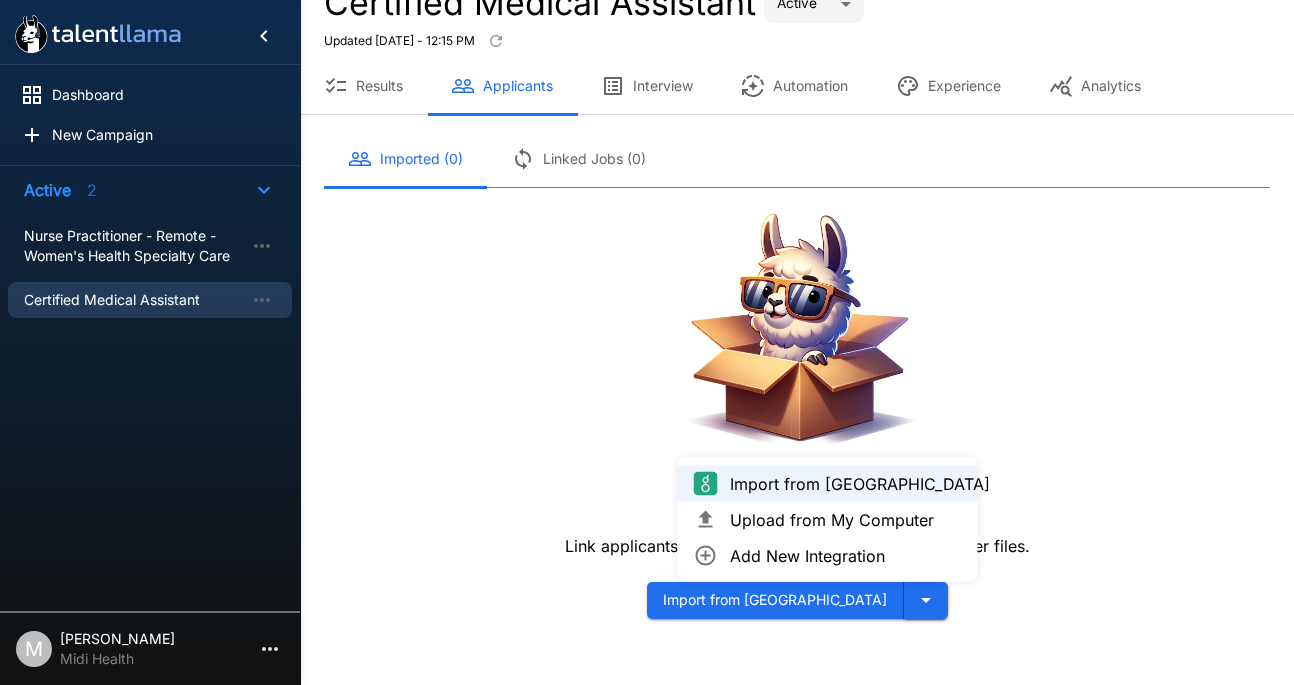 scroll, scrollTop: 47, scrollLeft: 0, axis: vertical 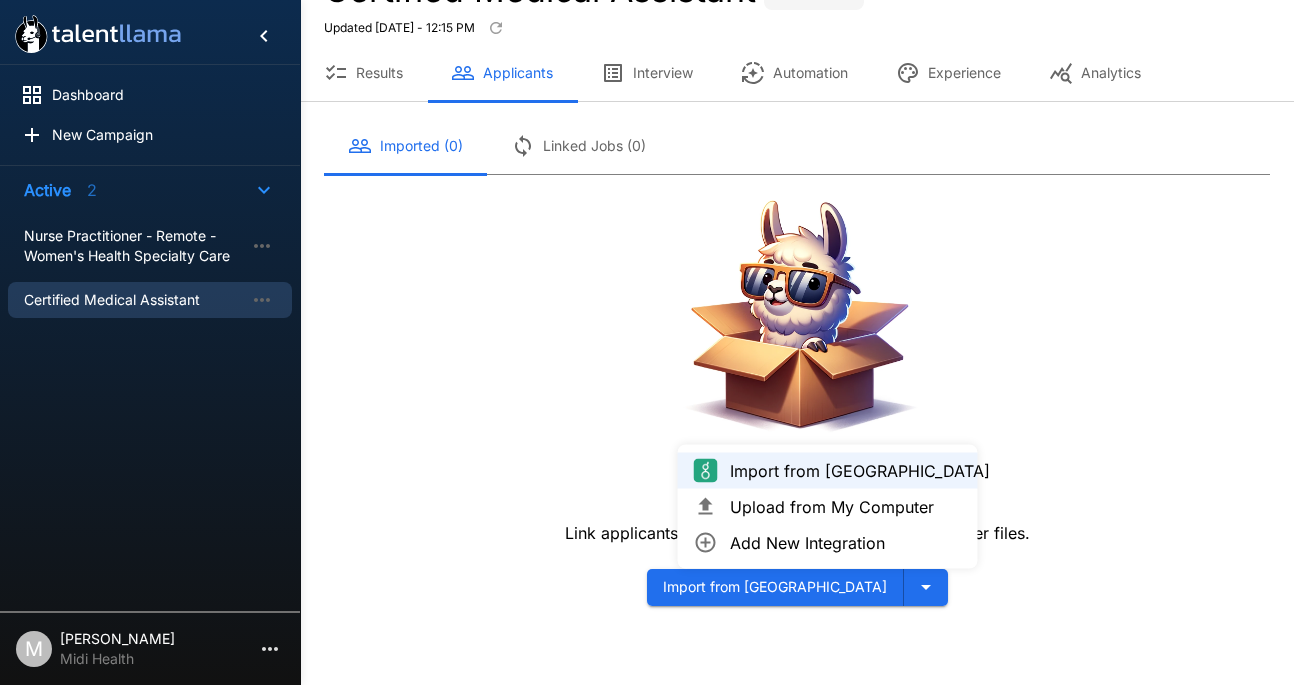 click on "Upload from My Computer" at bounding box center (846, 507) 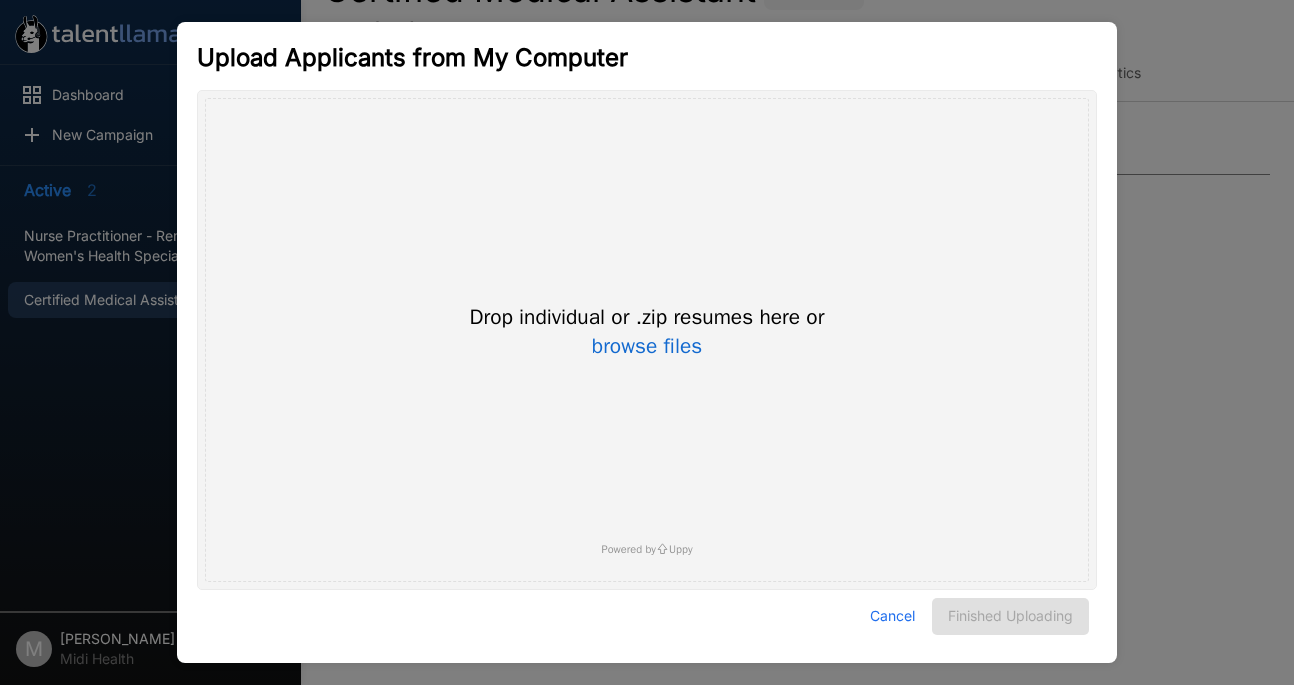 click on "Cancel" at bounding box center (892, 616) 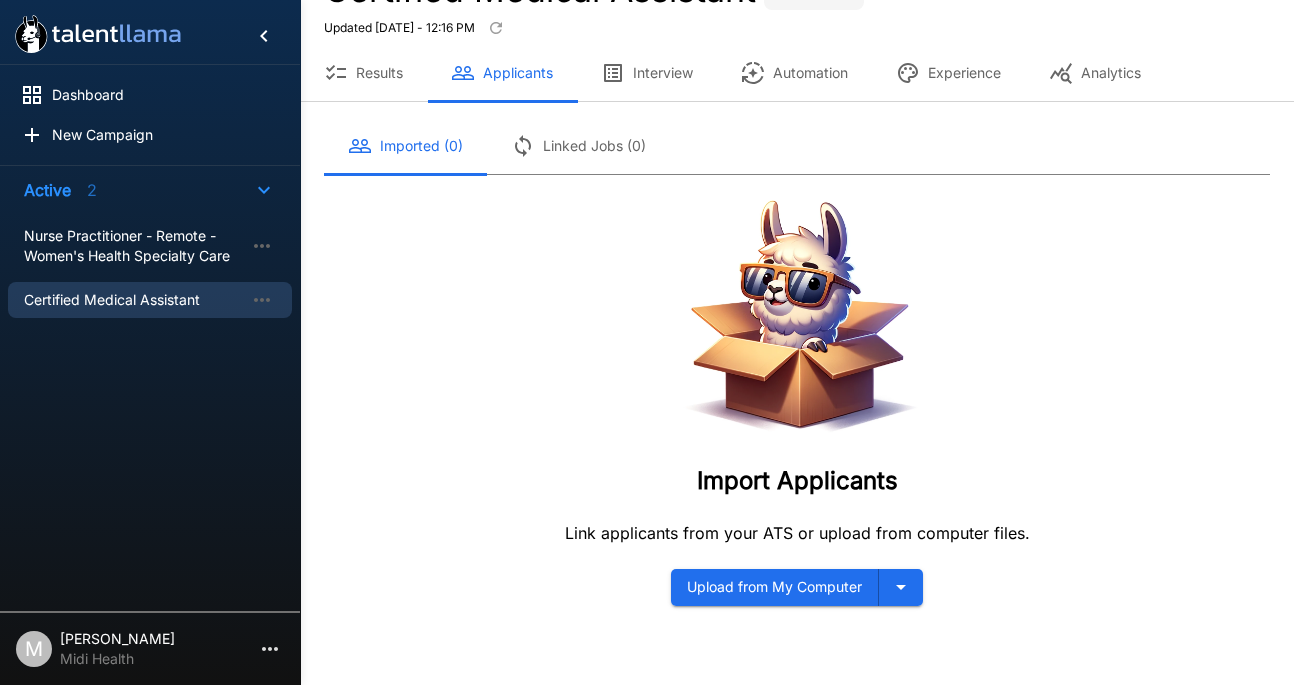 click on "Interview" at bounding box center [647, 73] 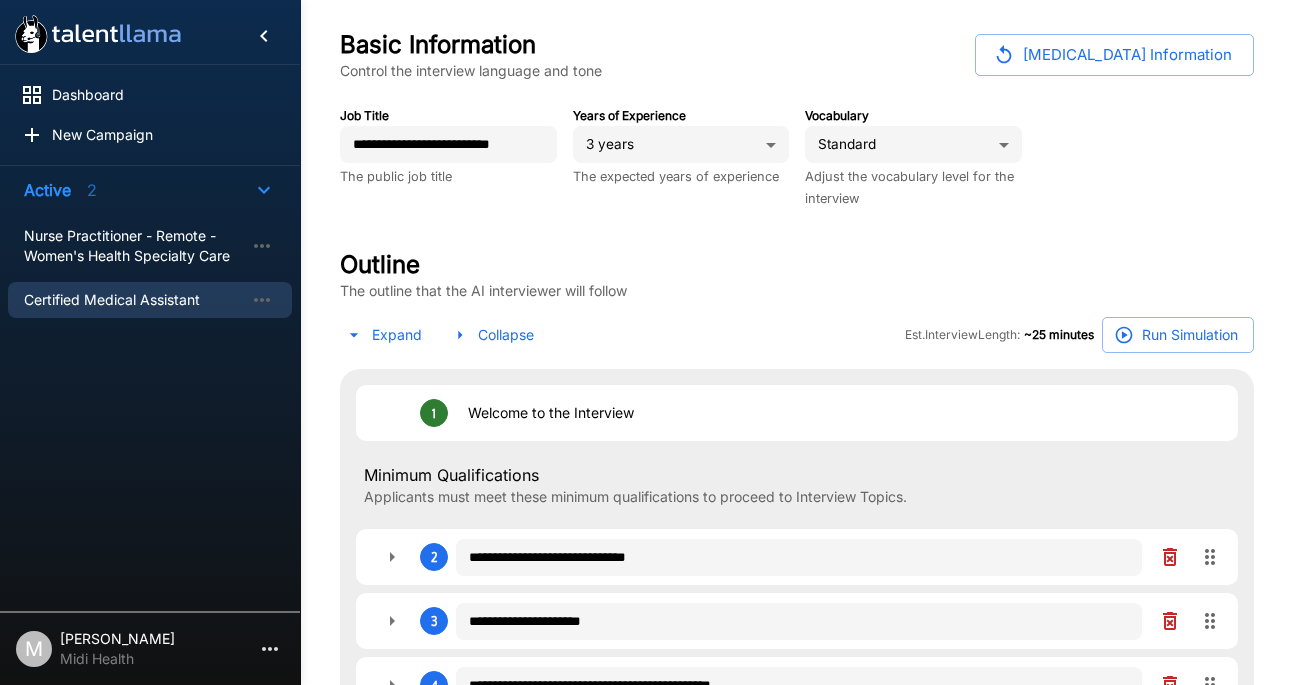 scroll, scrollTop: 0, scrollLeft: 0, axis: both 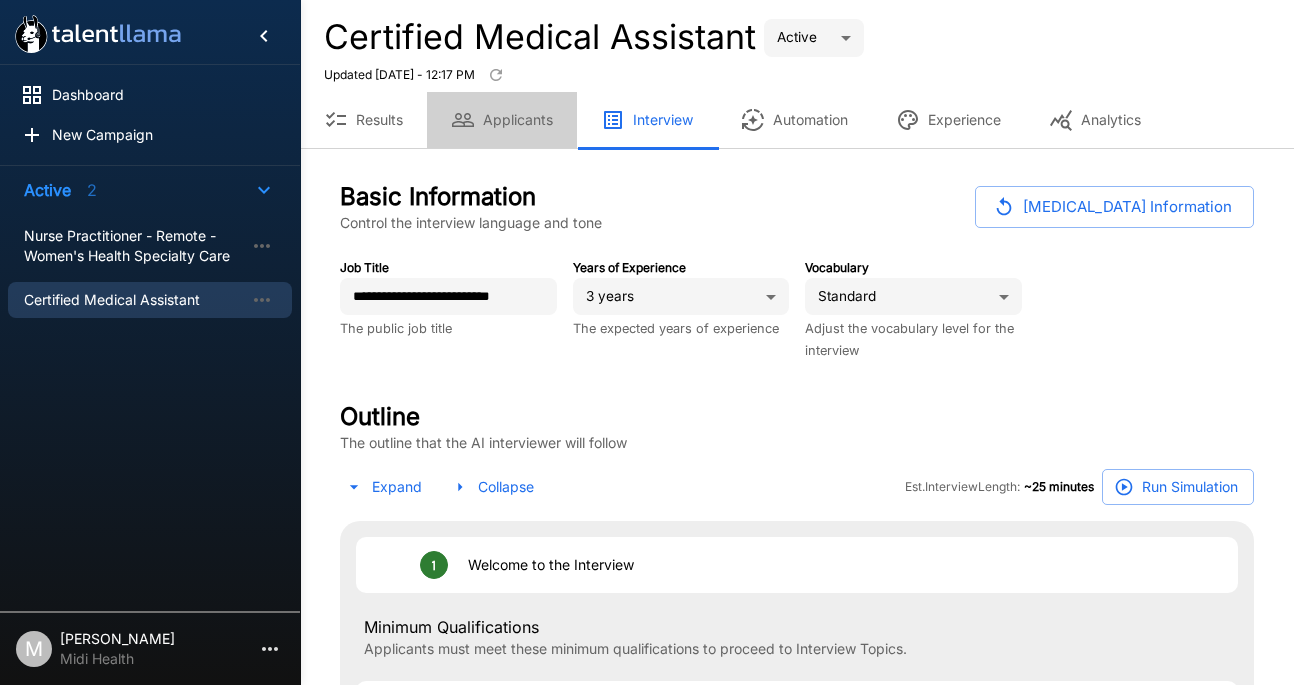 click on "Applicants" at bounding box center (502, 120) 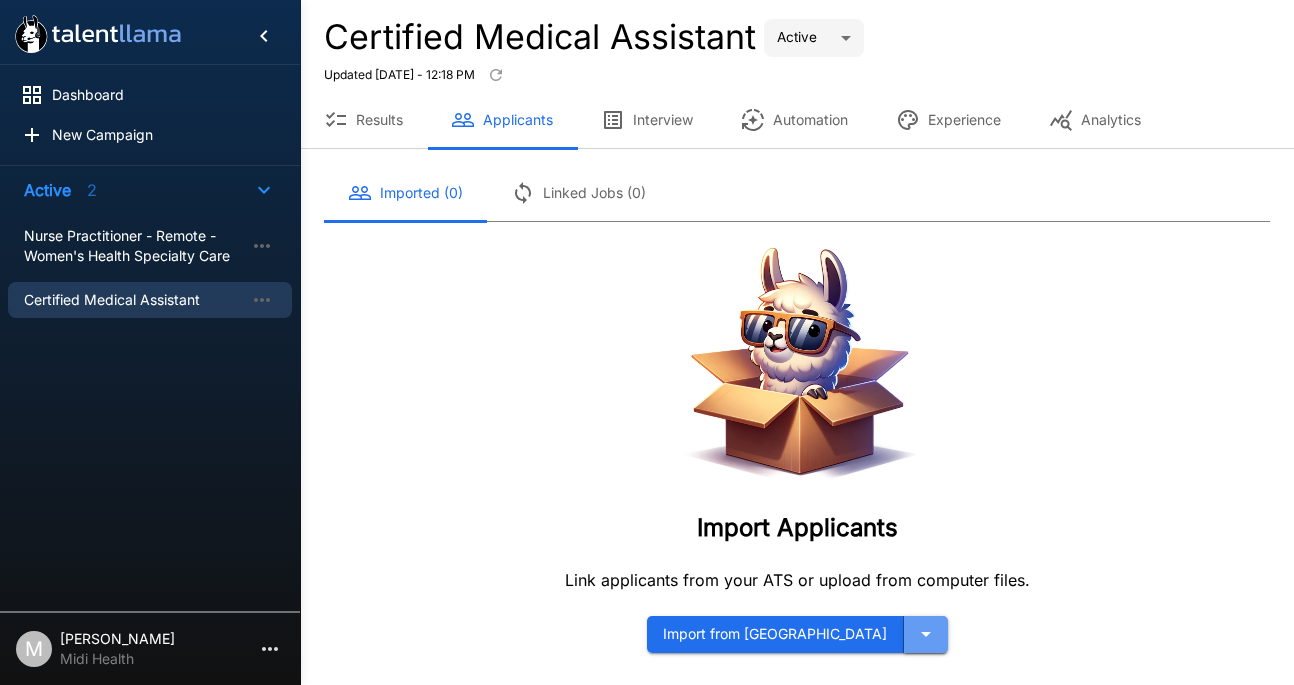 click 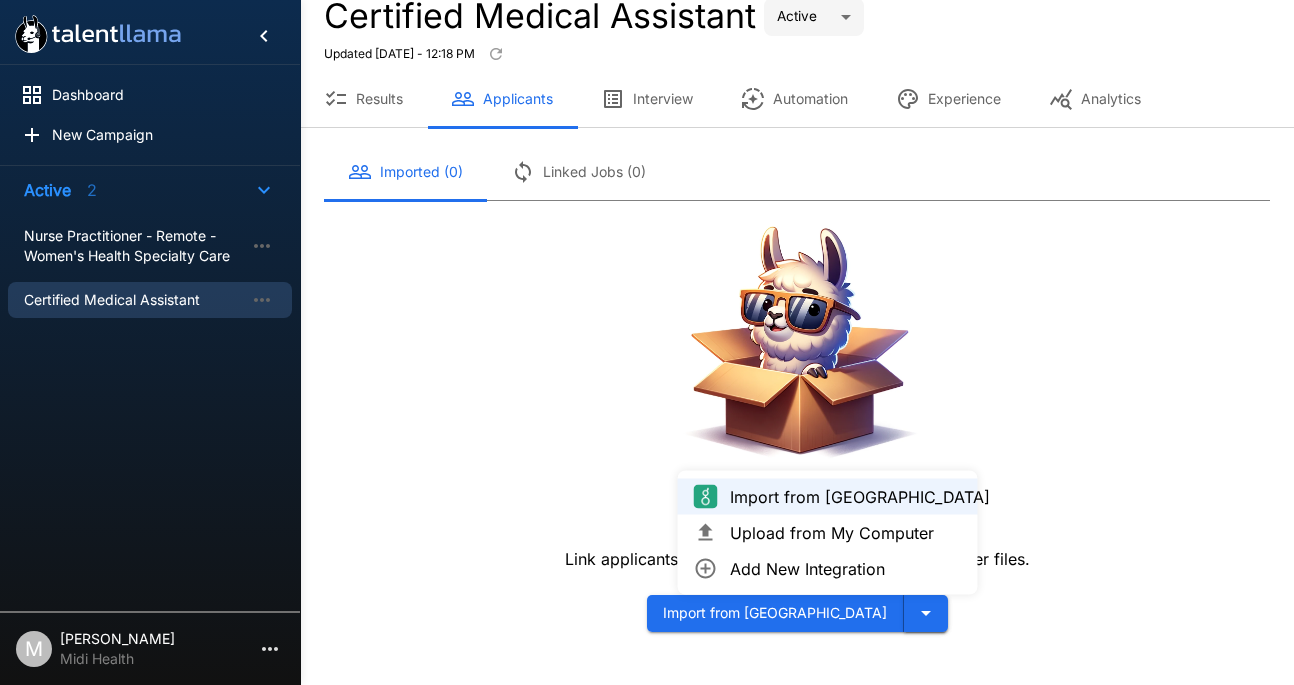 scroll, scrollTop: 23, scrollLeft: 0, axis: vertical 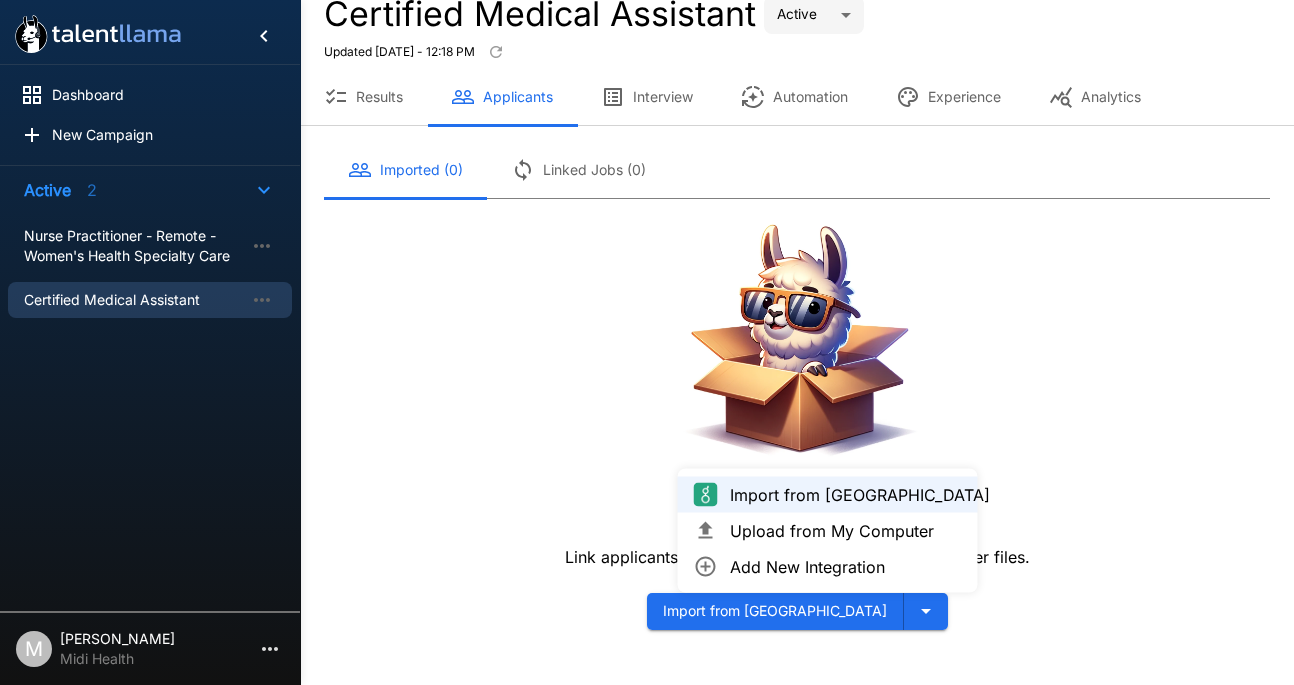 click on "Upload from My Computer" at bounding box center [846, 531] 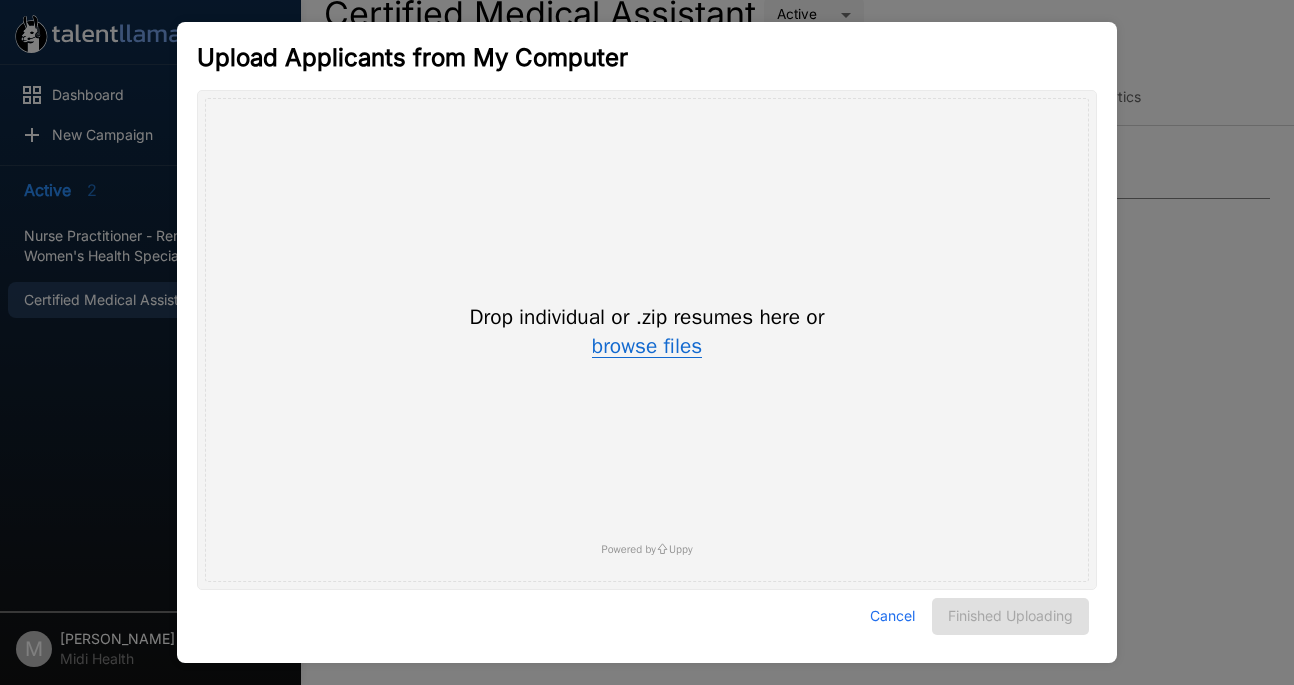 click on "browse files" at bounding box center (647, 347) 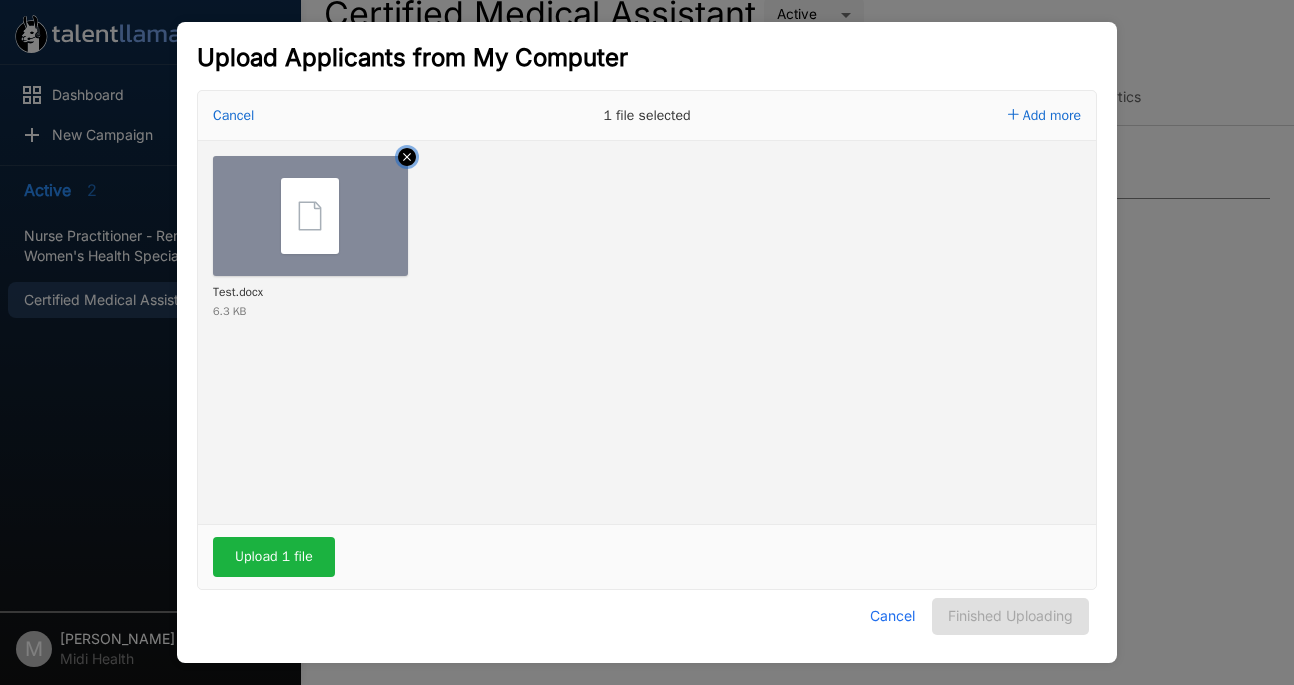 click 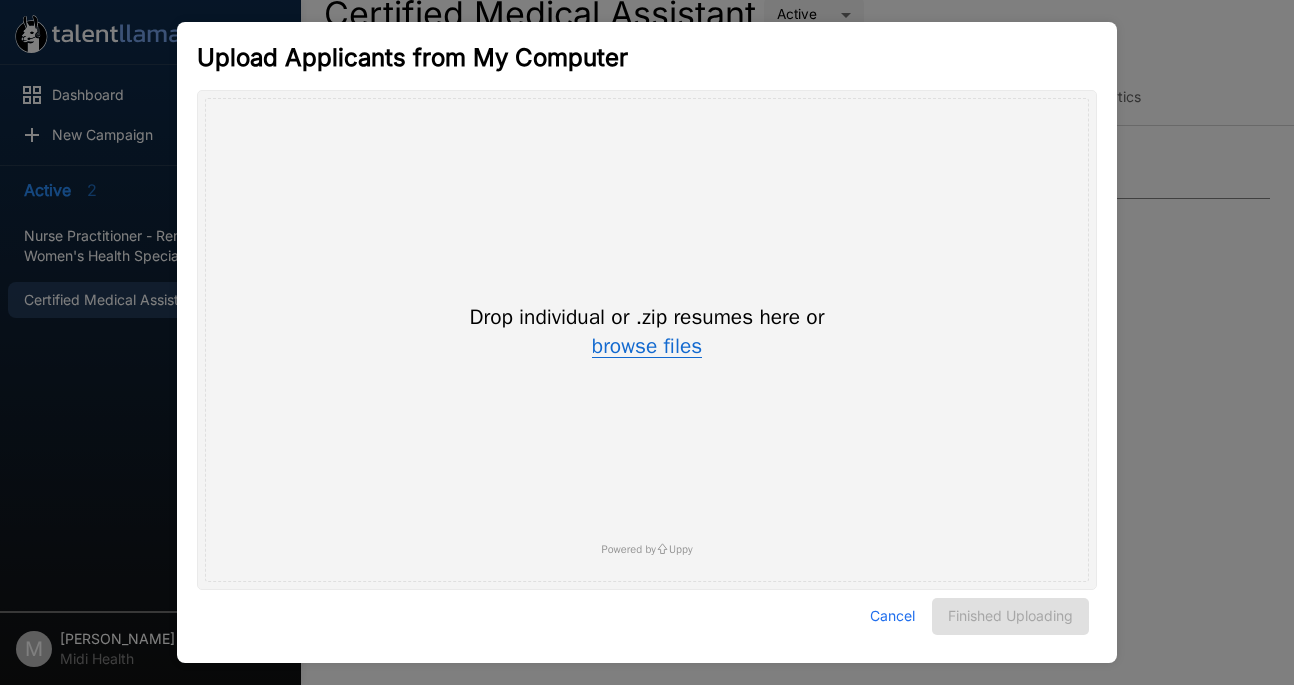 click on "browse files" at bounding box center [647, 347] 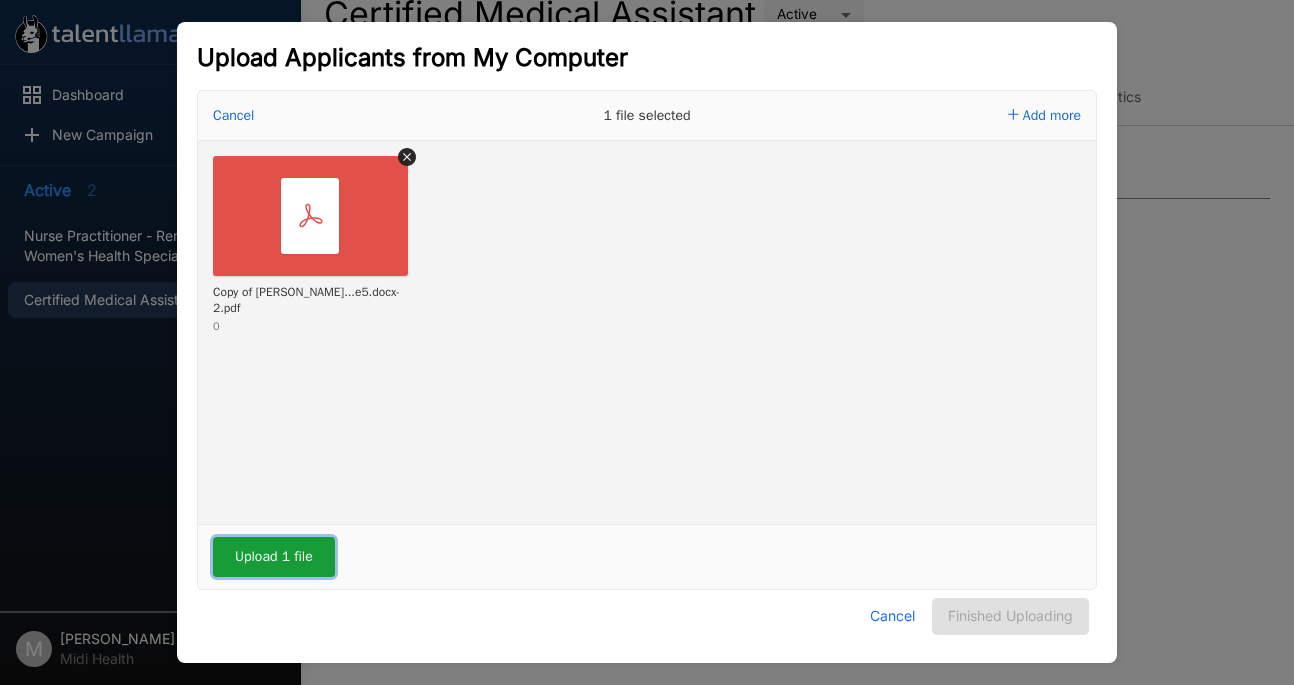 click on "Upload 1 file" at bounding box center [274, 557] 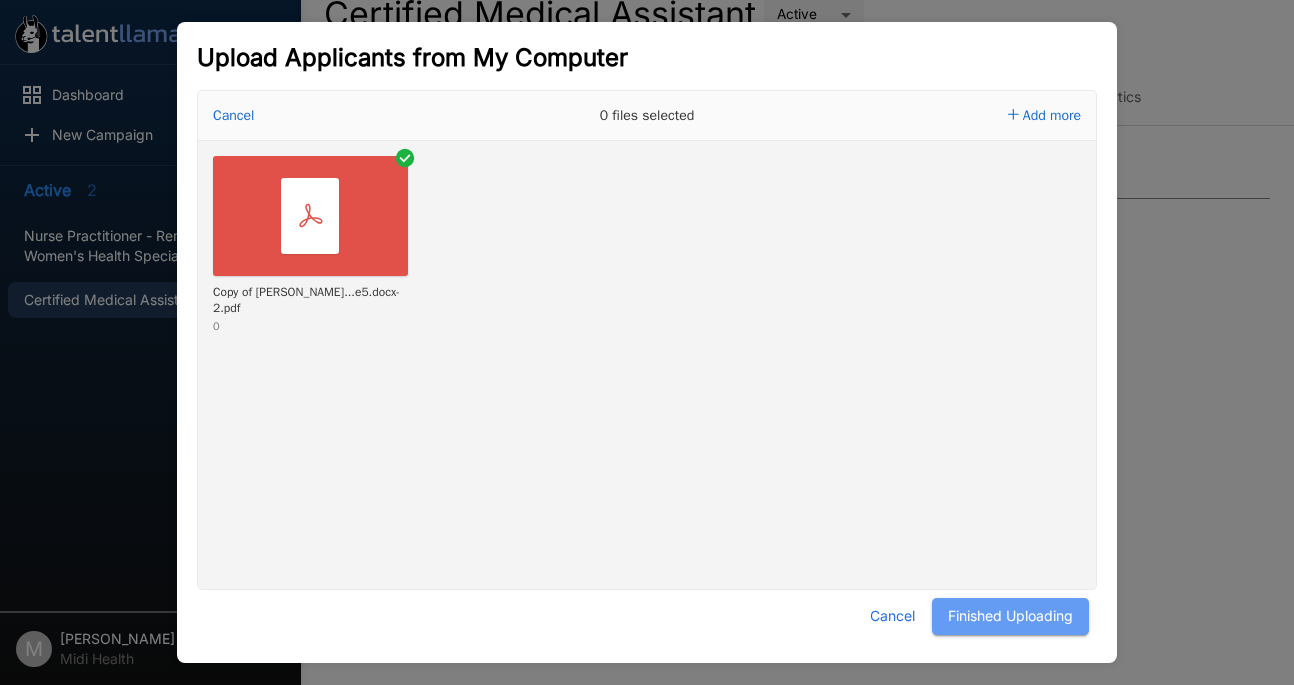 click on "Finished Uploading" at bounding box center [1010, 616] 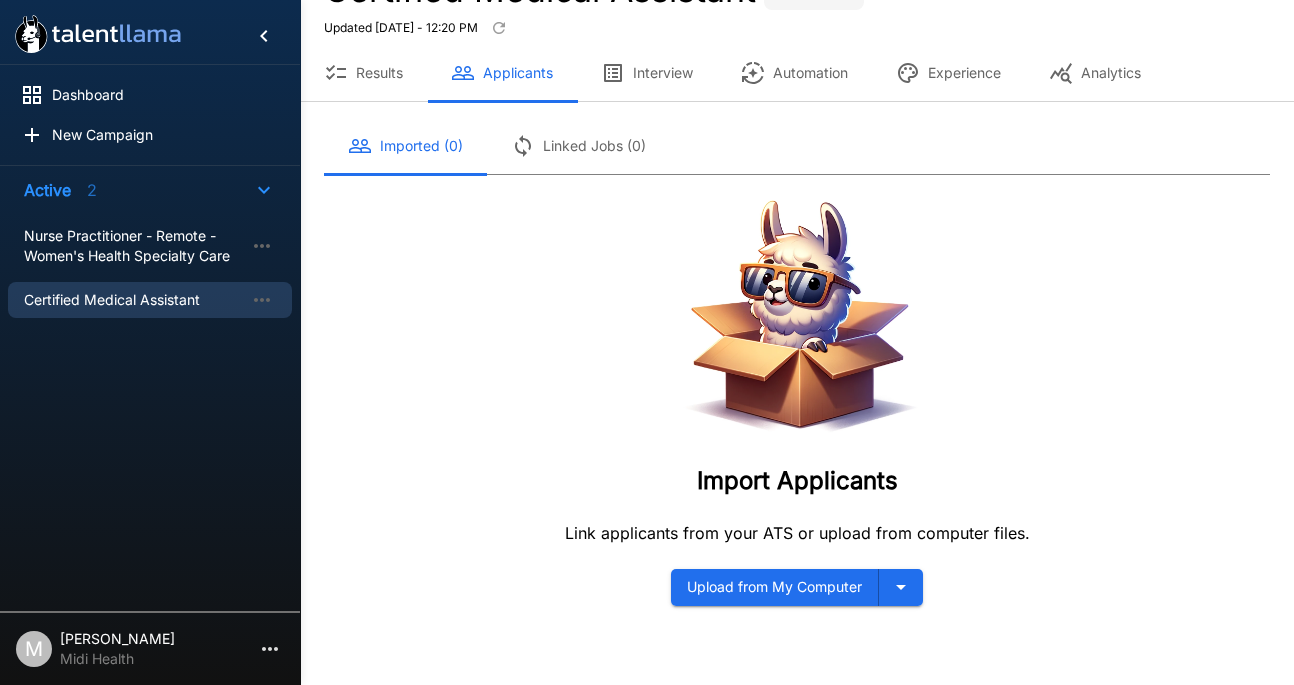 scroll, scrollTop: 0, scrollLeft: 0, axis: both 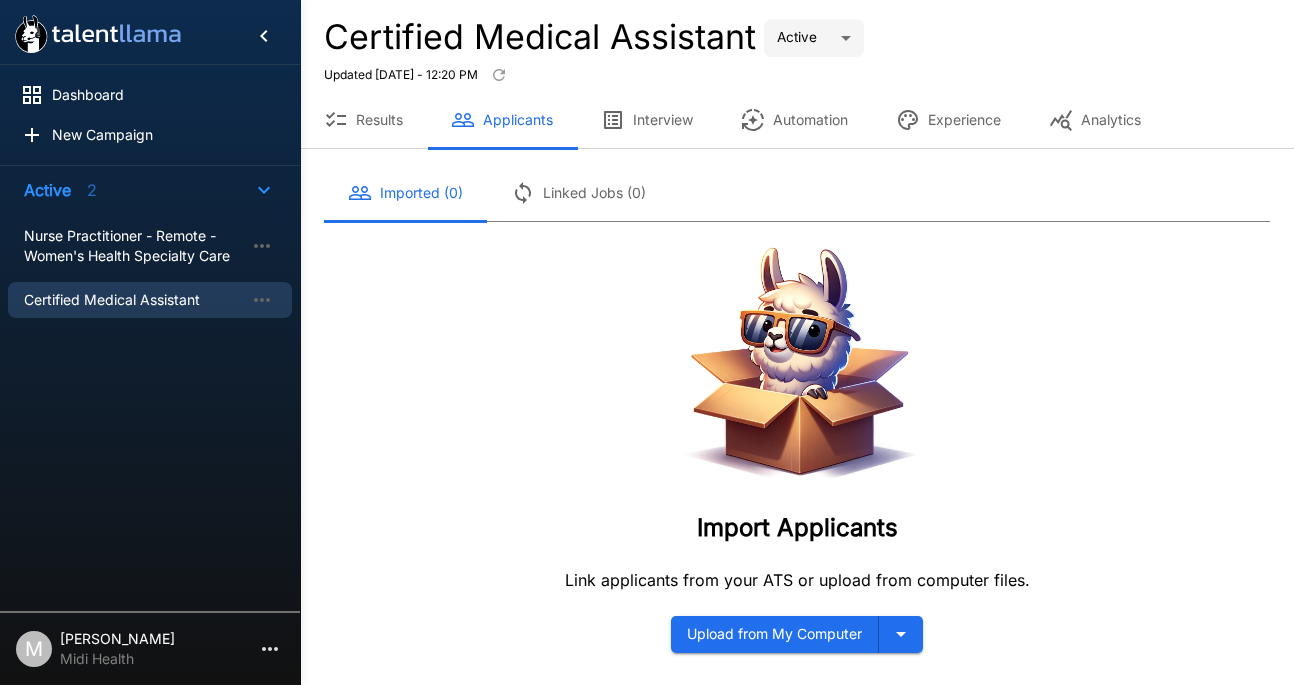 click 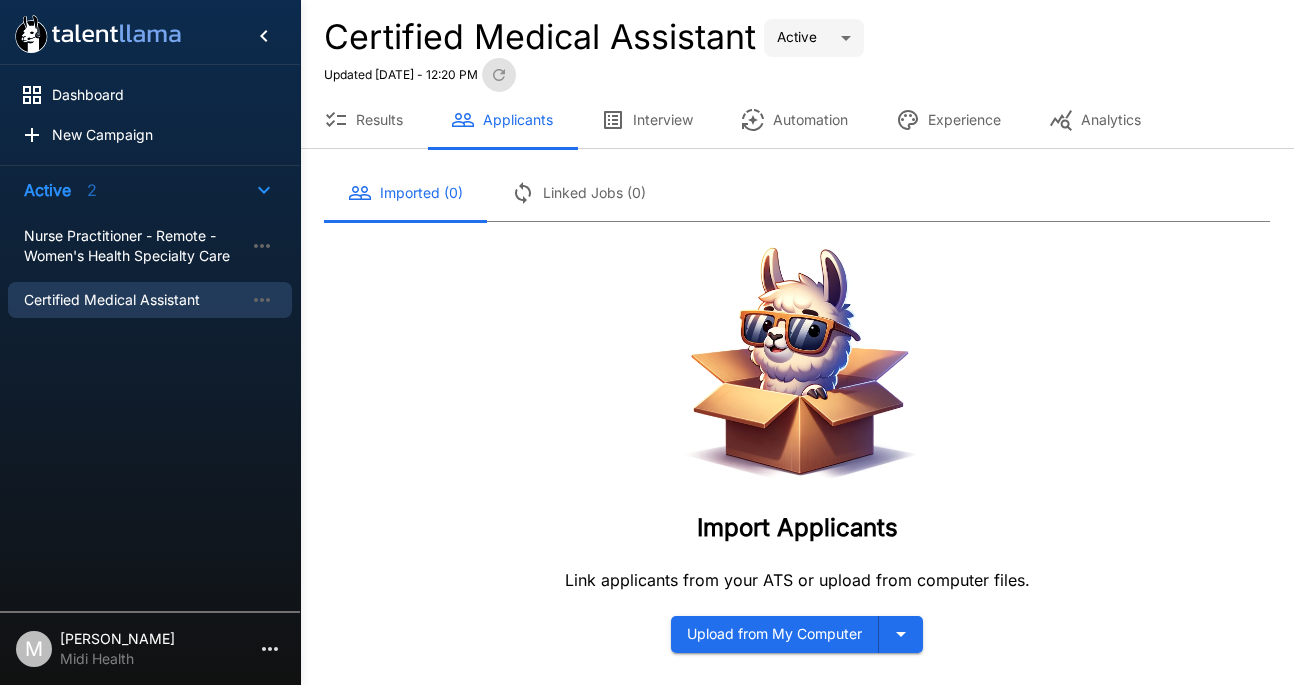 click 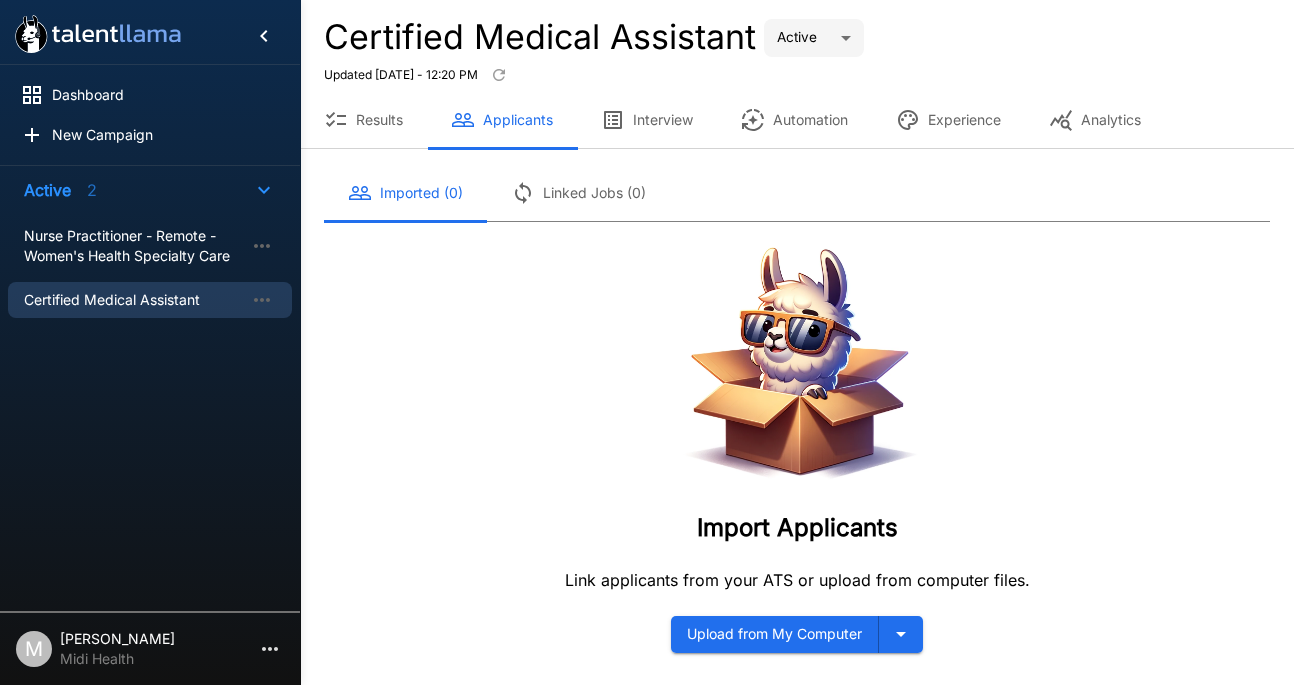 click 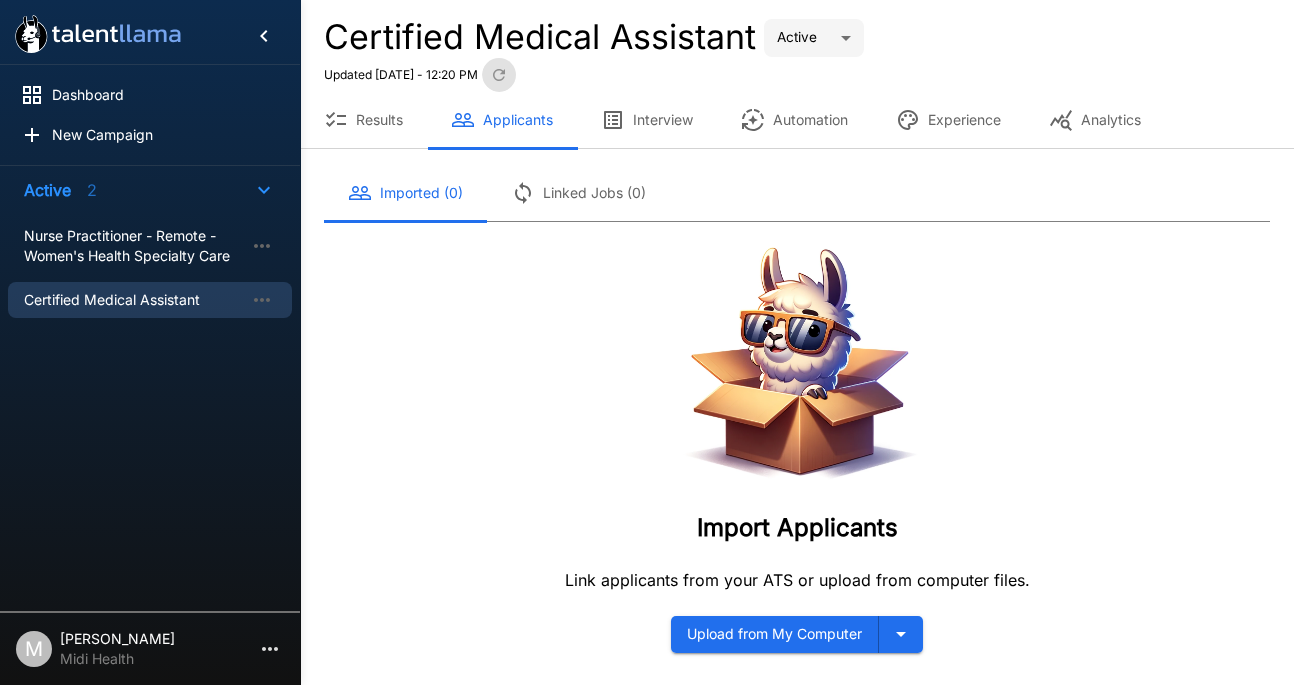 click 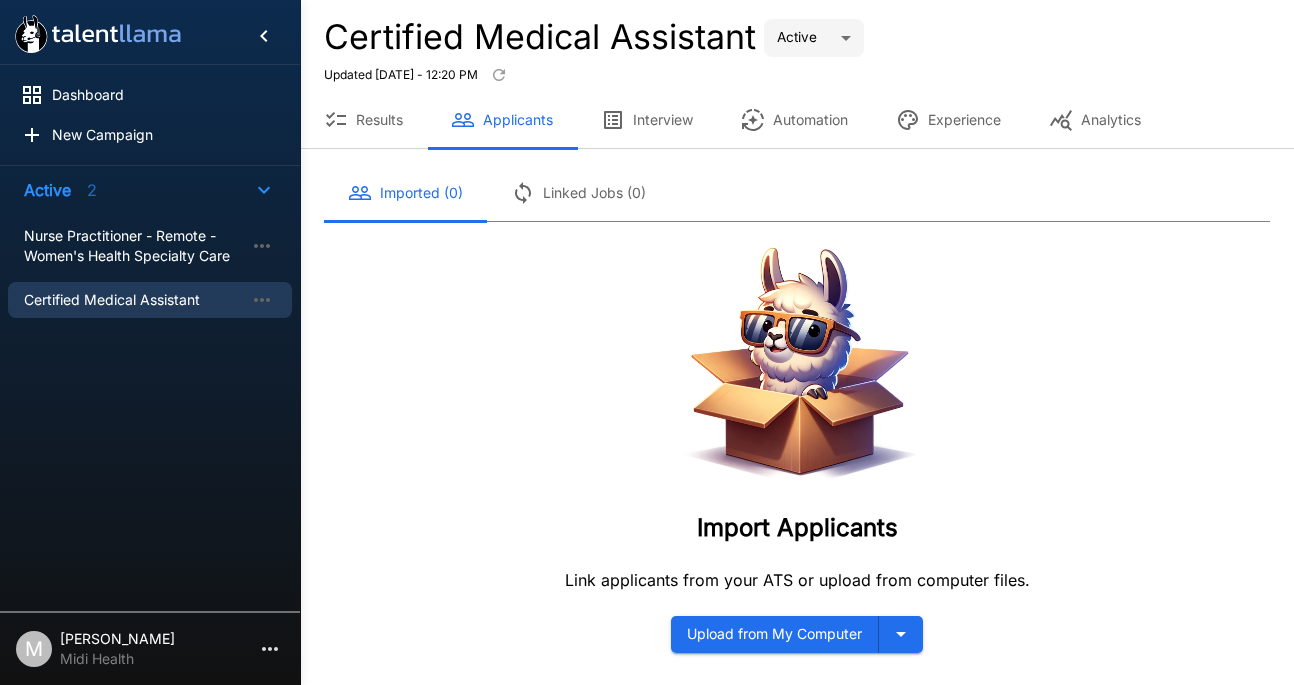 click 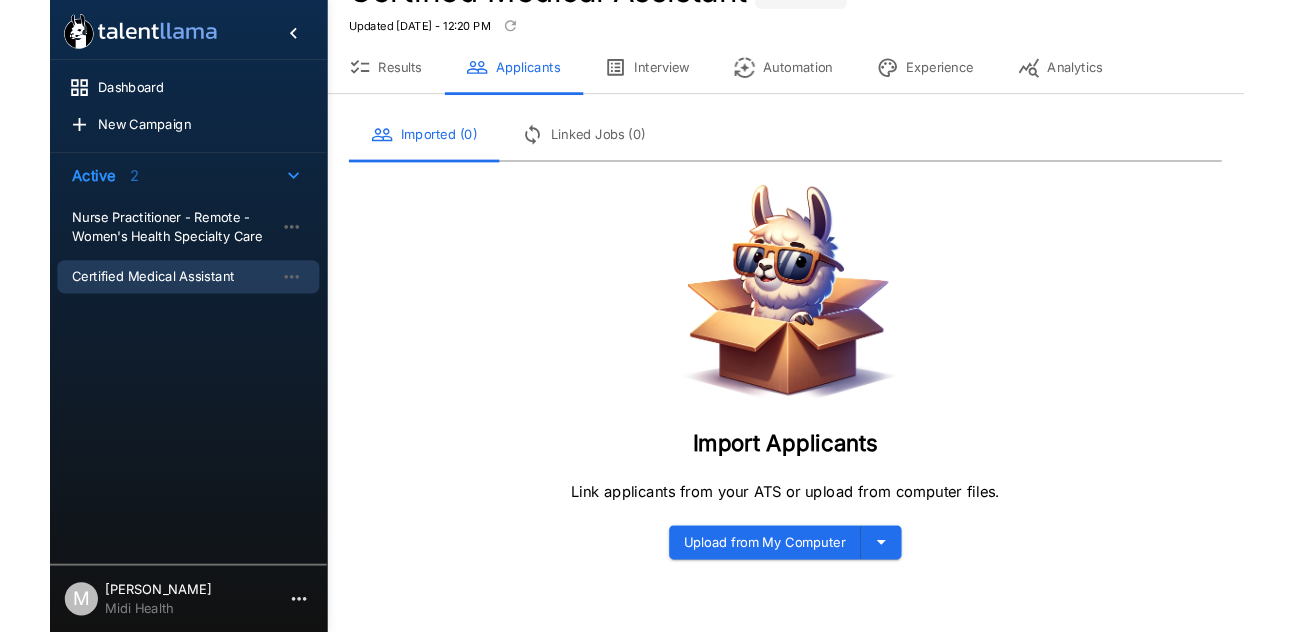 scroll, scrollTop: 0, scrollLeft: 0, axis: both 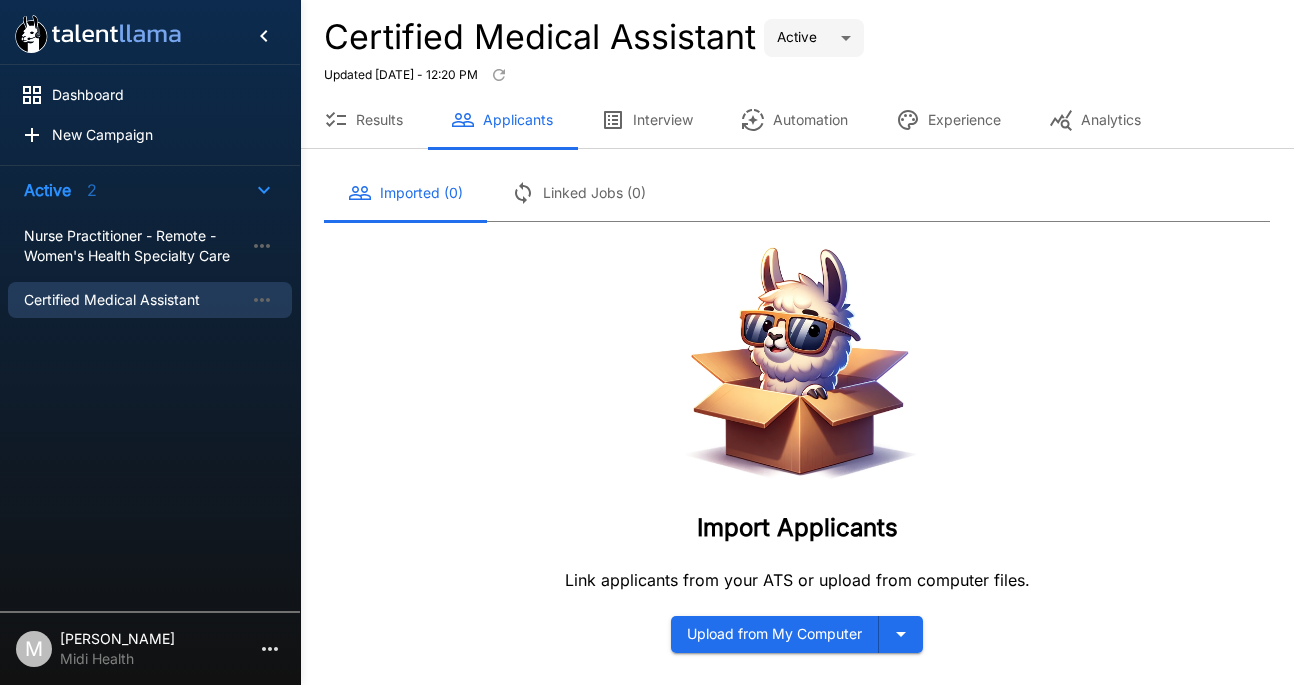 click 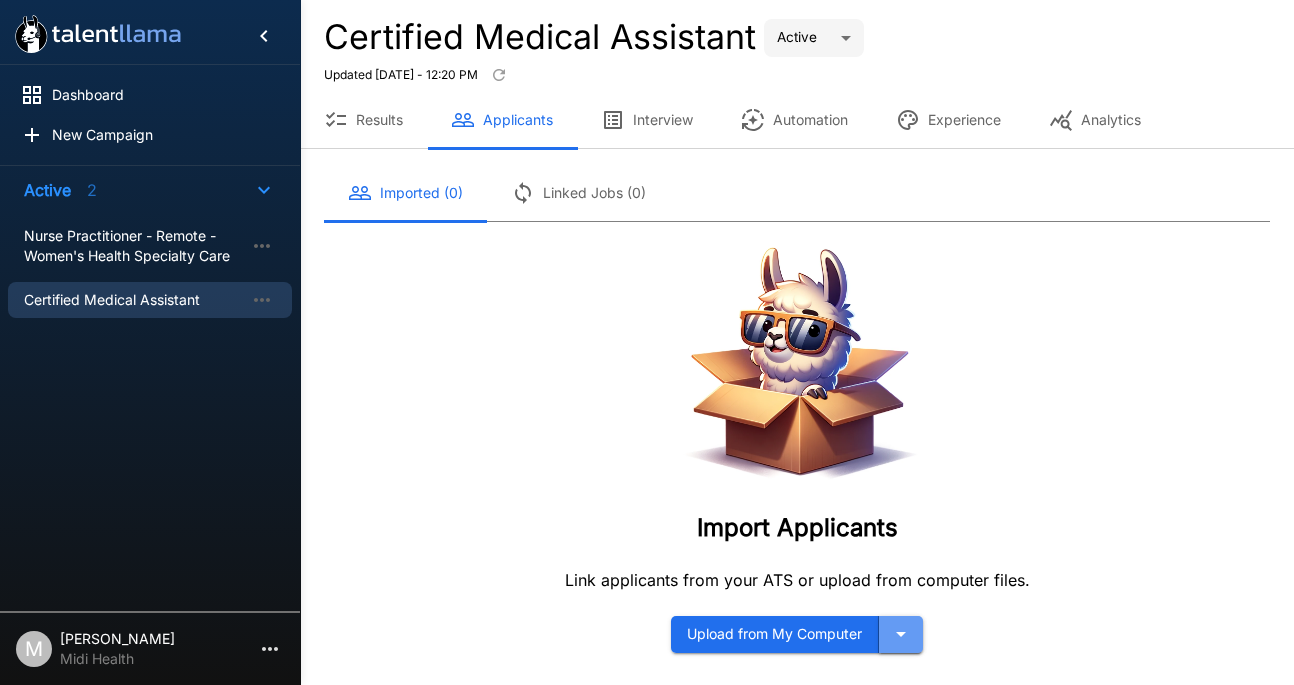 click 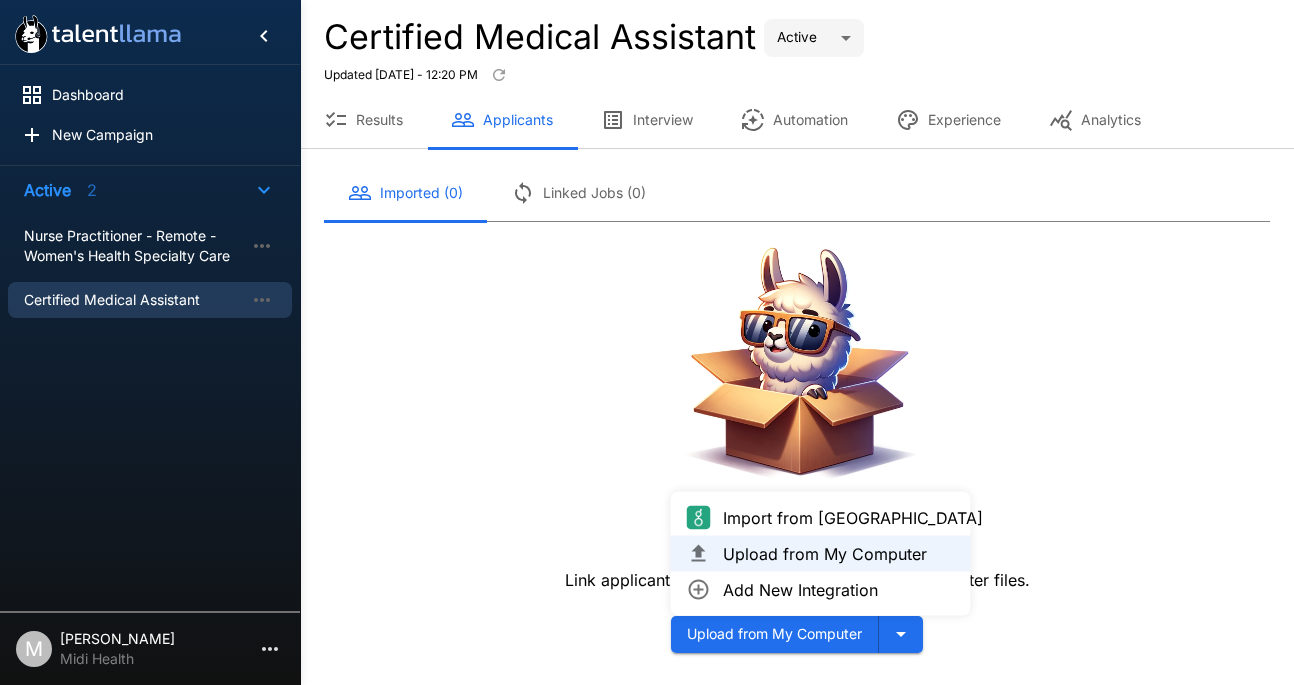 click on "Upload from My Computer" at bounding box center [839, 554] 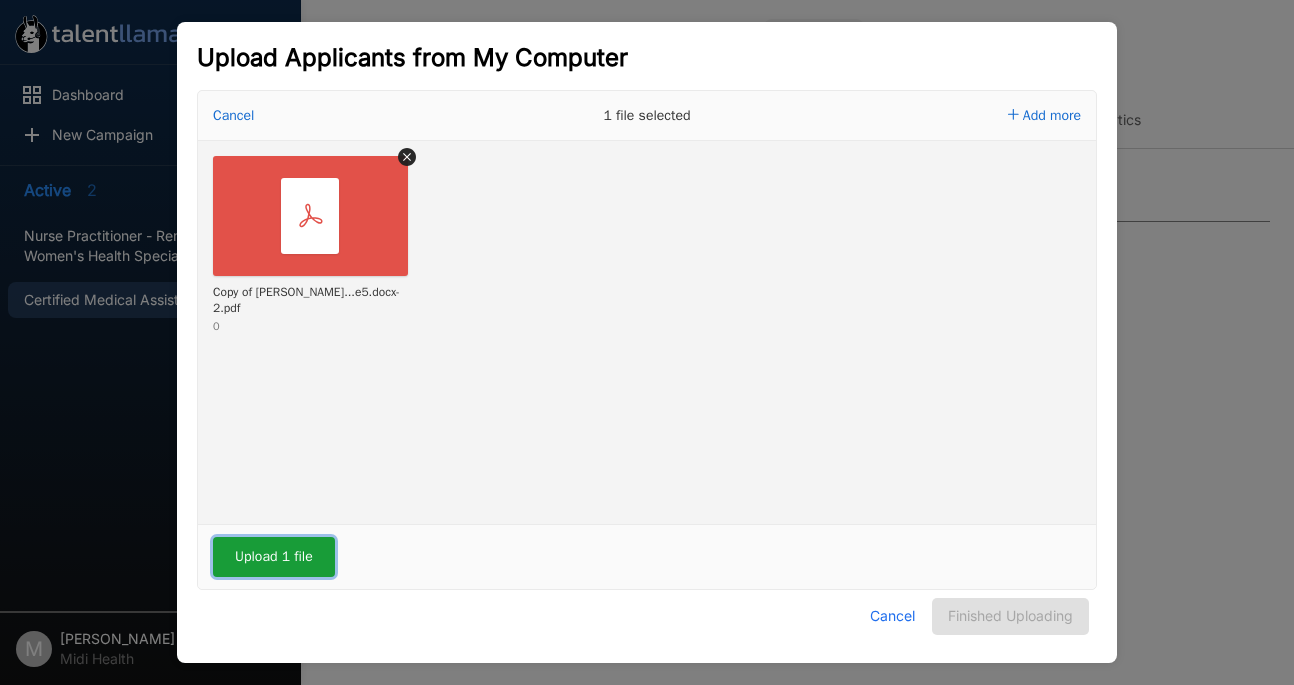 click on "Upload 1 file" at bounding box center (274, 557) 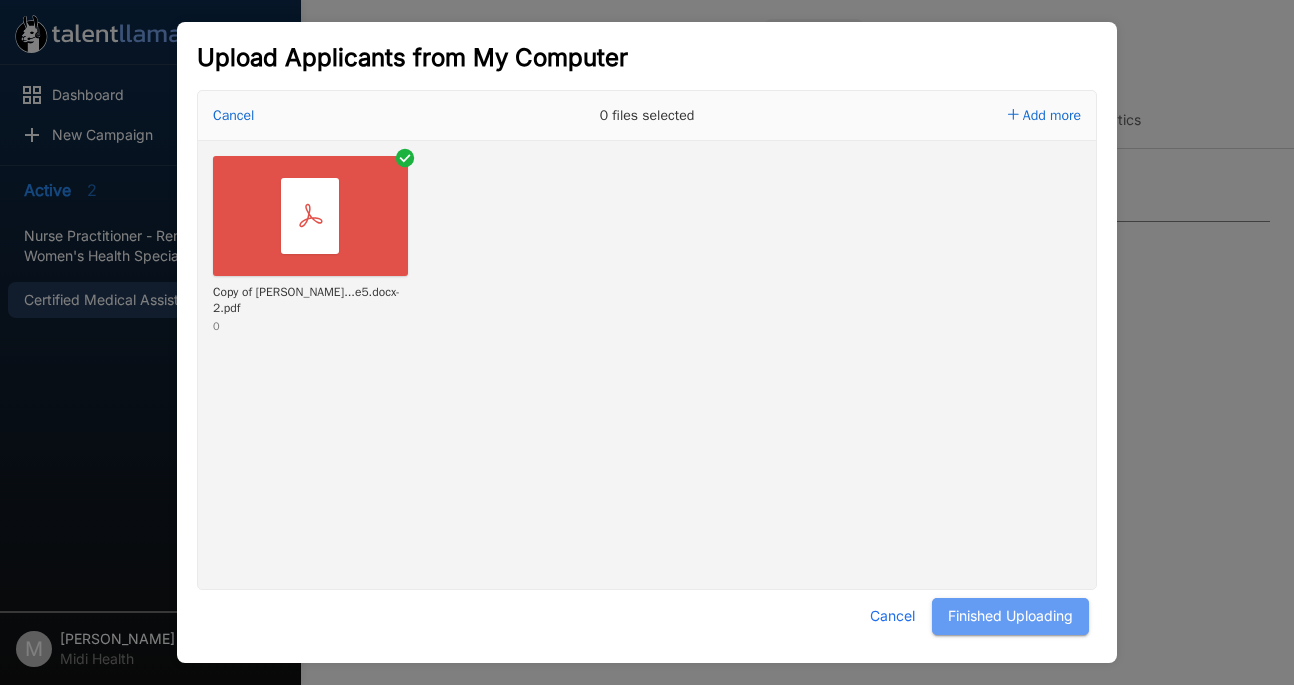 click on "Finished Uploading" at bounding box center (1010, 616) 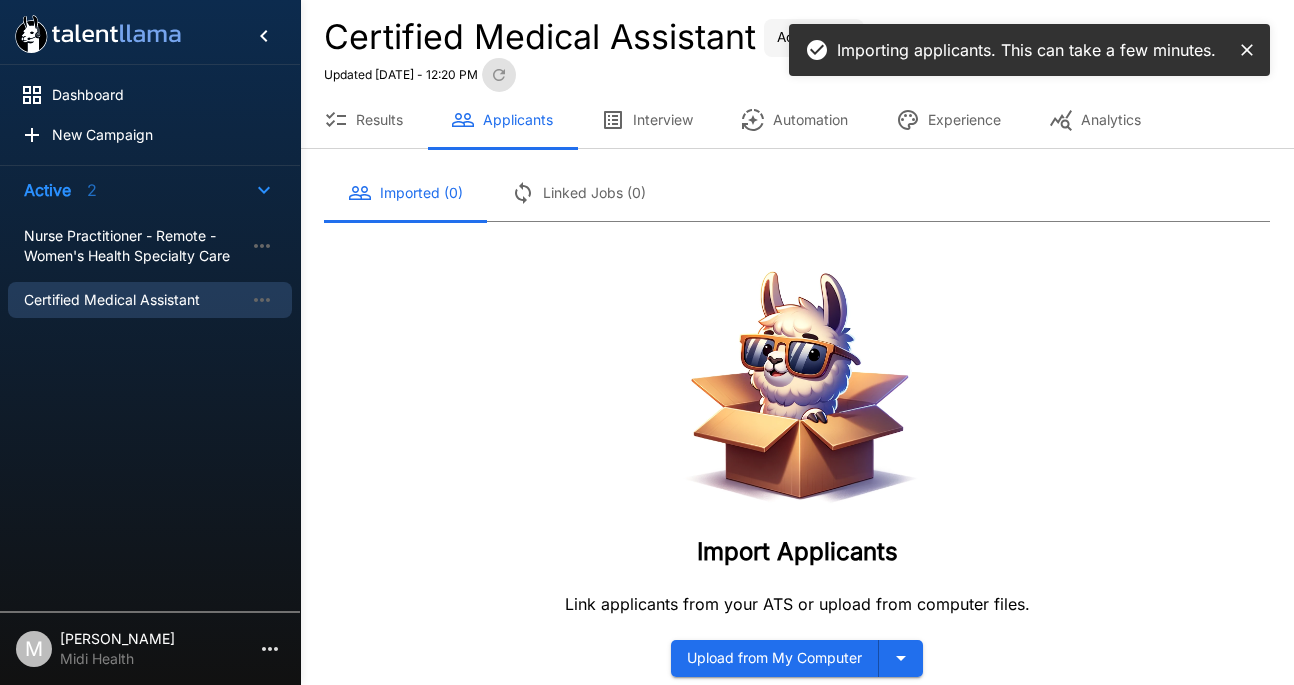 click 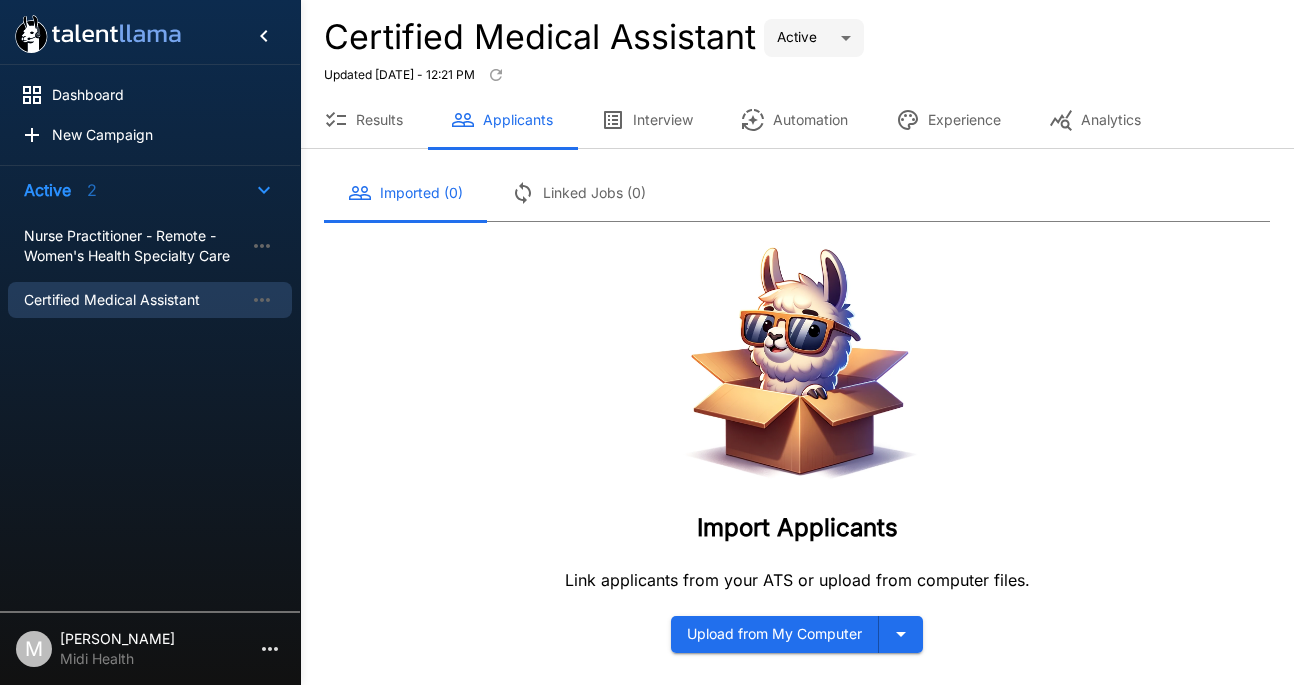 click 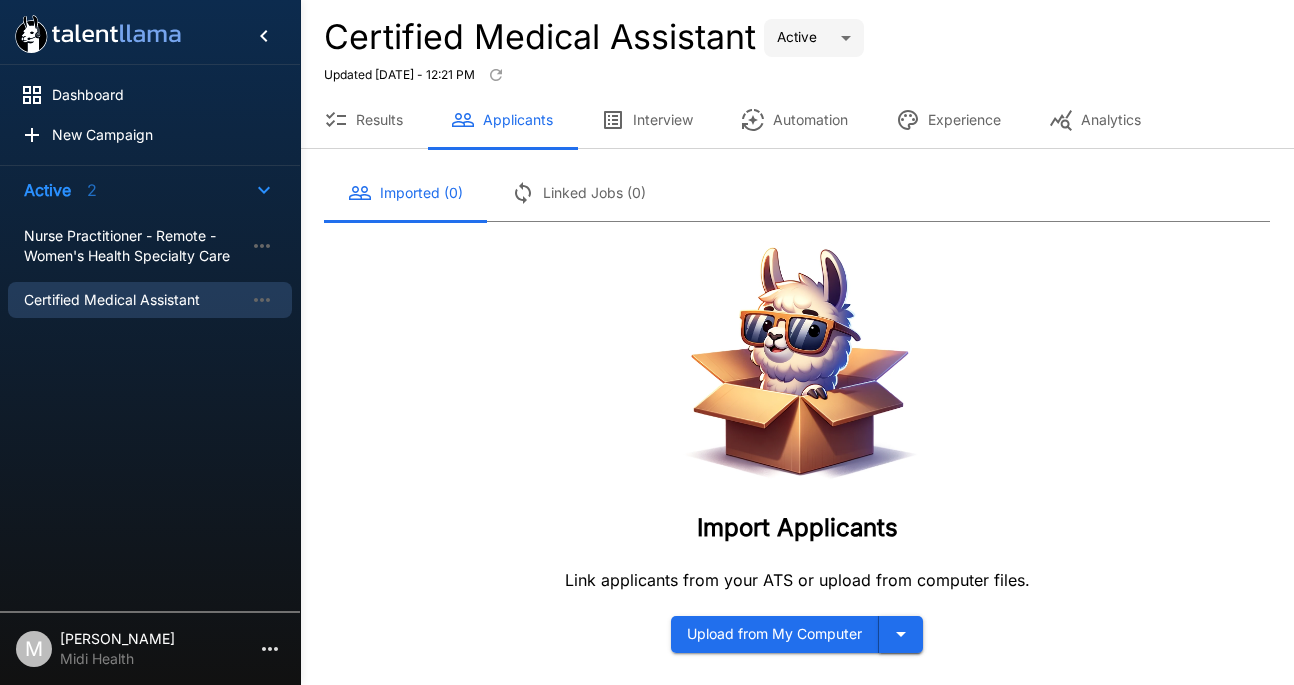 click 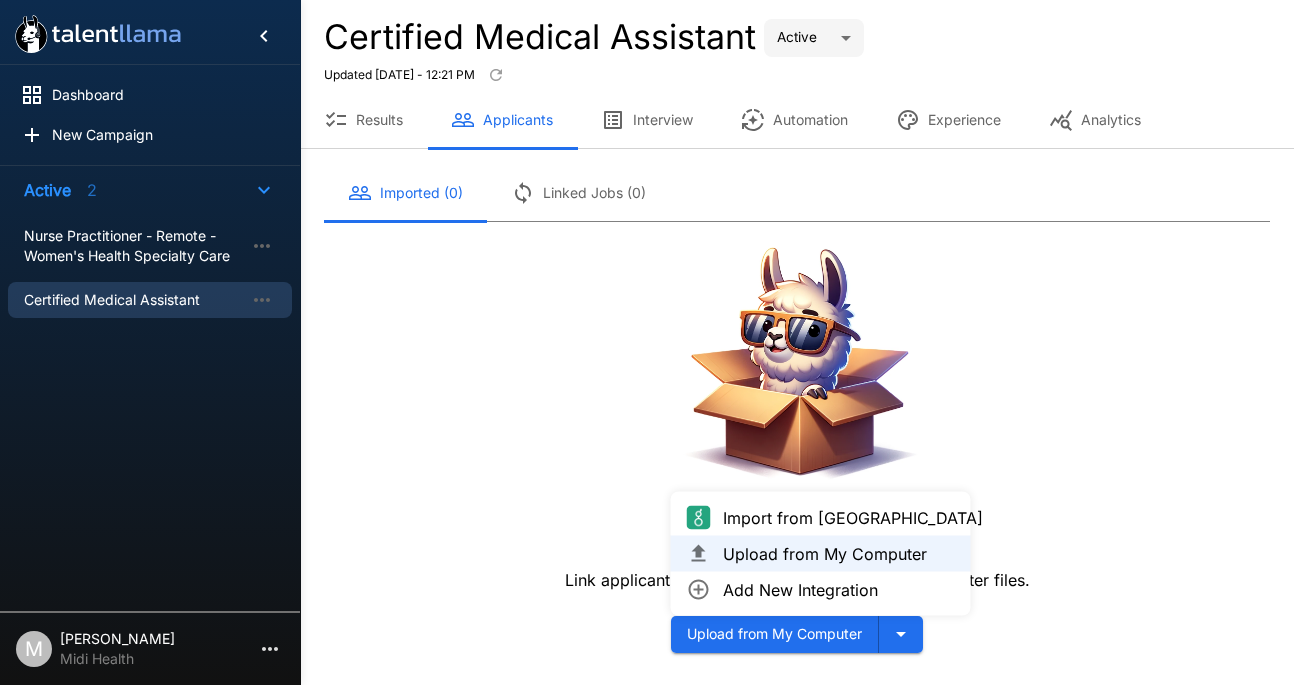 click on "Upload from My Computer" at bounding box center [839, 554] 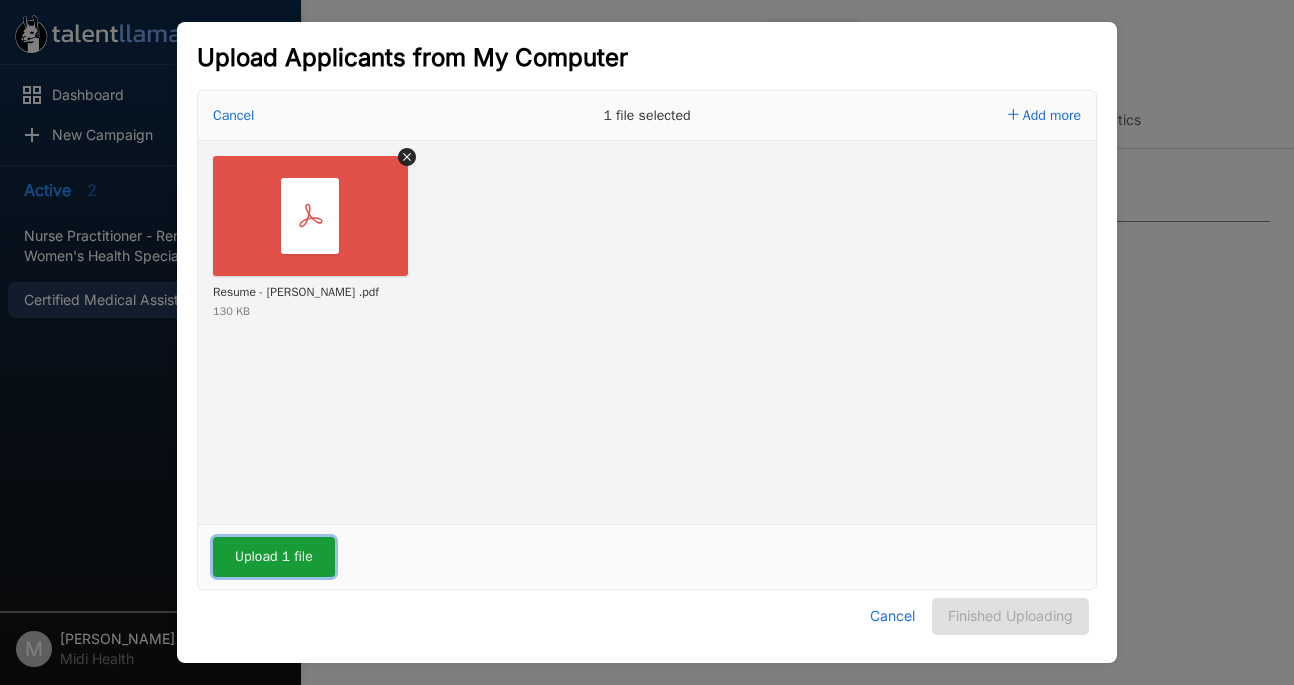 click on "Upload 1 file" at bounding box center (274, 557) 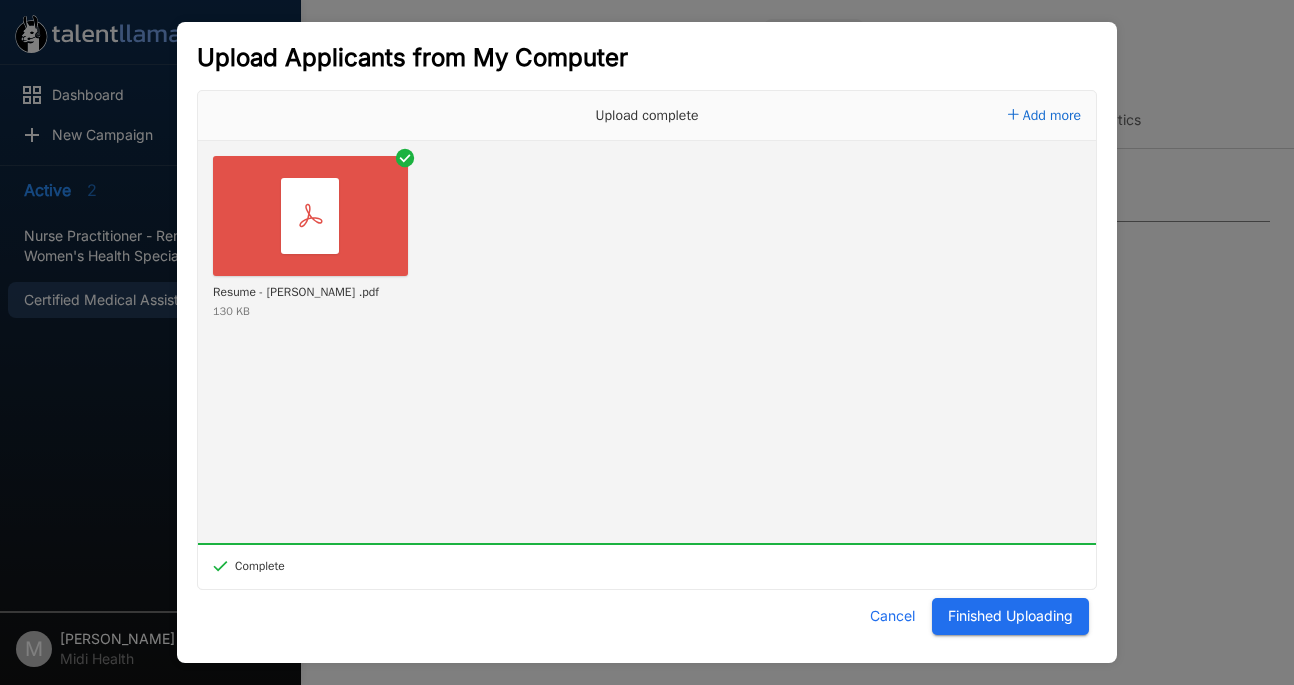 click on "Finished Uploading" at bounding box center (1010, 616) 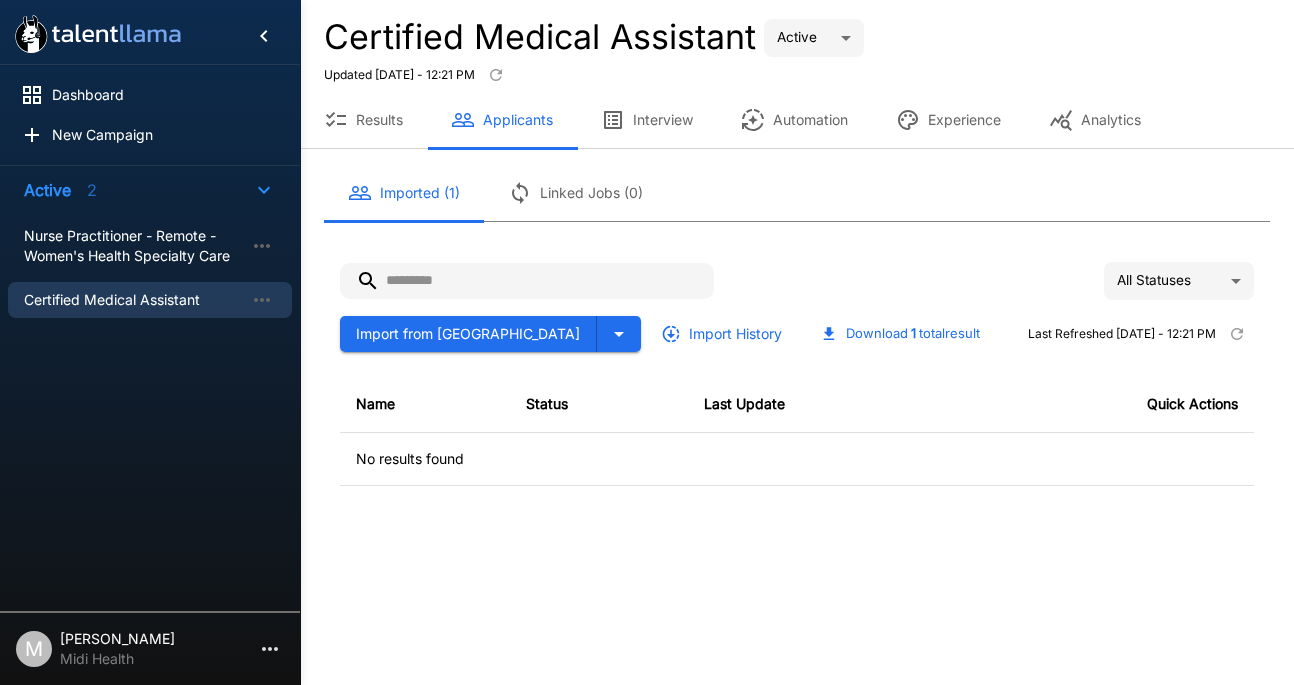click 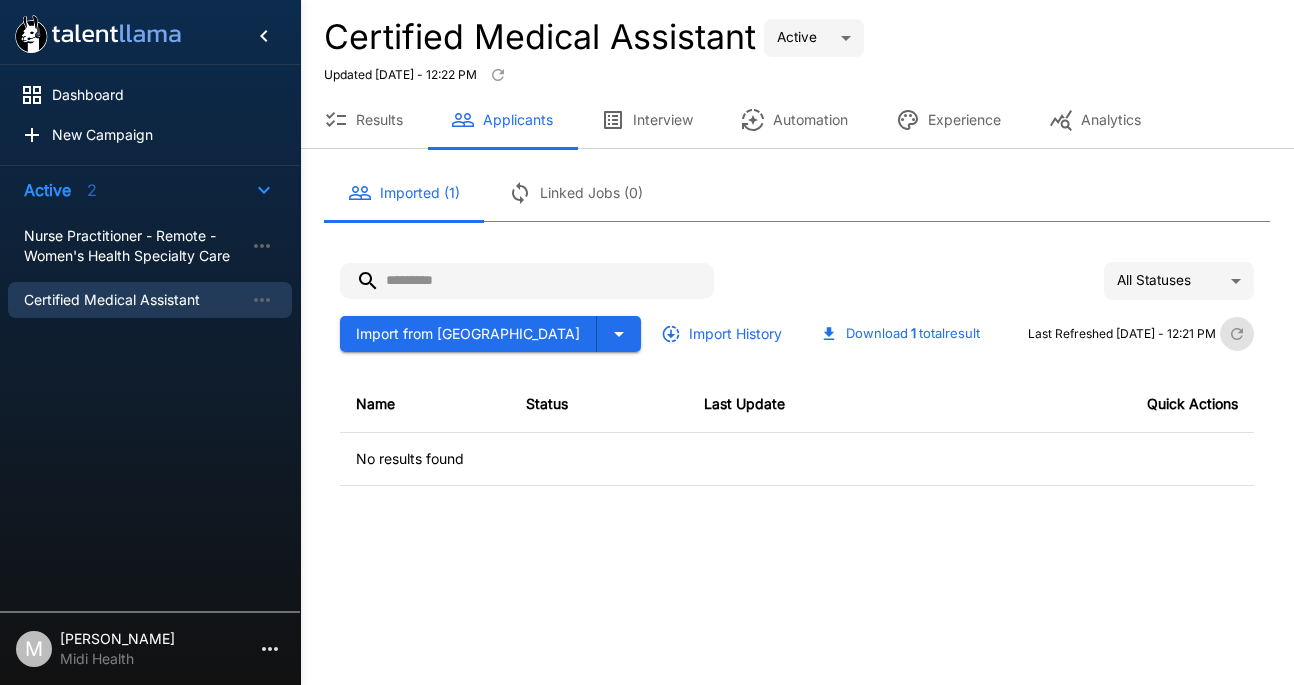 click 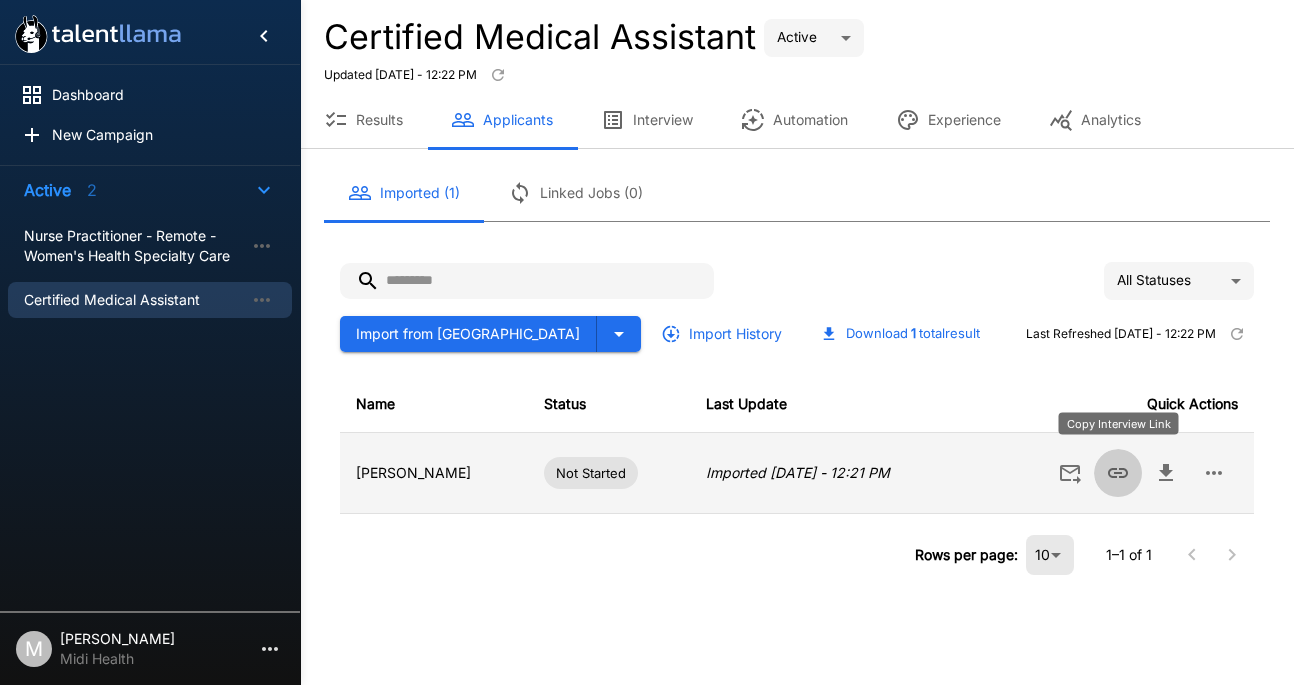 click 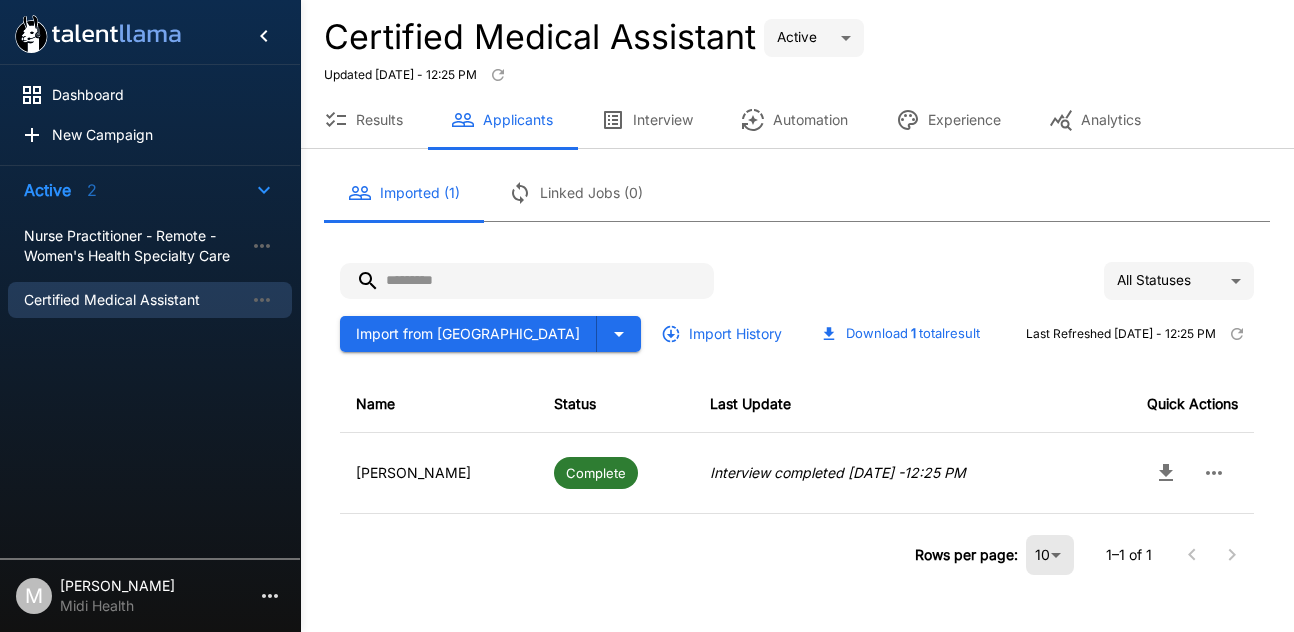 click on "Interview" at bounding box center [647, 120] 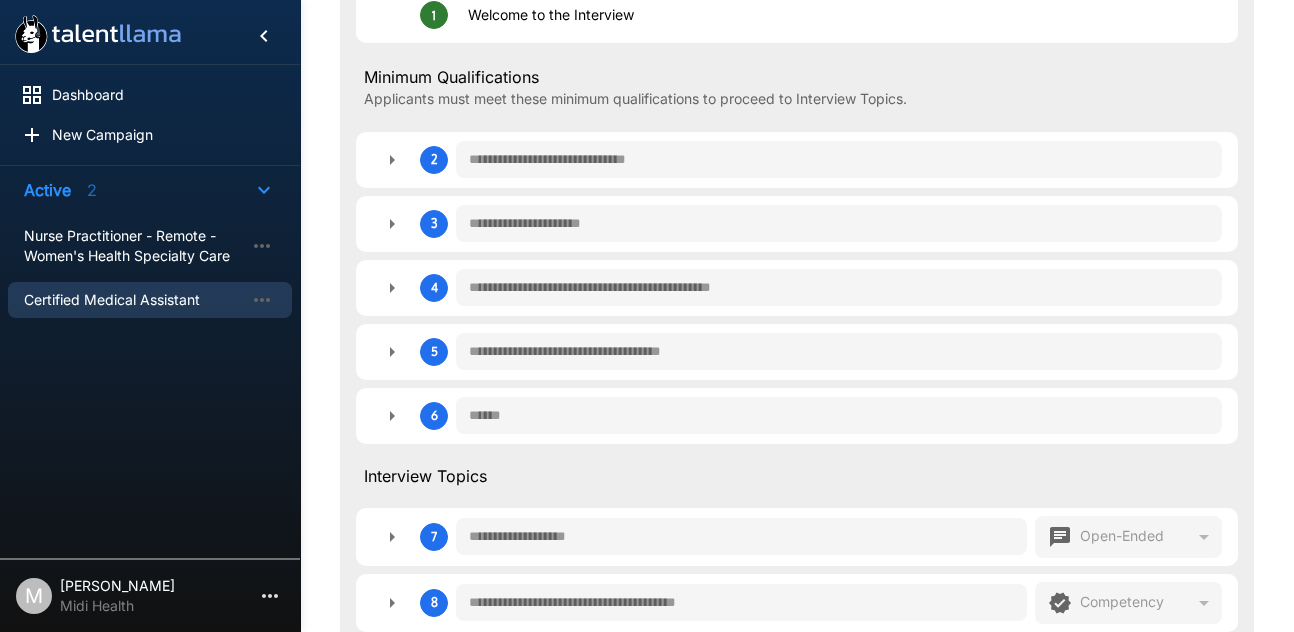 scroll, scrollTop: 613, scrollLeft: 0, axis: vertical 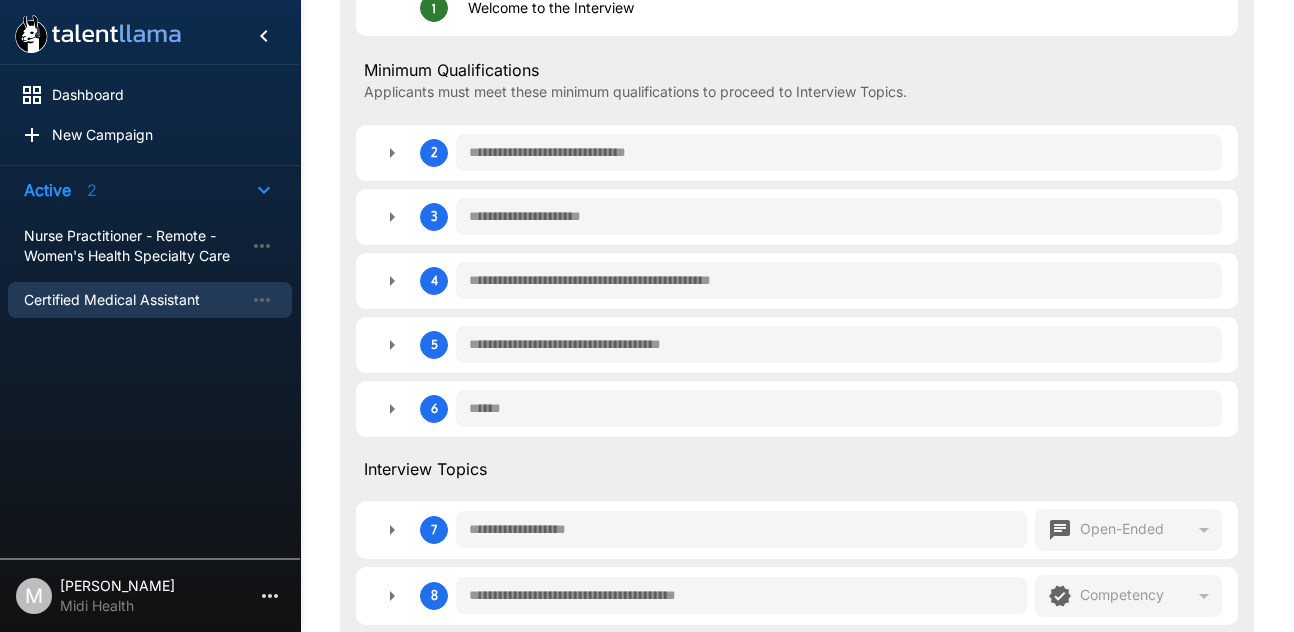 click 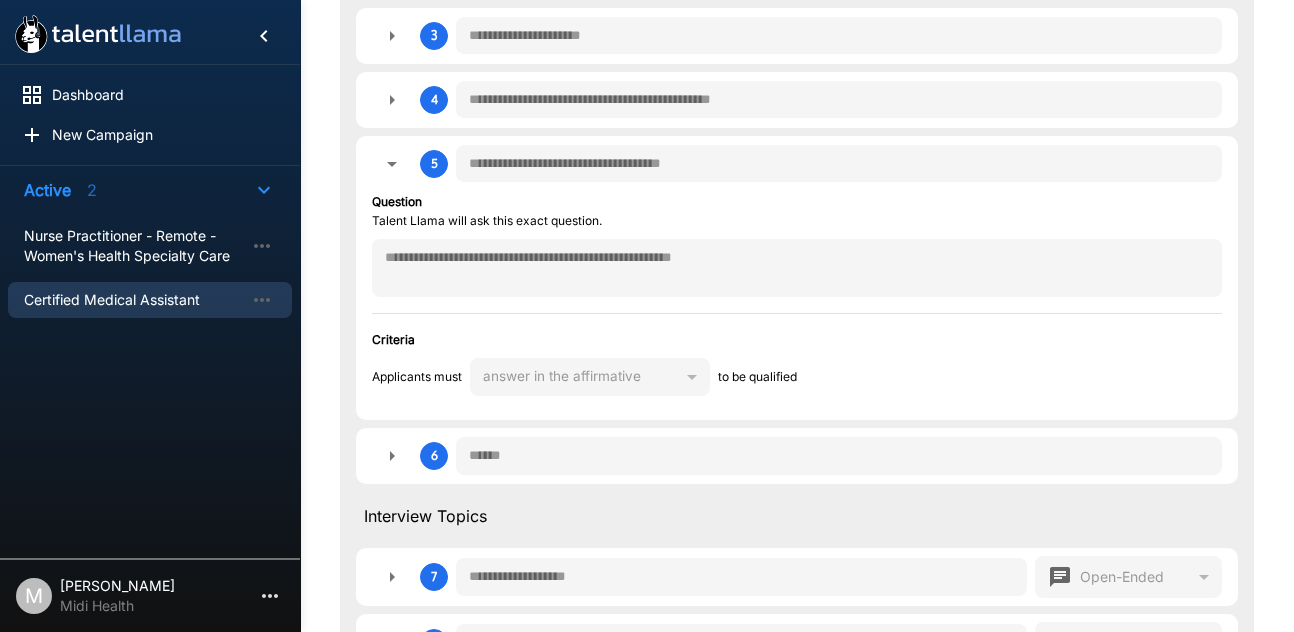 scroll, scrollTop: 822, scrollLeft: 0, axis: vertical 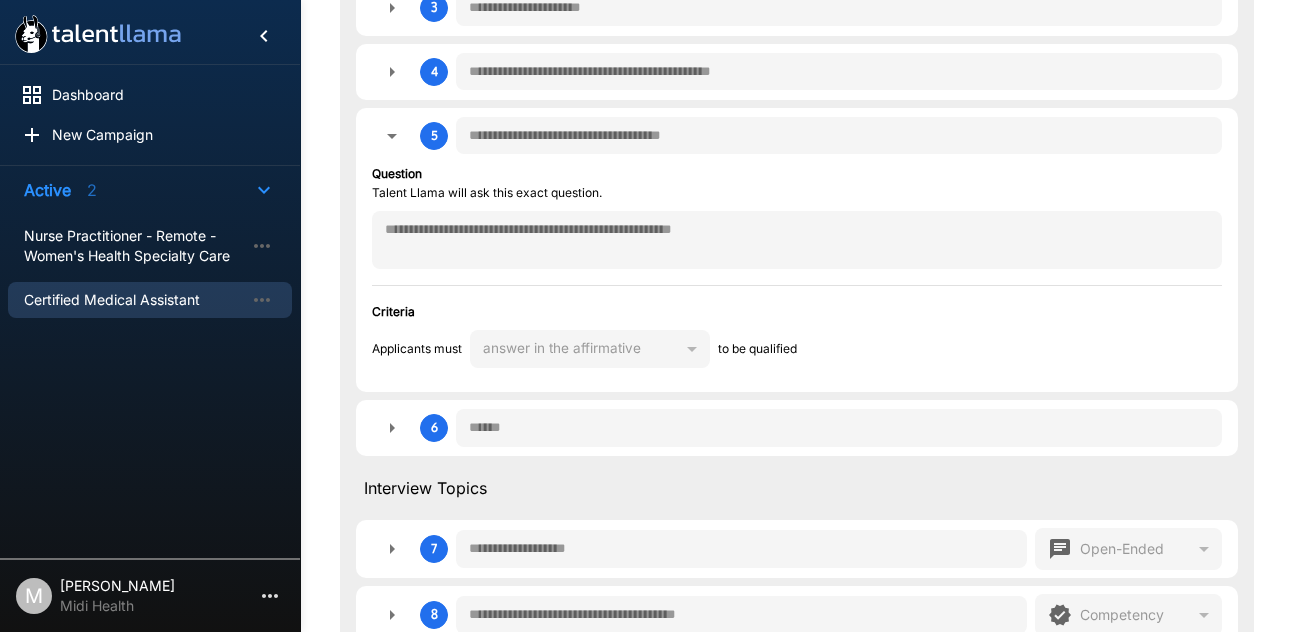 click 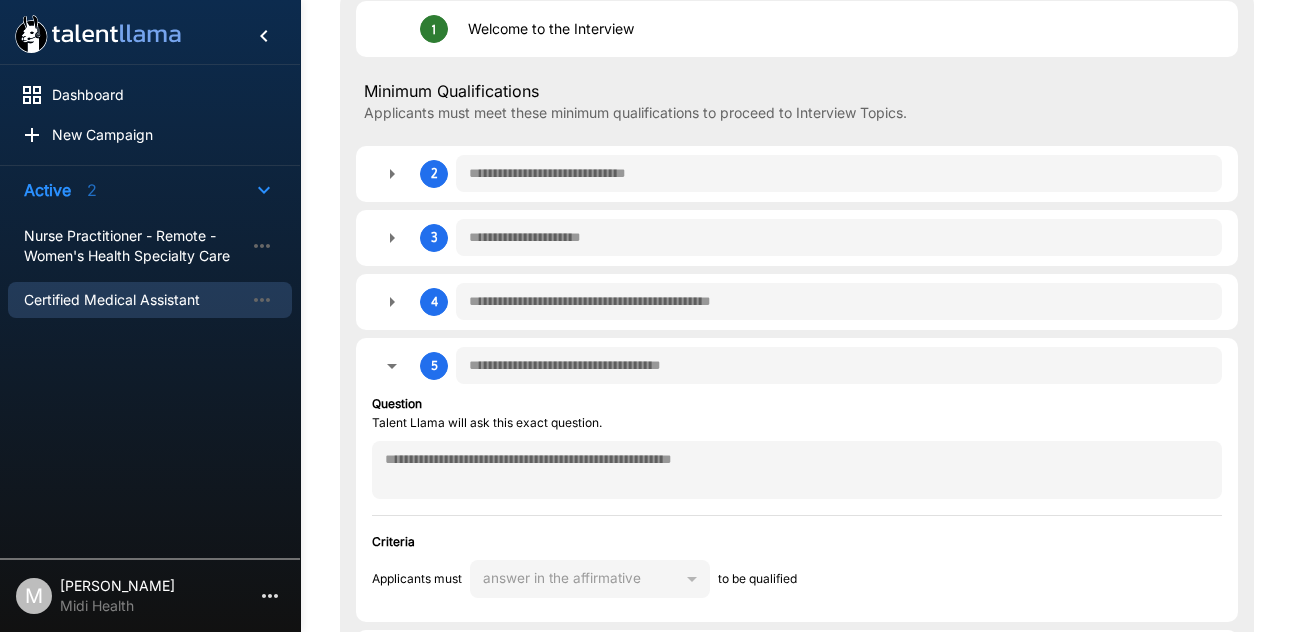 scroll, scrollTop: 0, scrollLeft: 0, axis: both 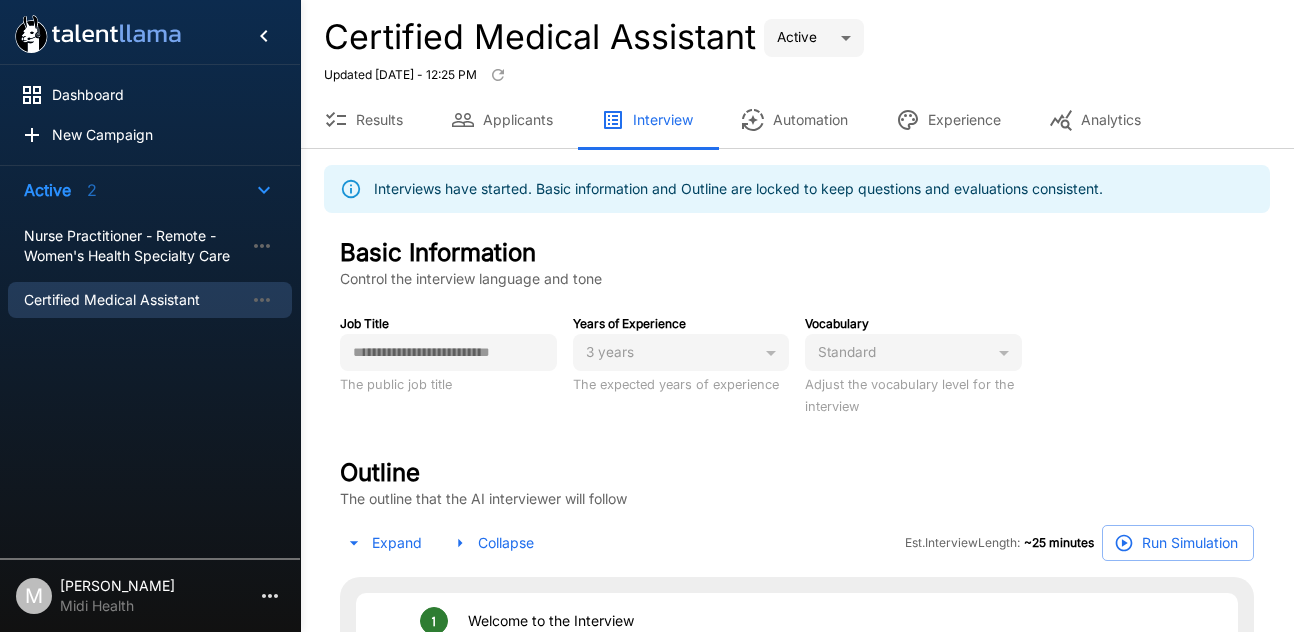 click on "Applicants" at bounding box center (502, 120) 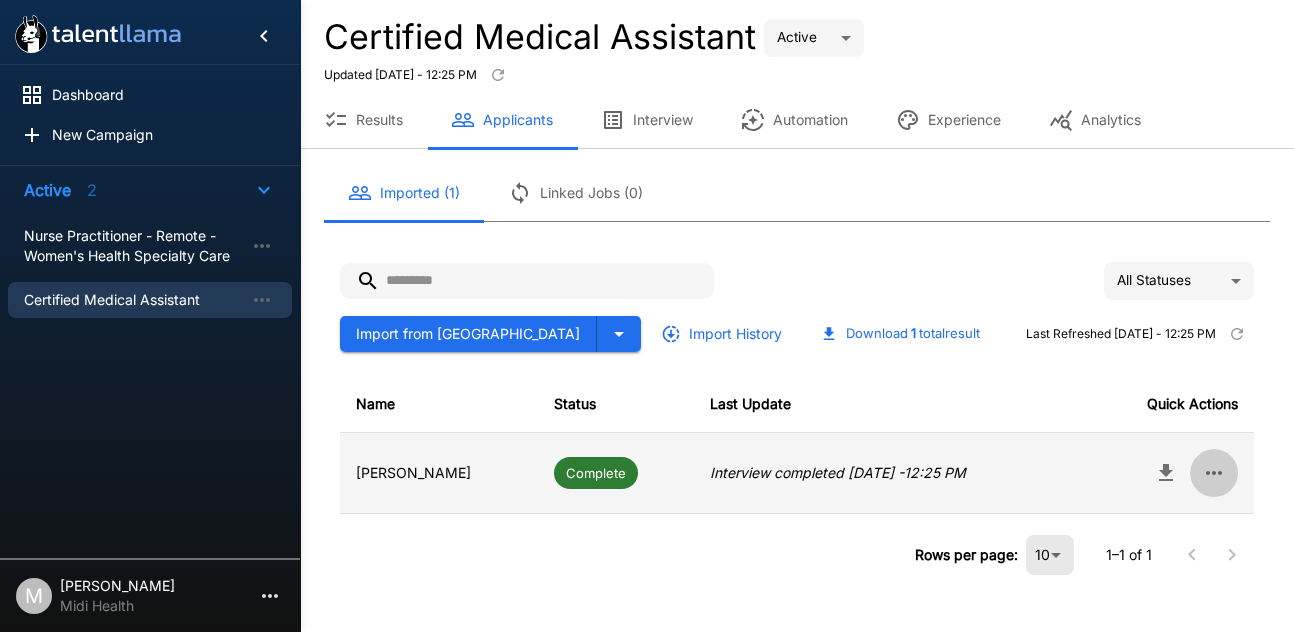 click 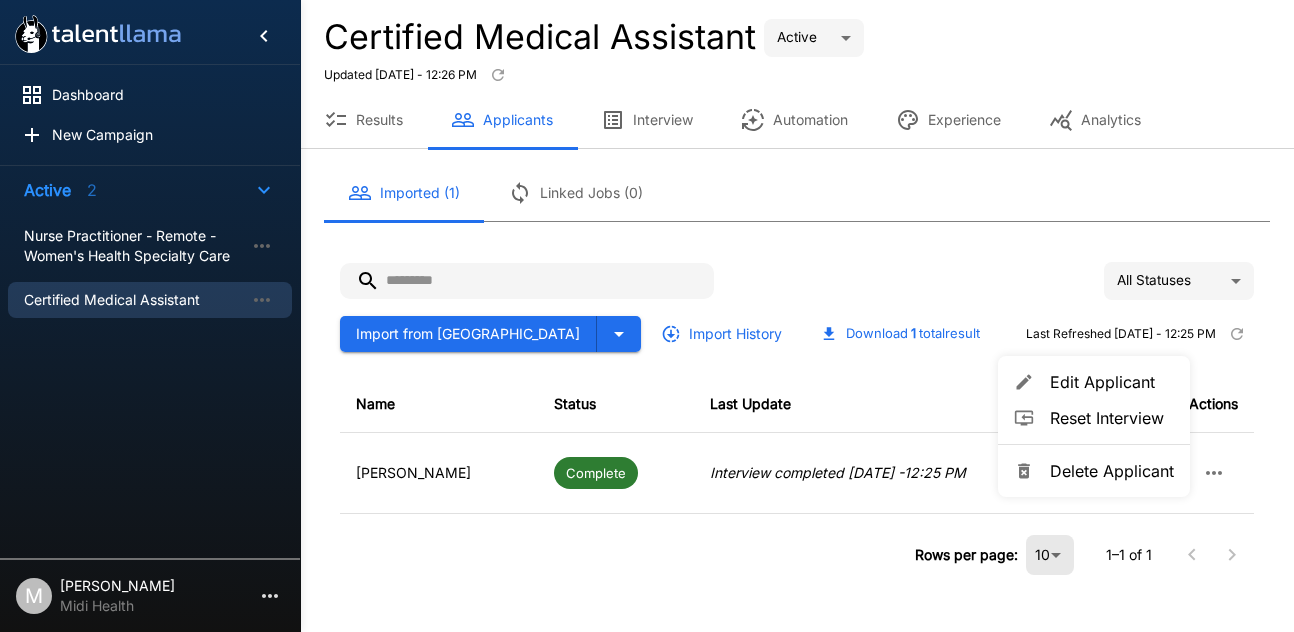 click on "Reset Interview" at bounding box center (1112, 418) 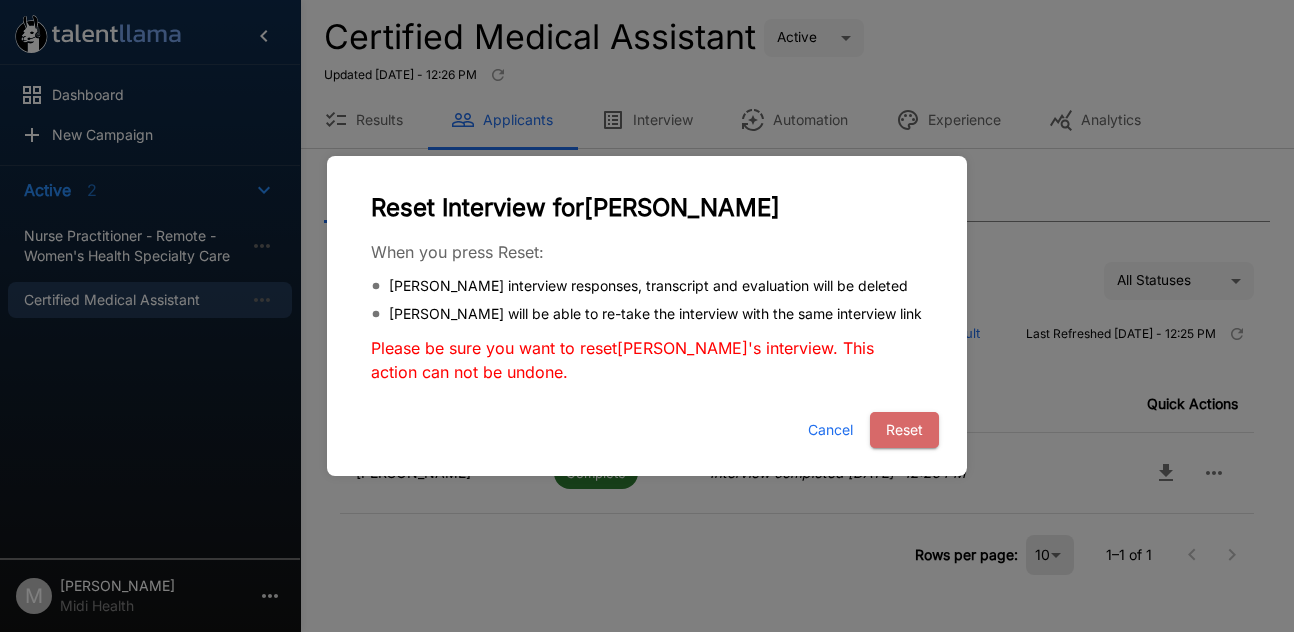 click on "Reset" at bounding box center [904, 430] 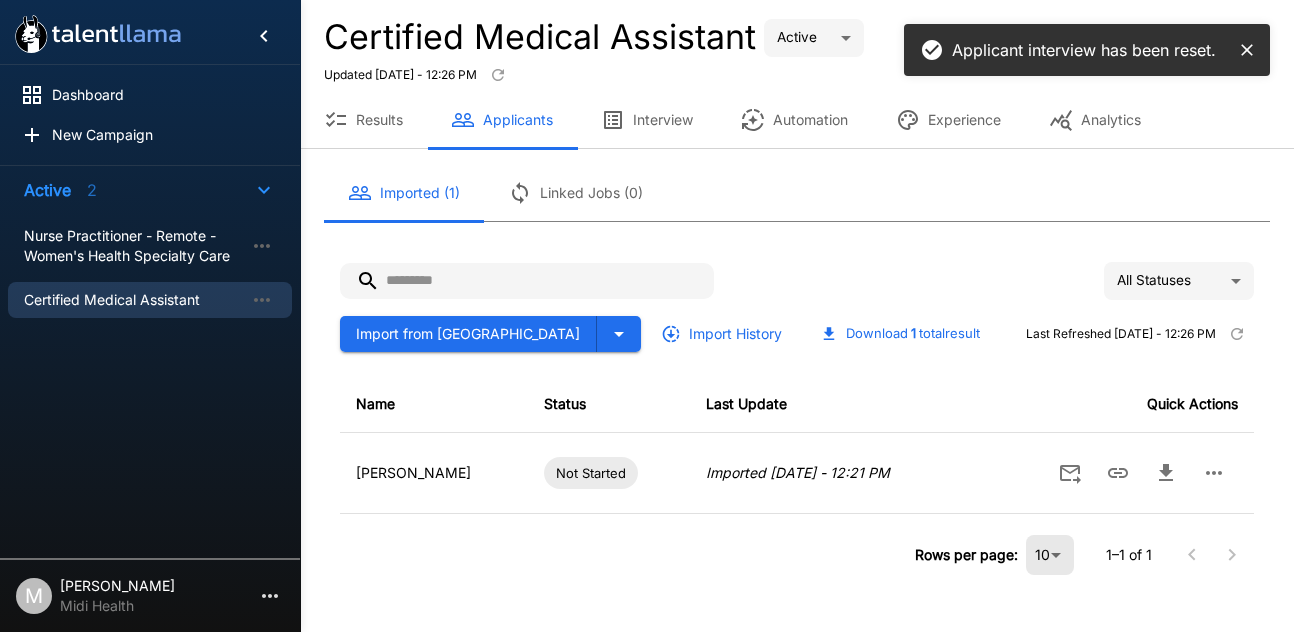 click on "Interview" at bounding box center (647, 120) 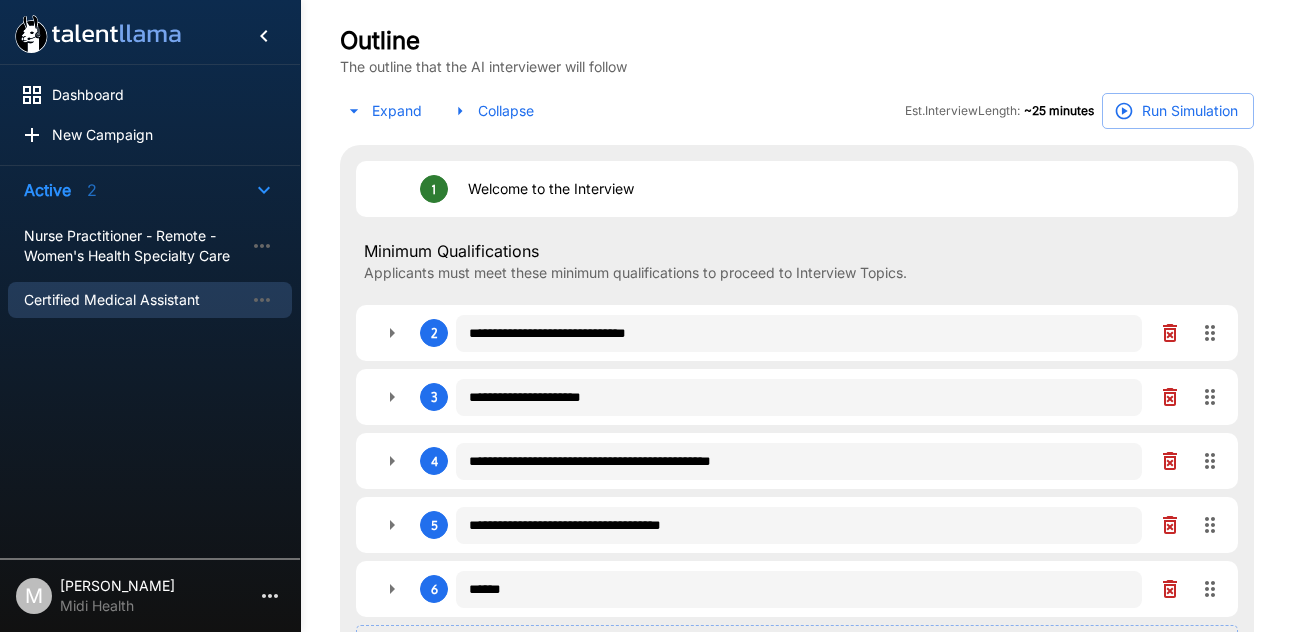 scroll, scrollTop: 384, scrollLeft: 0, axis: vertical 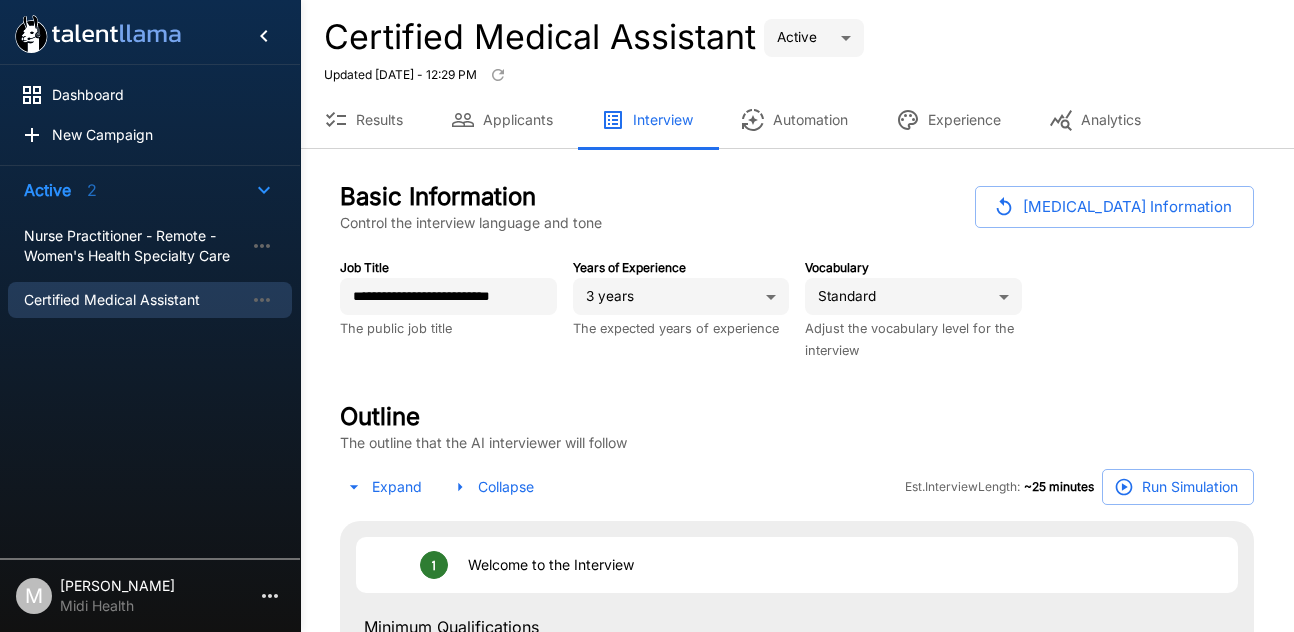 click on "Applicants" at bounding box center (502, 120) 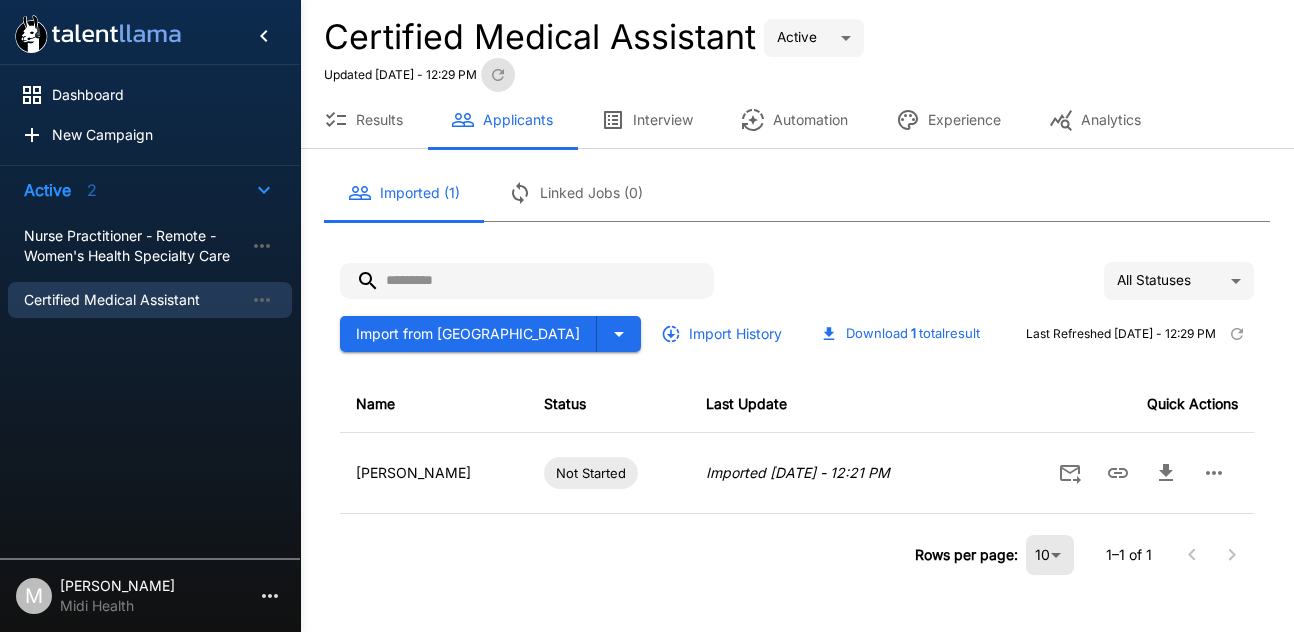 click 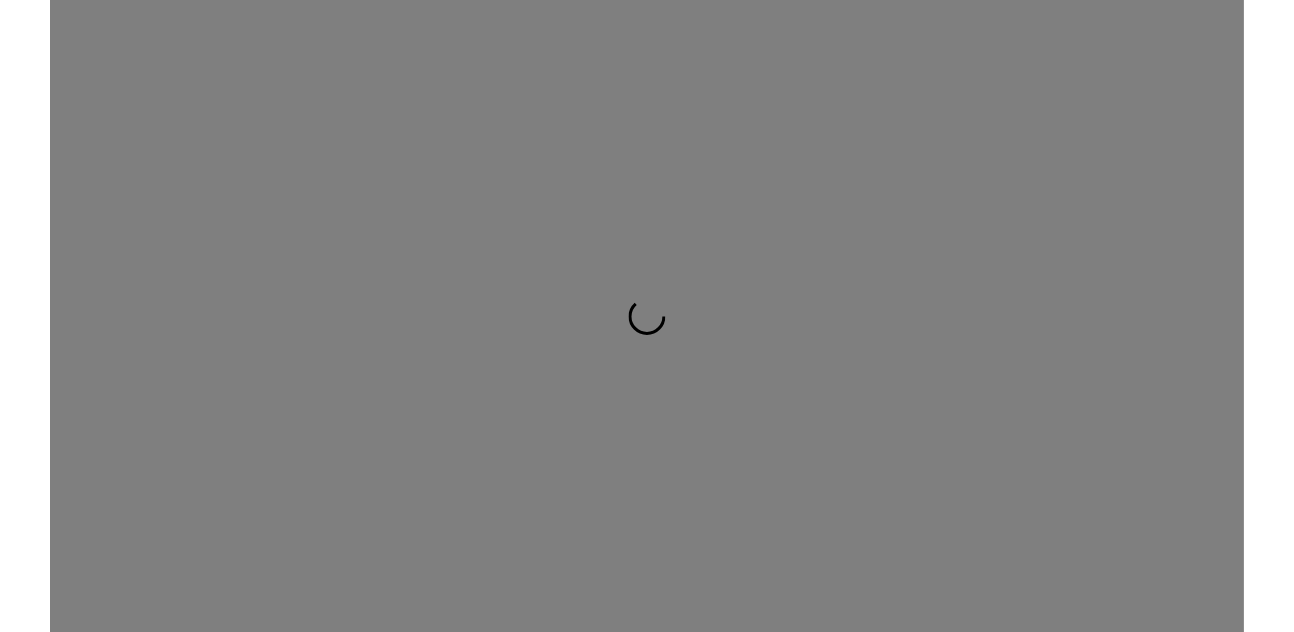 scroll, scrollTop: 0, scrollLeft: 0, axis: both 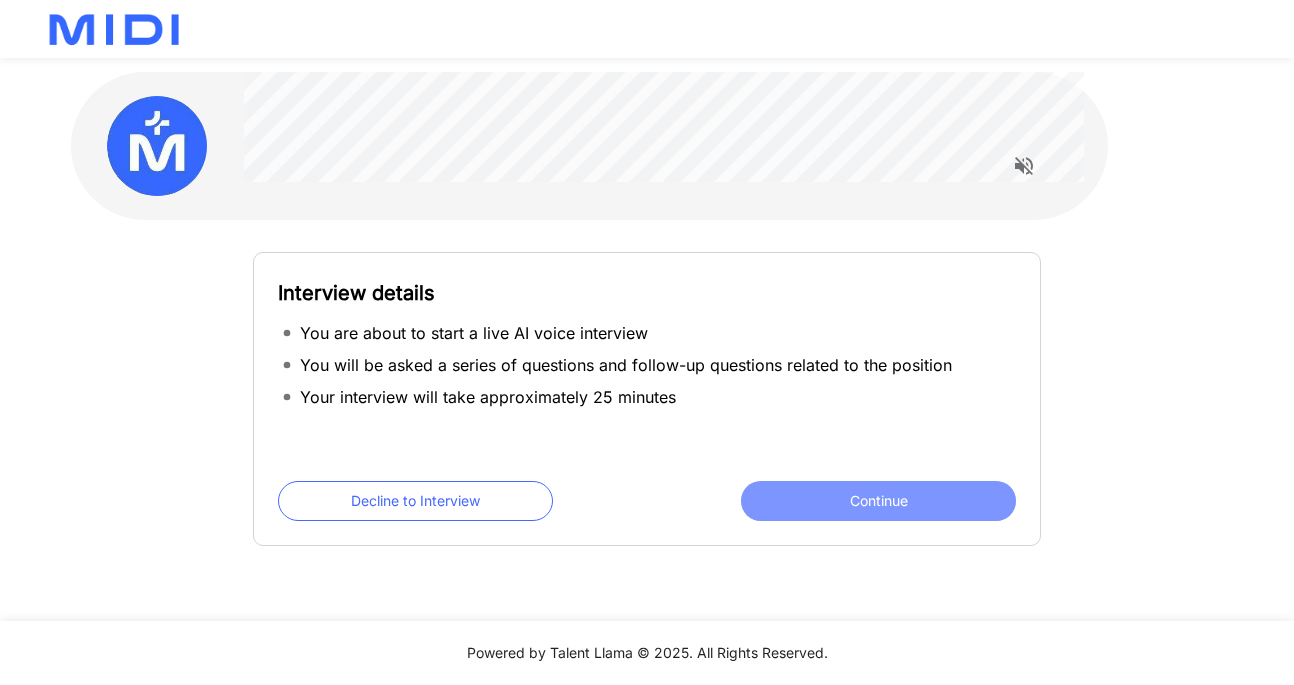 click on "Continue" at bounding box center [878, 501] 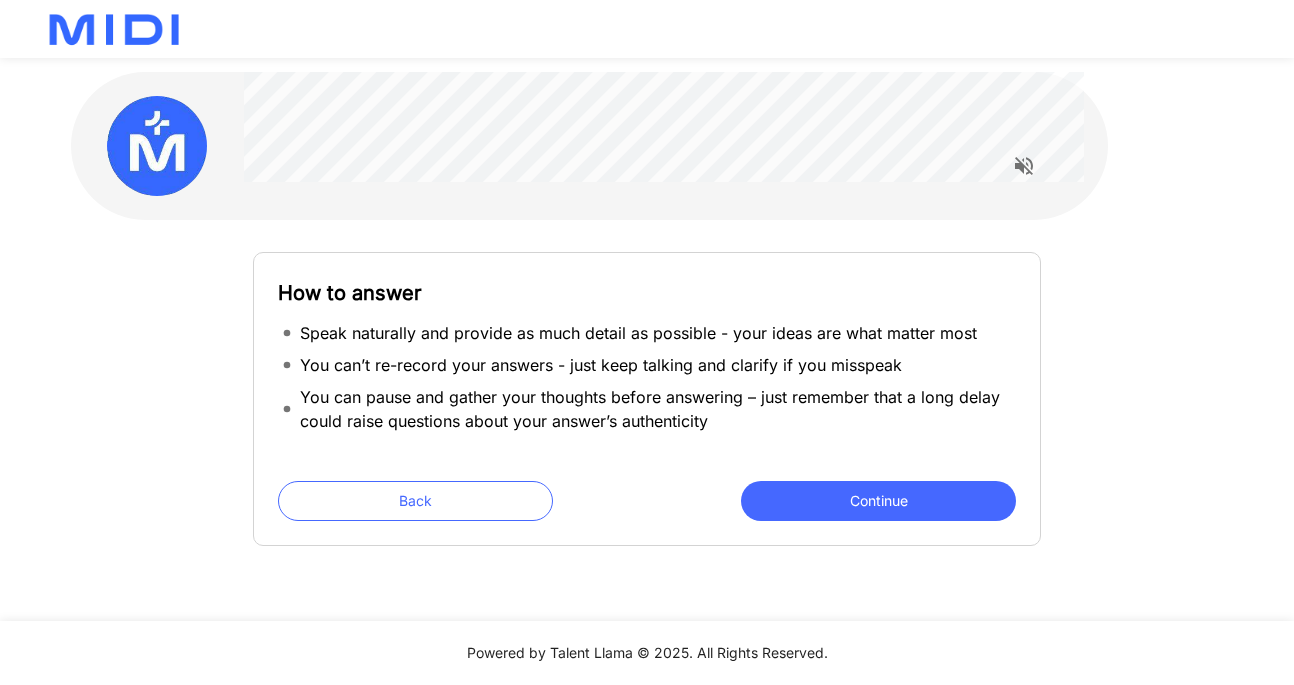 click on "Continue" at bounding box center (878, 501) 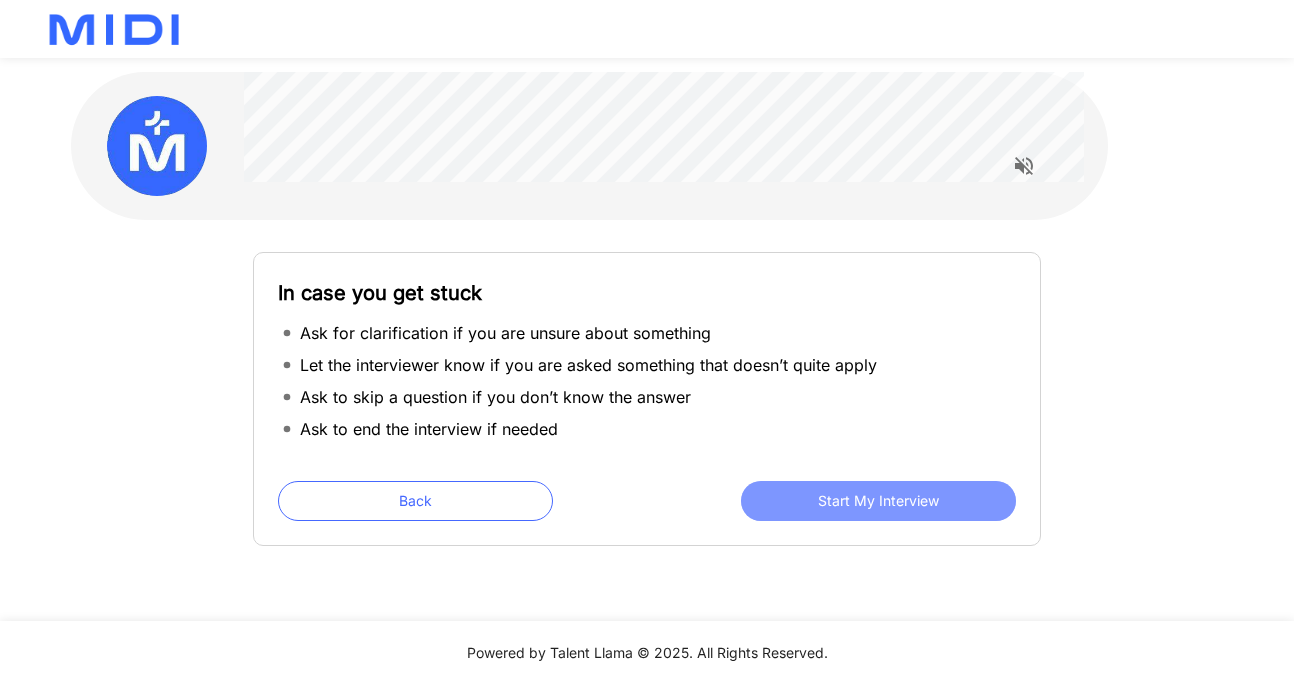 click on "Start My Interview" at bounding box center [878, 501] 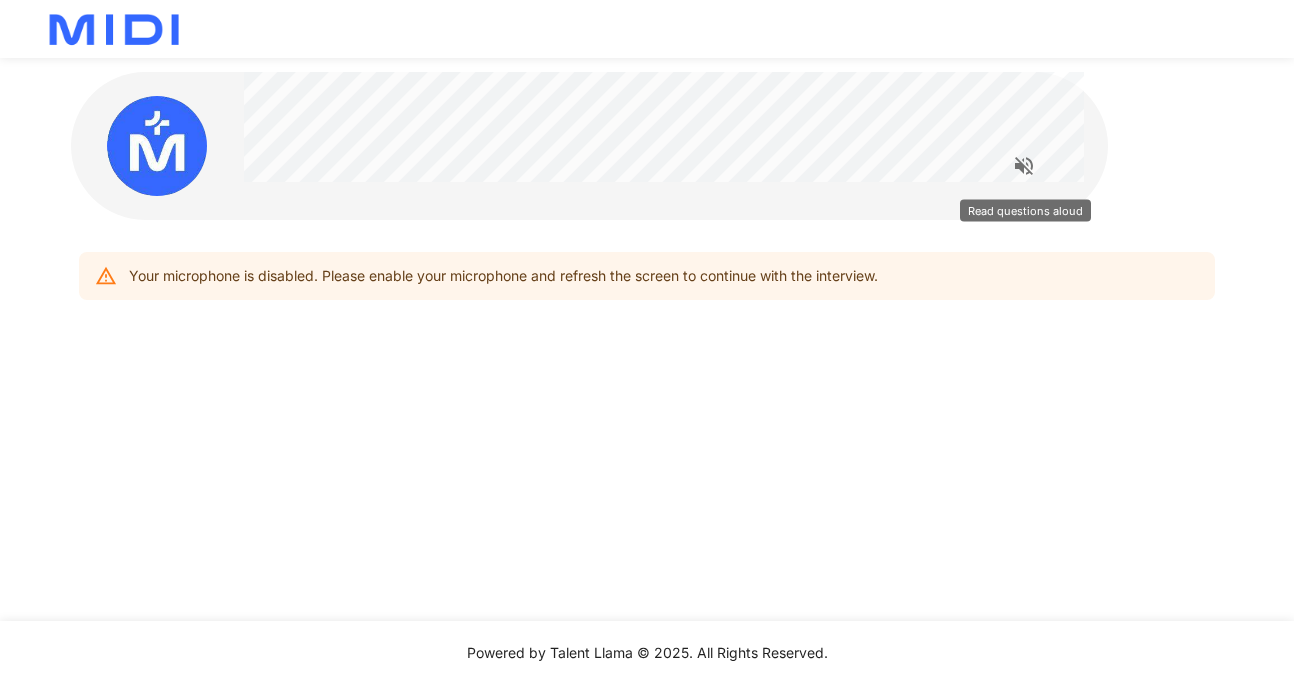 click 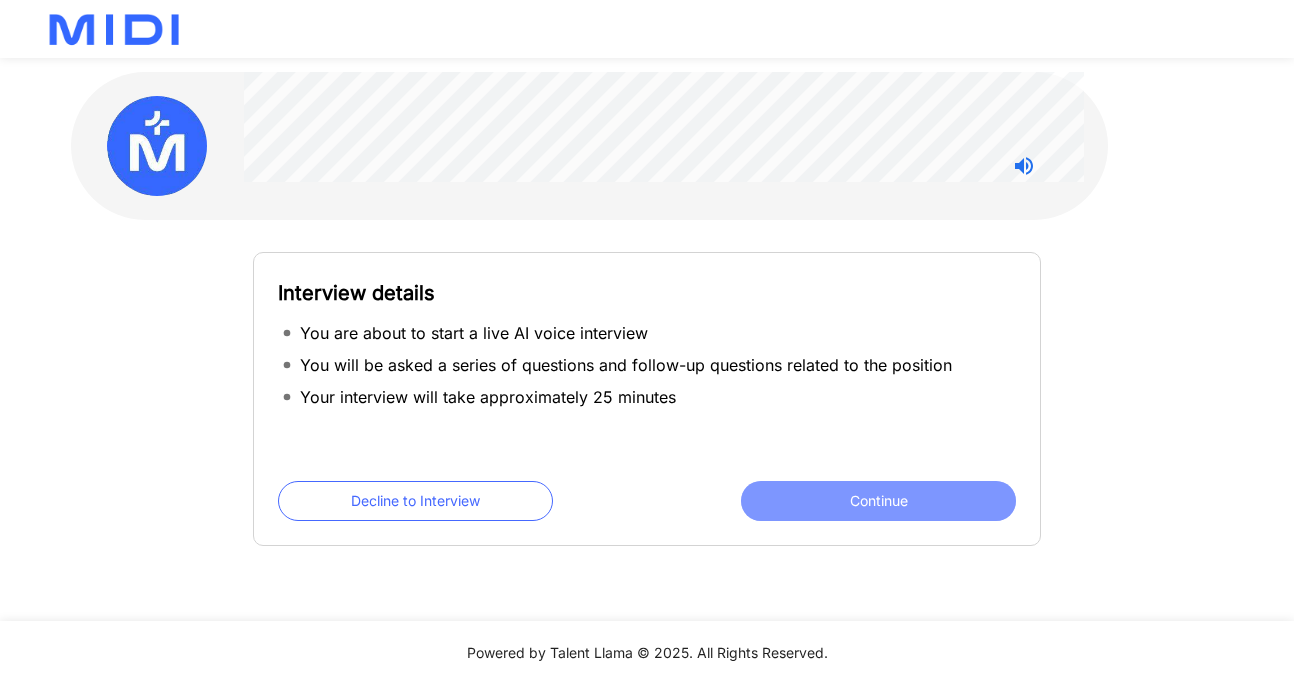 click on "Continue" at bounding box center (878, 501) 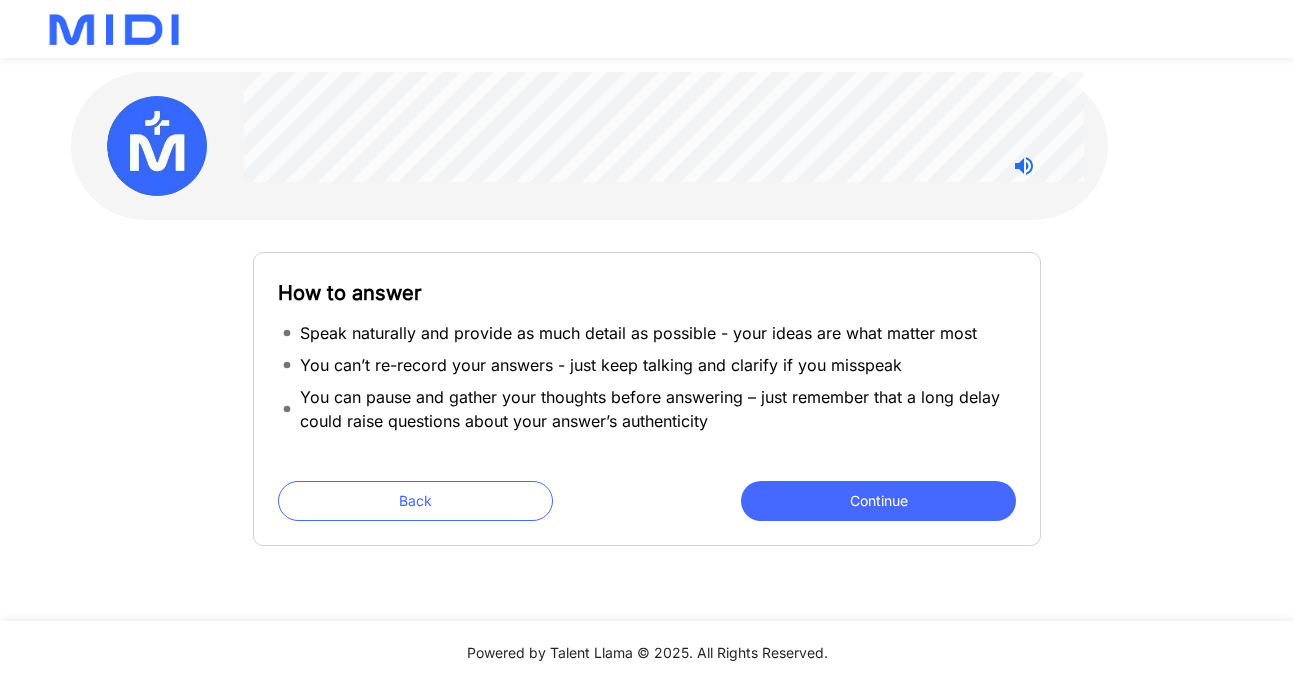 click on "Continue" at bounding box center (878, 501) 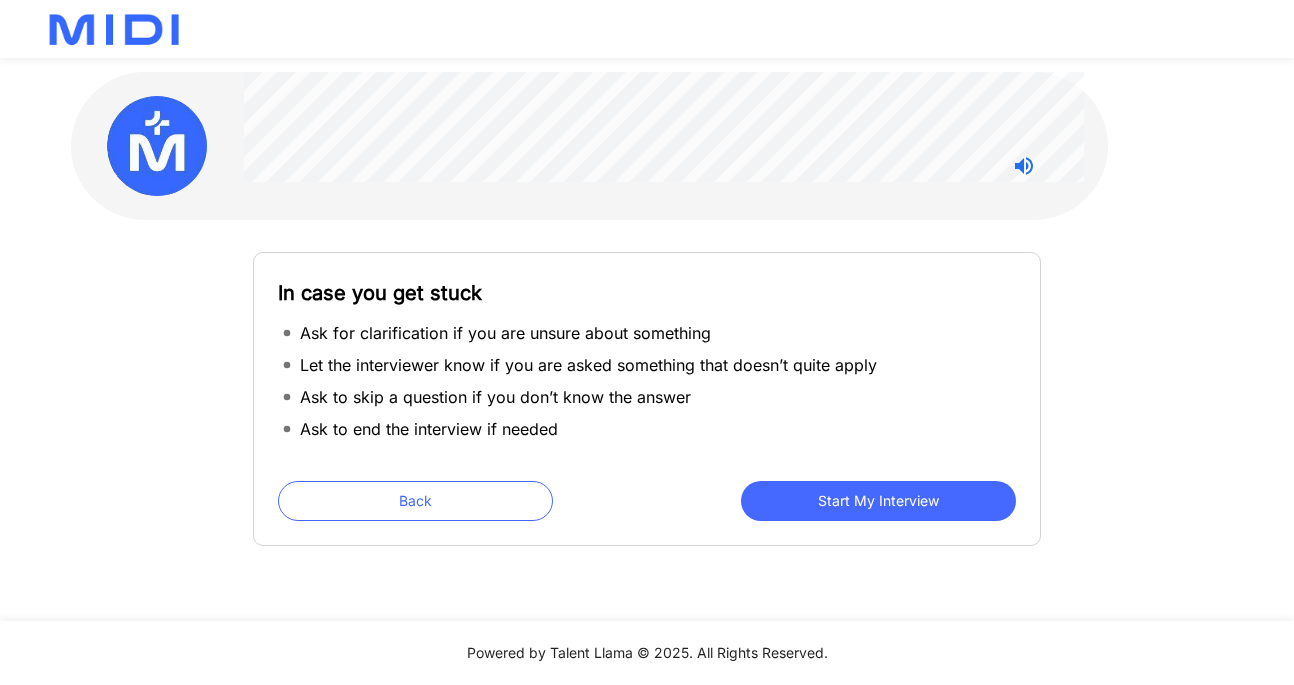 click on "Start My Interview" at bounding box center (878, 501) 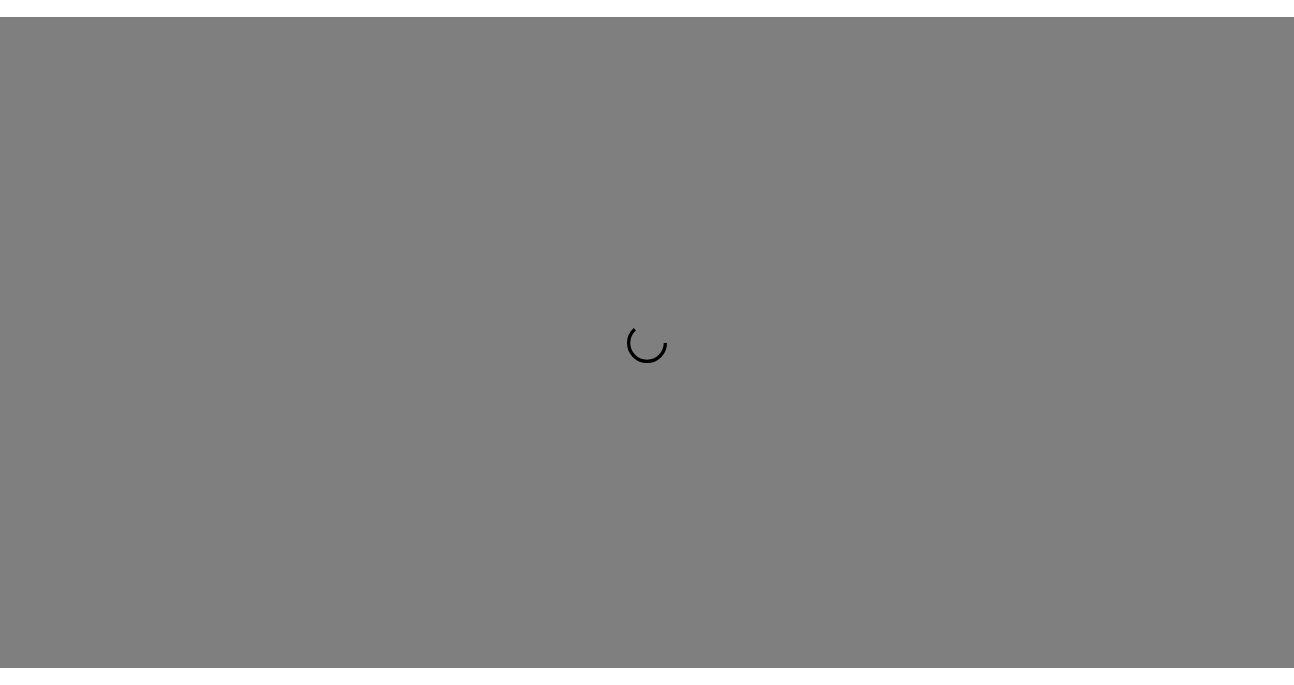 scroll, scrollTop: 0, scrollLeft: 0, axis: both 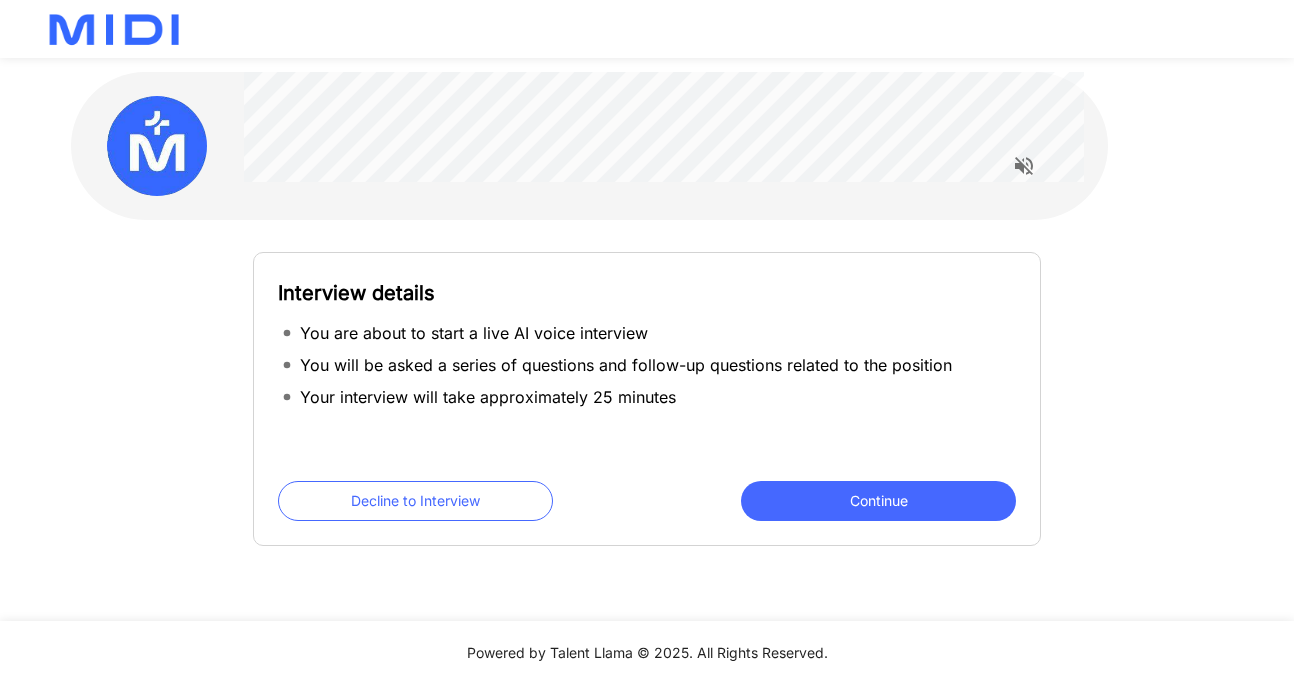 click on "Continue" at bounding box center [878, 501] 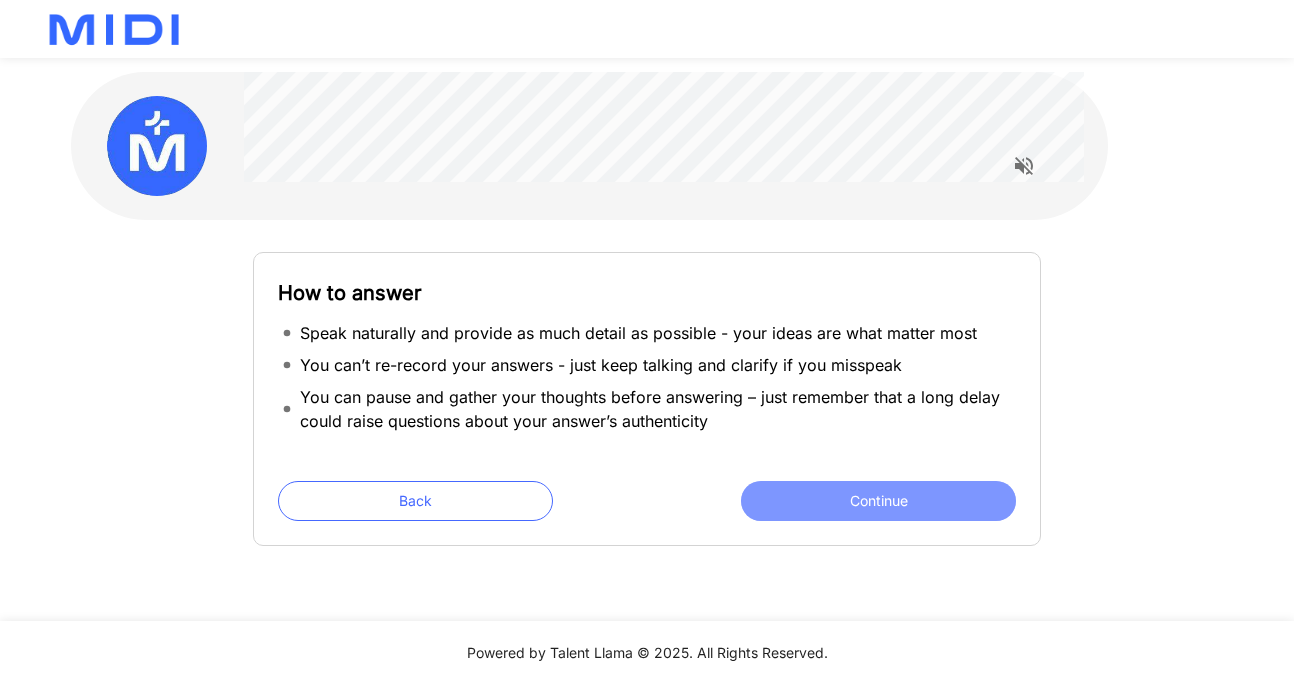 click on "Continue" at bounding box center (878, 501) 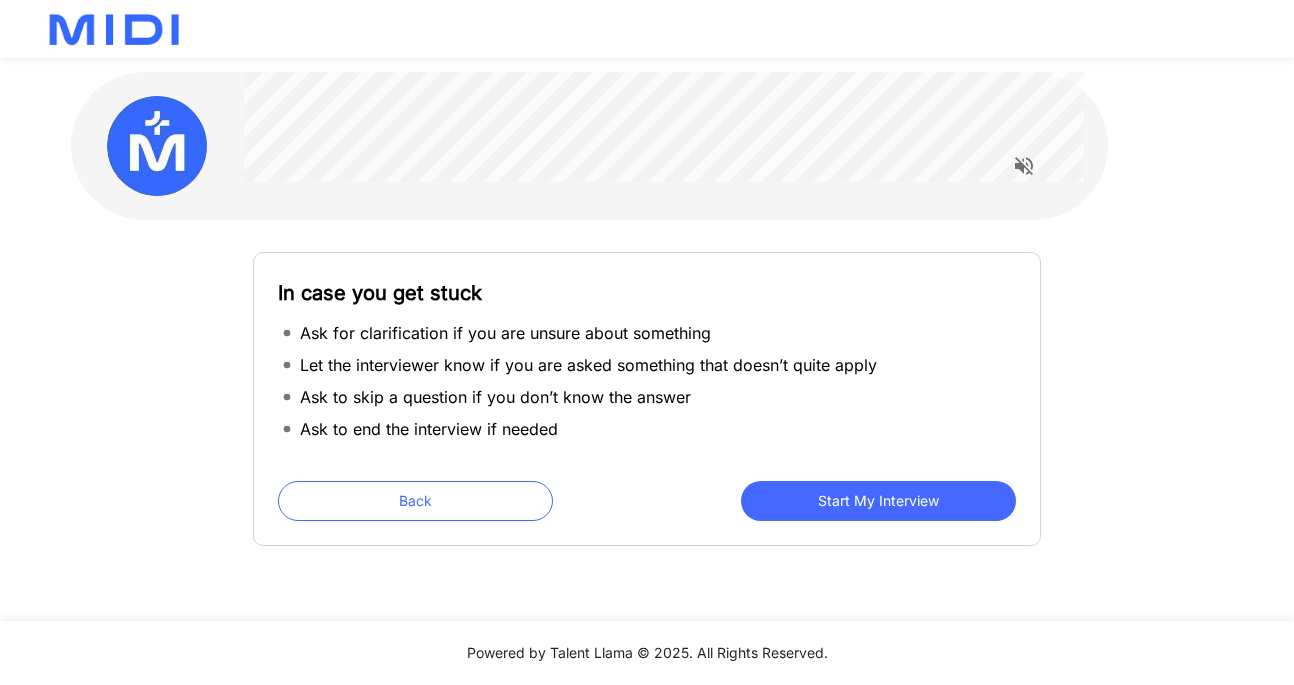 click on "Start My Interview" at bounding box center (878, 501) 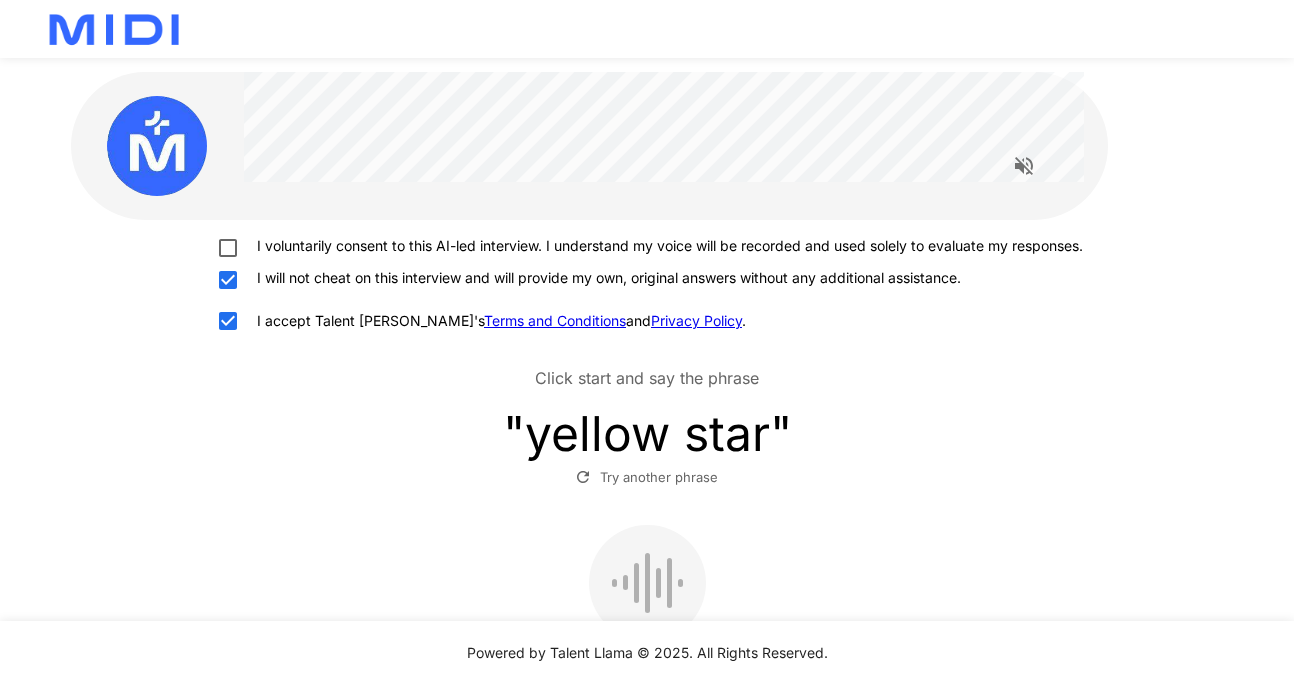 click on "I voluntarily consent to this AI-led interview. I understand my voice will be recorded and used solely to evaluate my responses." at bounding box center (647, 248) 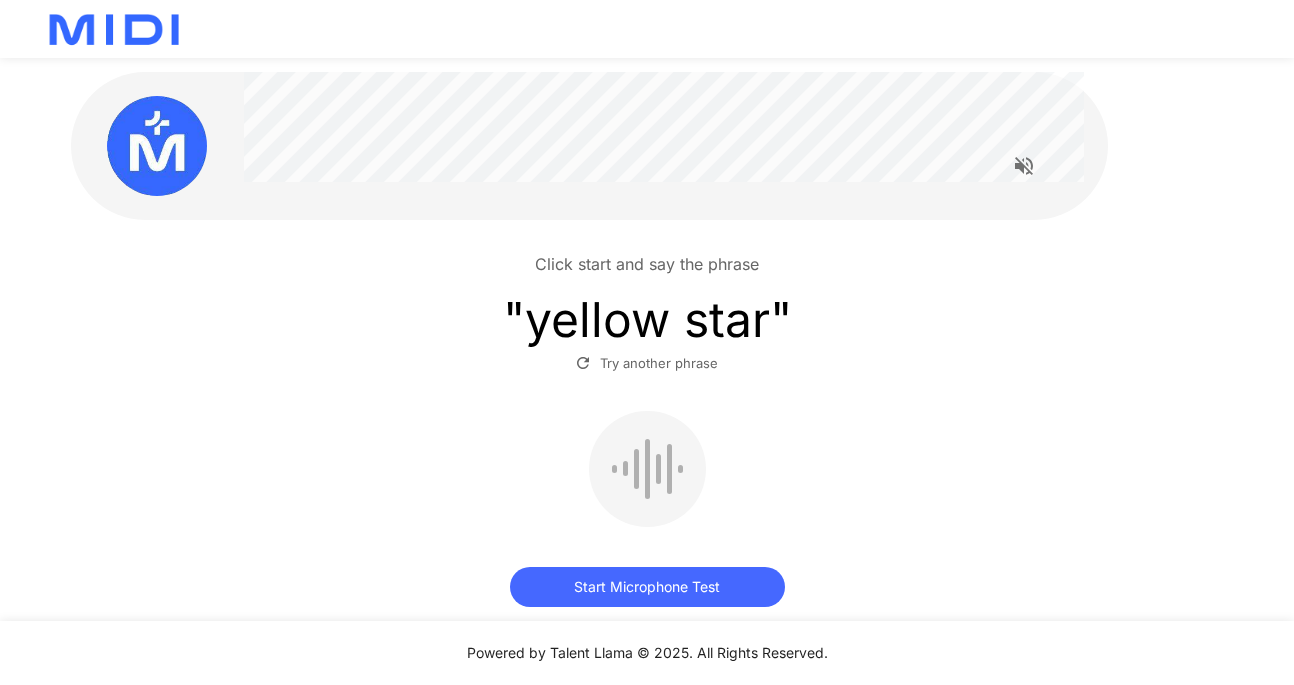 click on "Start Microphone Test" at bounding box center (647, 587) 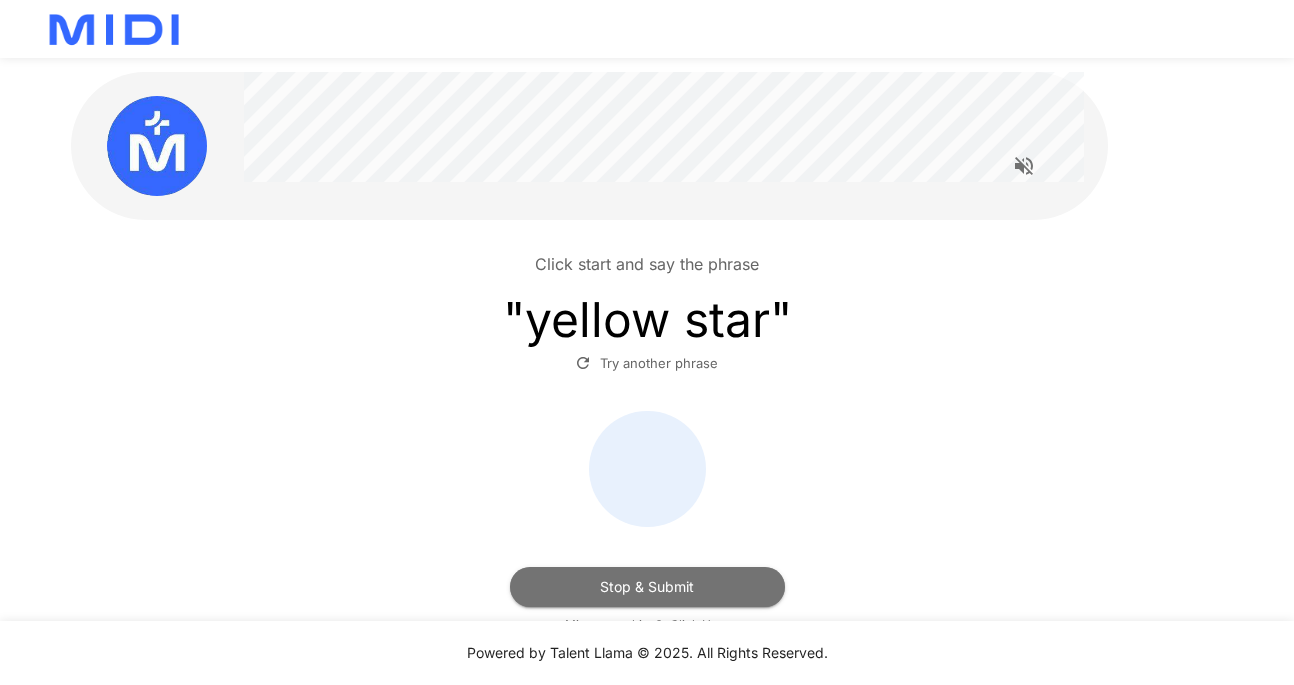 click on "Stop & Submit" at bounding box center (647, 587) 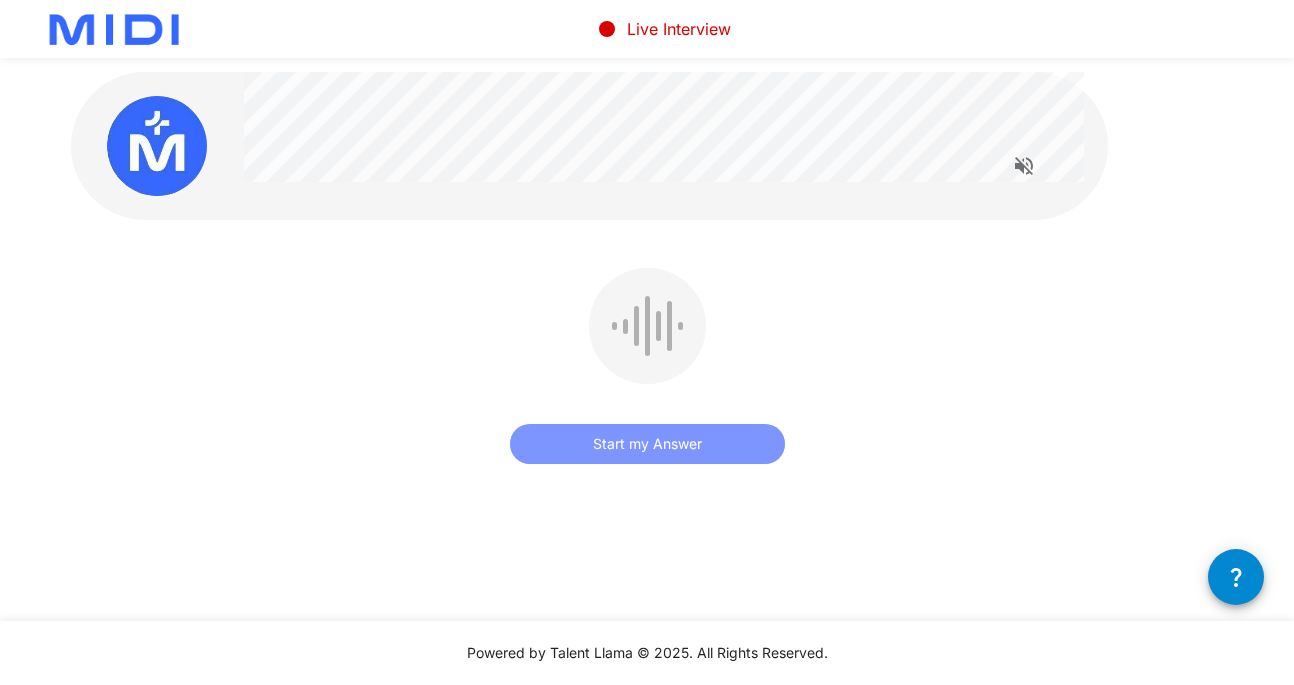 click on "Start my Answer" at bounding box center (647, 444) 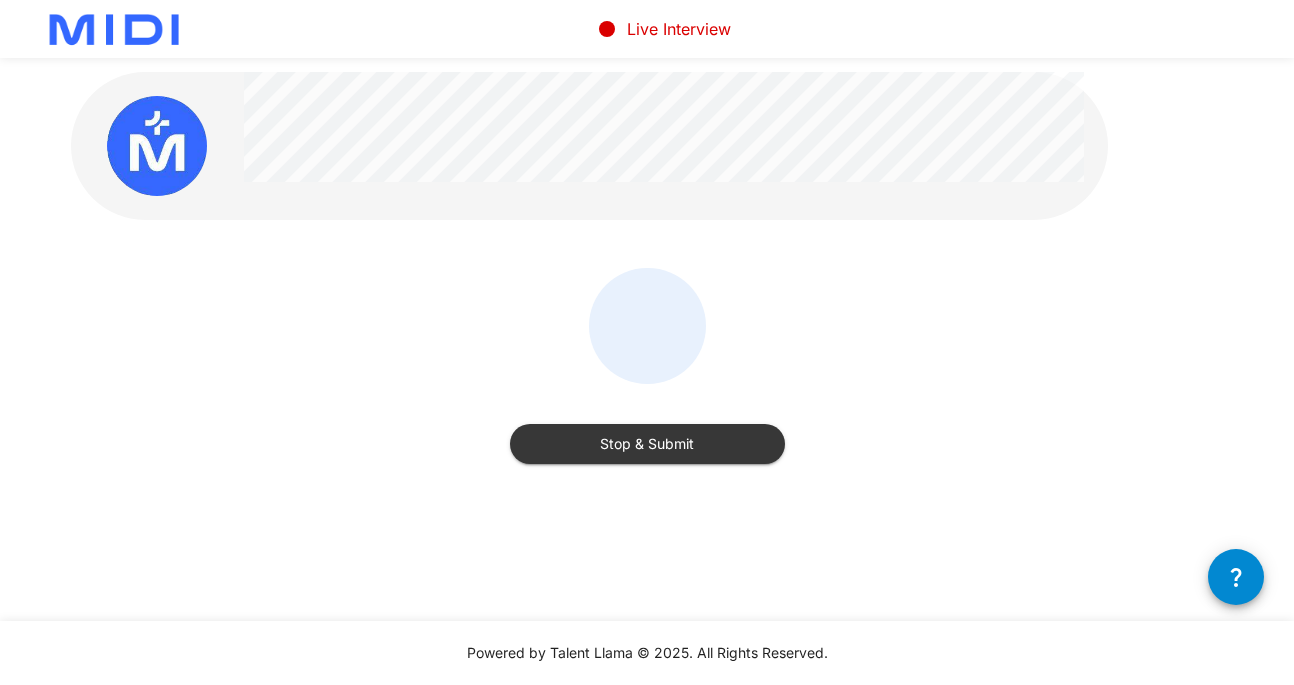 click on "Stop & Submit" at bounding box center [647, 444] 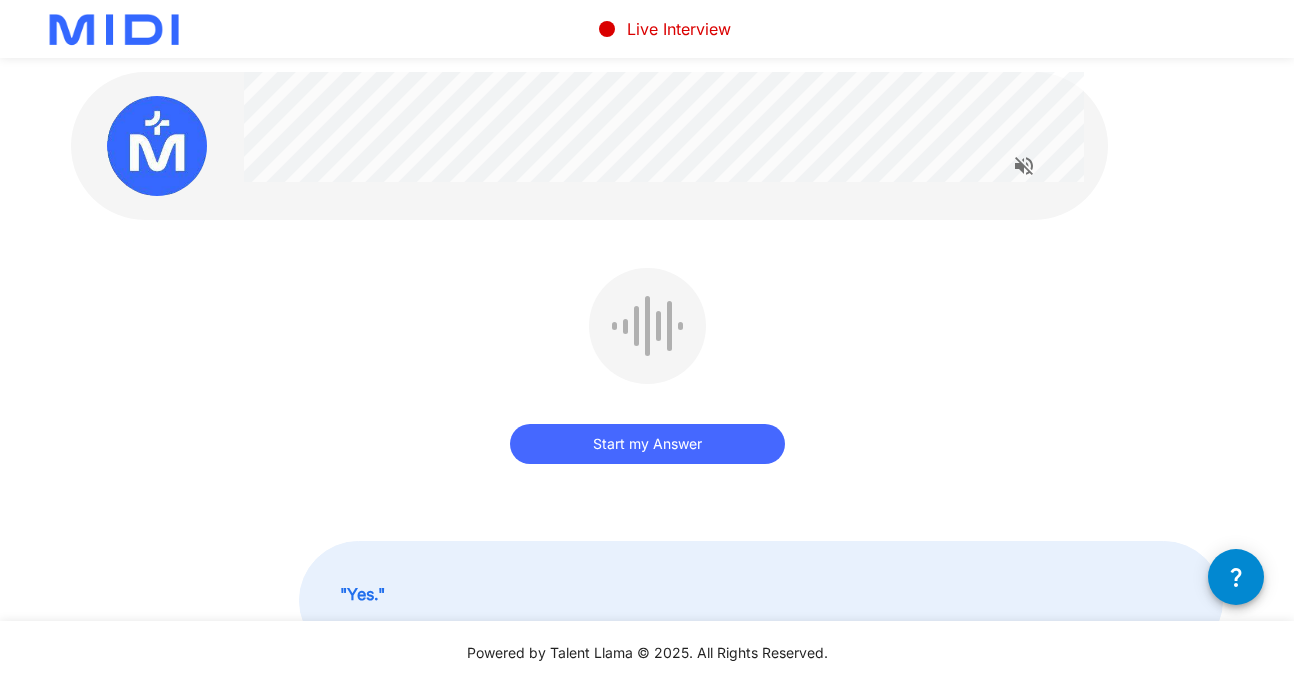 click on "Start my Answer" at bounding box center [647, 444] 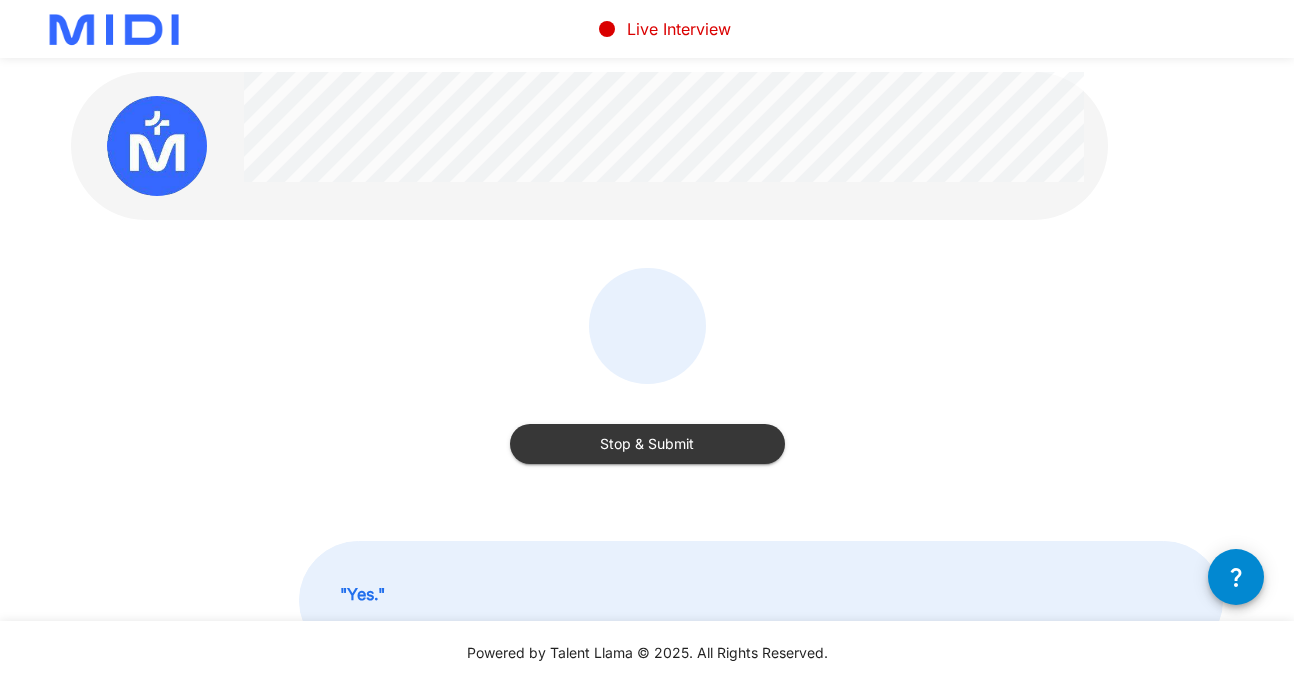 click on "Stop & Submit" at bounding box center [647, 444] 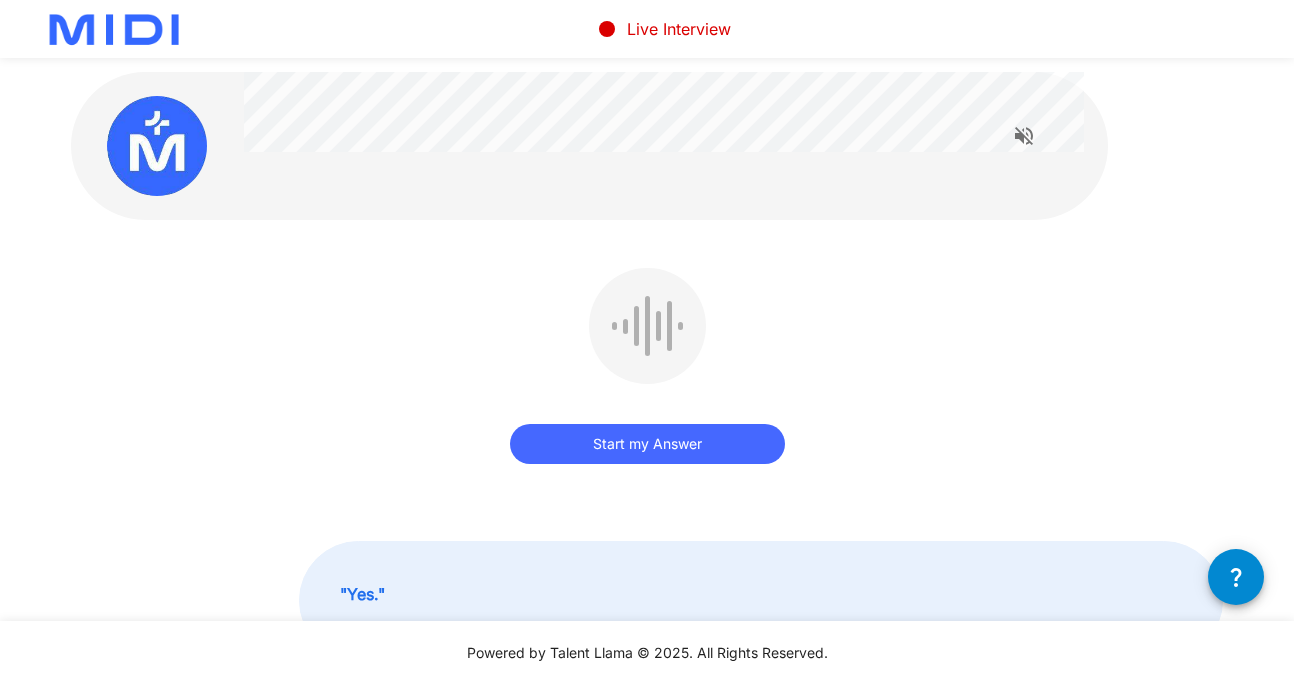 click on "Start my Answer" at bounding box center (647, 444) 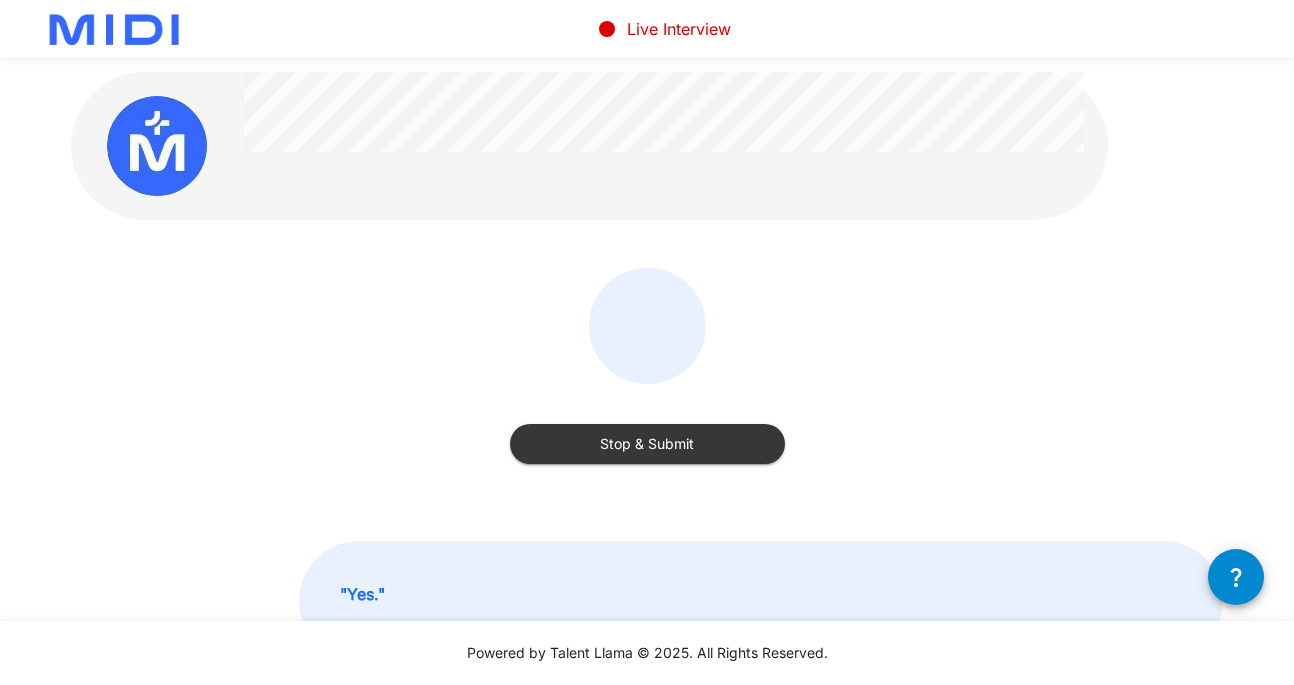click on "Stop & Submit" at bounding box center (647, 444) 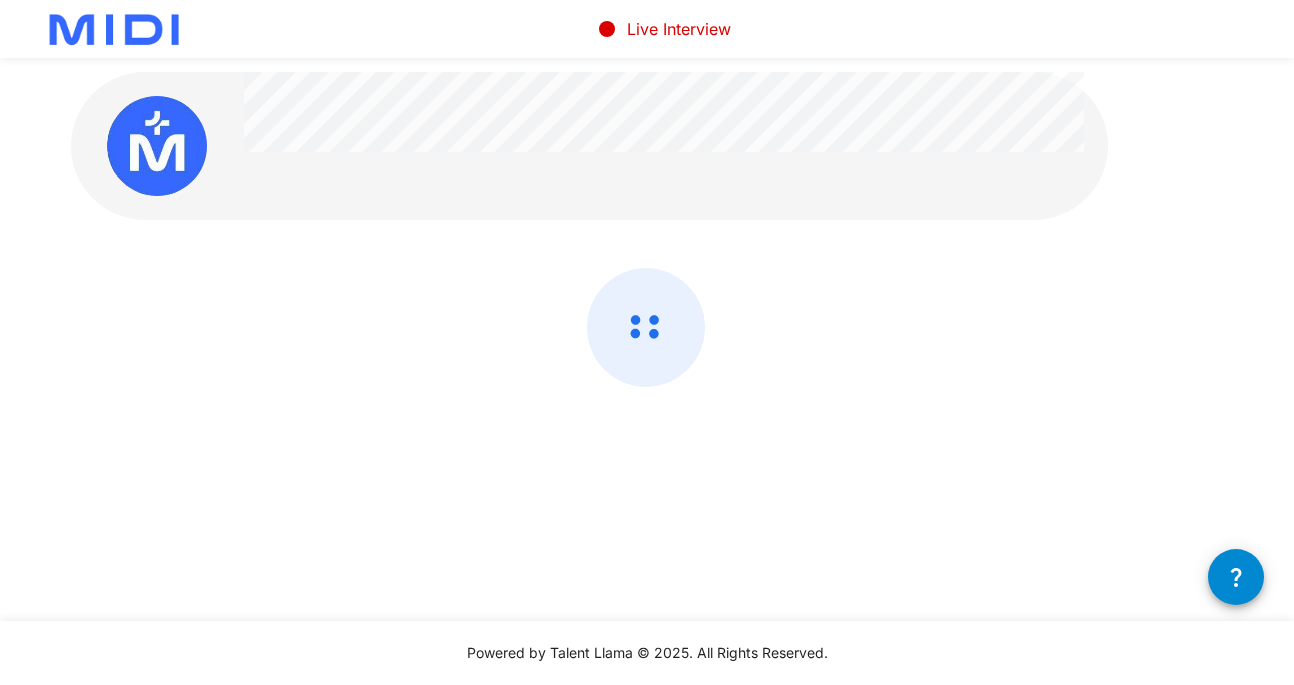 scroll, scrollTop: 14, scrollLeft: 0, axis: vertical 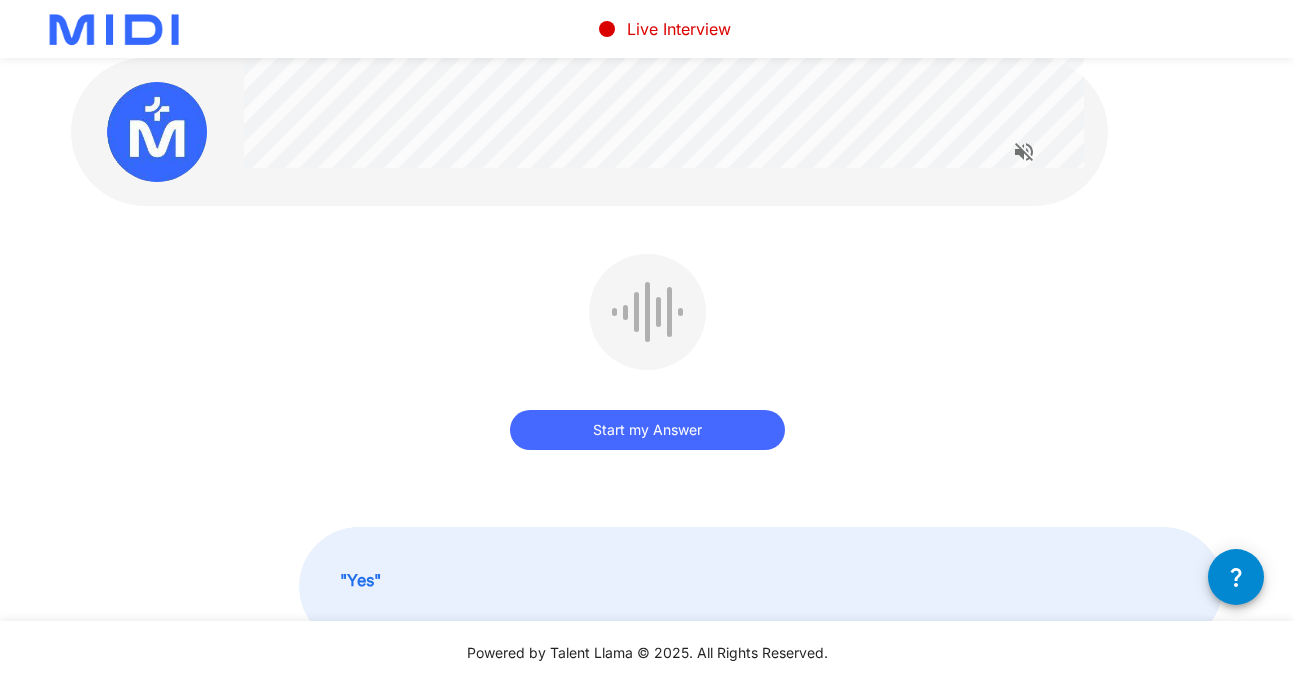click on "Start my Answer" at bounding box center (647, 430) 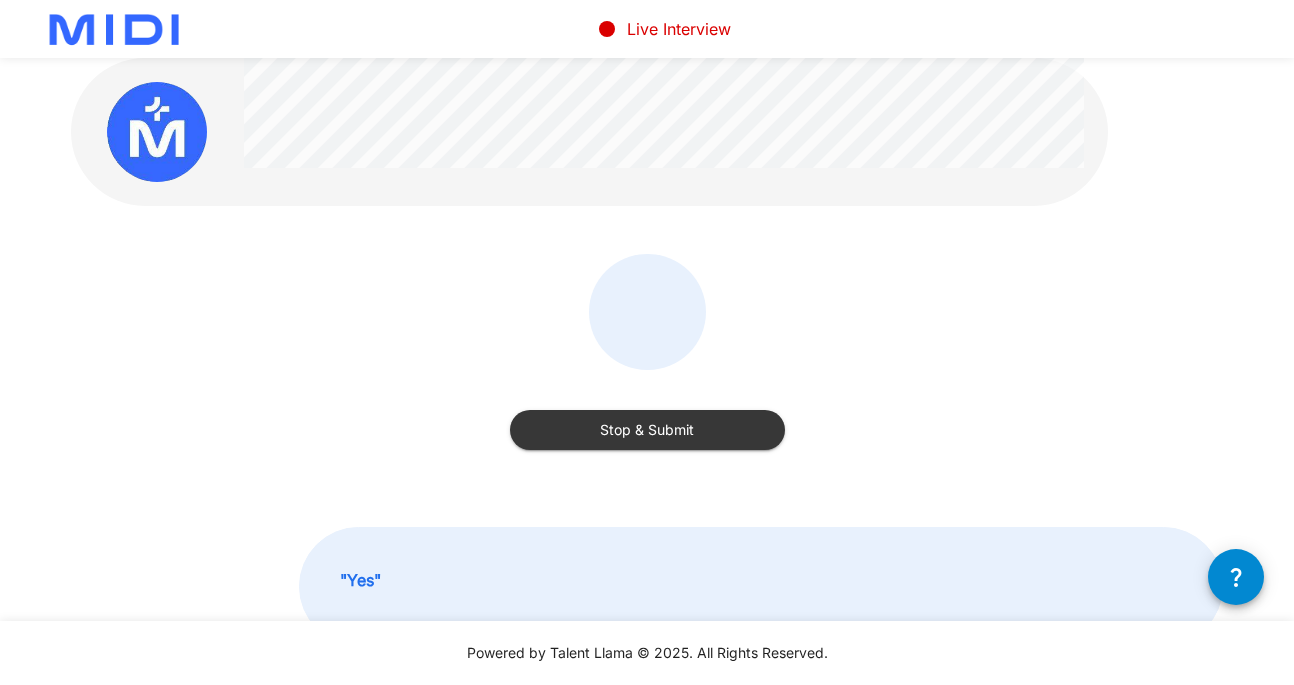 click on "Stop & Submit" at bounding box center [647, 430] 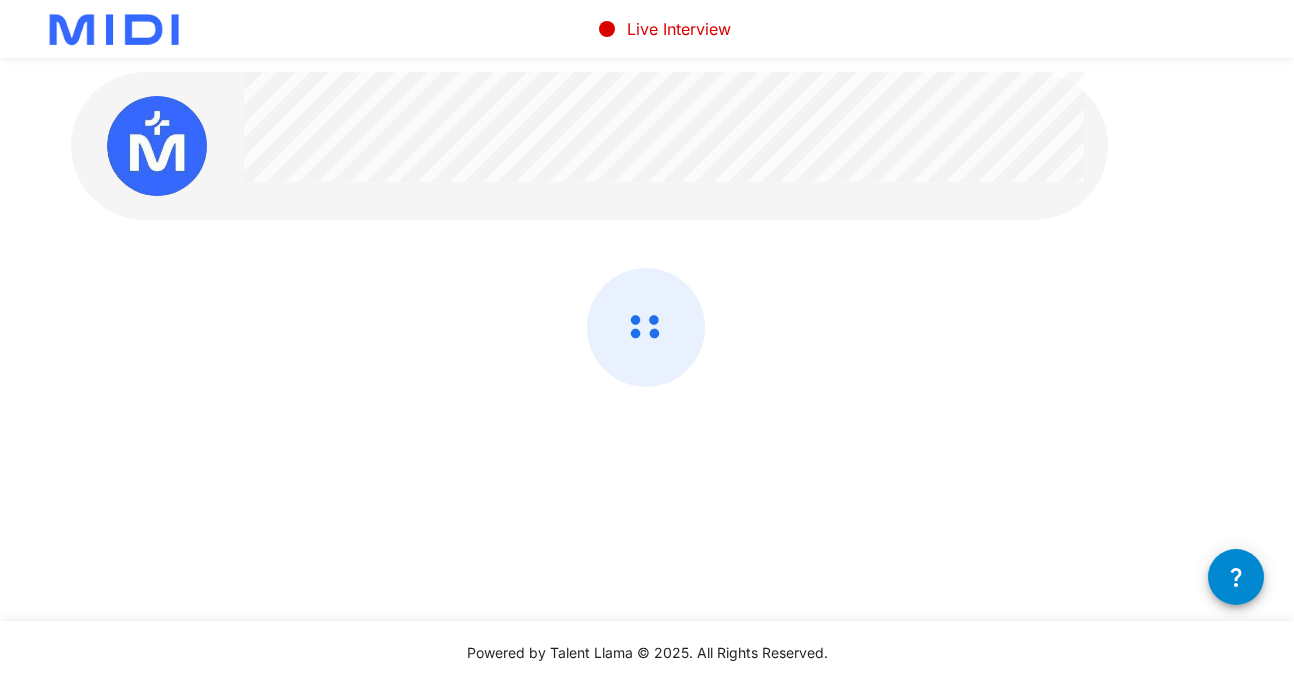 scroll, scrollTop: 0, scrollLeft: 0, axis: both 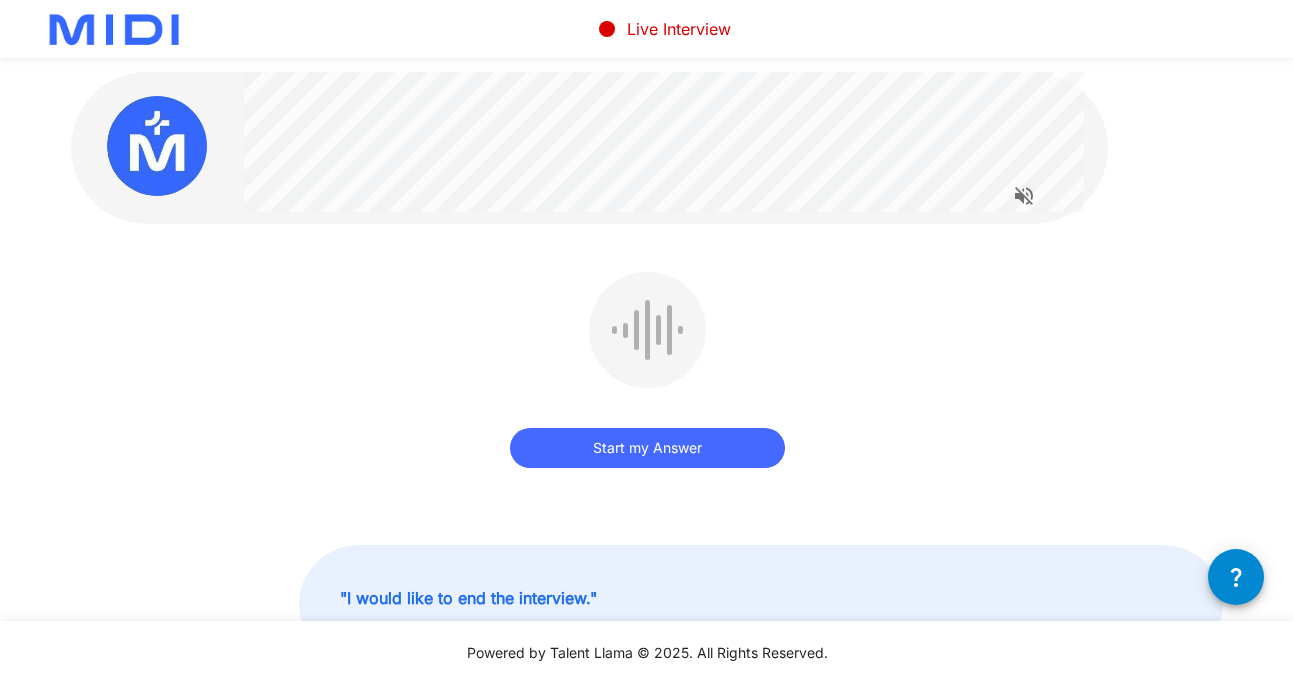 click on "Start my Answer" at bounding box center [647, 448] 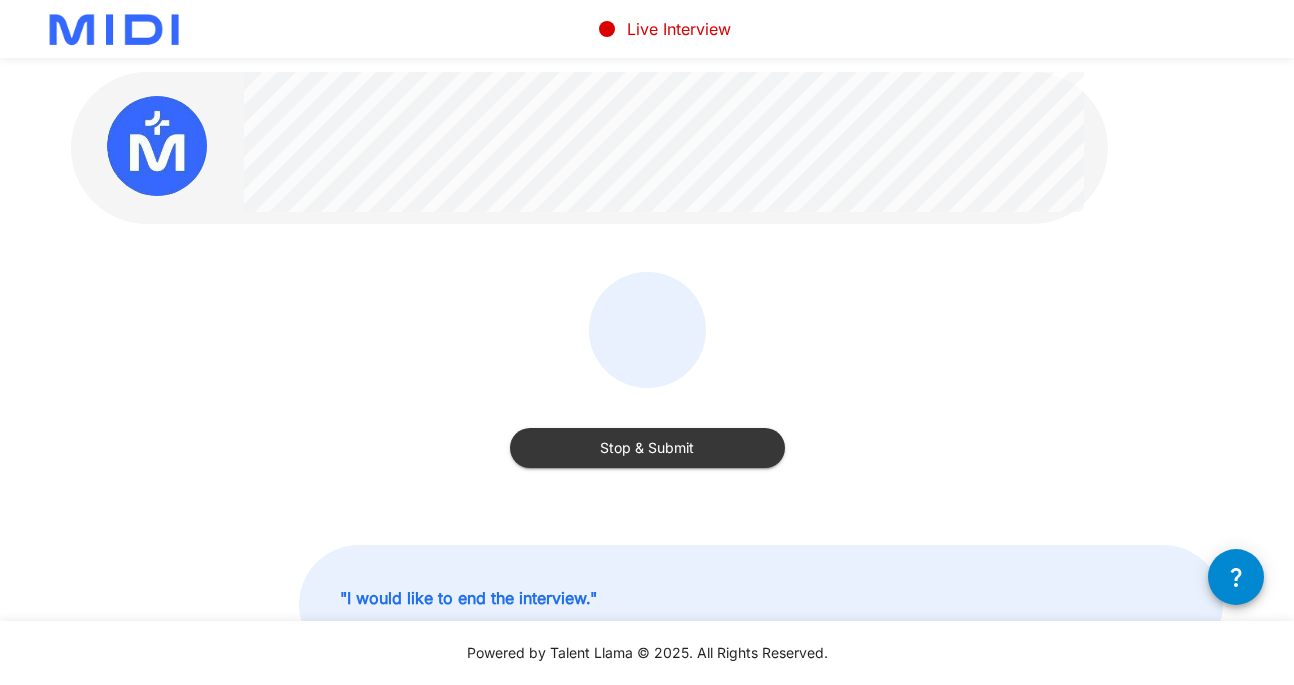 click on "Stop & Submit" at bounding box center [647, 448] 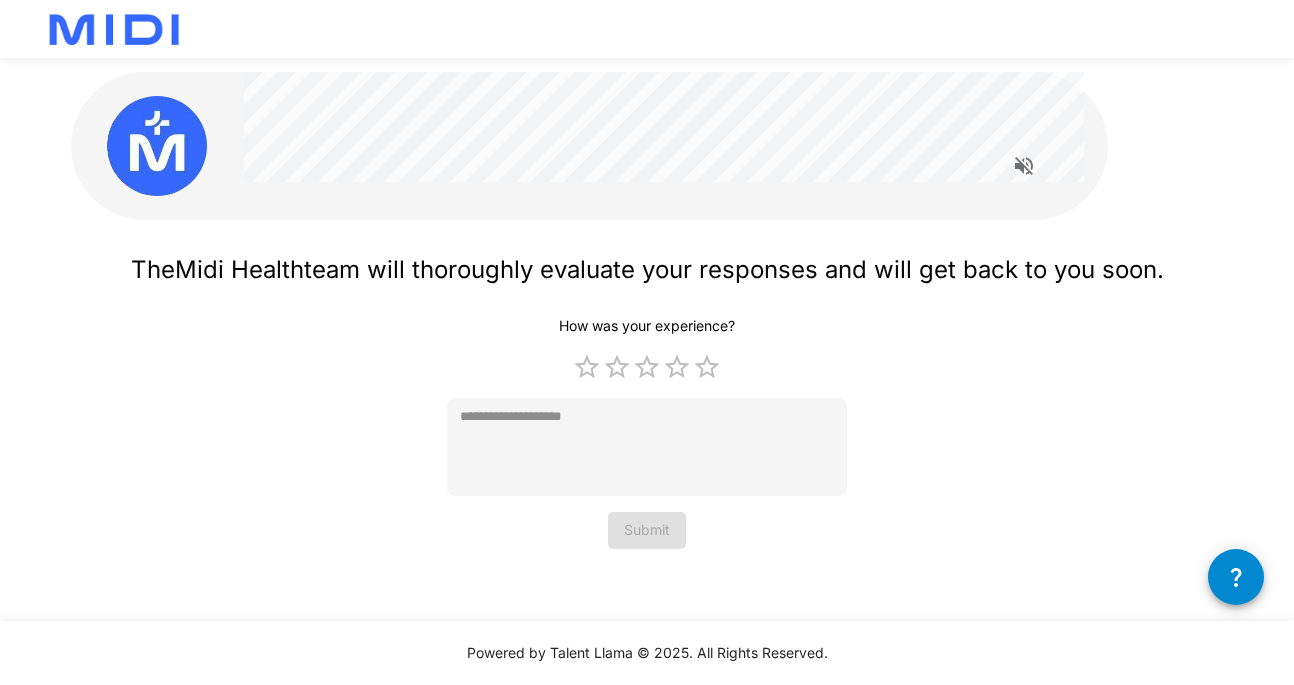 type on "*" 